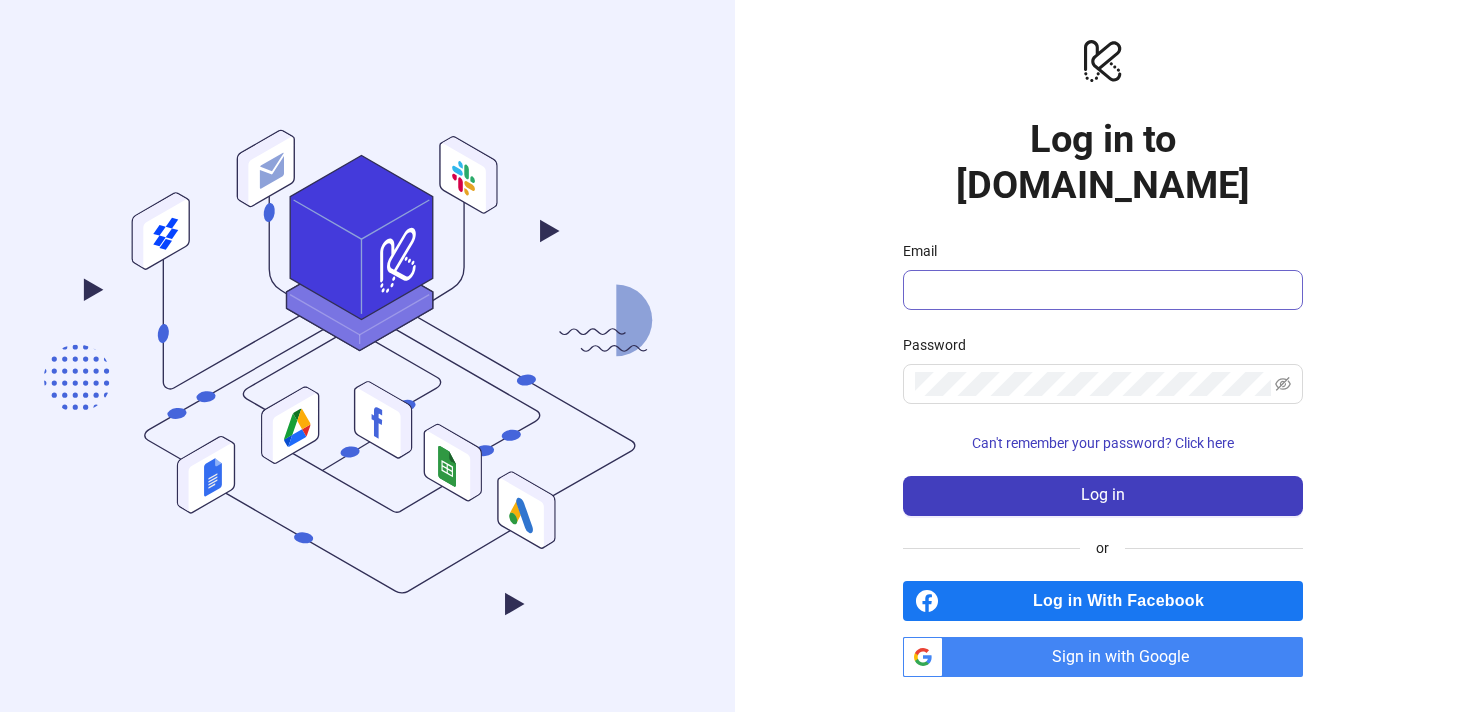 scroll, scrollTop: 0, scrollLeft: 0, axis: both 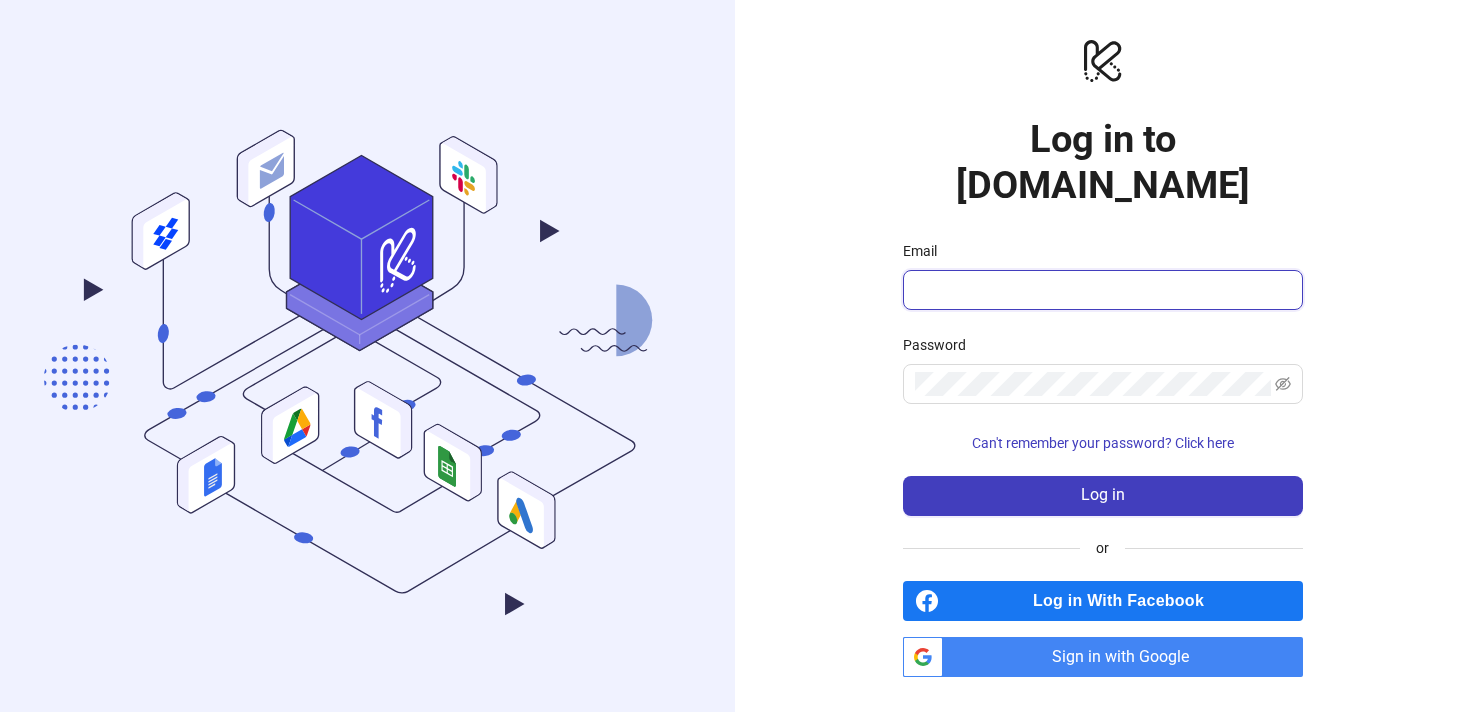 click on "Email" at bounding box center (1101, 290) 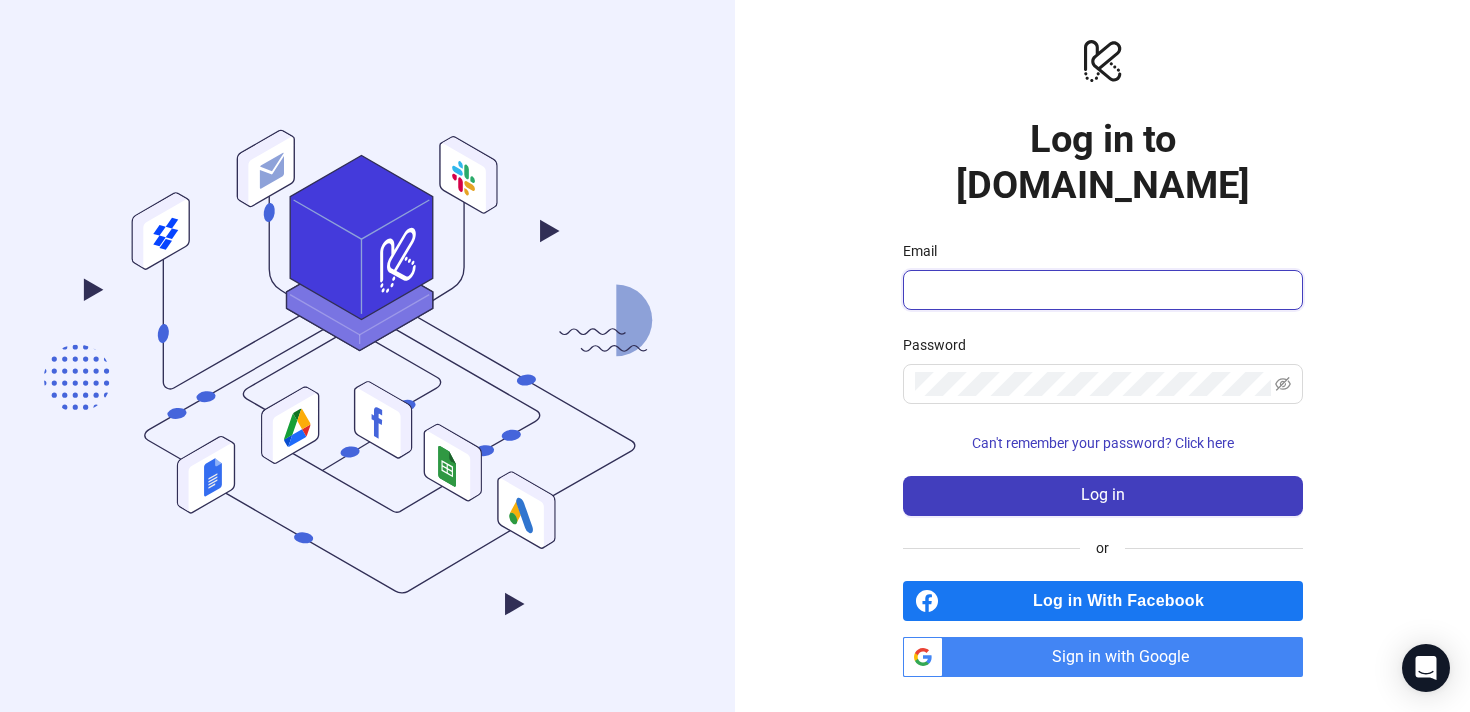 type on "**********" 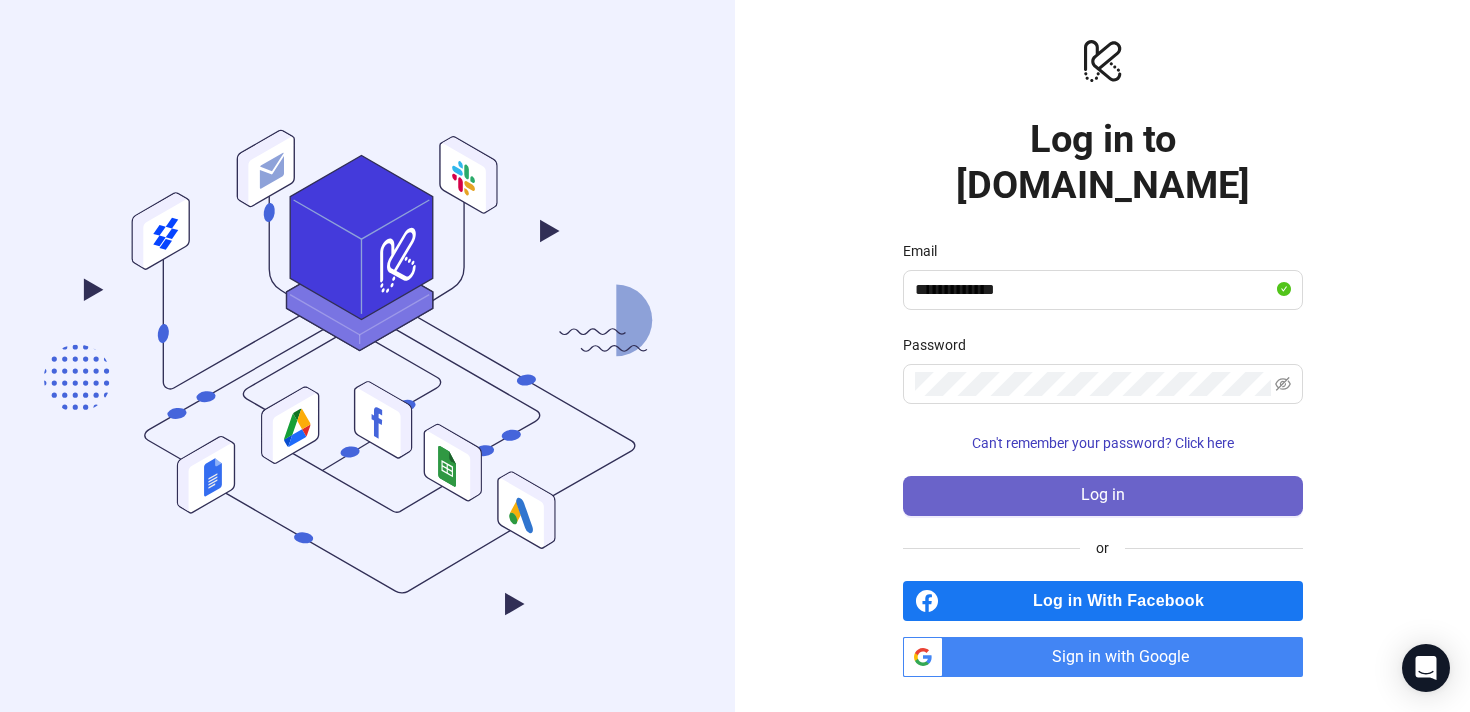 click on "Log in" at bounding box center [1103, 496] 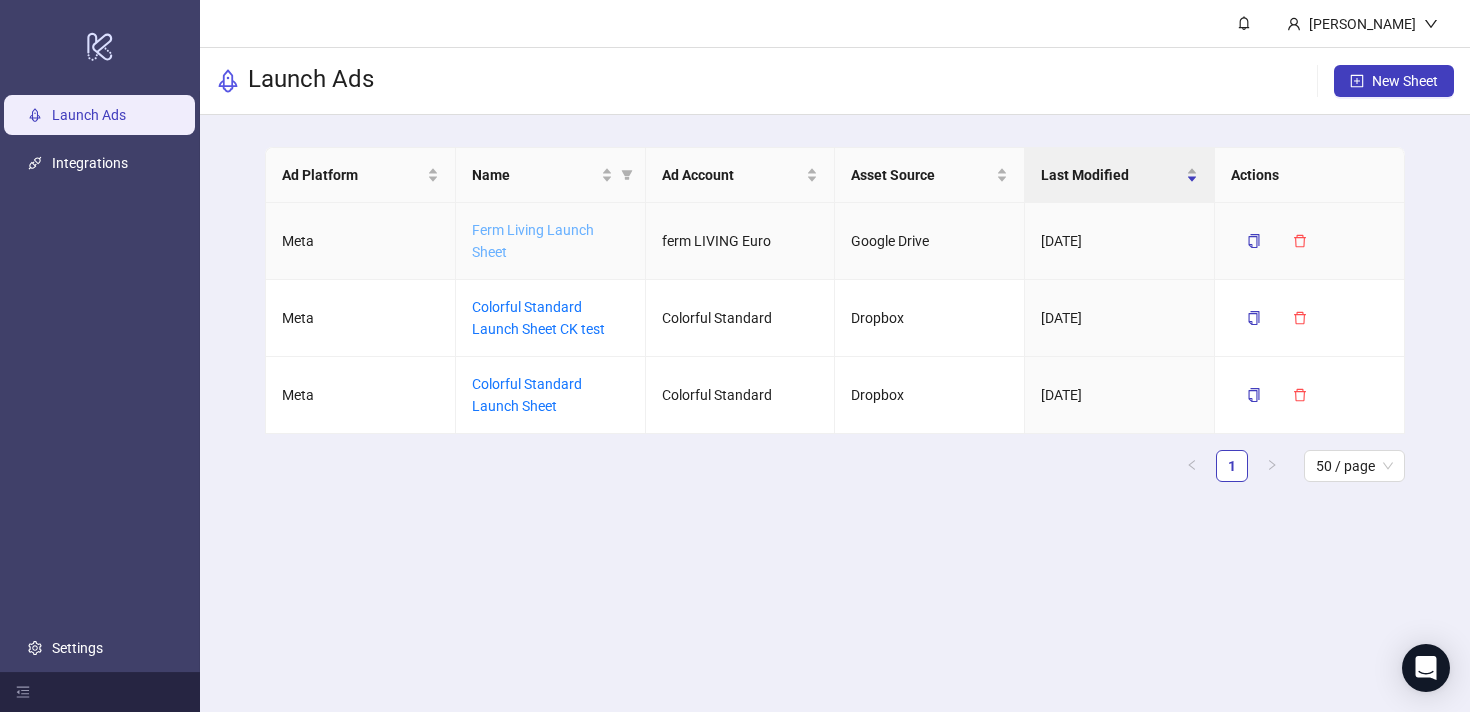click on "Ferm Living Launch Sheet" at bounding box center [533, 241] 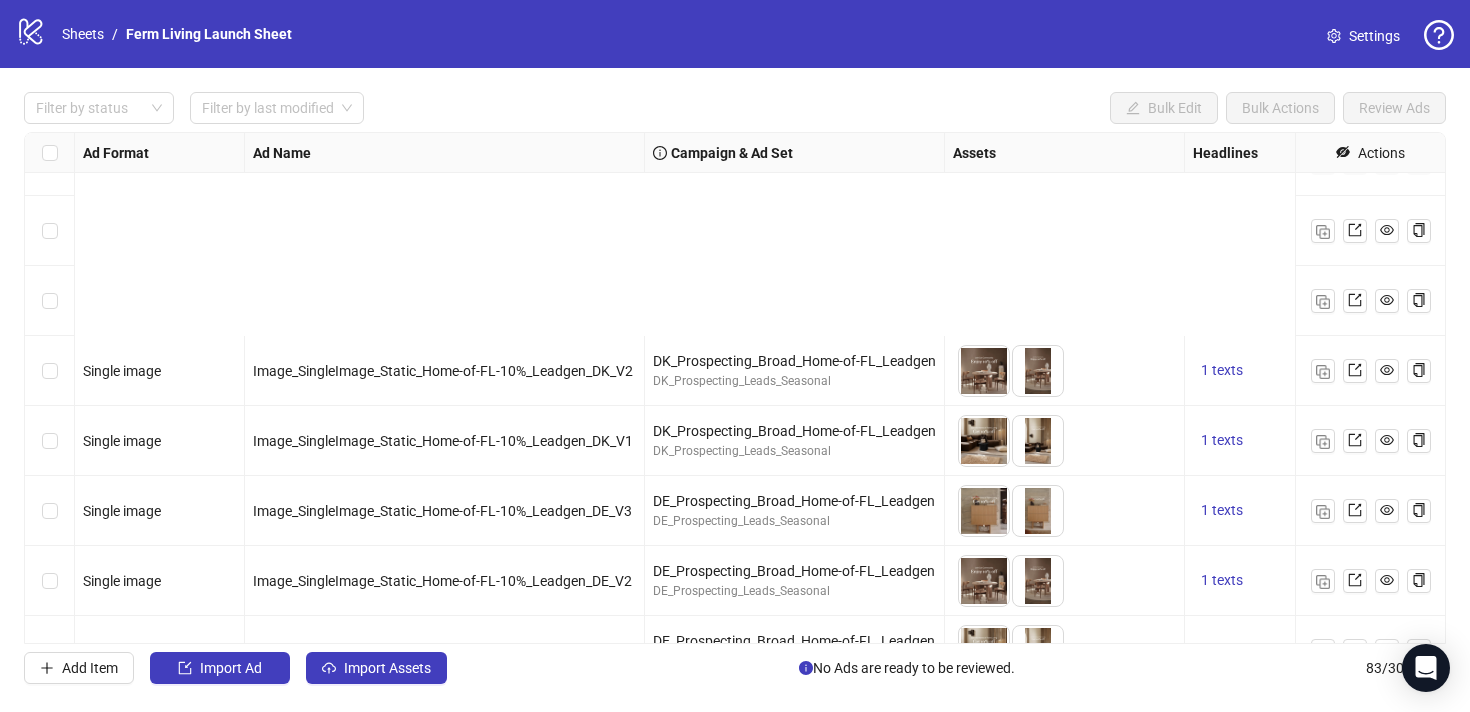 scroll, scrollTop: 5340, scrollLeft: 0, axis: vertical 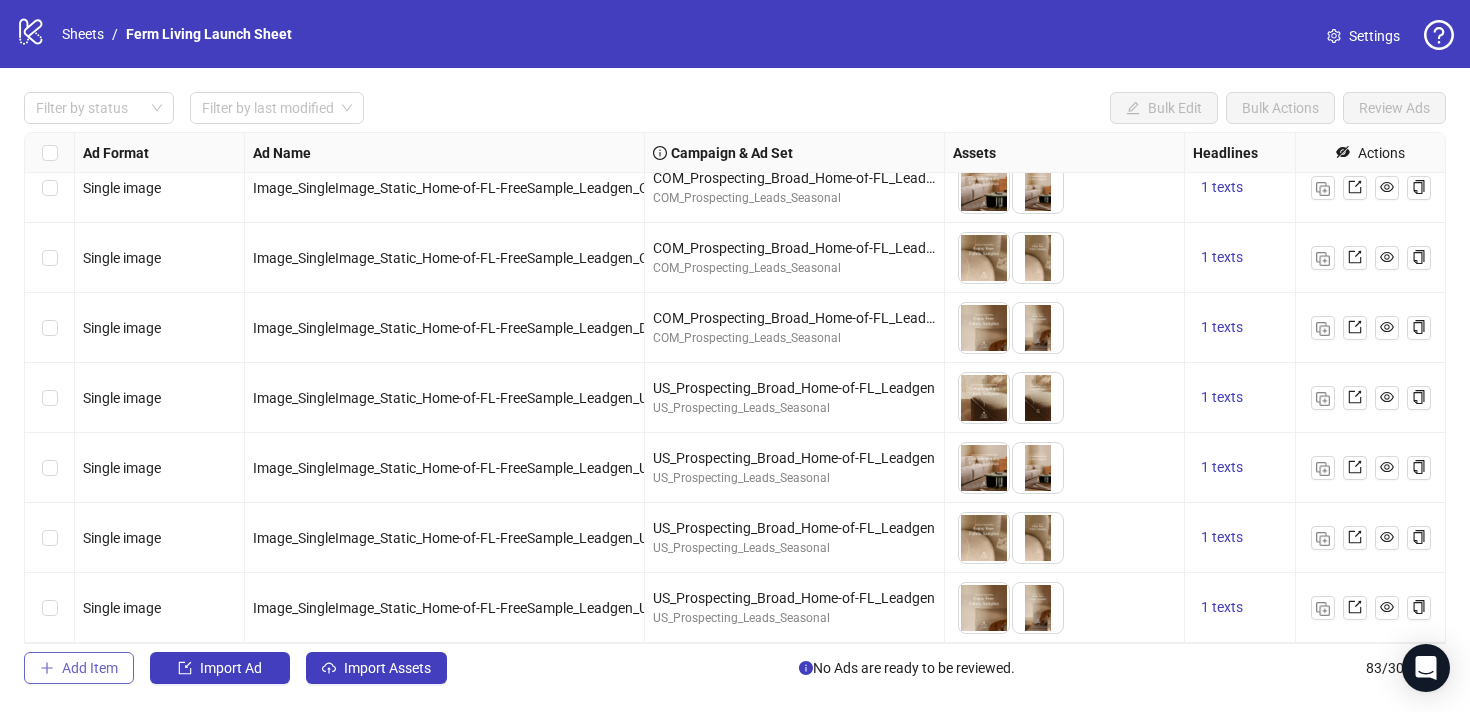 click on "Add Item" at bounding box center [90, 668] 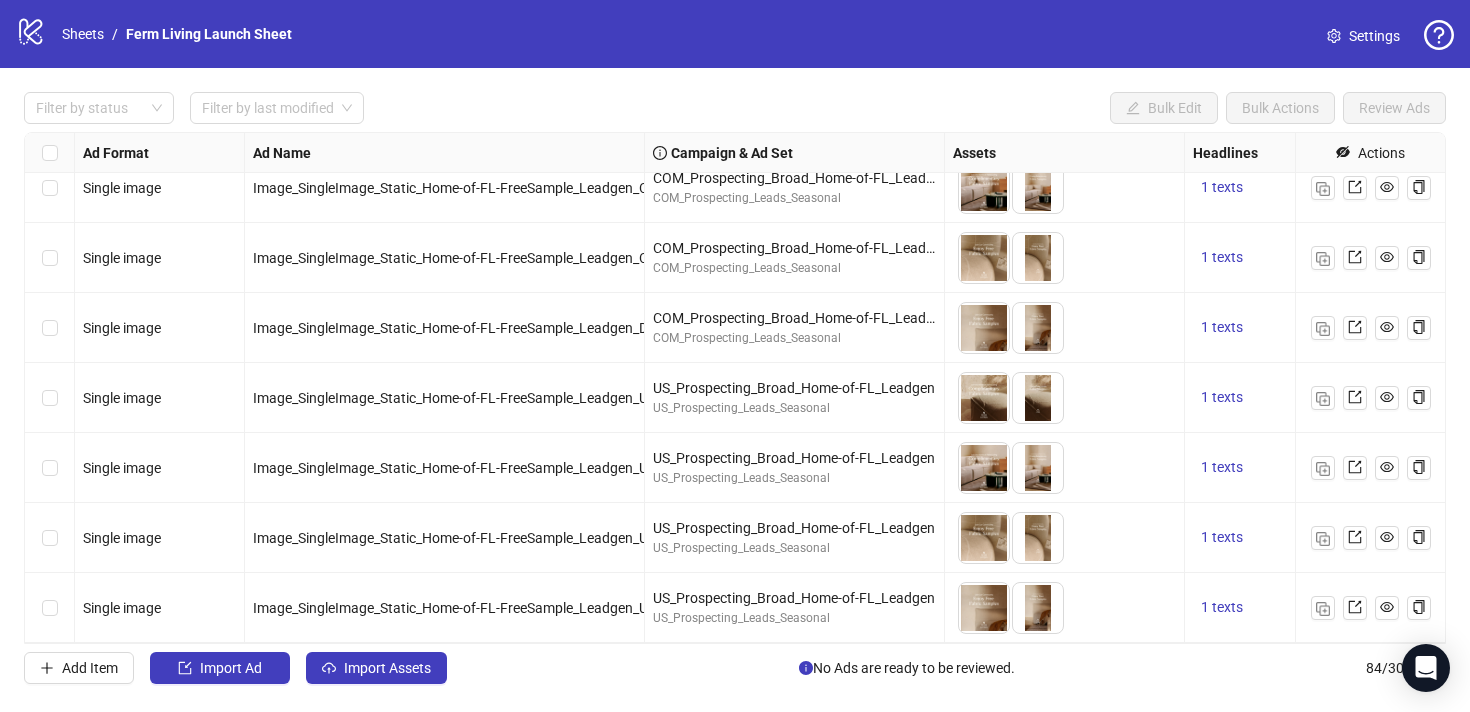 scroll, scrollTop: 5410, scrollLeft: 0, axis: vertical 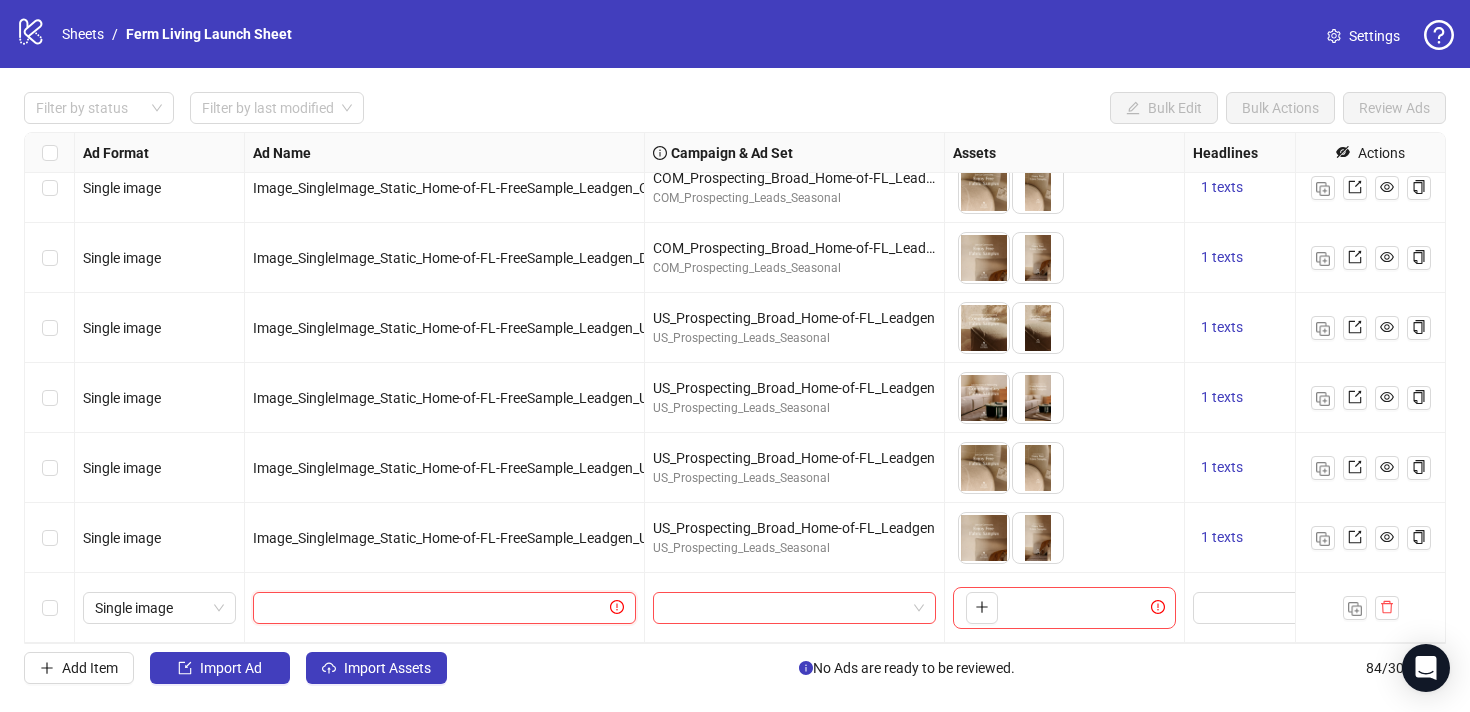 click at bounding box center [435, 608] 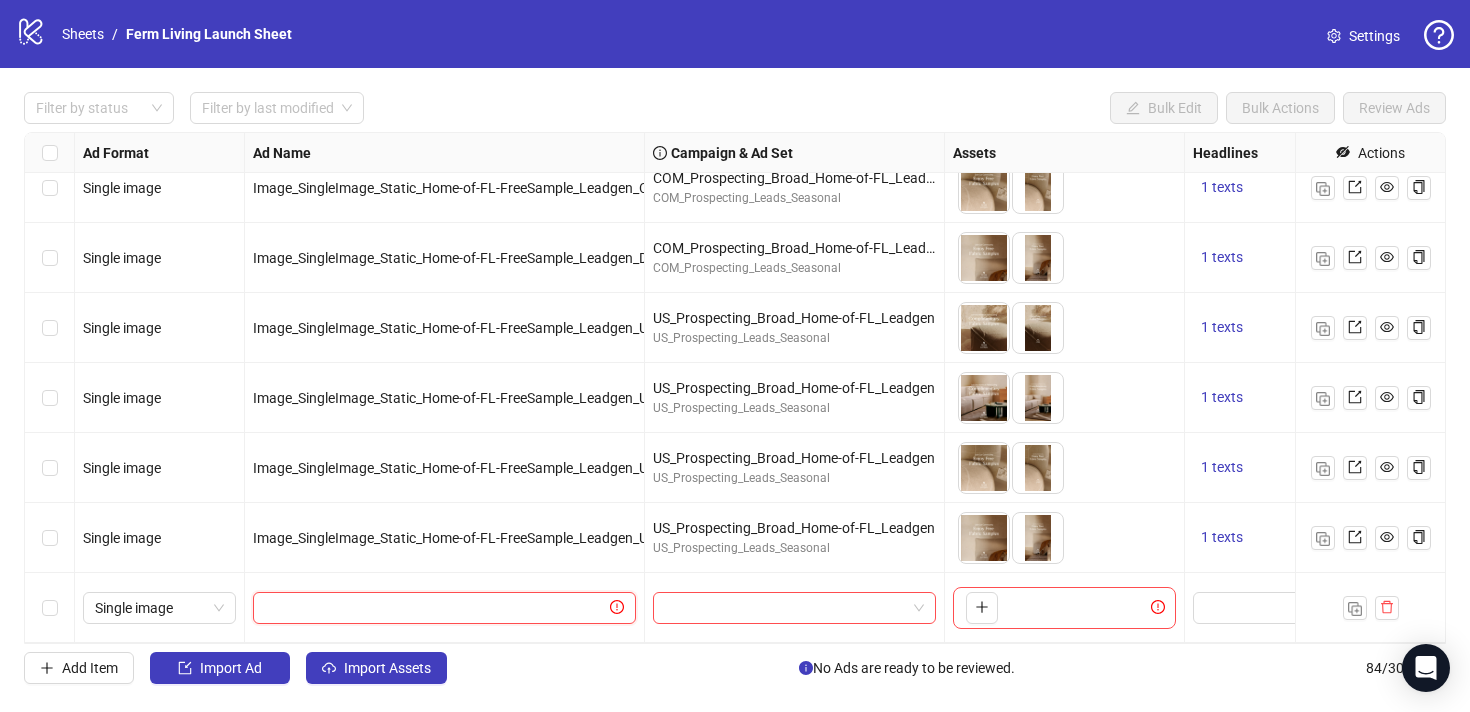 paste on "**********" 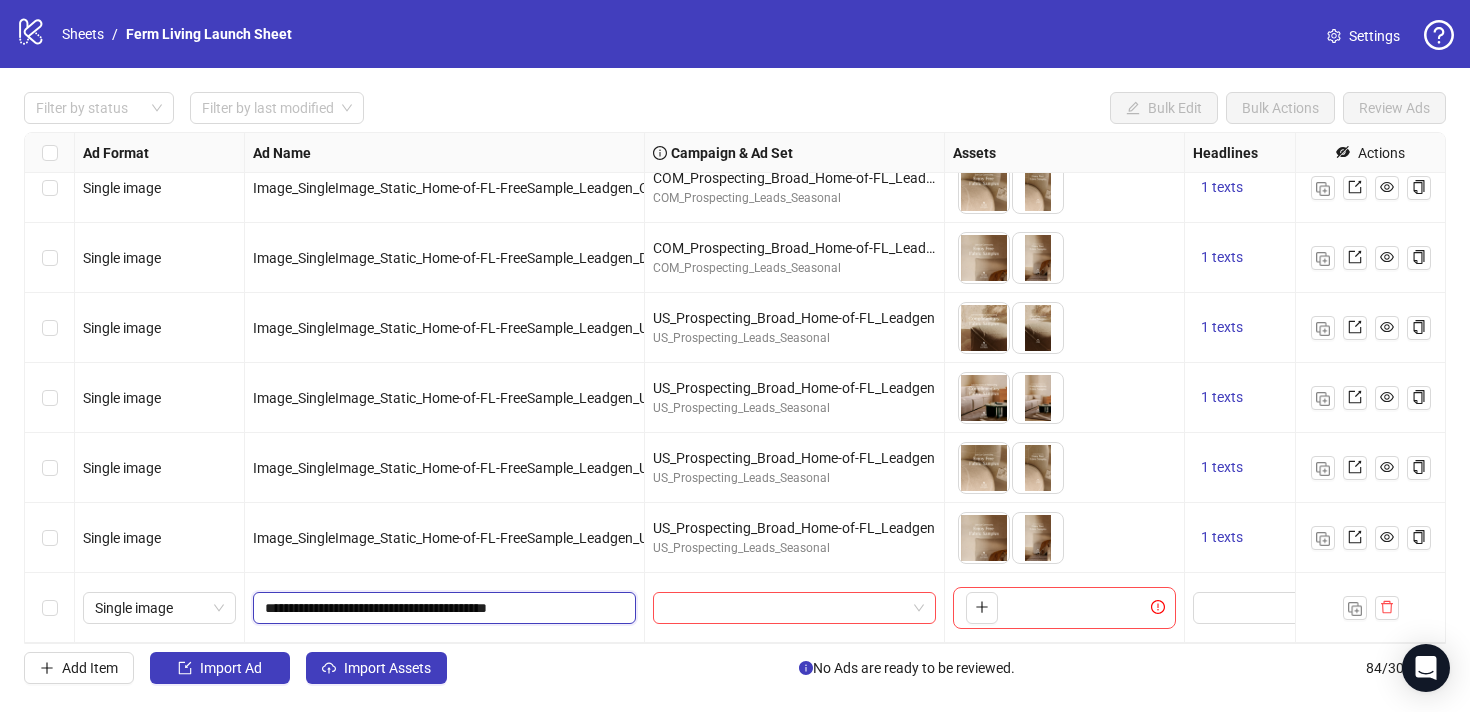 click on "**********" at bounding box center [442, 608] 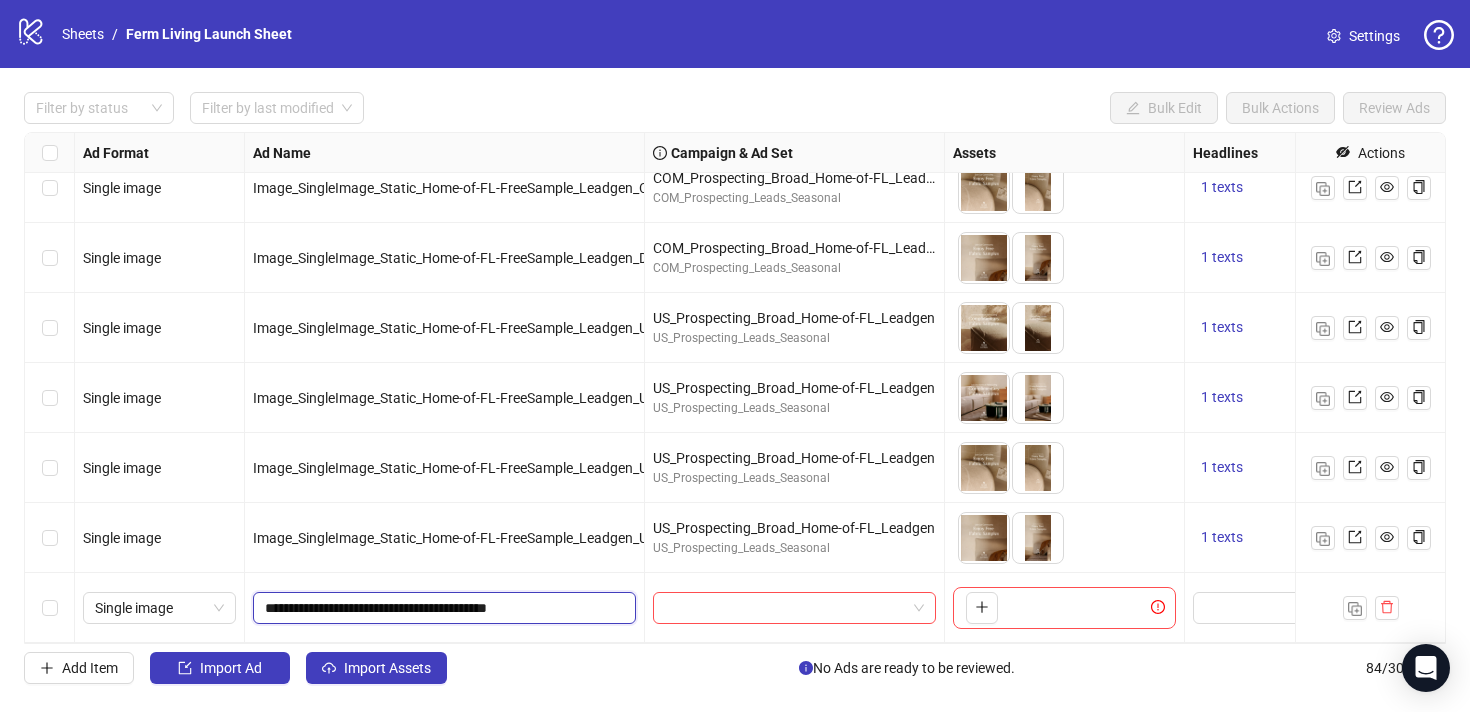 drag, startPoint x: 521, startPoint y: 609, endPoint x: 475, endPoint y: 609, distance: 46 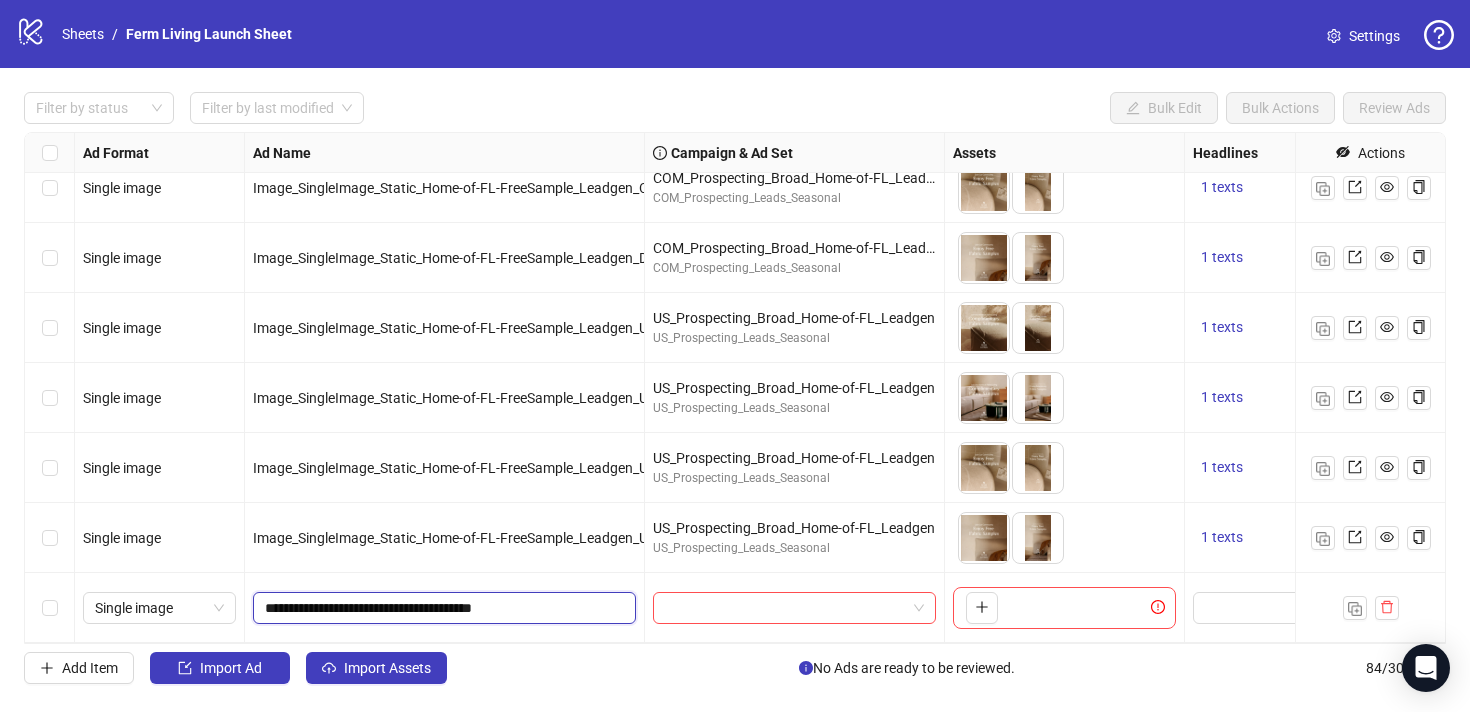 click on "**********" at bounding box center (442, 608) 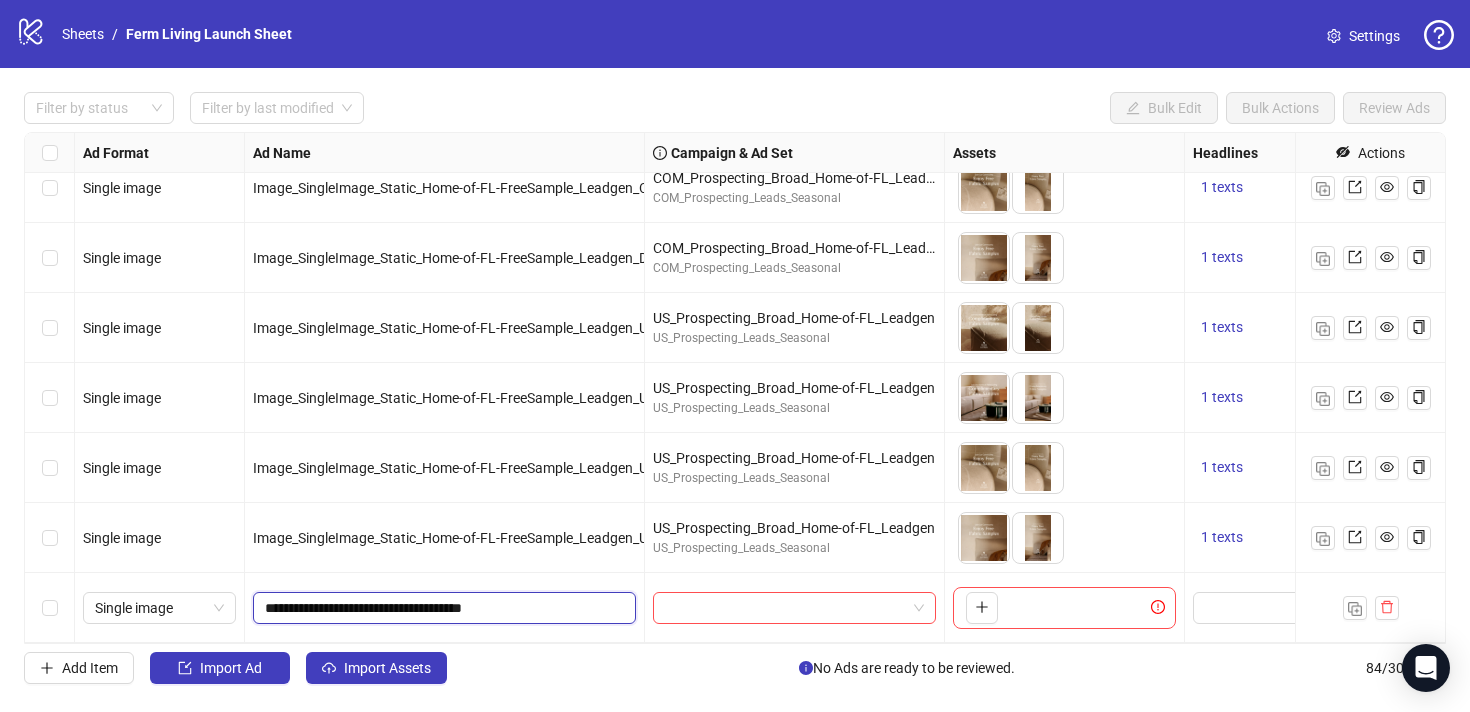 type on "**********" 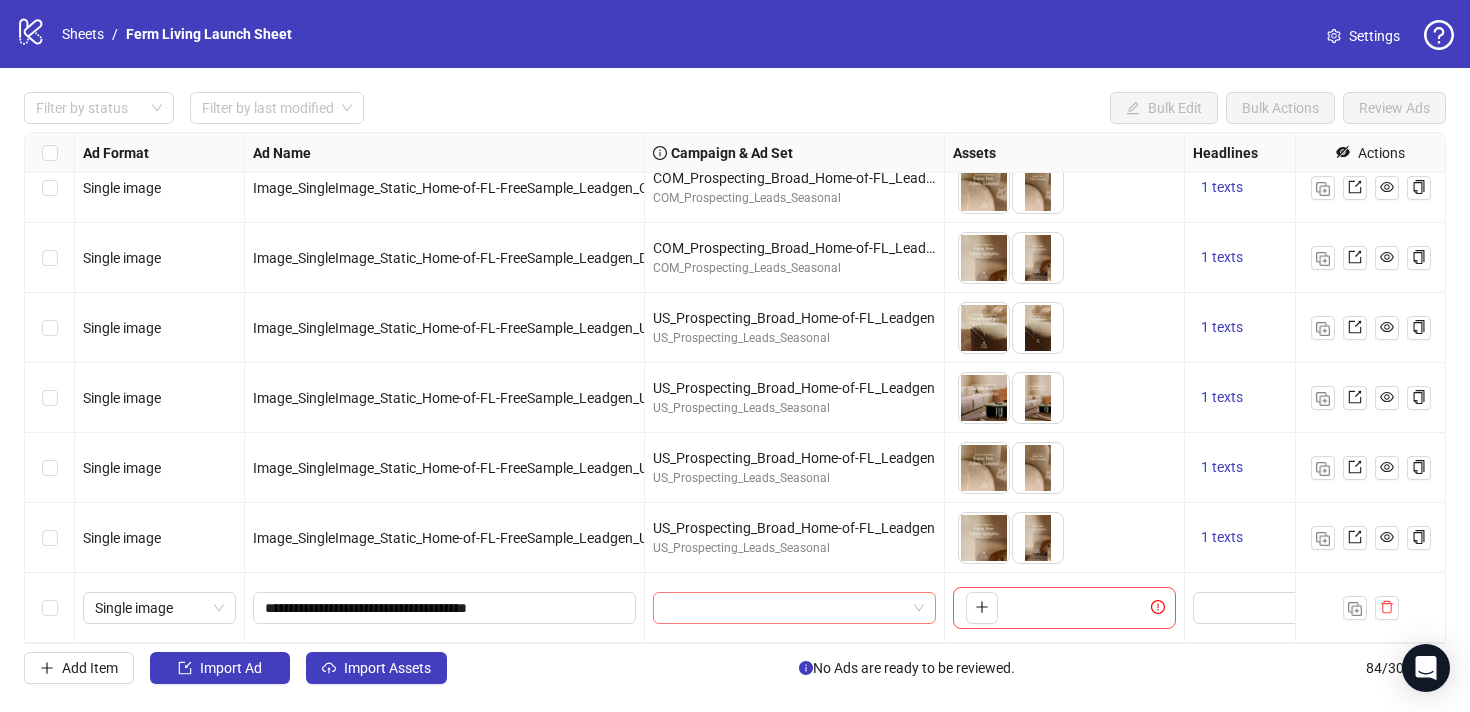 click at bounding box center (785, 608) 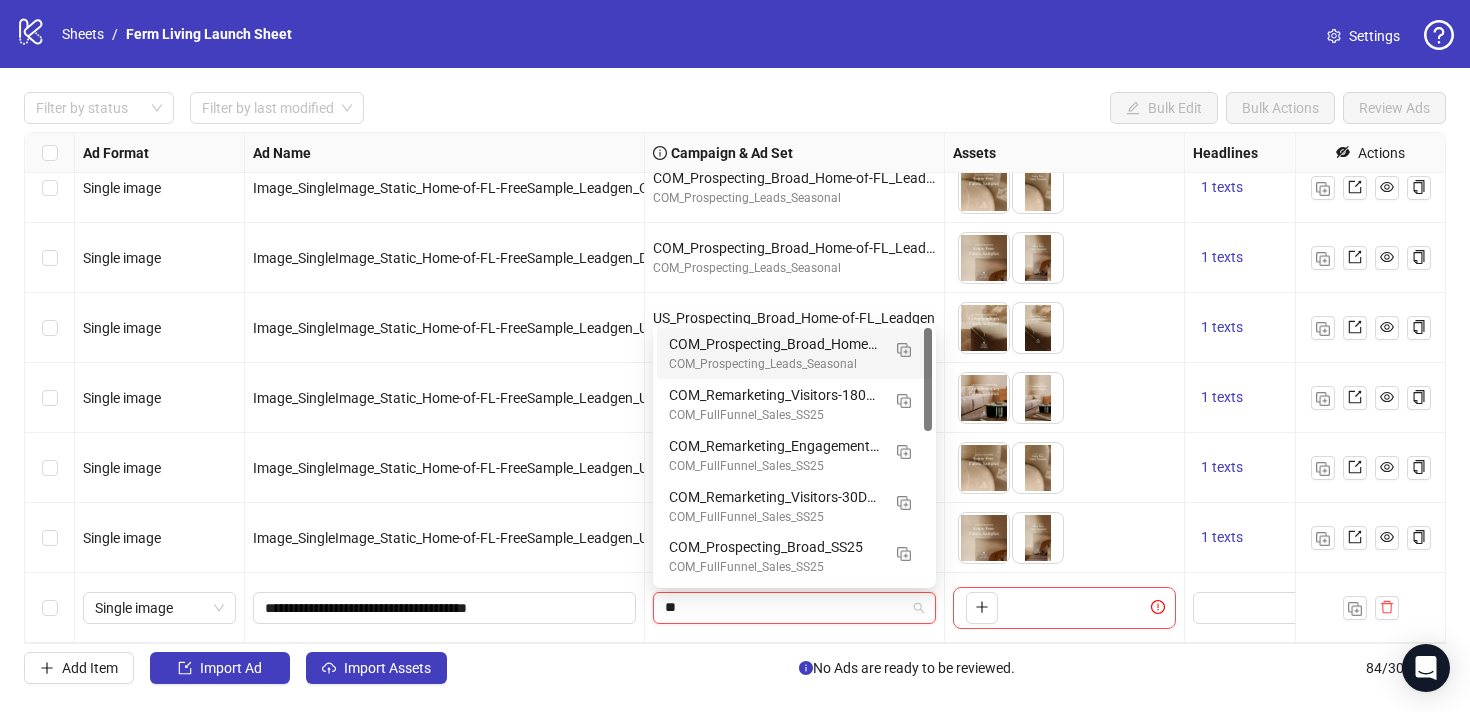 type on "***" 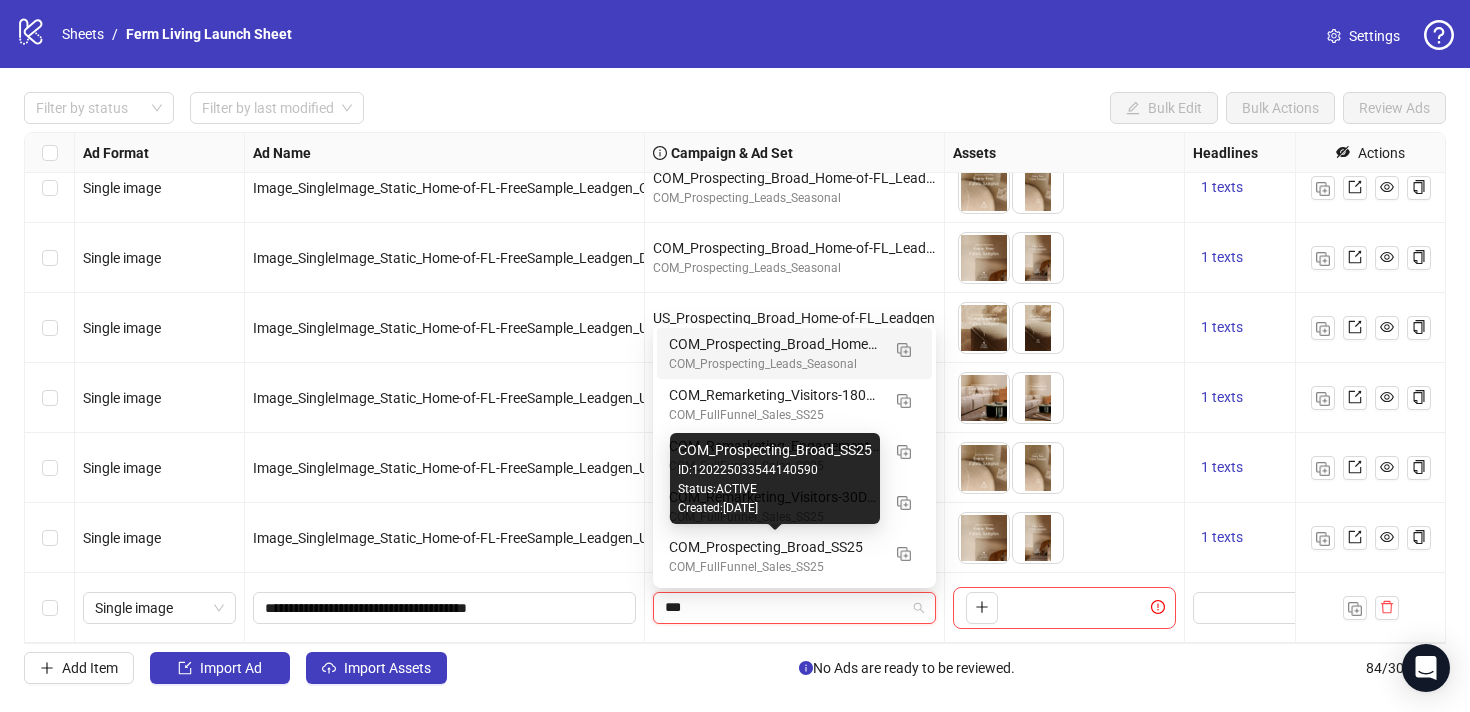 click on "COM_Prospecting_Broad_SS25" at bounding box center (774, 547) 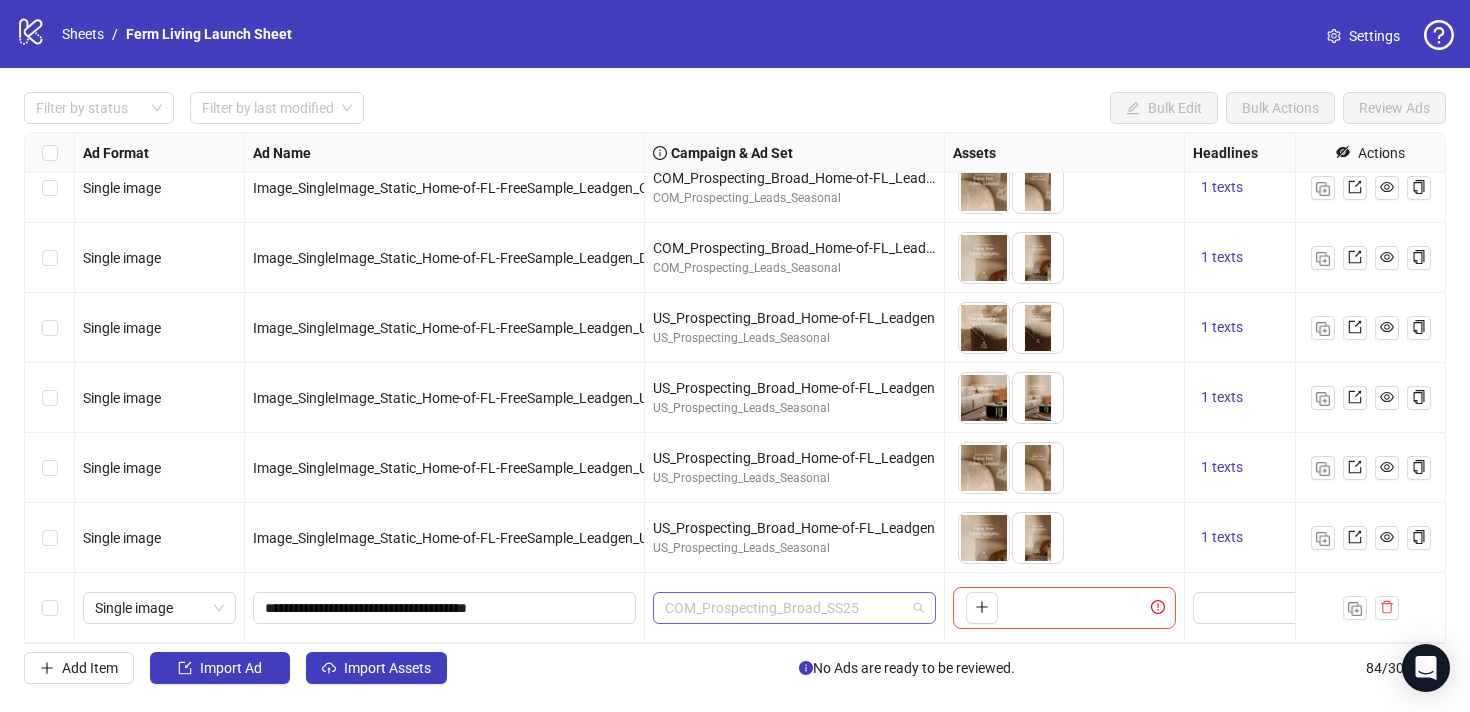 click on "COM_Prospecting_Broad_SS25" at bounding box center [794, 608] 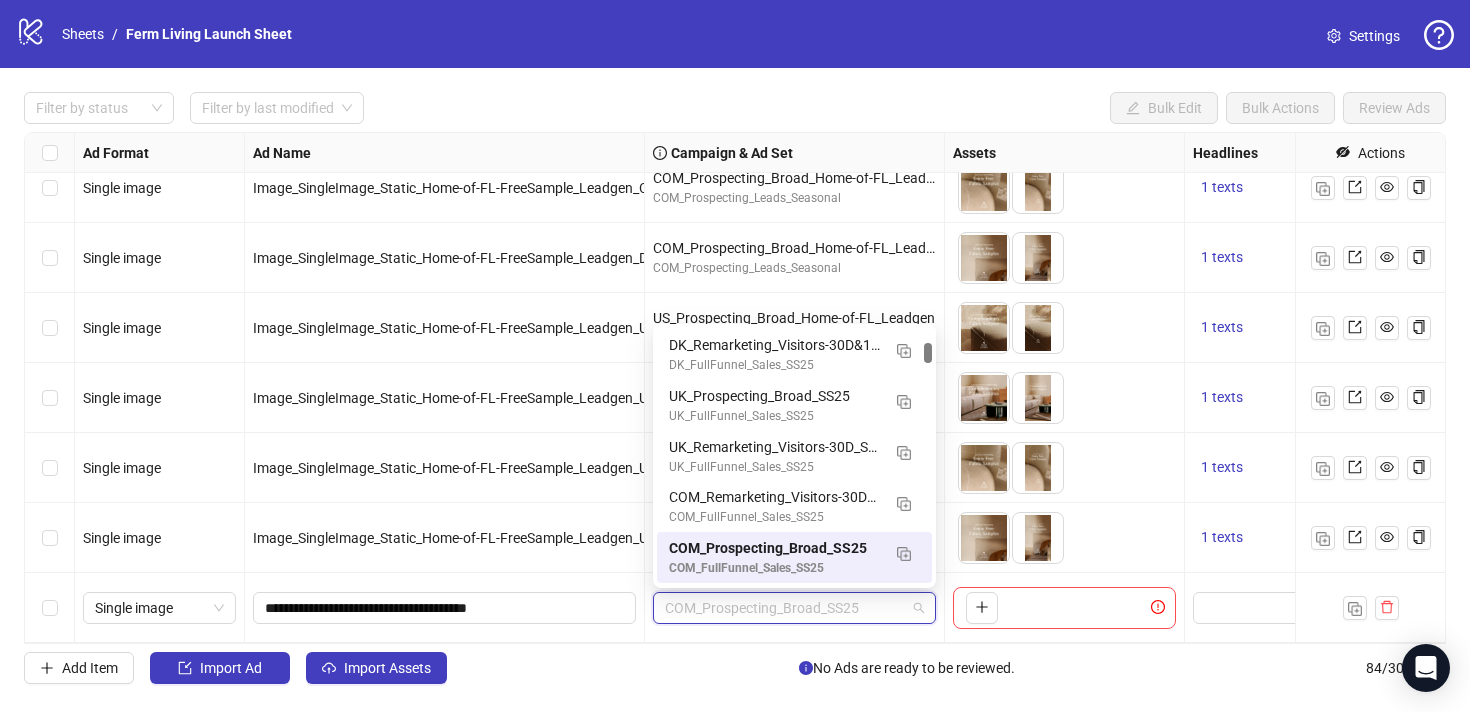 click on "COM_FullFunnel_Sales_SS25" at bounding box center (774, 568) 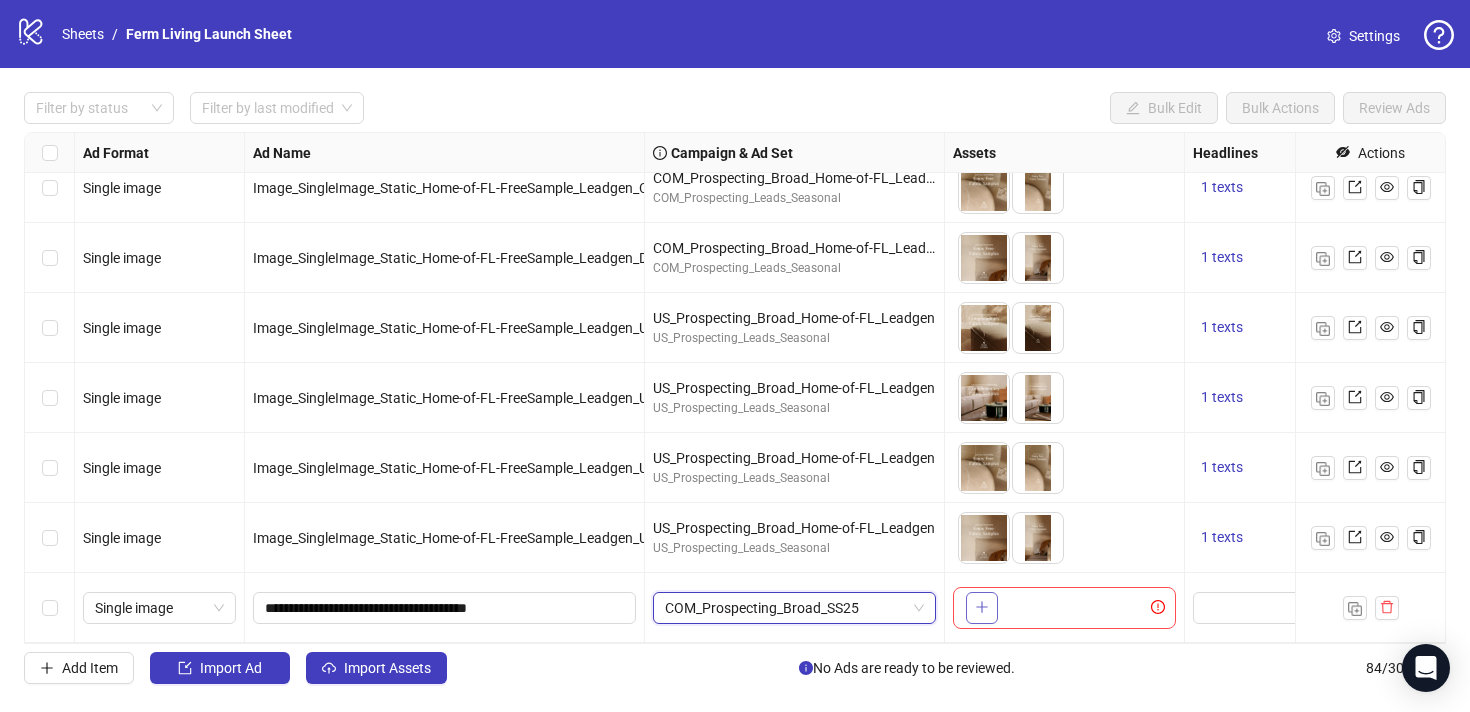click at bounding box center (982, 608) 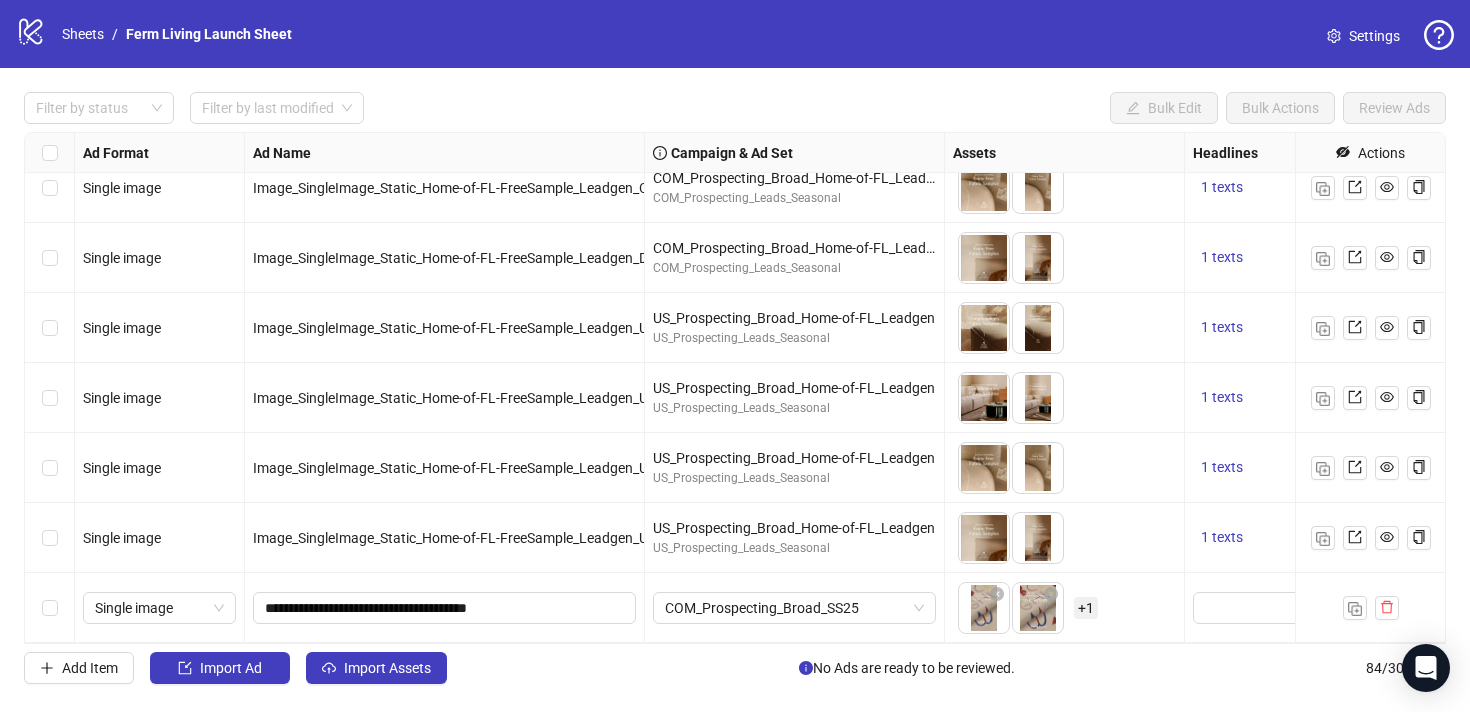 click on "+ 1" at bounding box center (1086, 608) 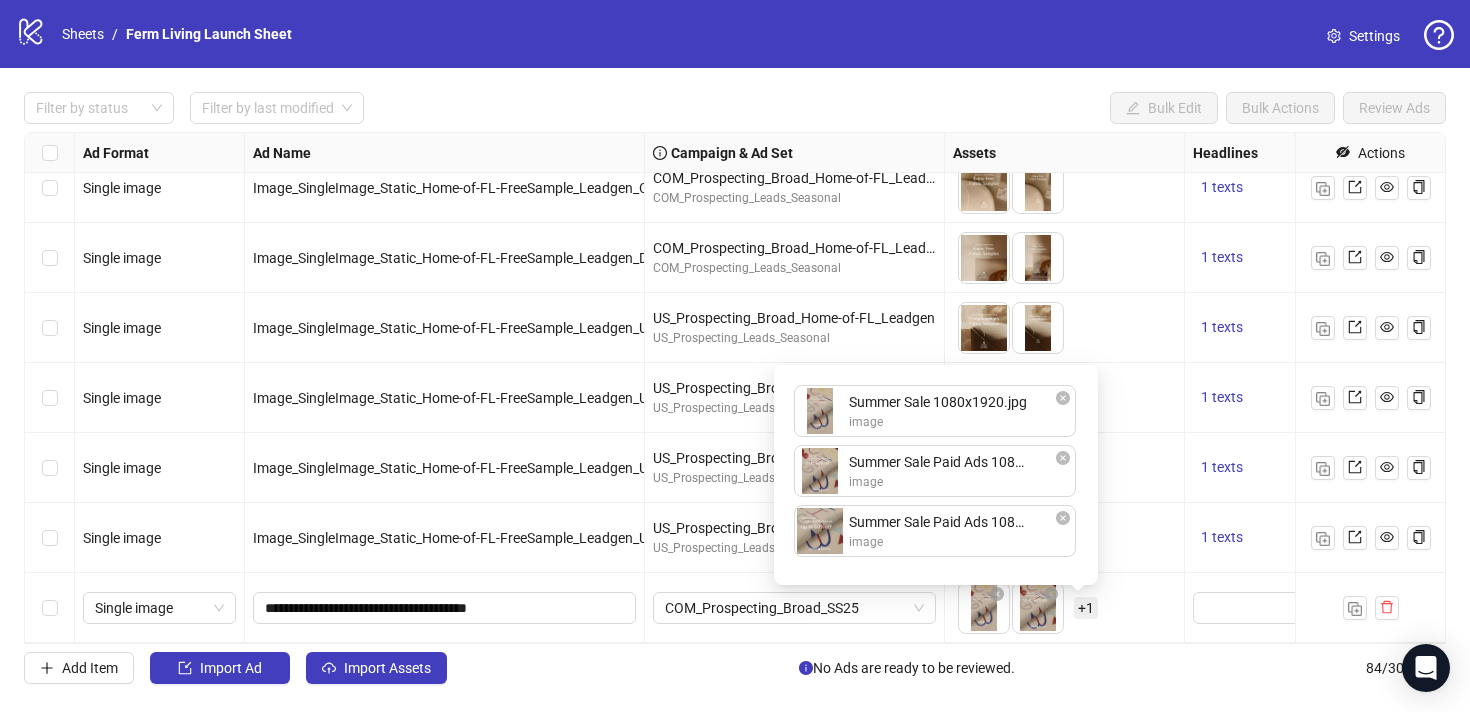 click on "+ 1" at bounding box center [1086, 608] 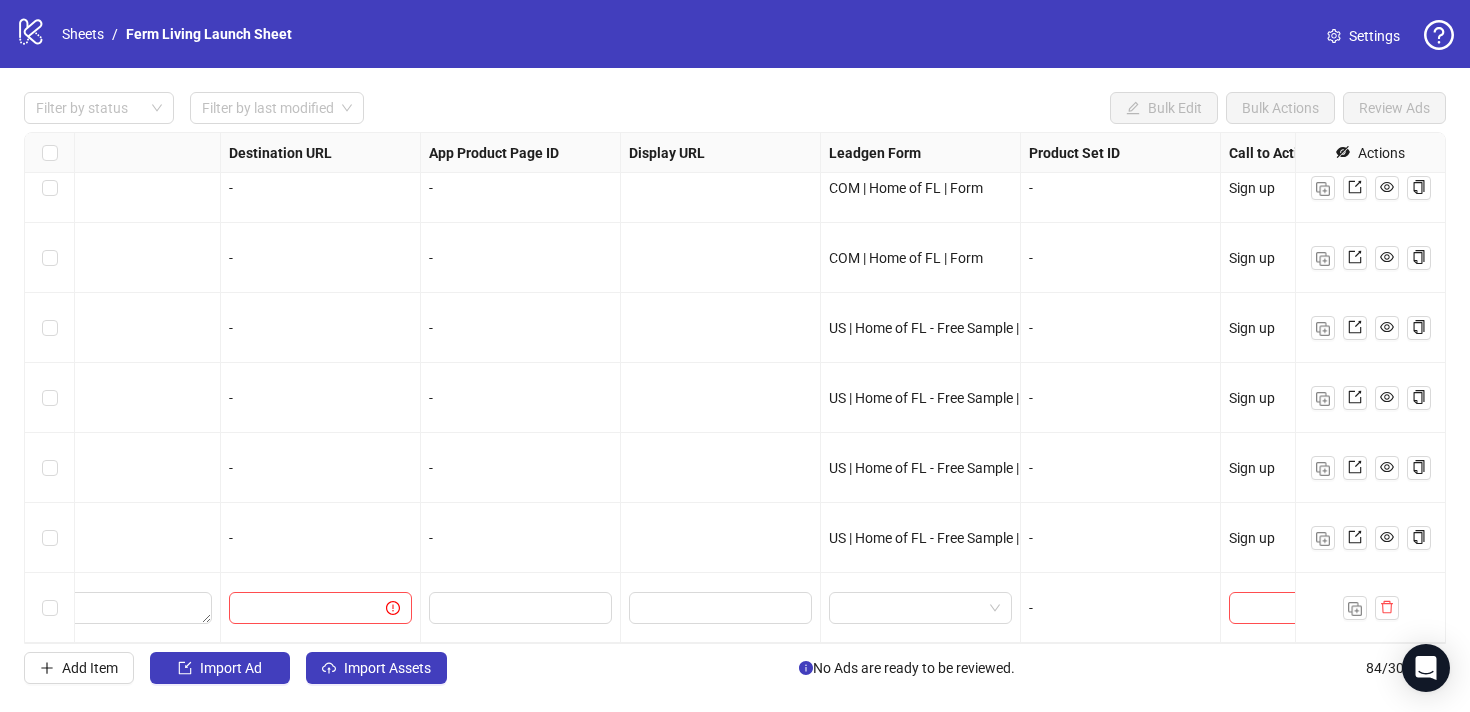 scroll, scrollTop: 5410, scrollLeft: 1850, axis: both 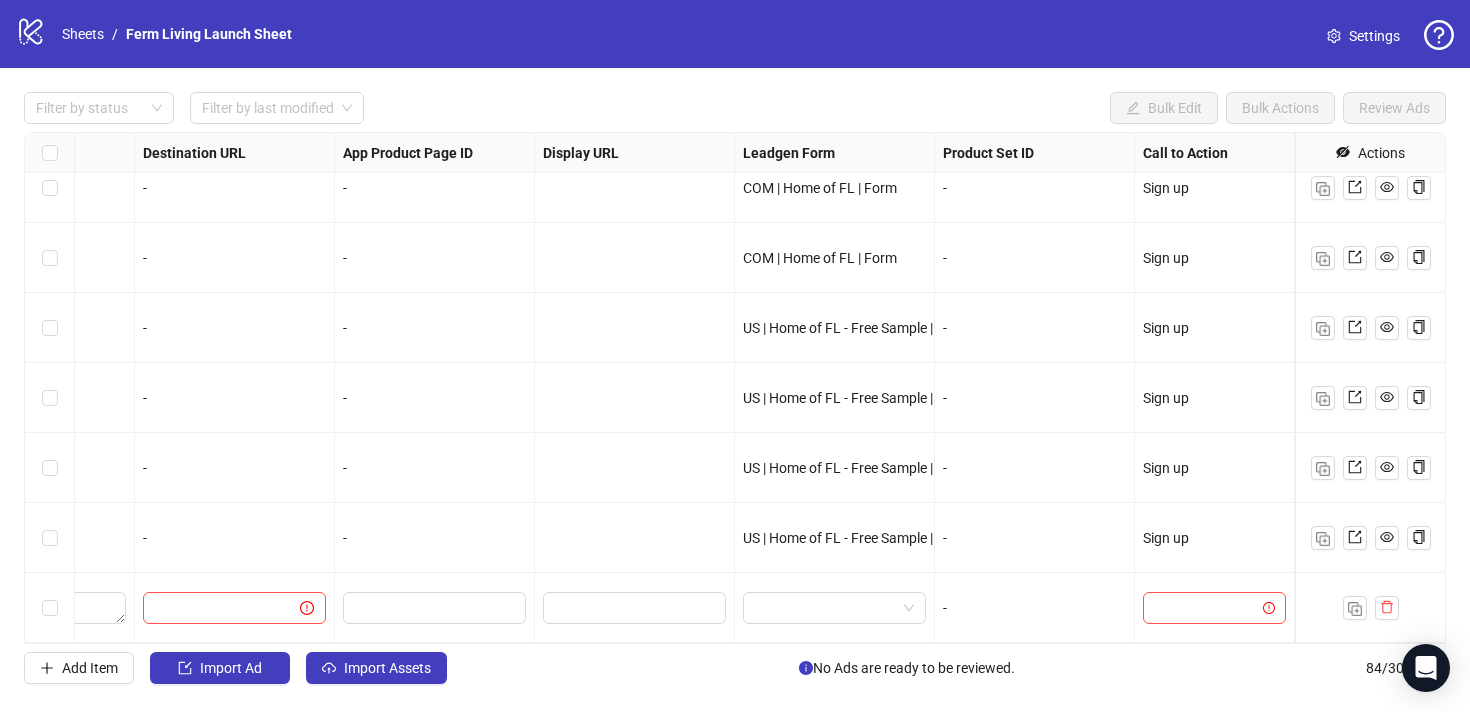 click at bounding box center [1215, 608] 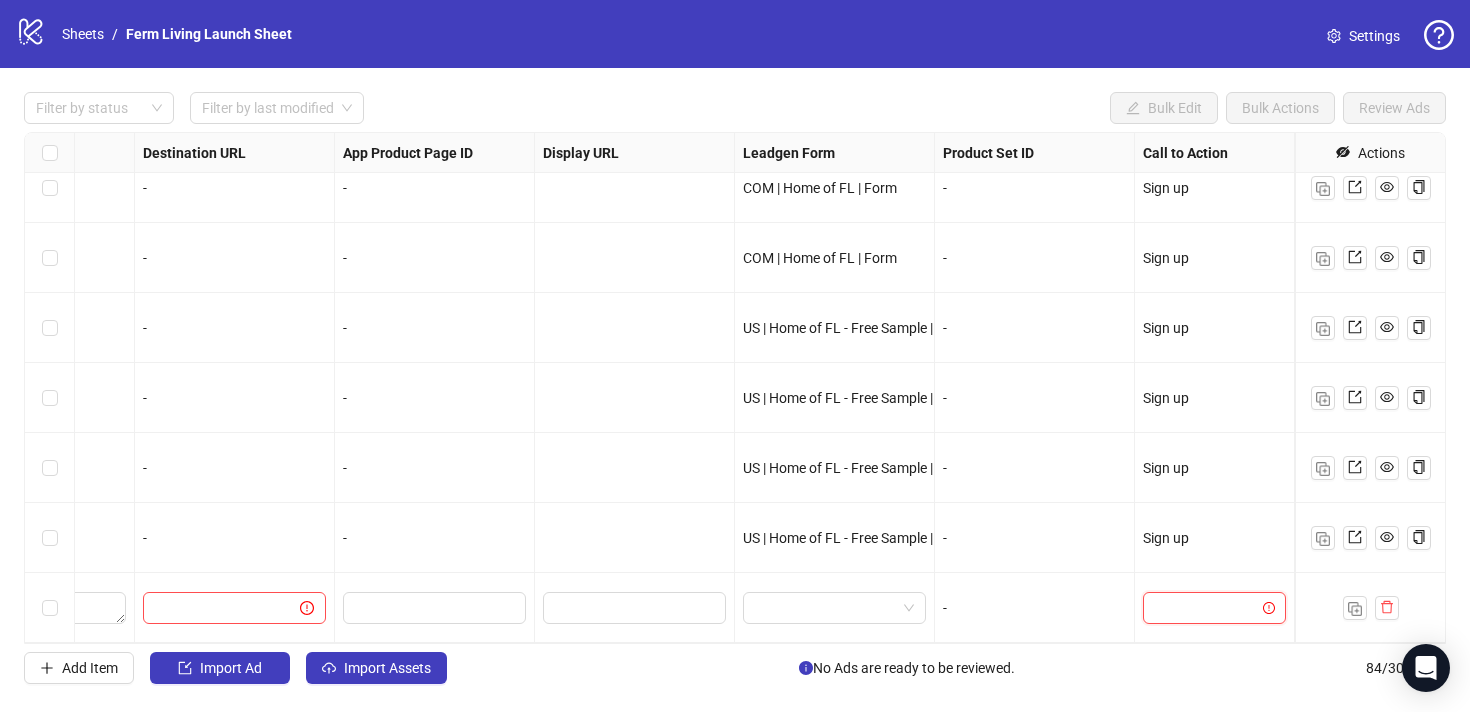 click at bounding box center [1205, 608] 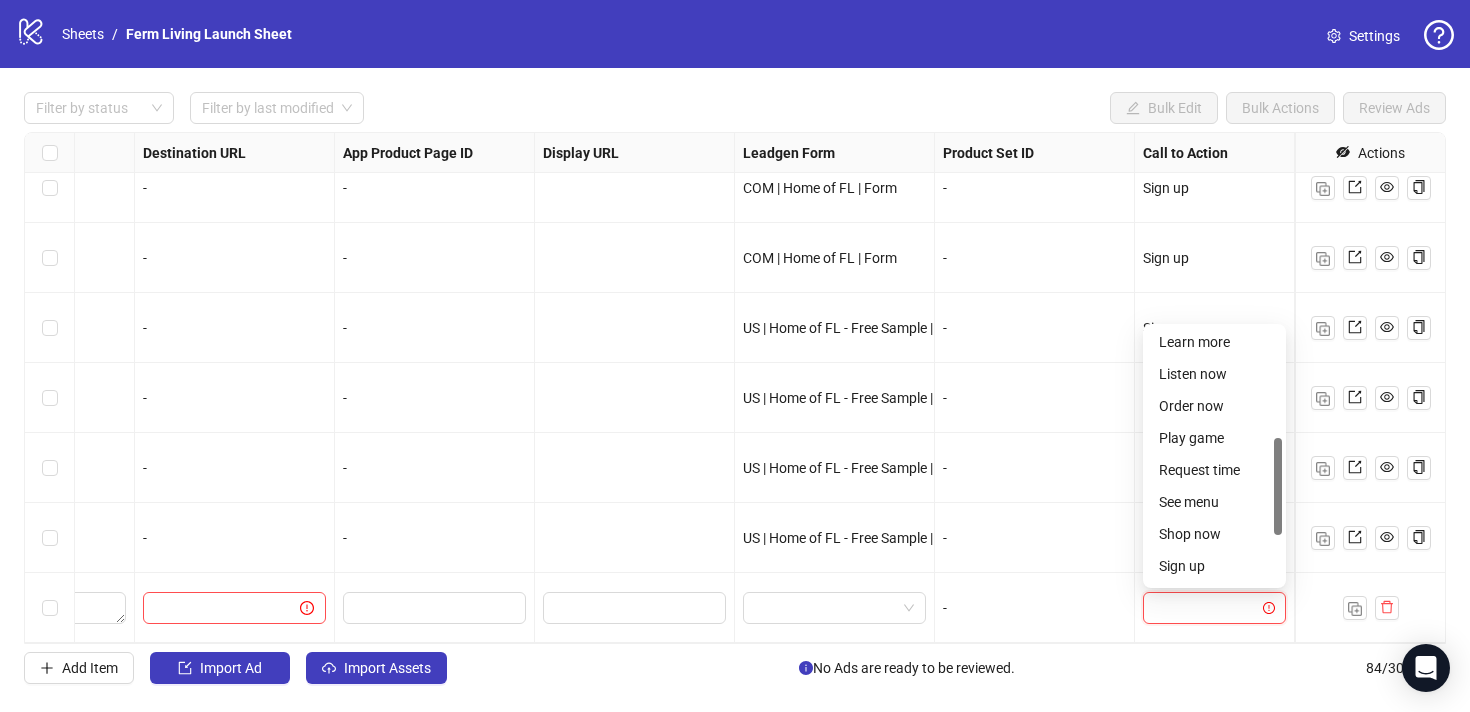 scroll, scrollTop: 298, scrollLeft: 0, axis: vertical 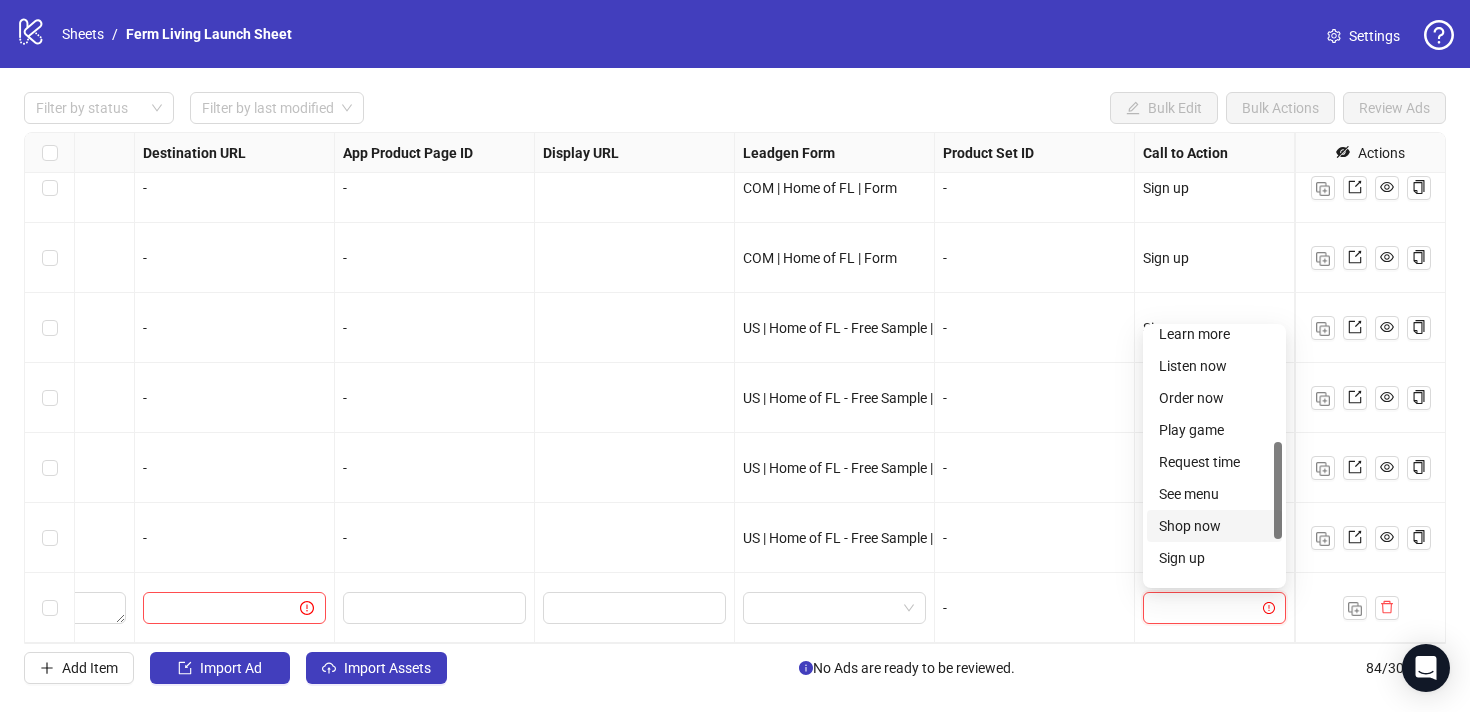 click on "Shop now" at bounding box center [1214, 526] 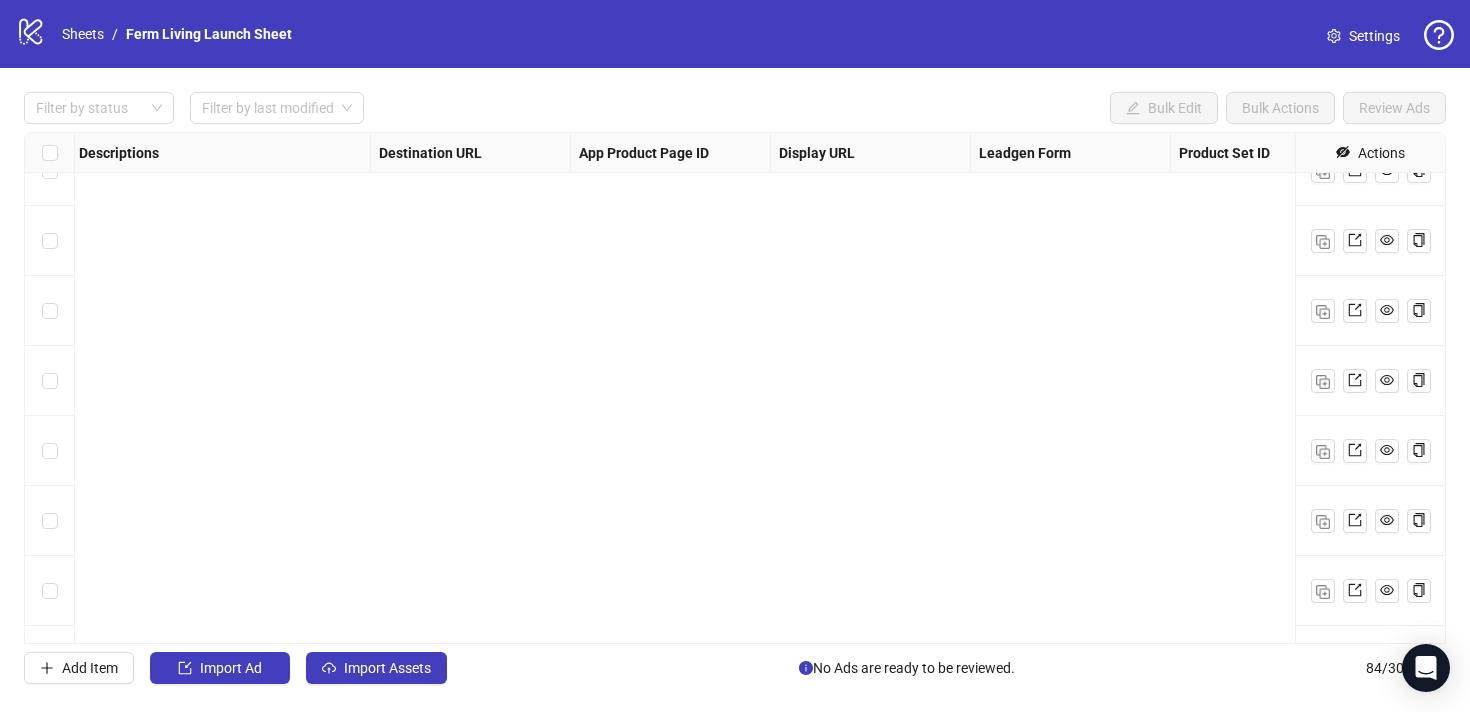 scroll, scrollTop: 5410, scrollLeft: 1614, axis: both 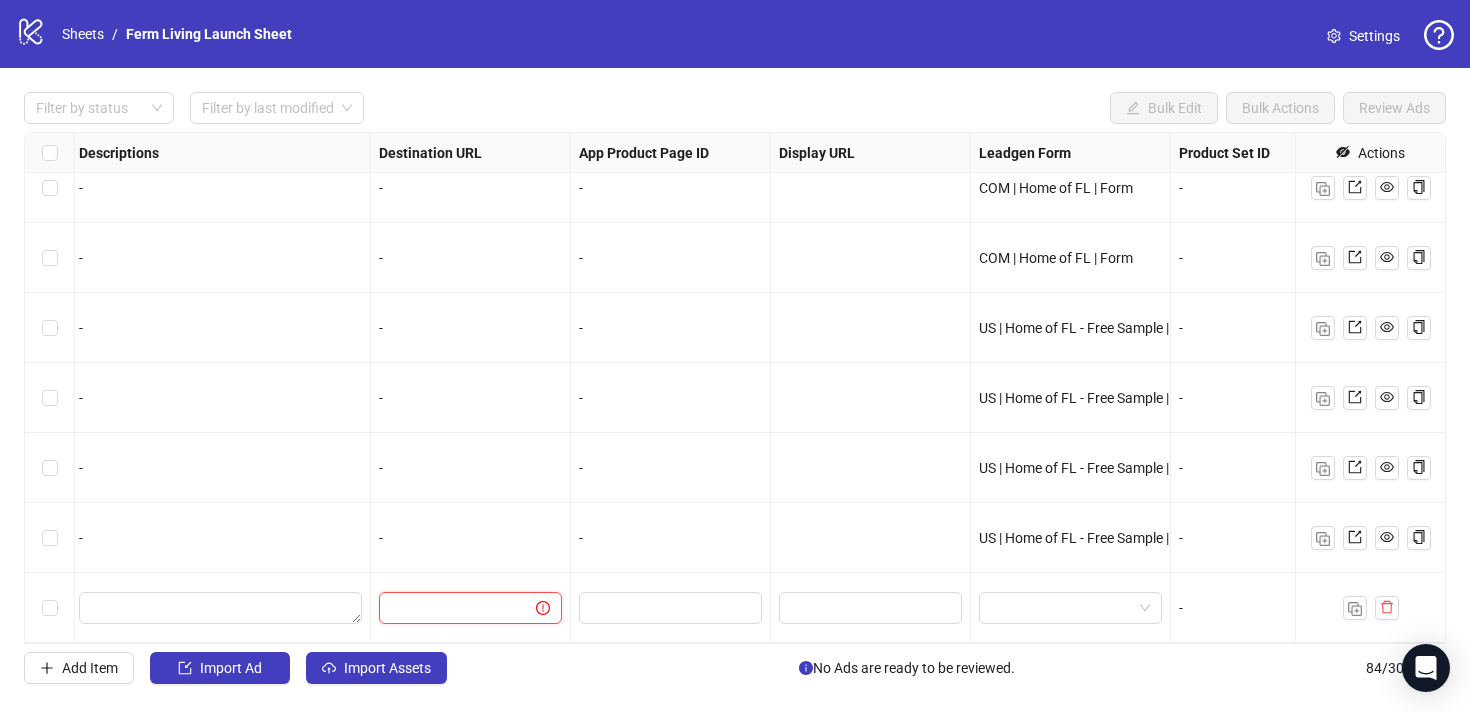 click at bounding box center [449, 608] 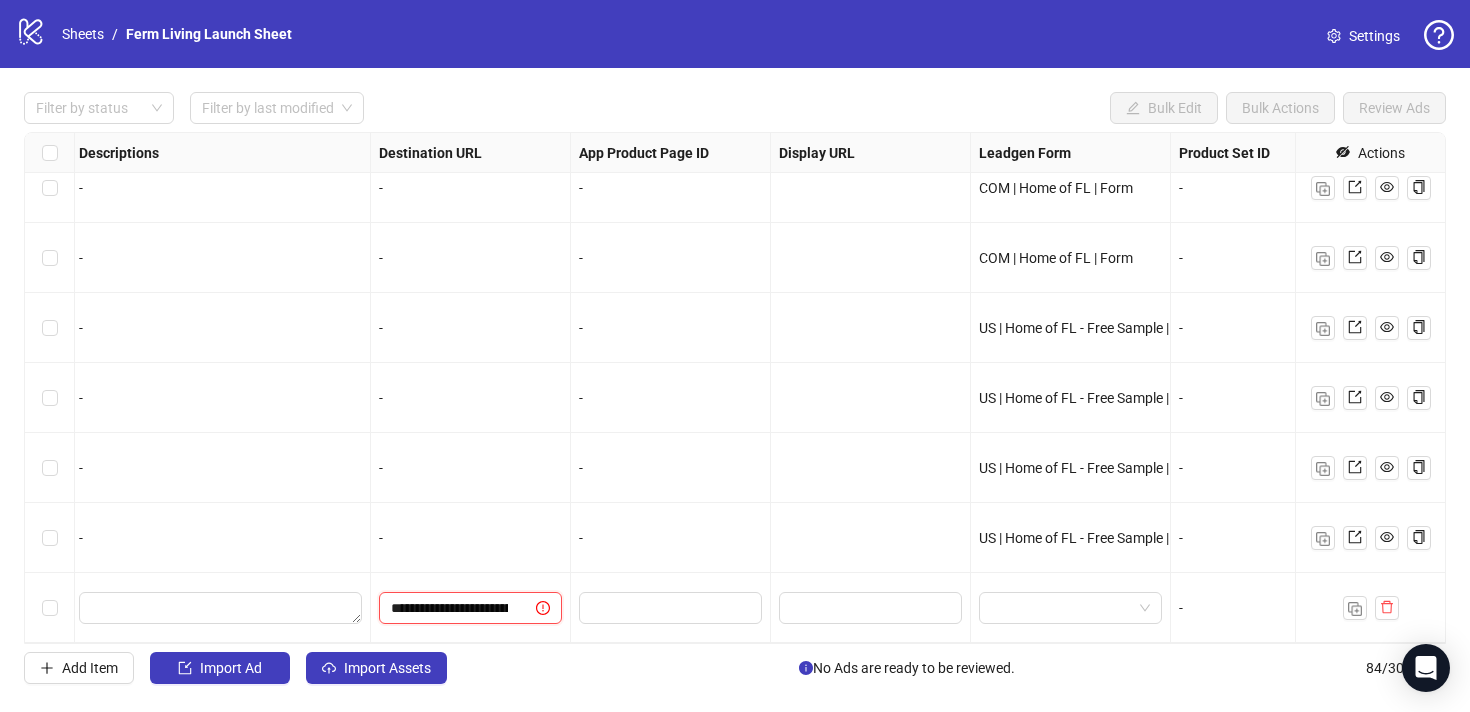 scroll, scrollTop: 0, scrollLeft: 141, axis: horizontal 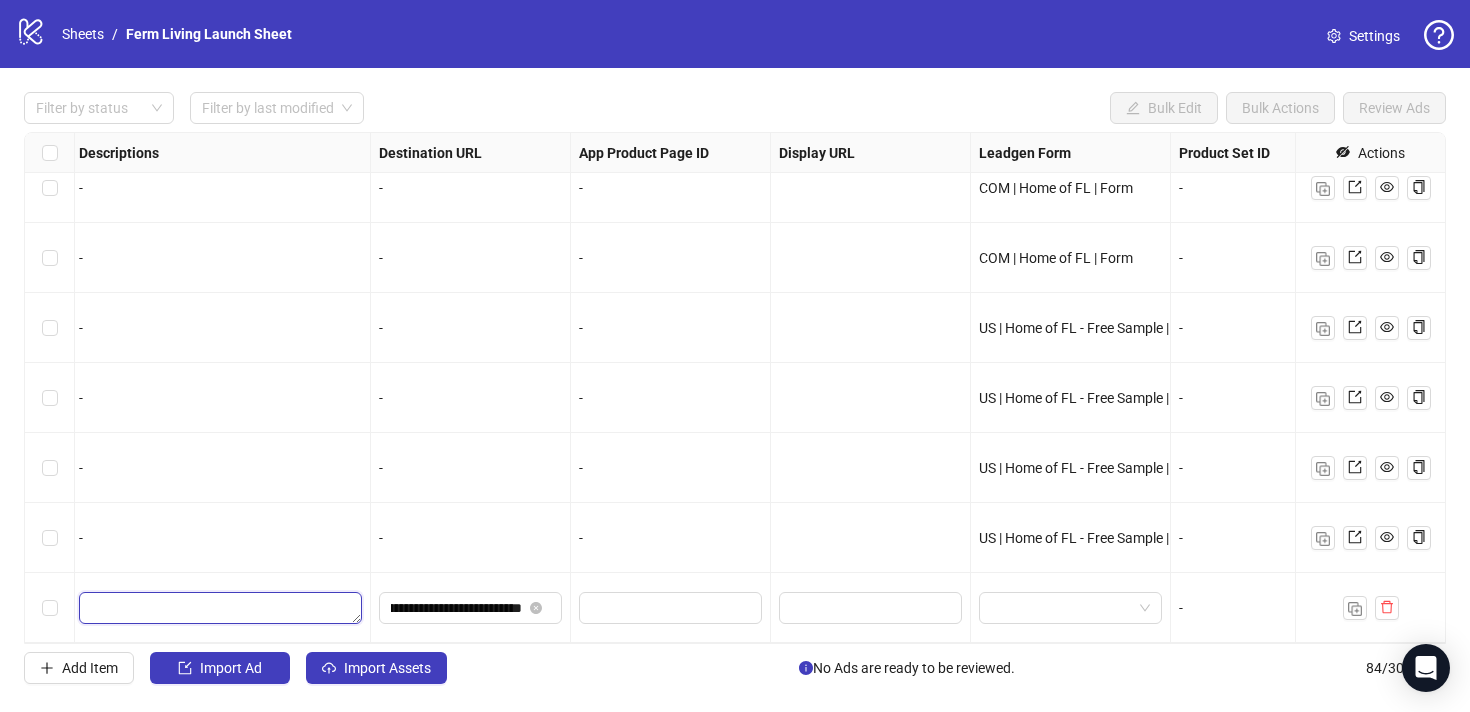 click at bounding box center (220, 608) 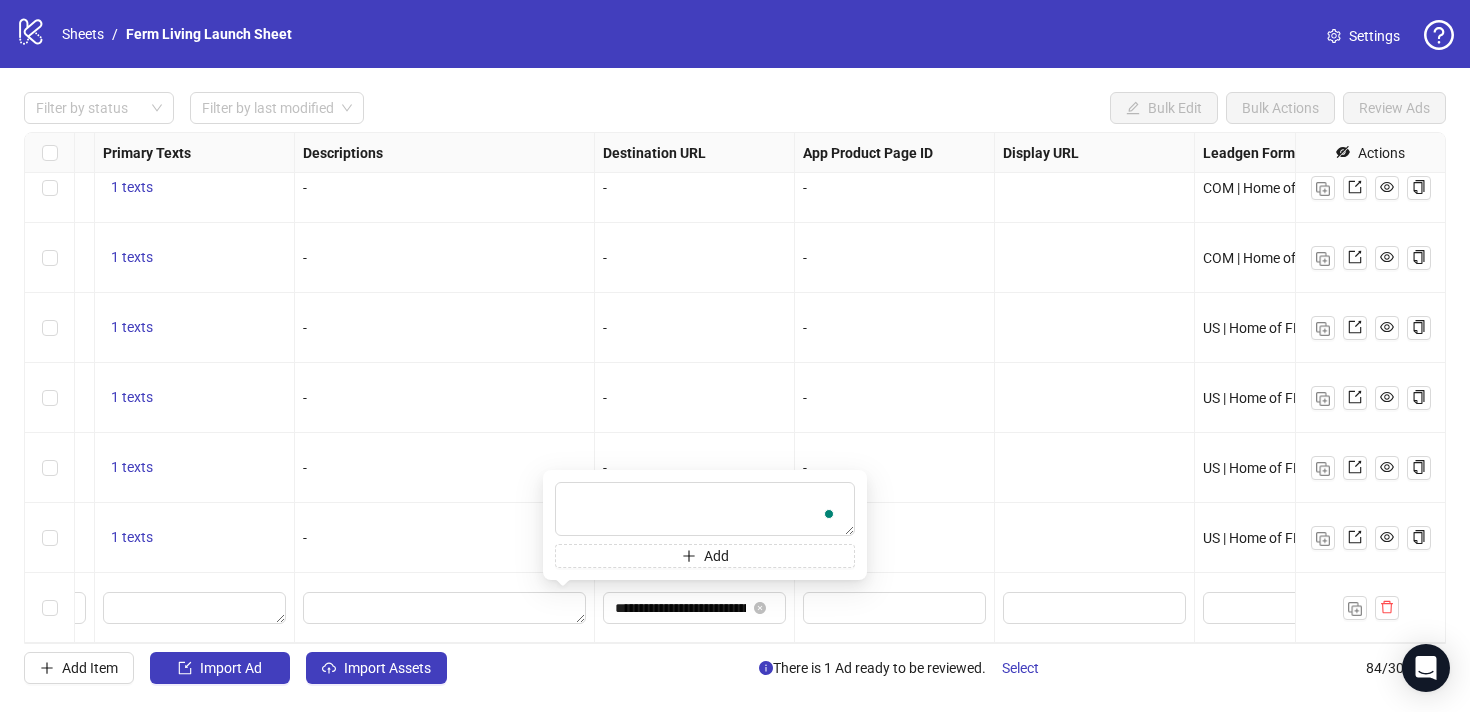scroll, scrollTop: 5410, scrollLeft: 1150, axis: both 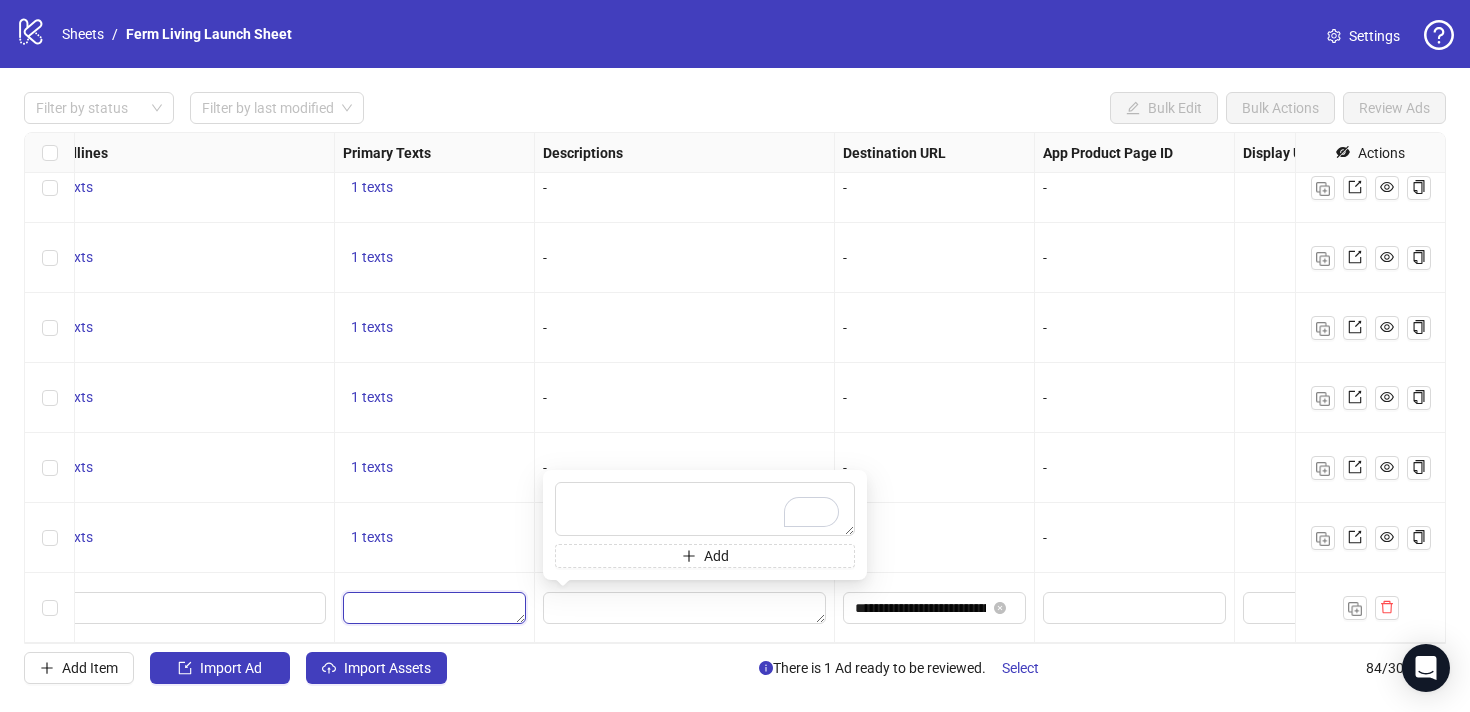 click at bounding box center [434, 608] 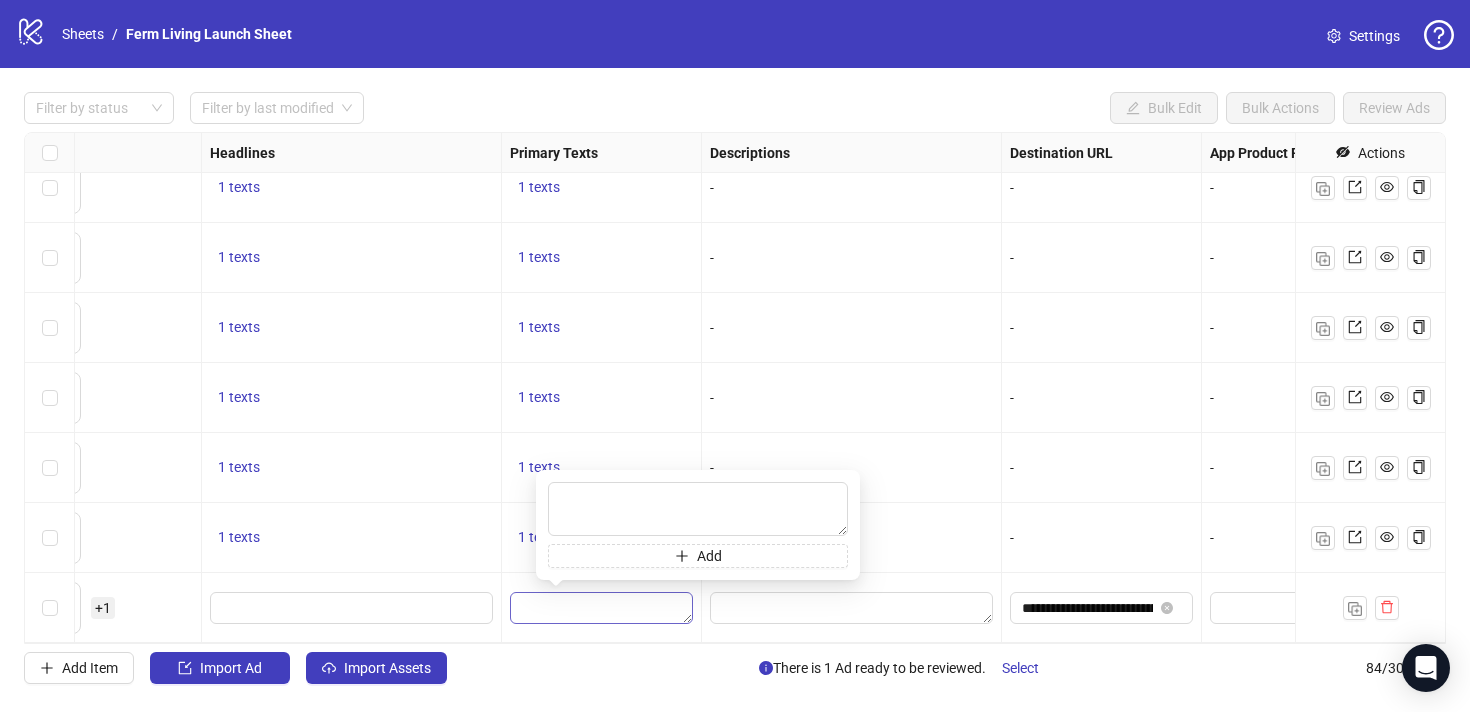 scroll, scrollTop: 5410, scrollLeft: 954, axis: both 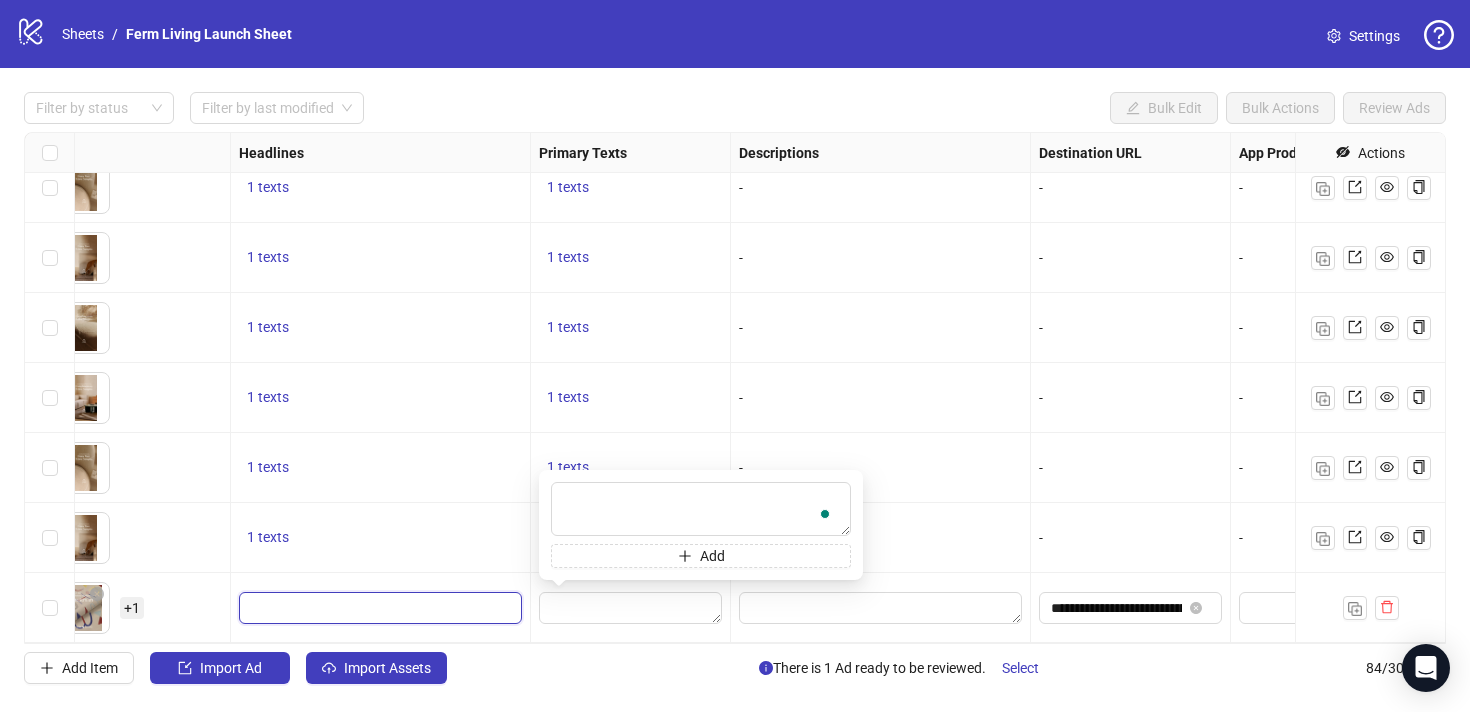 click at bounding box center [378, 608] 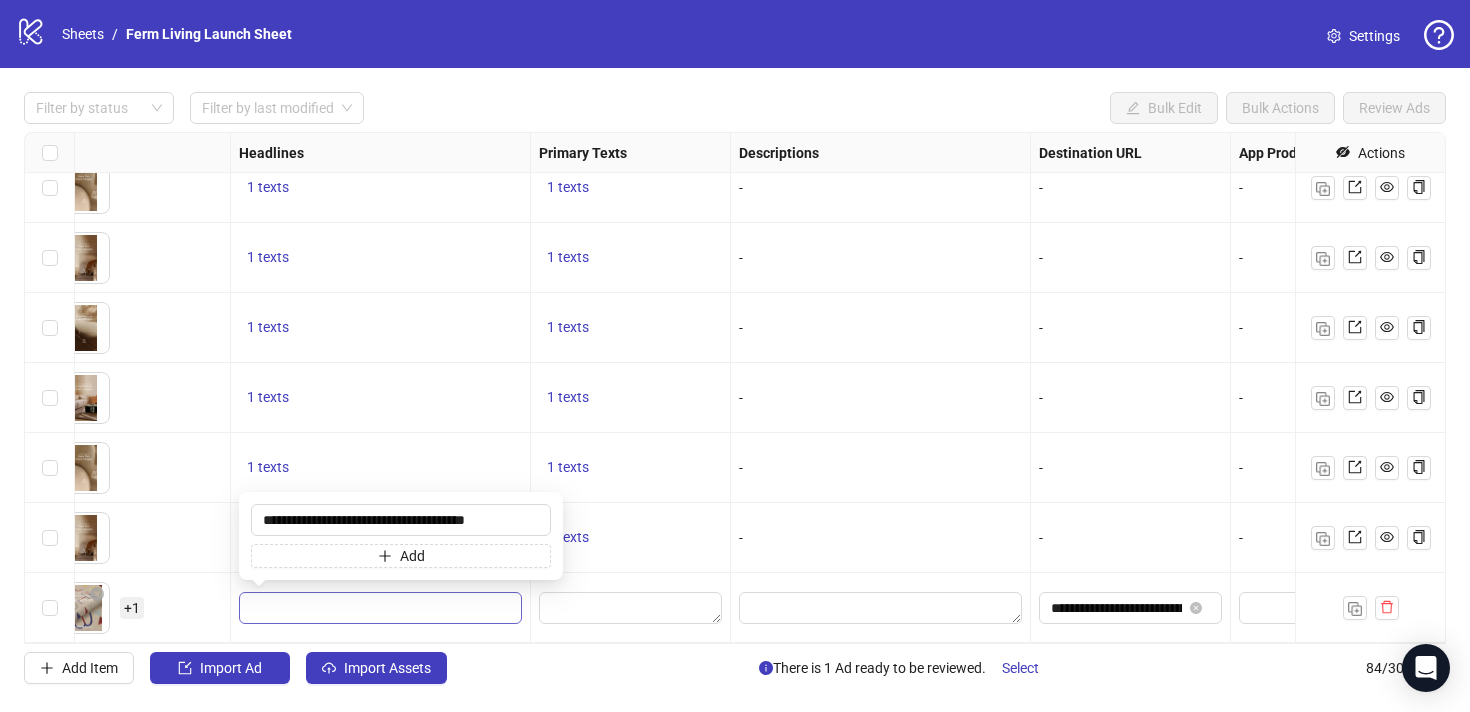 type on "**********" 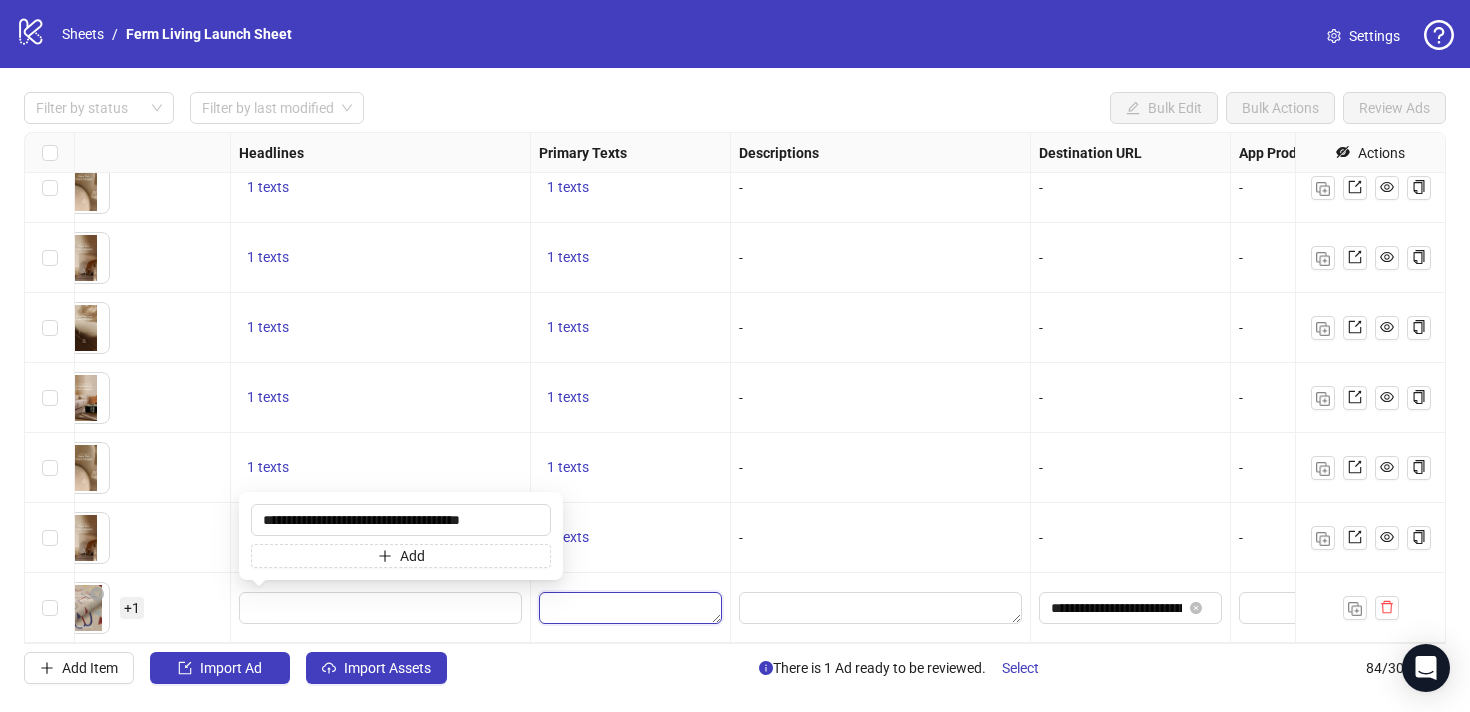 click at bounding box center [630, 608] 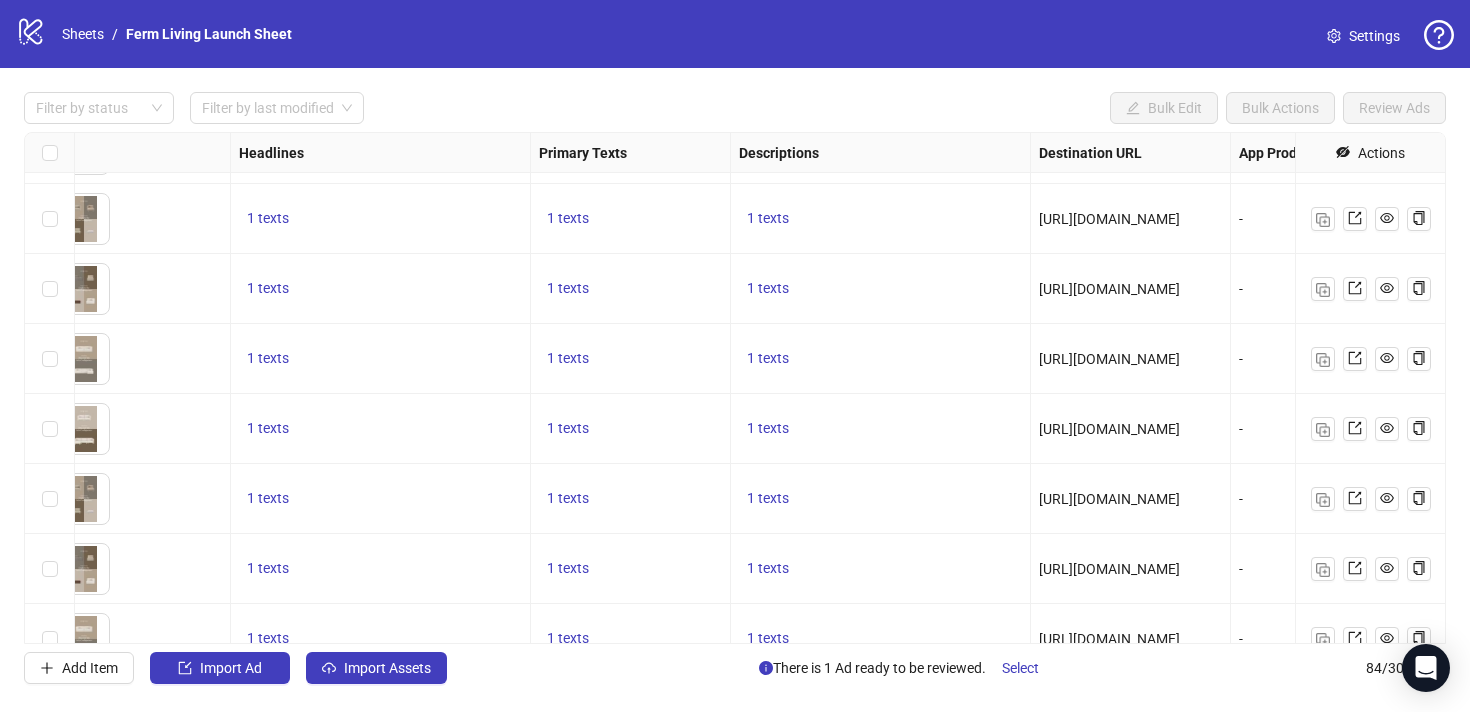 scroll, scrollTop: 1097, scrollLeft: 954, axis: both 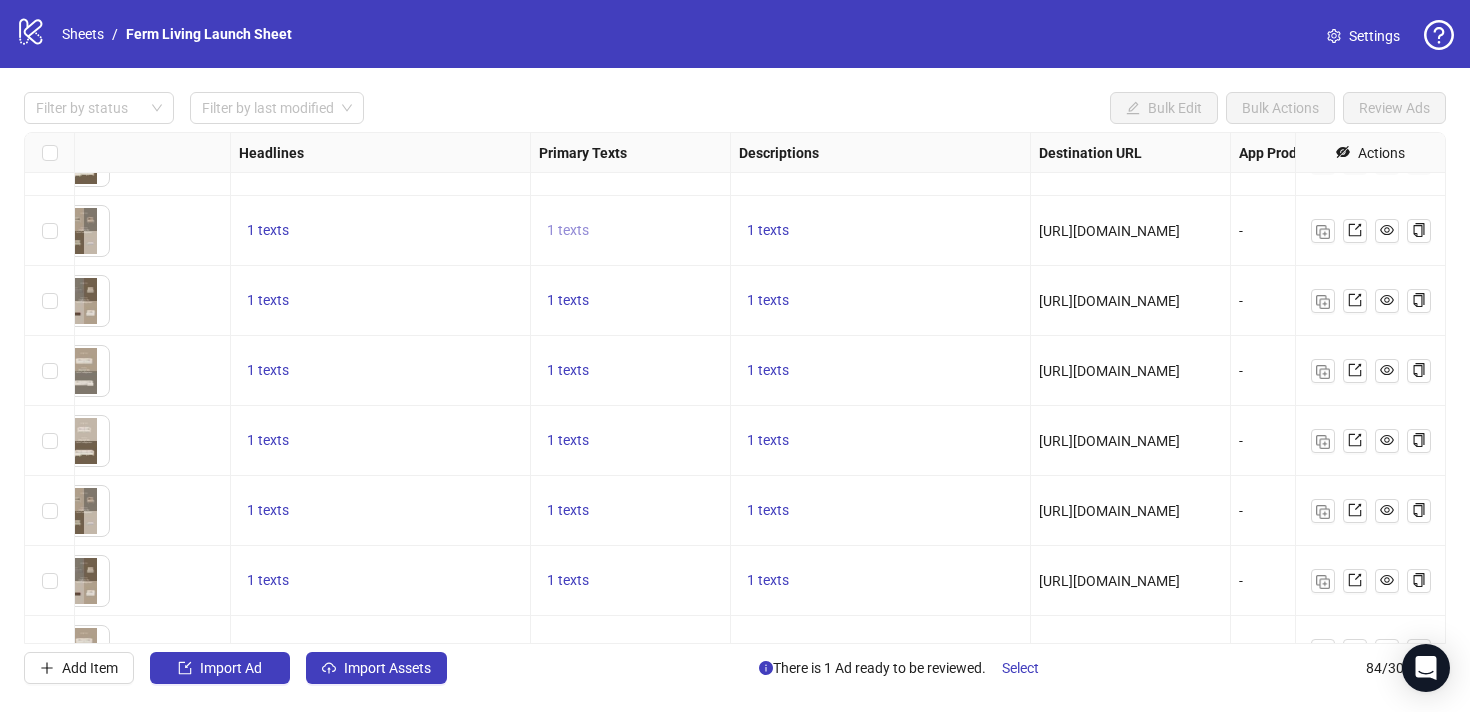 click on "1 texts" at bounding box center (568, 230) 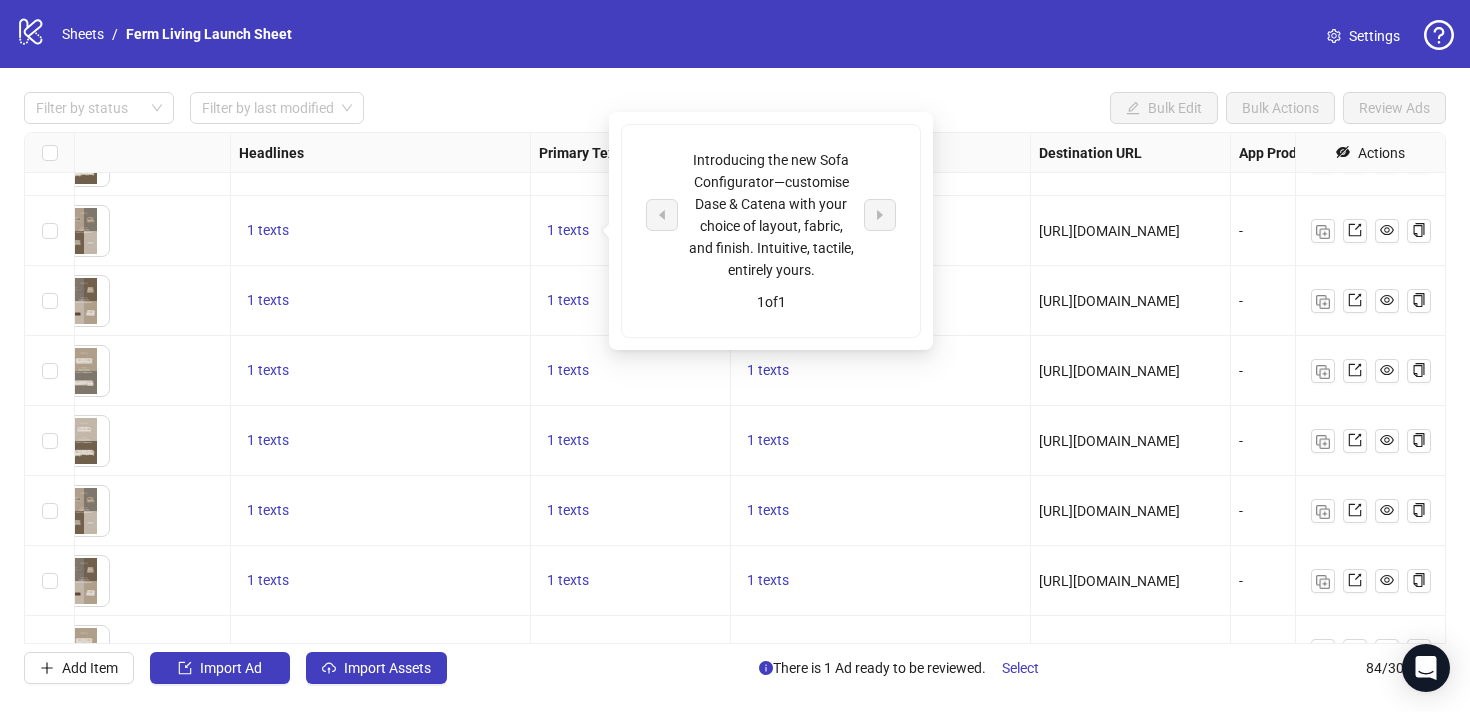 click on "1 texts" at bounding box center (881, 441) 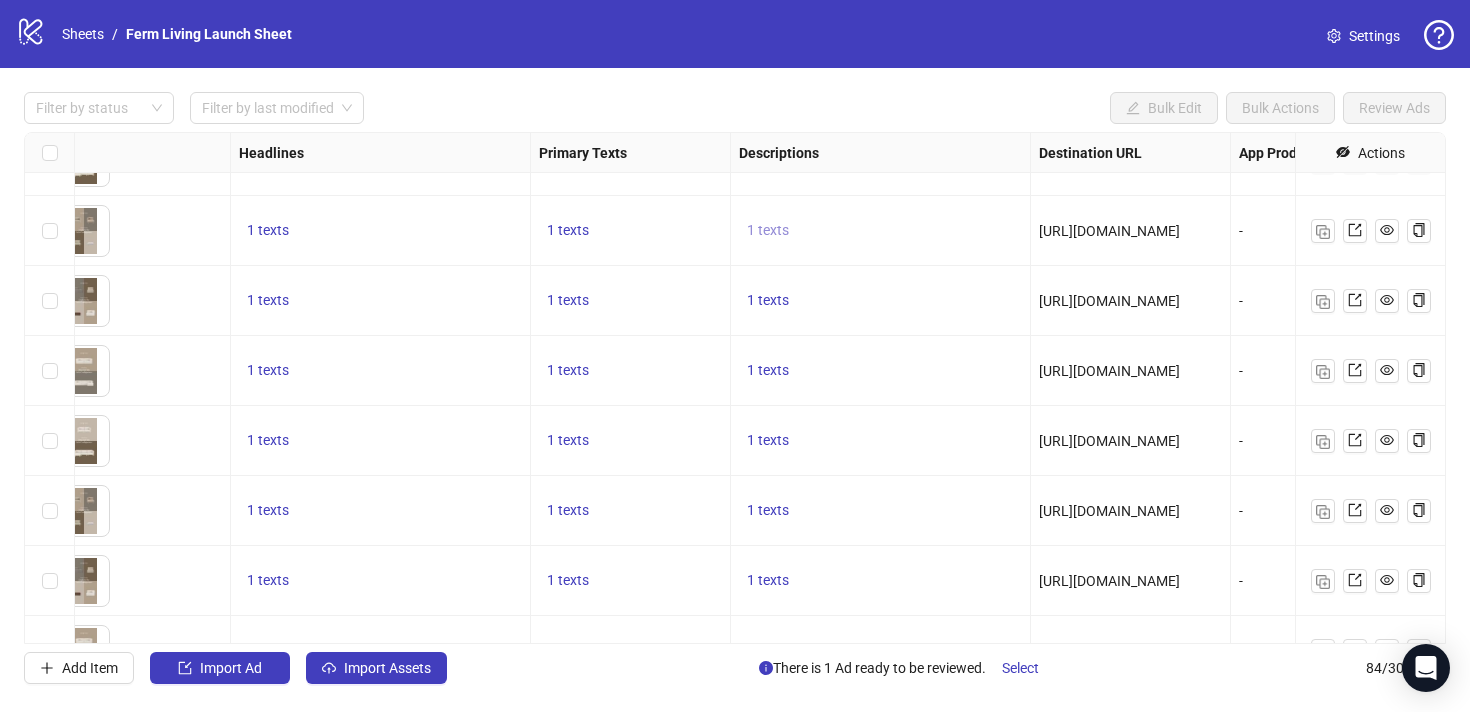 click on "1 texts" at bounding box center (768, 230) 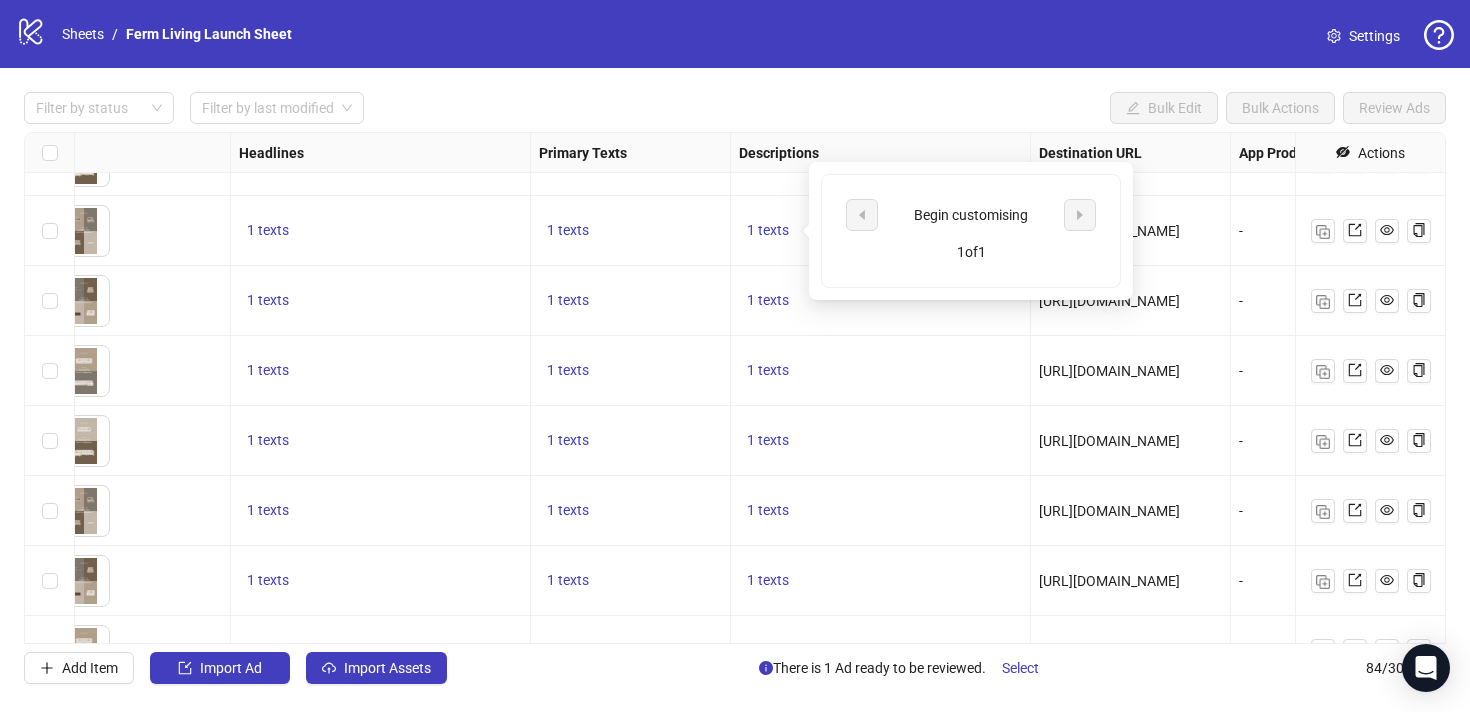 click on "1 texts" at bounding box center (881, 371) 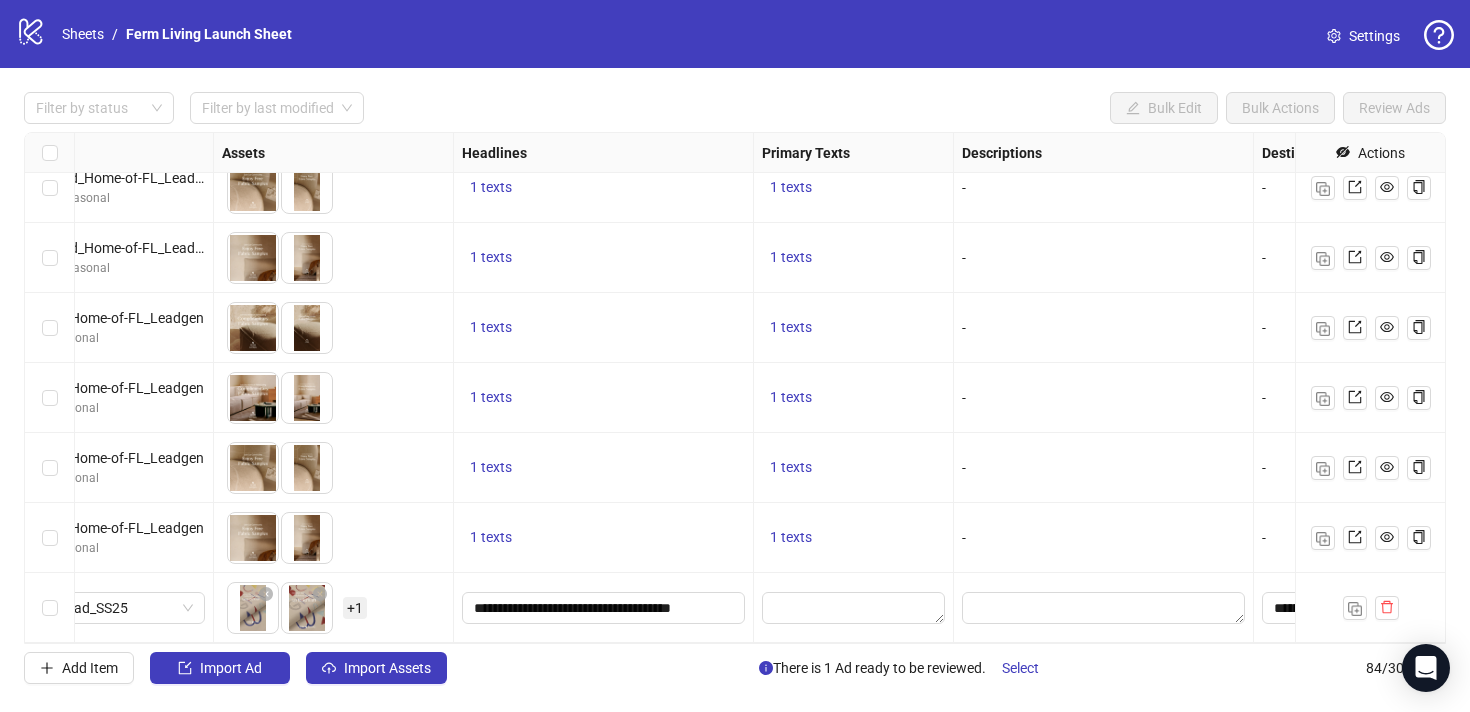 scroll, scrollTop: 5410, scrollLeft: 741, axis: both 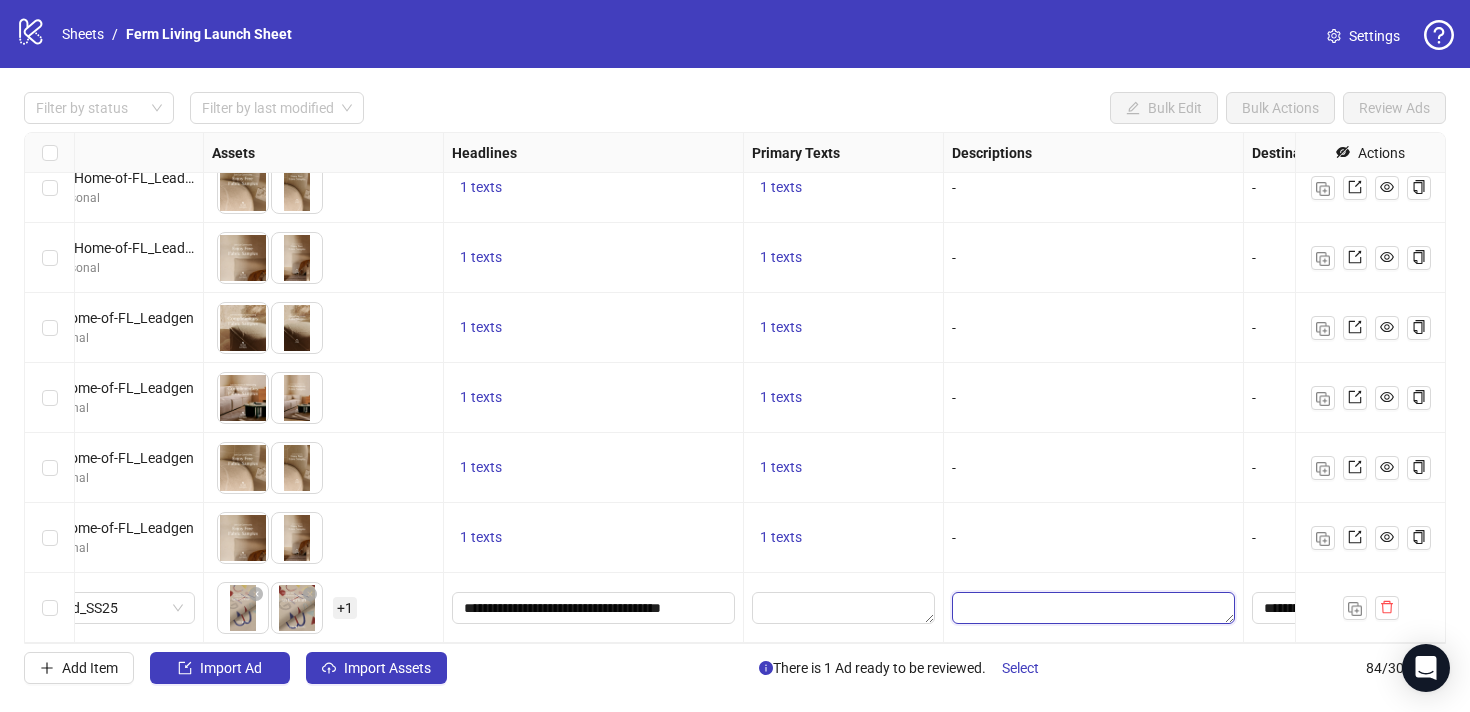 click at bounding box center (1093, 608) 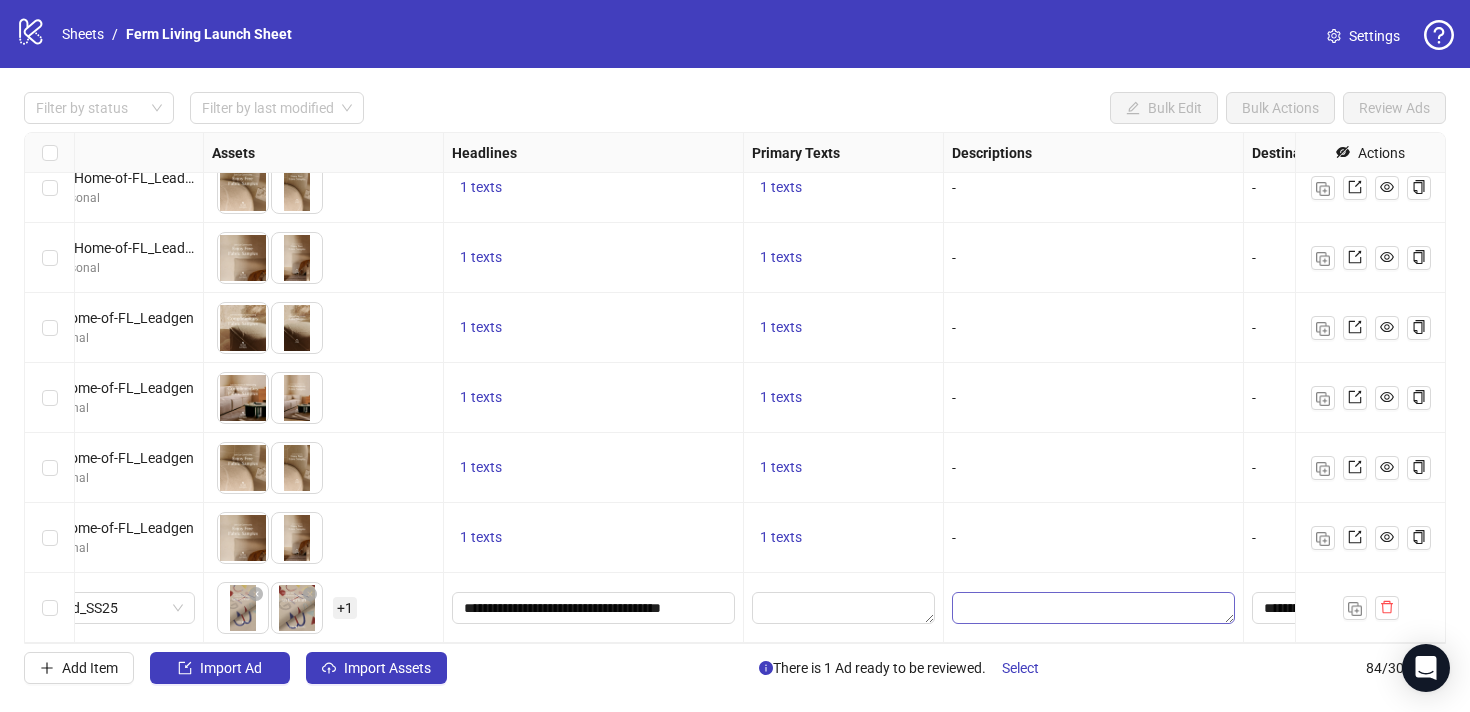 type on "**********" 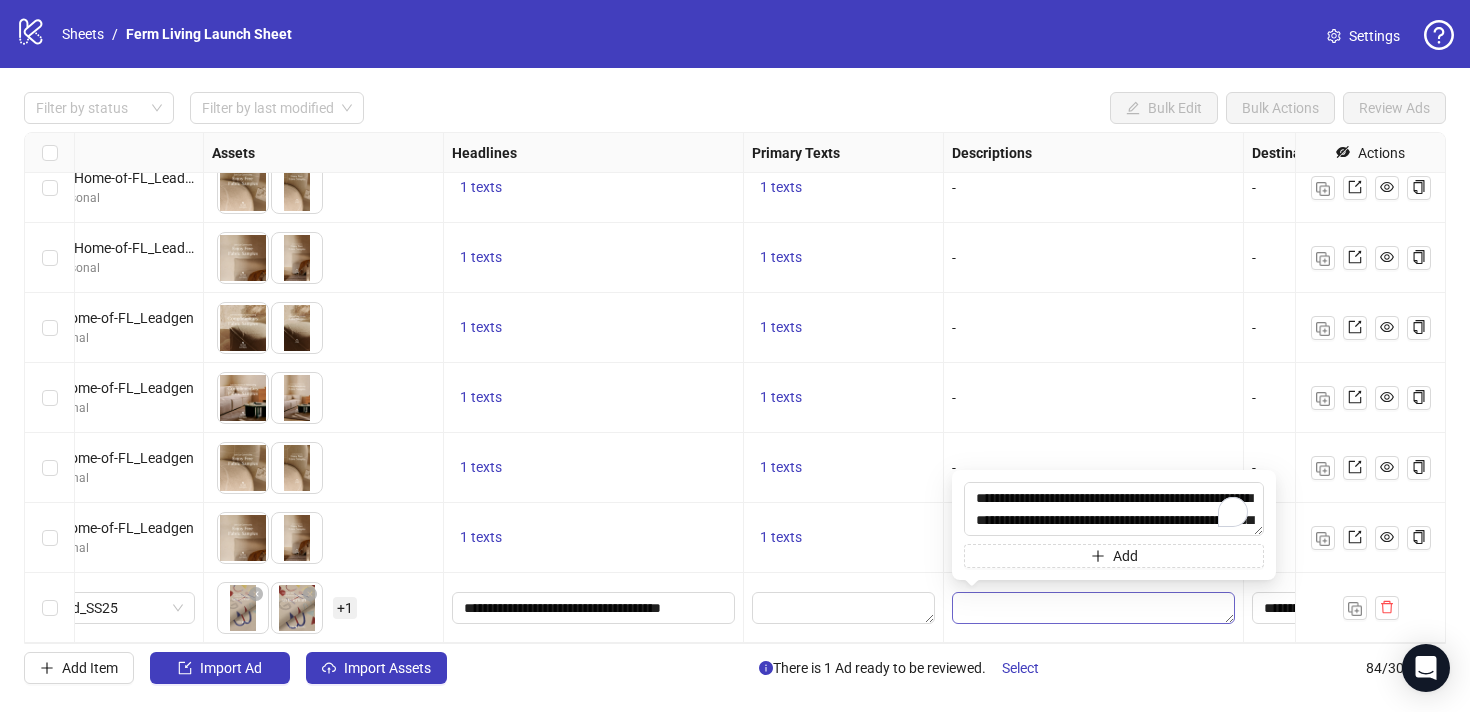scroll, scrollTop: 59, scrollLeft: 0, axis: vertical 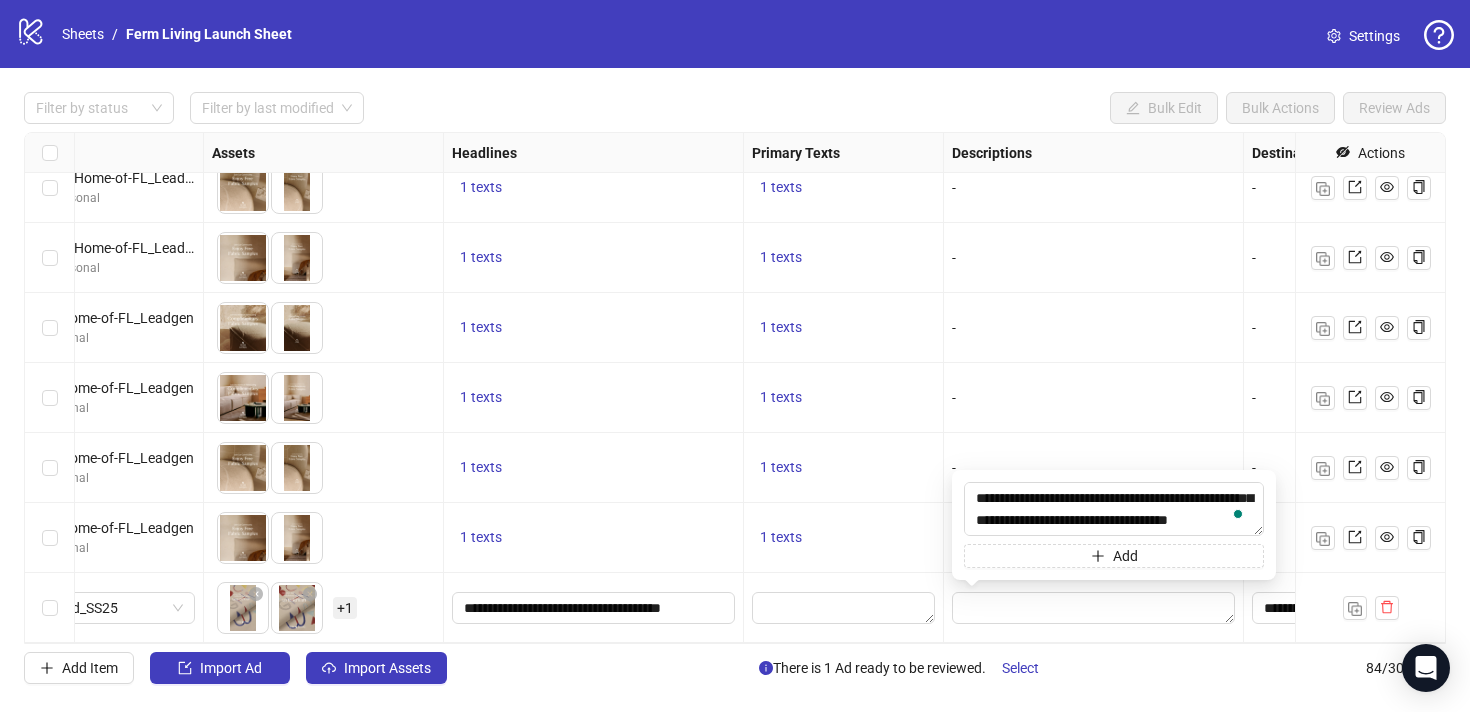 click at bounding box center (844, 608) 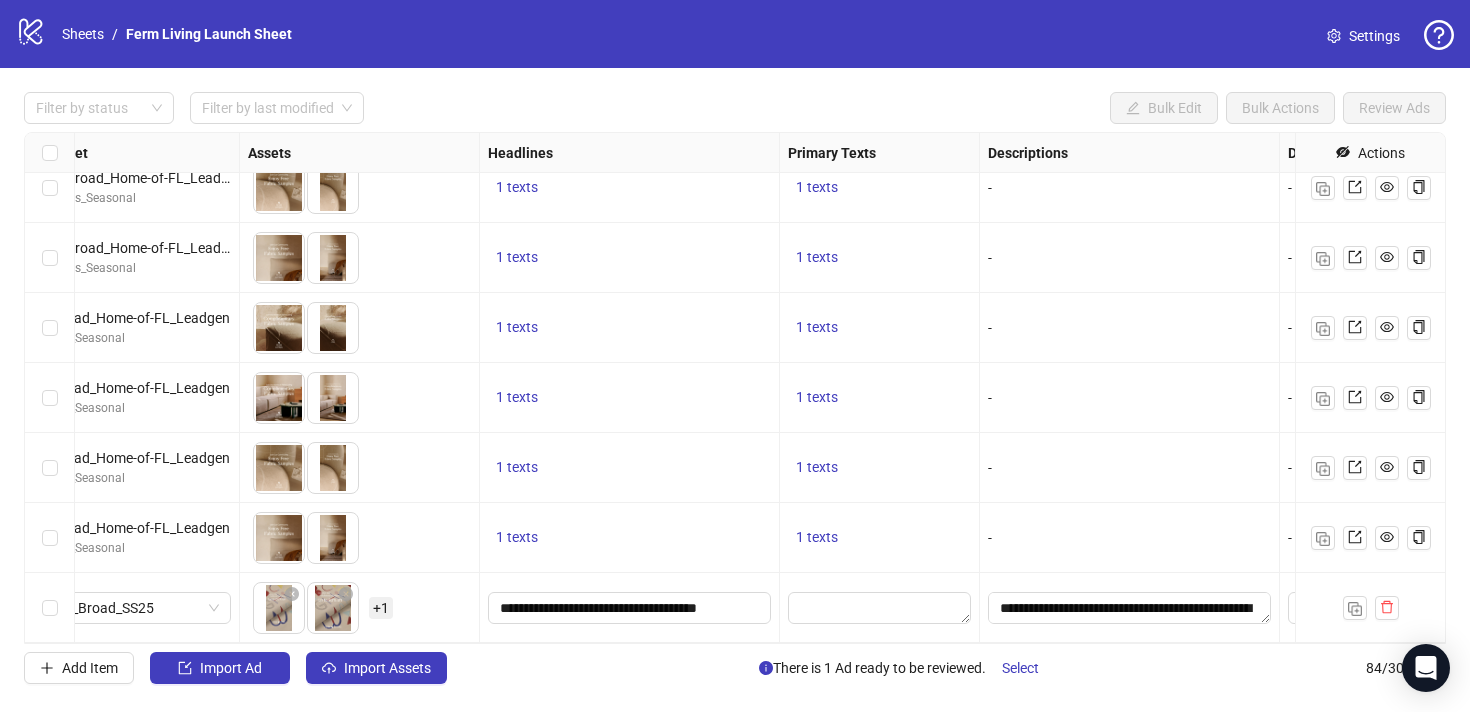 scroll, scrollTop: 5410, scrollLeft: 0, axis: vertical 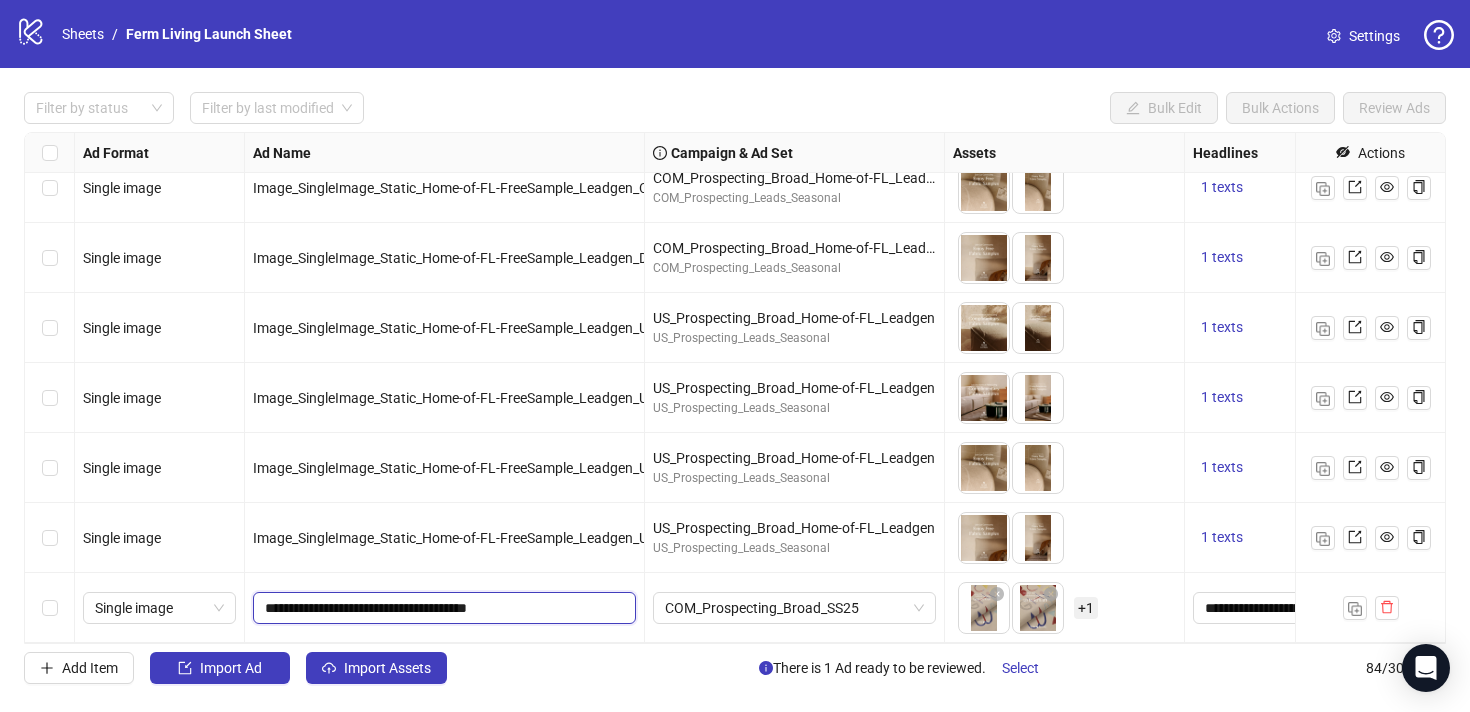 click on "**********" at bounding box center [442, 608] 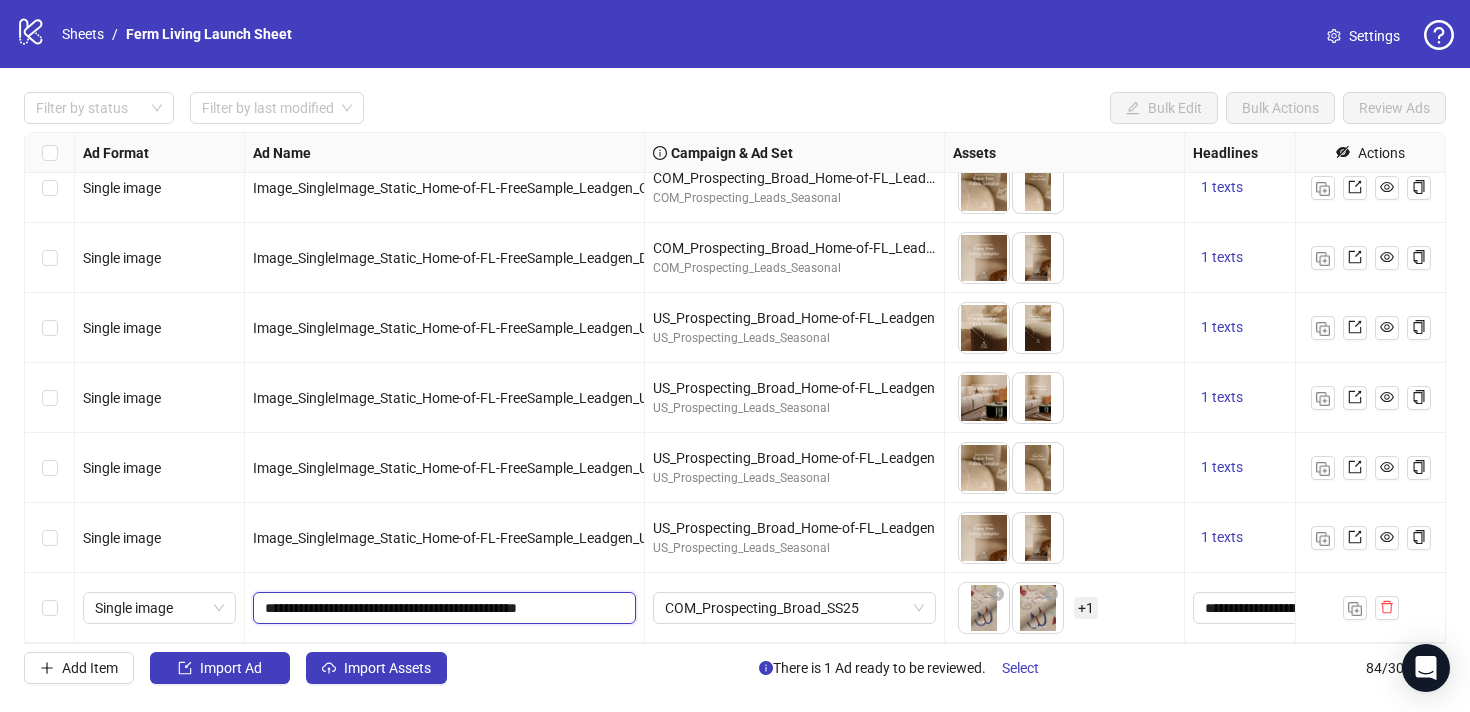 scroll, scrollTop: 0, scrollLeft: 0, axis: both 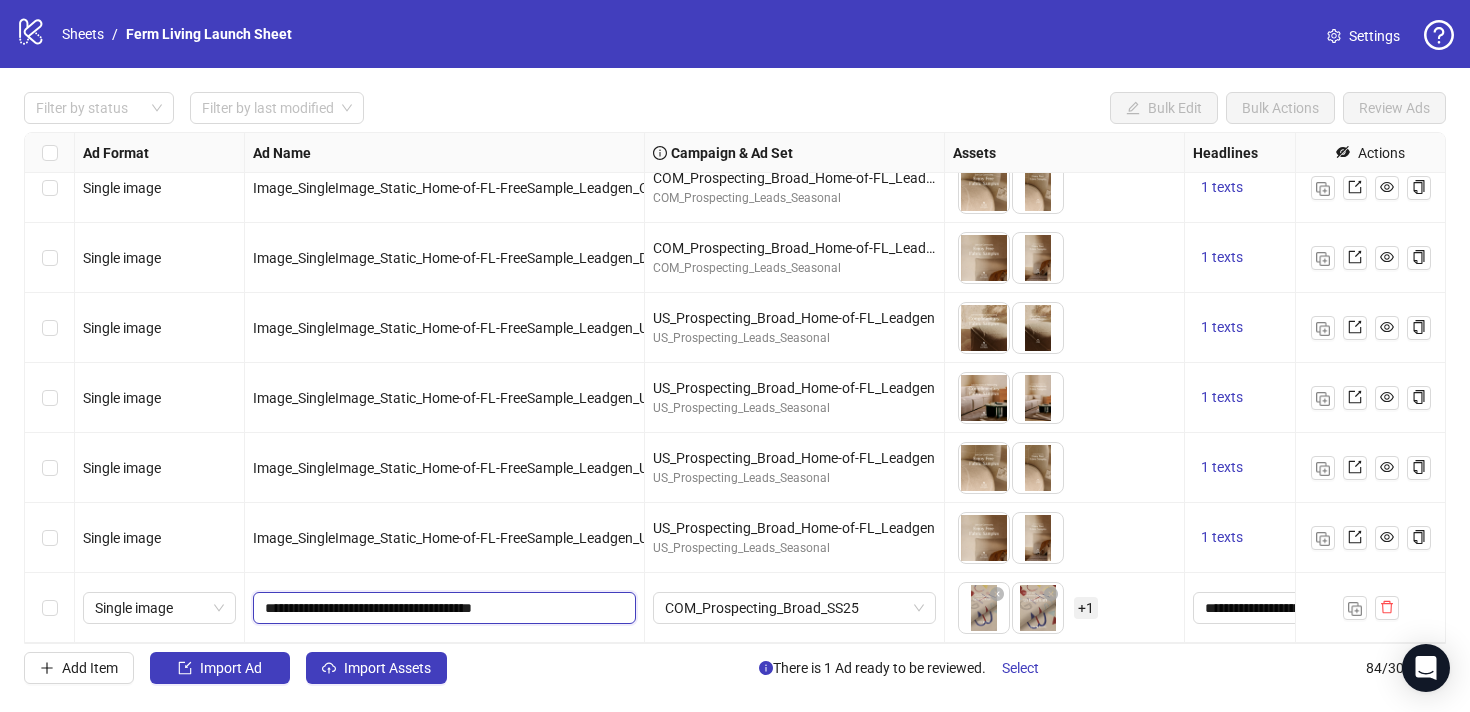 type on "**********" 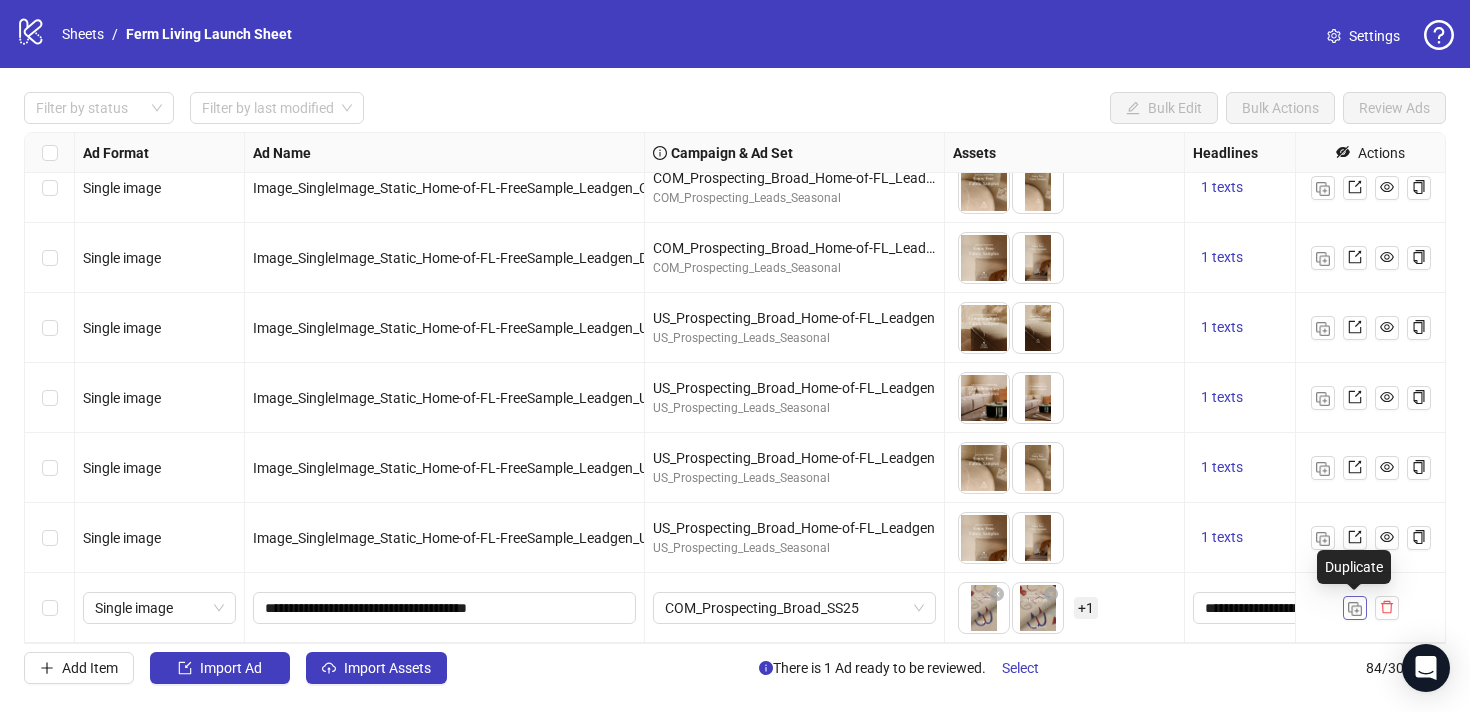 click at bounding box center [1355, 609] 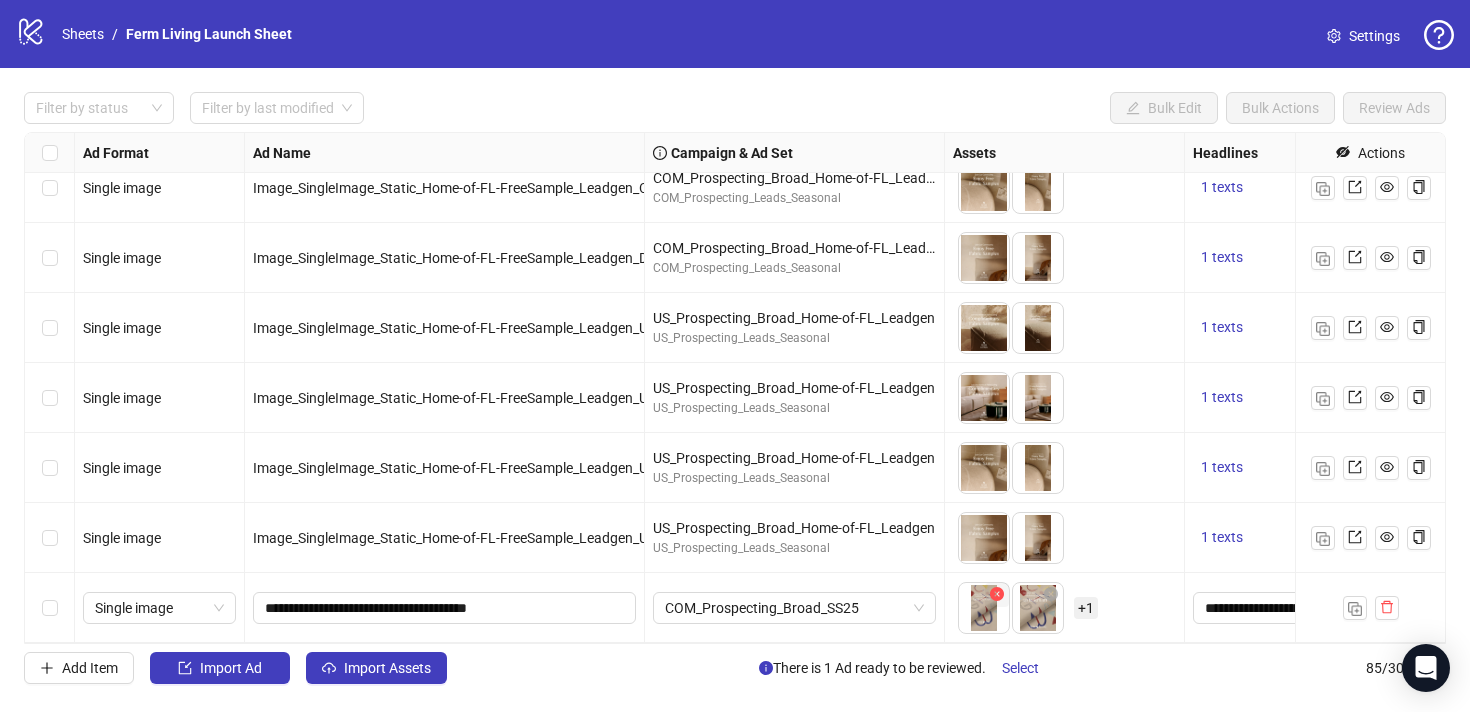scroll, scrollTop: 5480, scrollLeft: 0, axis: vertical 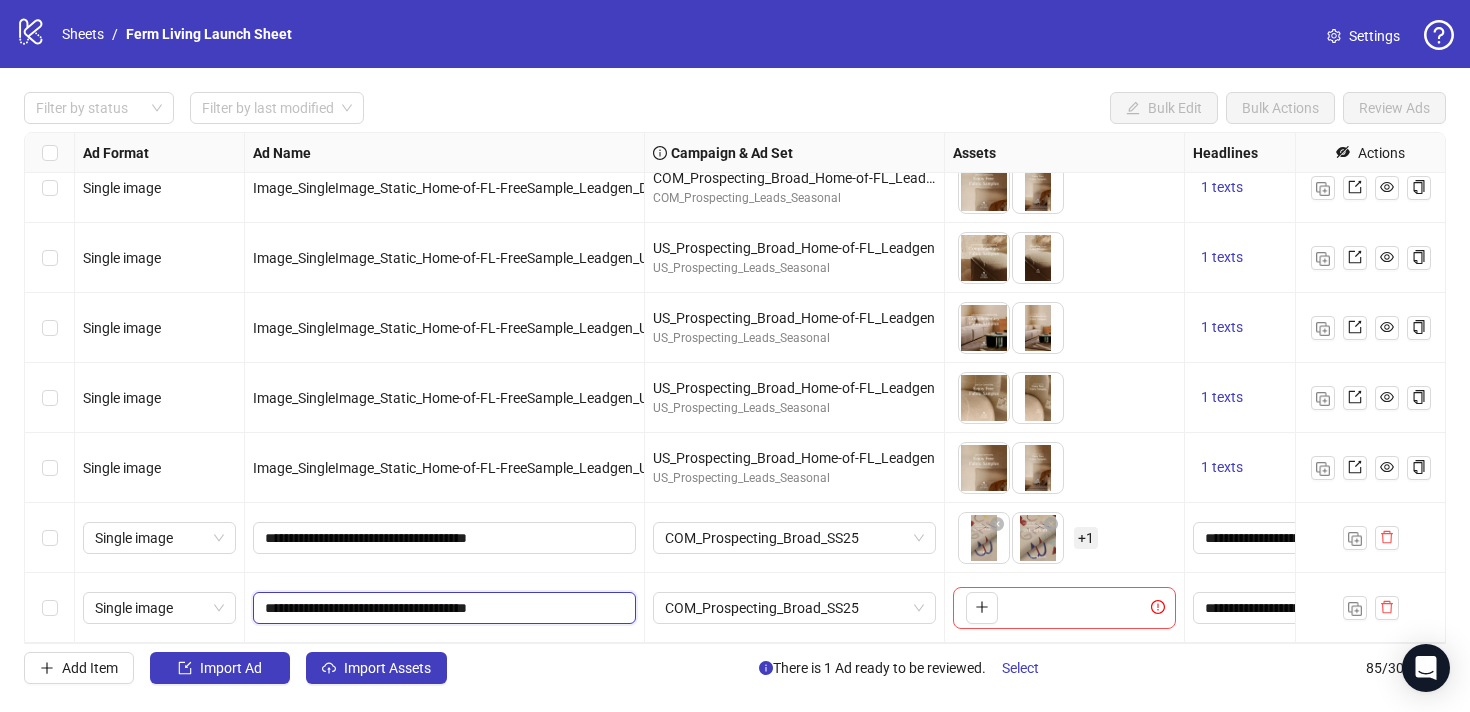 click on "**********" at bounding box center (442, 608) 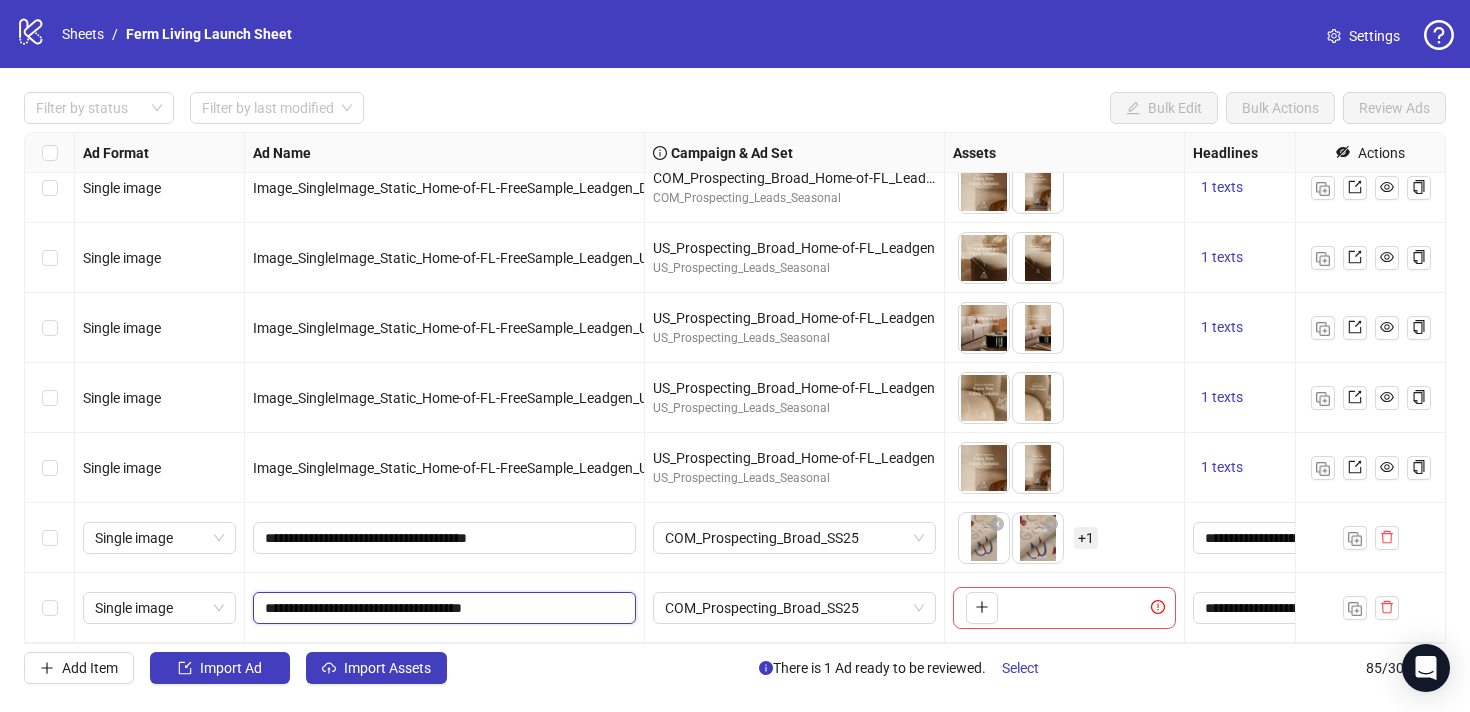 type on "**********" 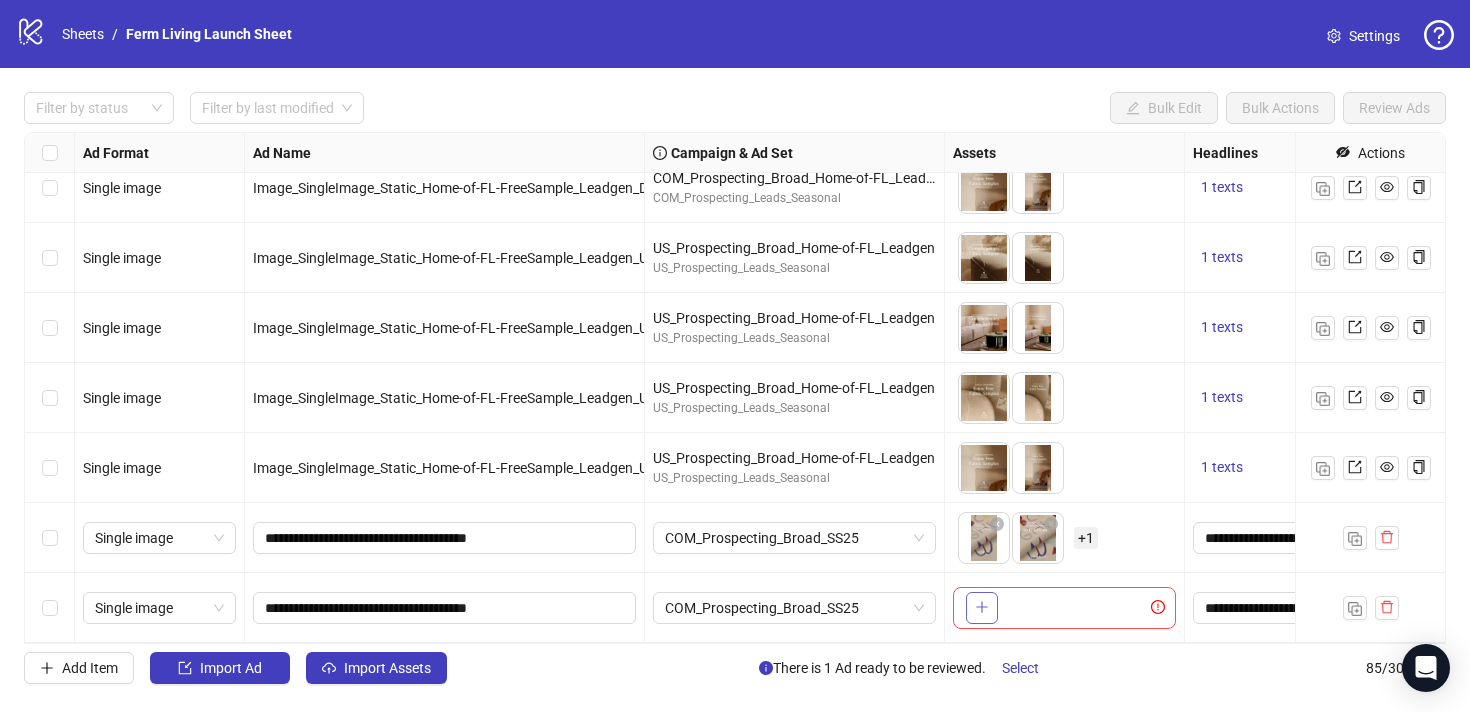 click 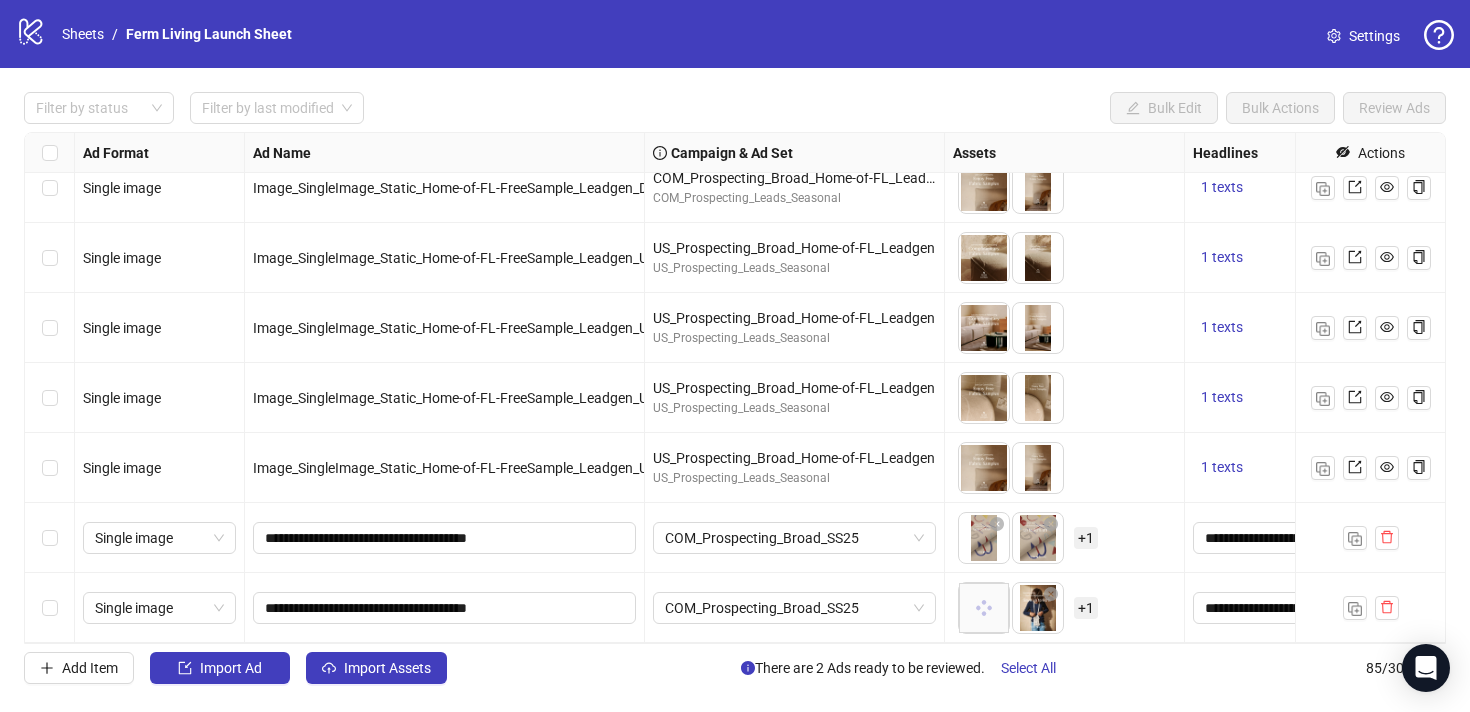 click on "+ 1" at bounding box center [1086, 608] 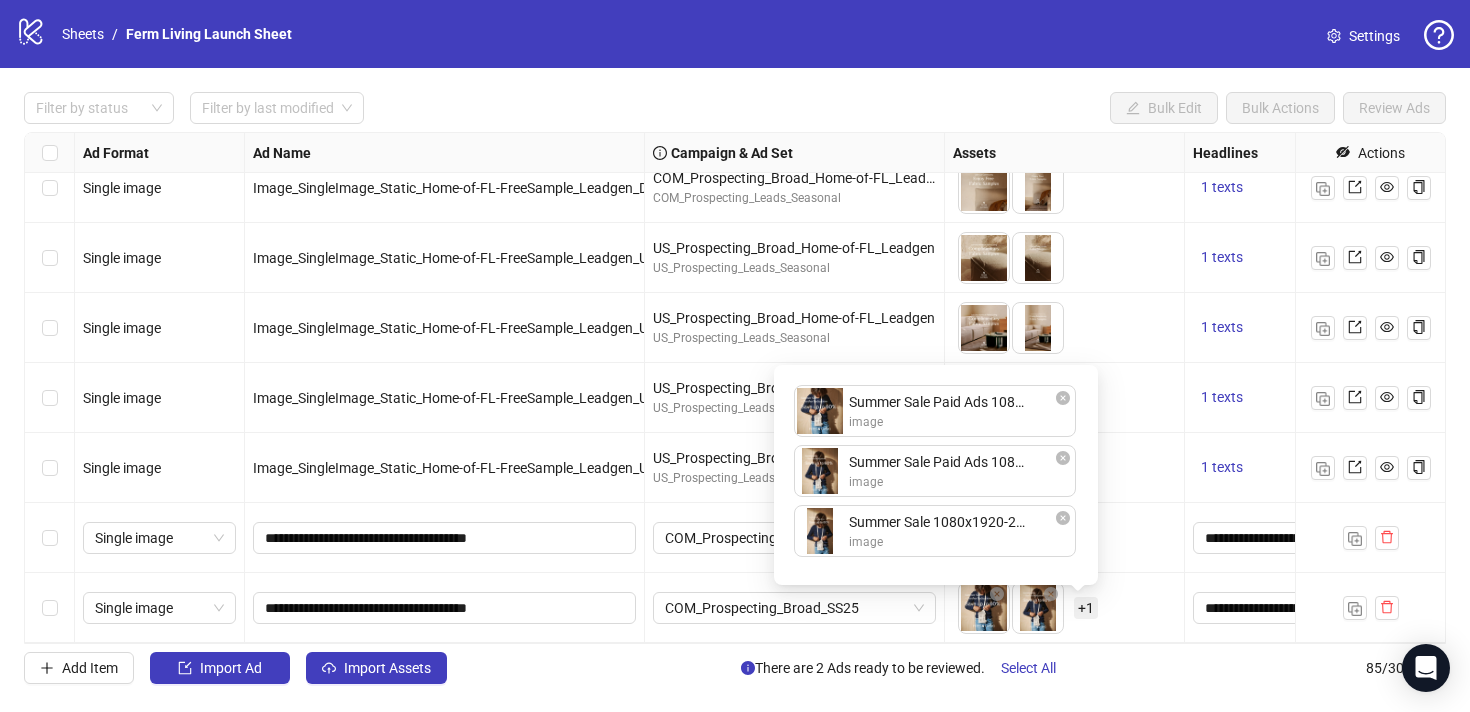 click on "+ 1" at bounding box center [1086, 608] 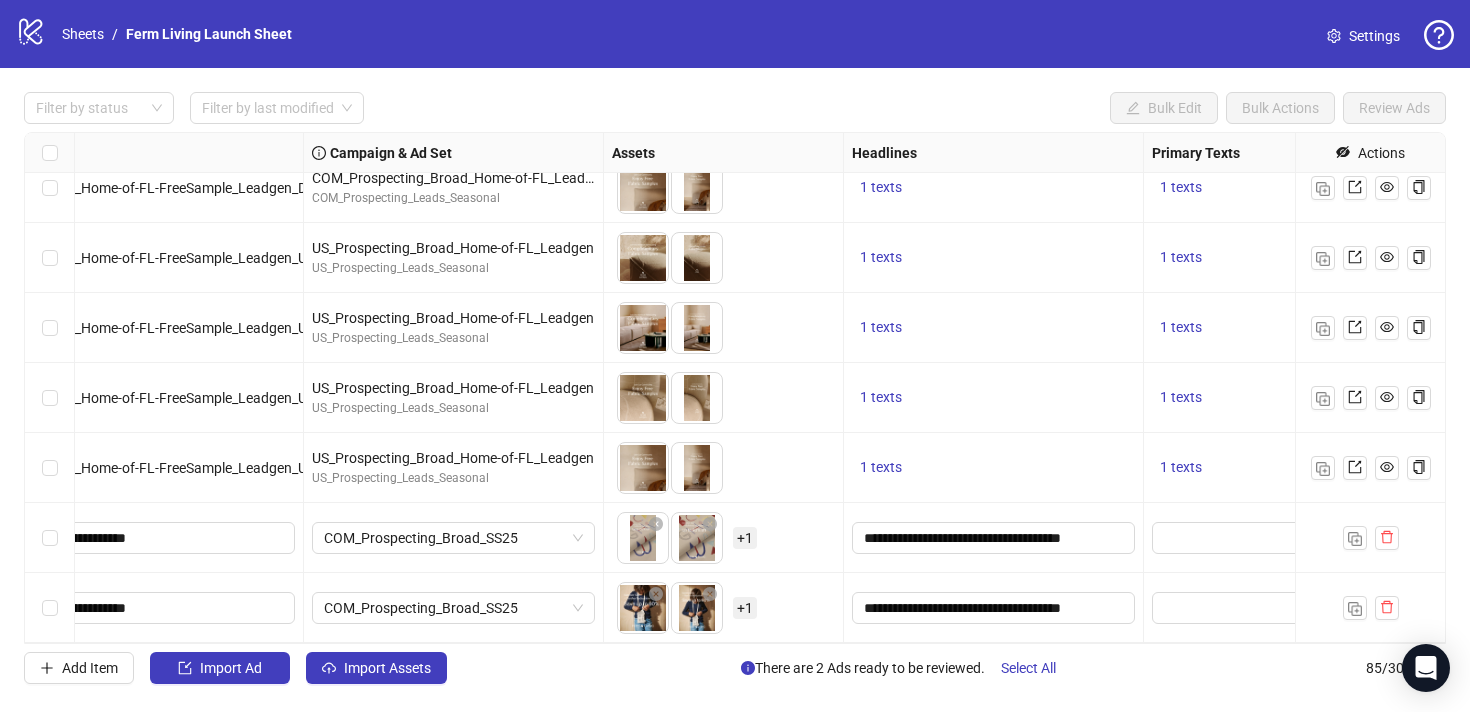 scroll, scrollTop: 5480, scrollLeft: 0, axis: vertical 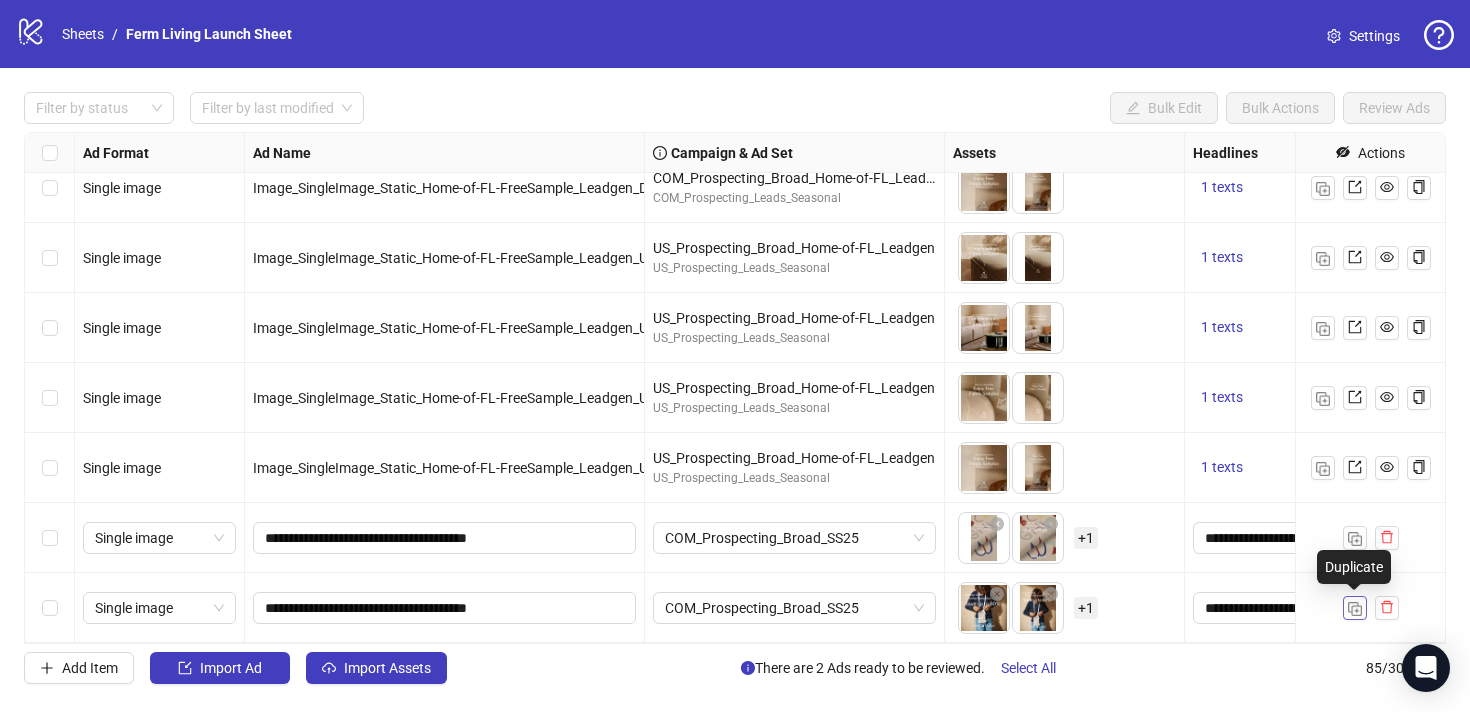 click at bounding box center (1355, 609) 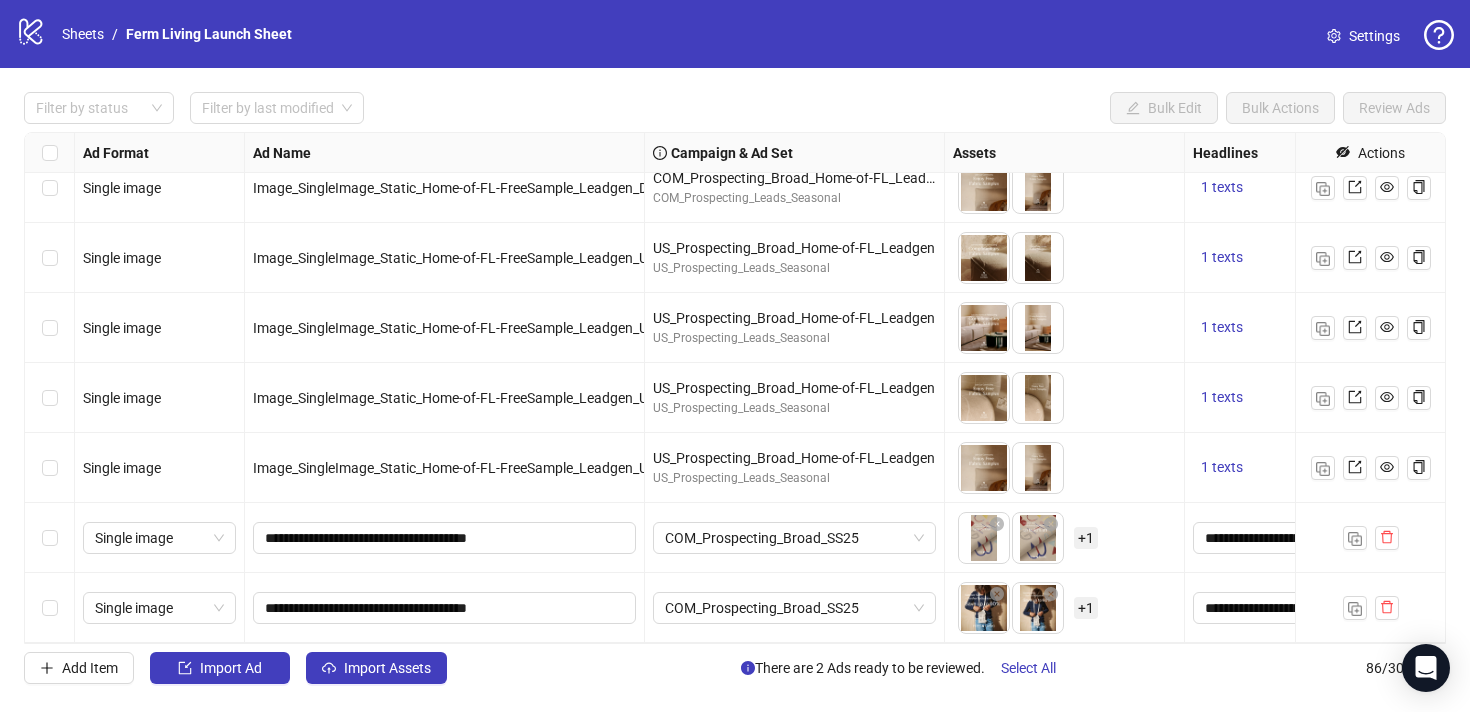 scroll, scrollTop: 5550, scrollLeft: 0, axis: vertical 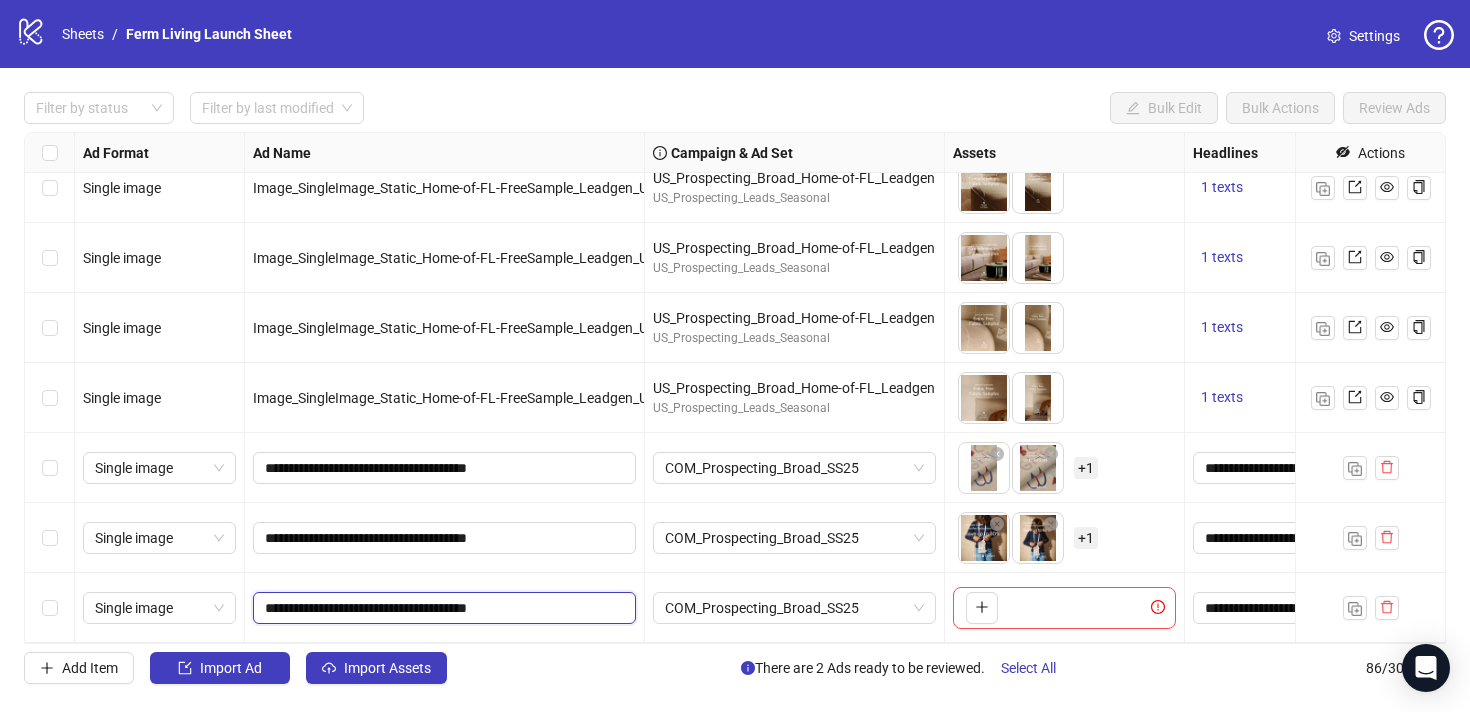 click on "**********" at bounding box center (442, 608) 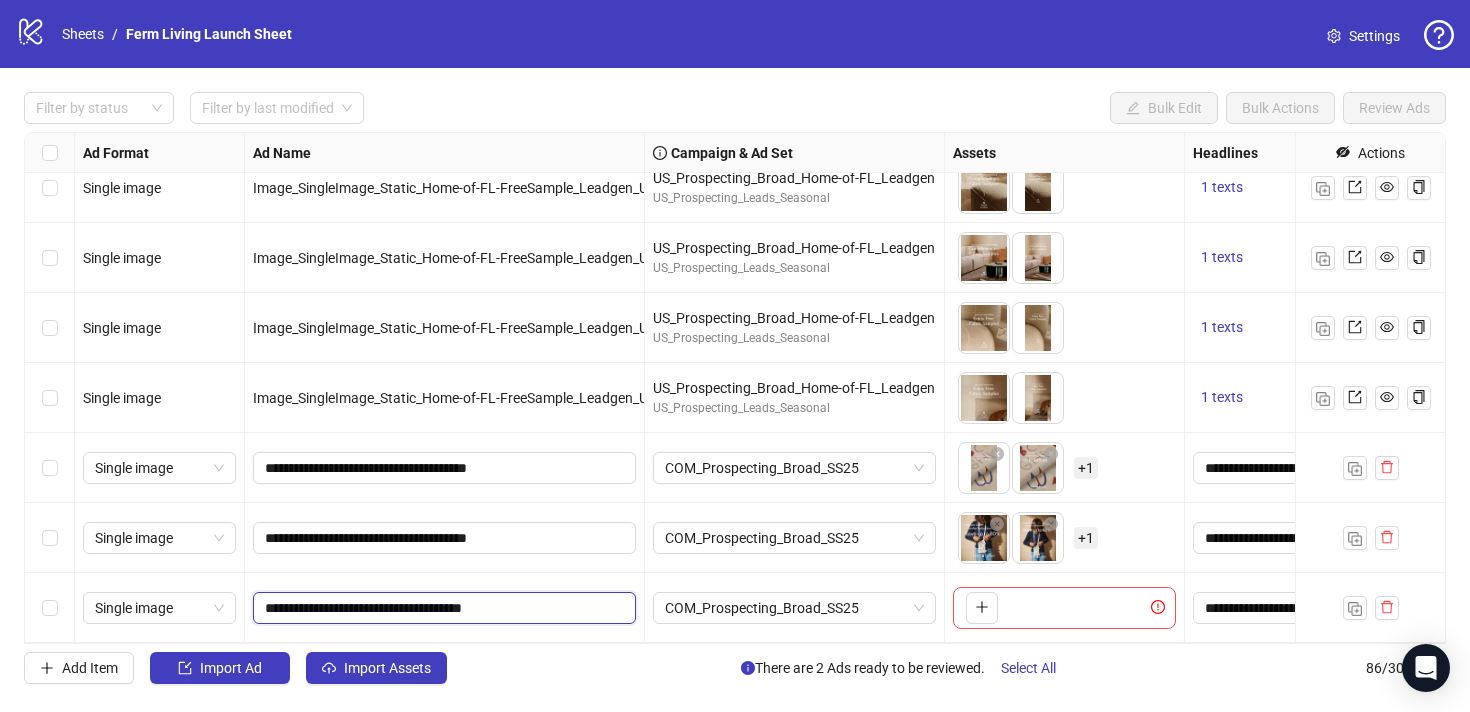type on "**********" 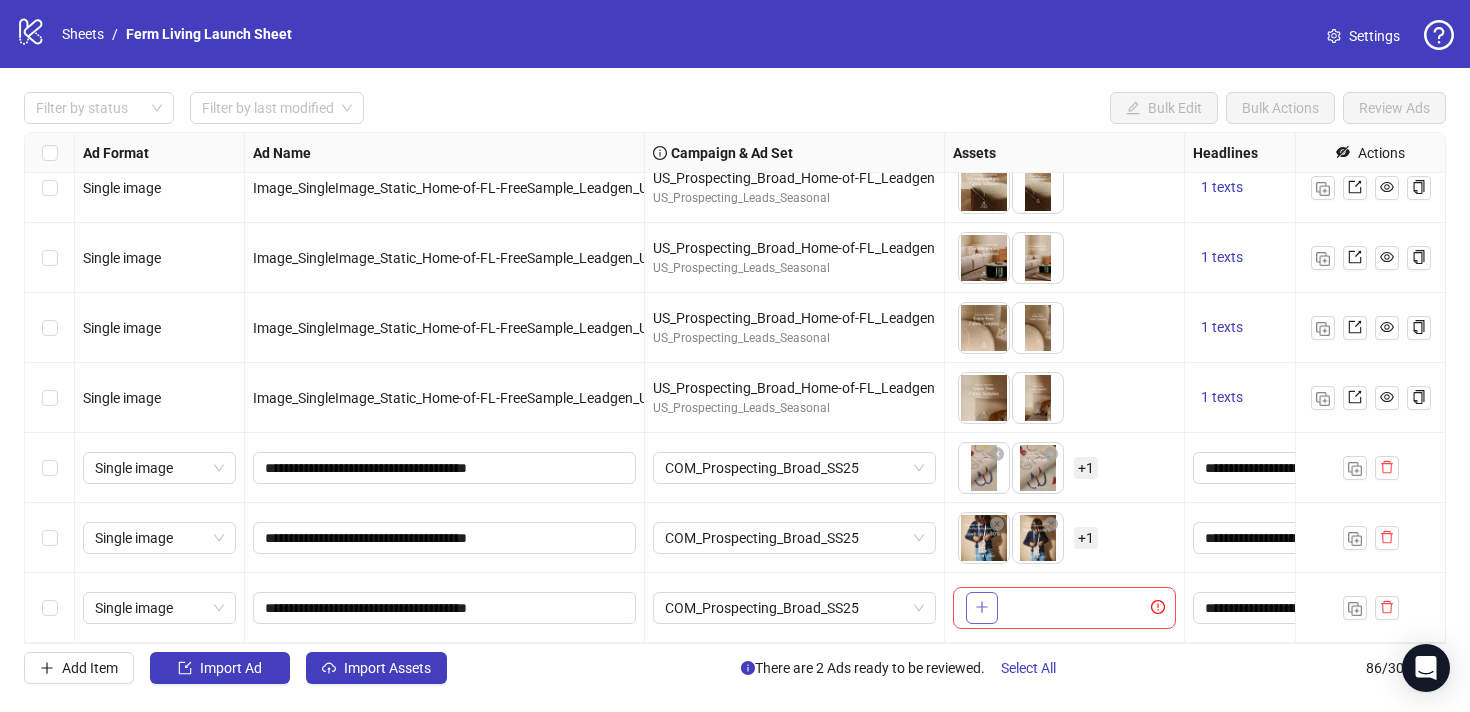 click 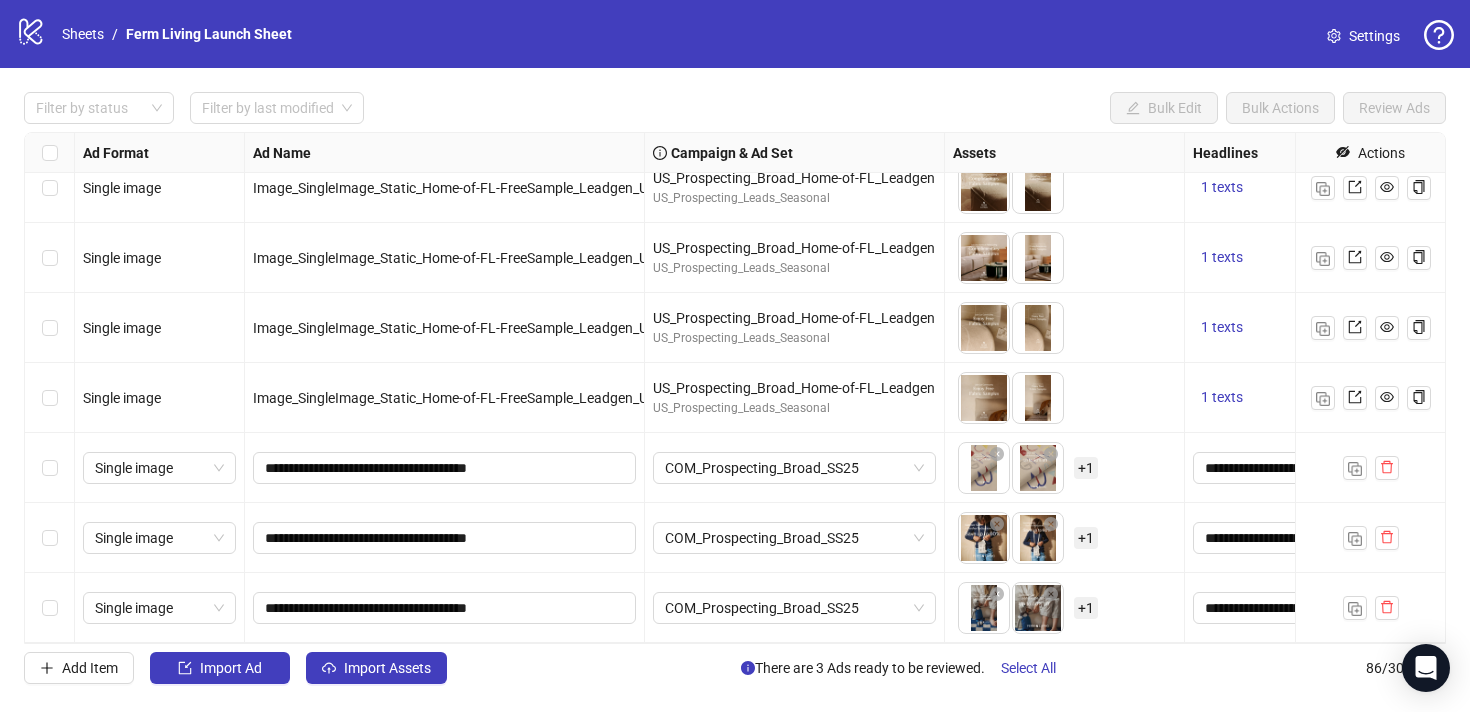click on "+ 1" at bounding box center [1086, 608] 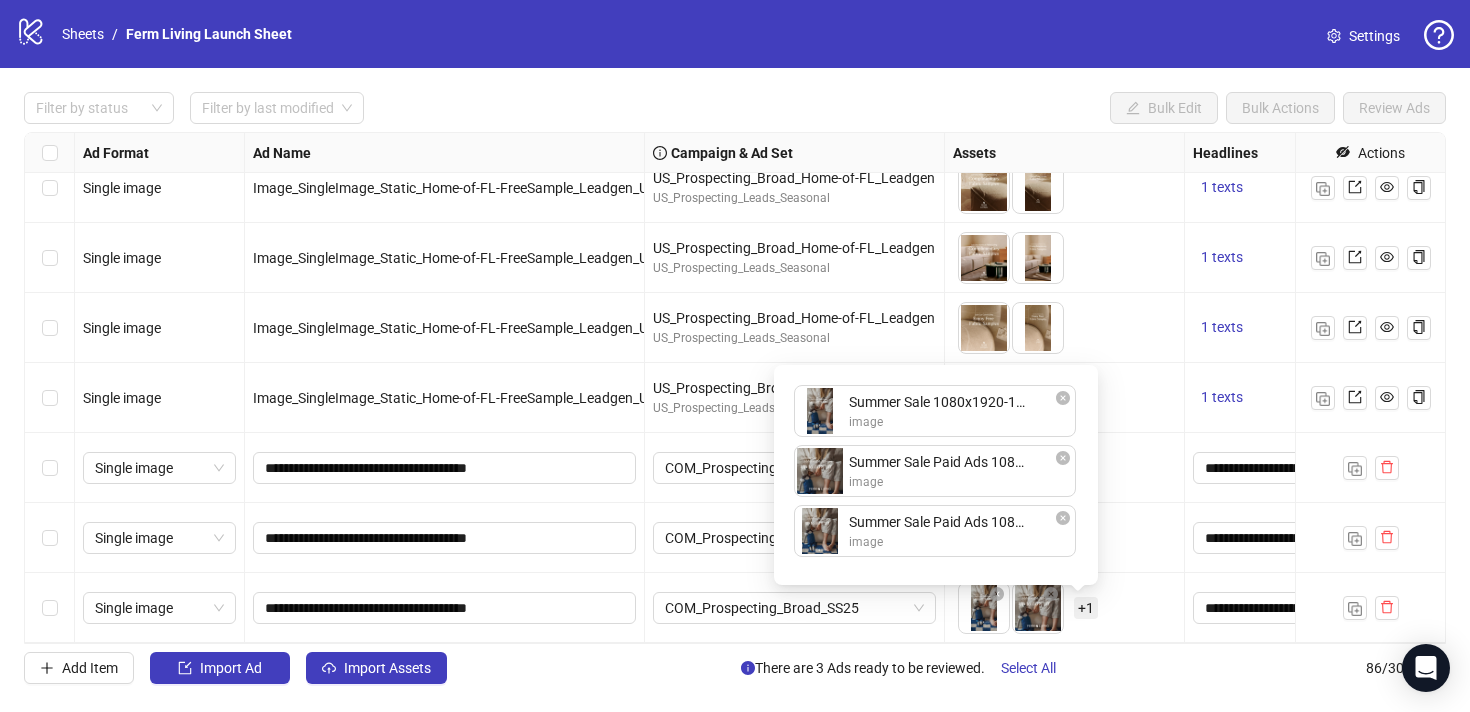 click on "+ 1" at bounding box center (1086, 608) 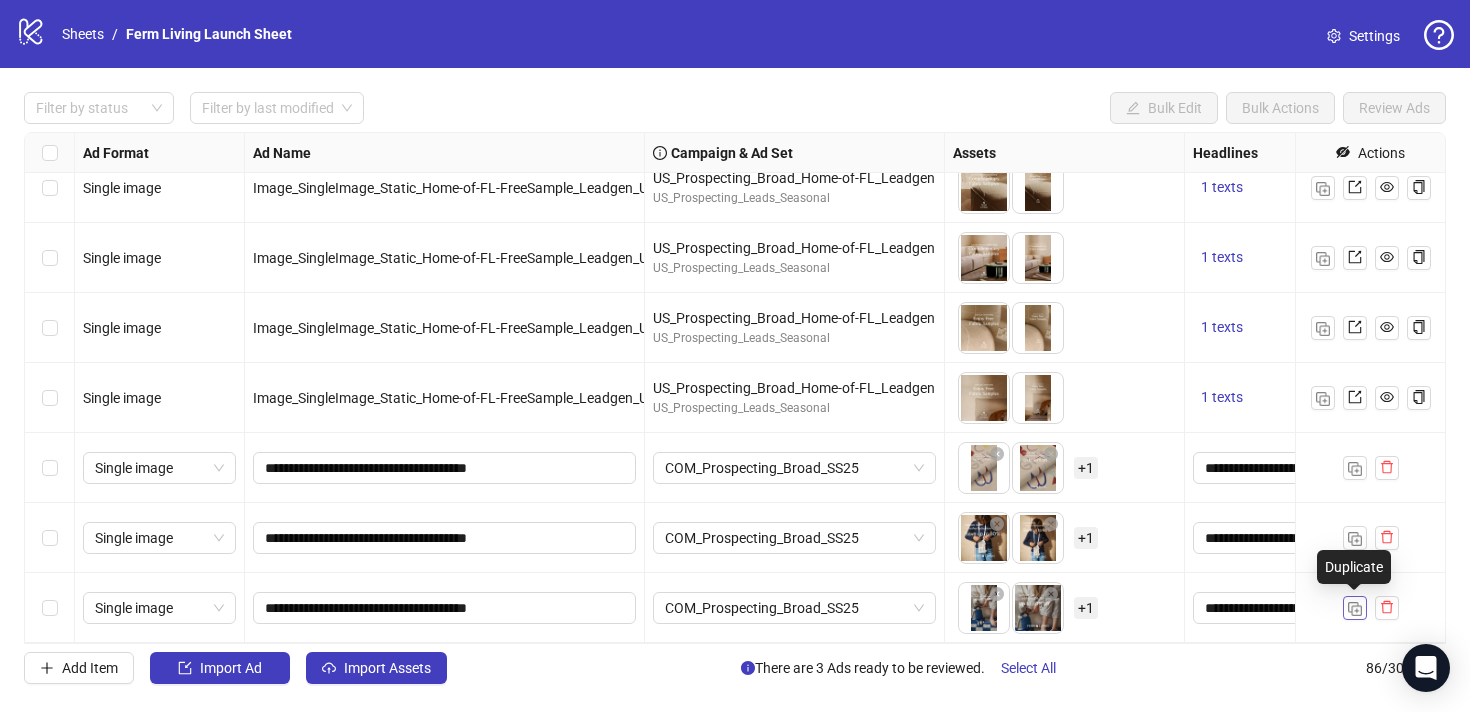 click at bounding box center [1355, 609] 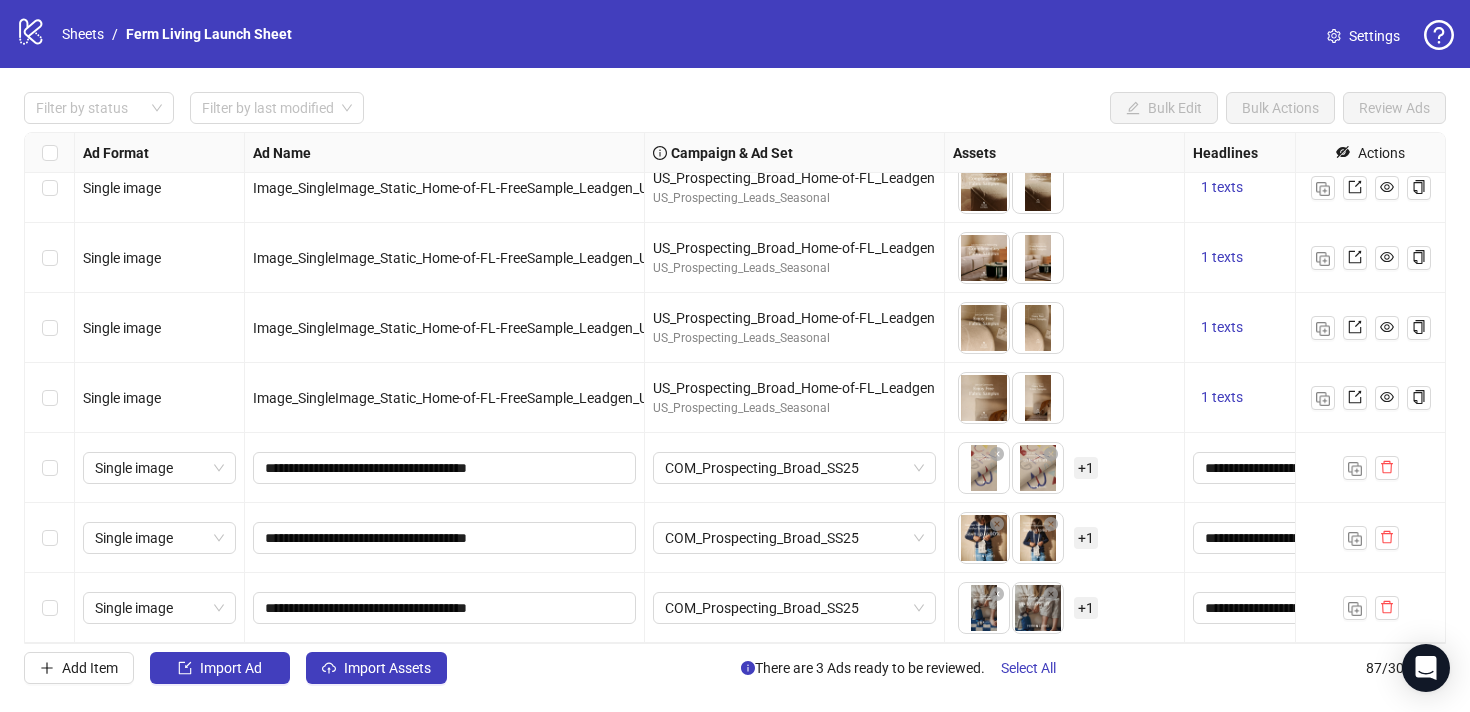 scroll, scrollTop: 5620, scrollLeft: 0, axis: vertical 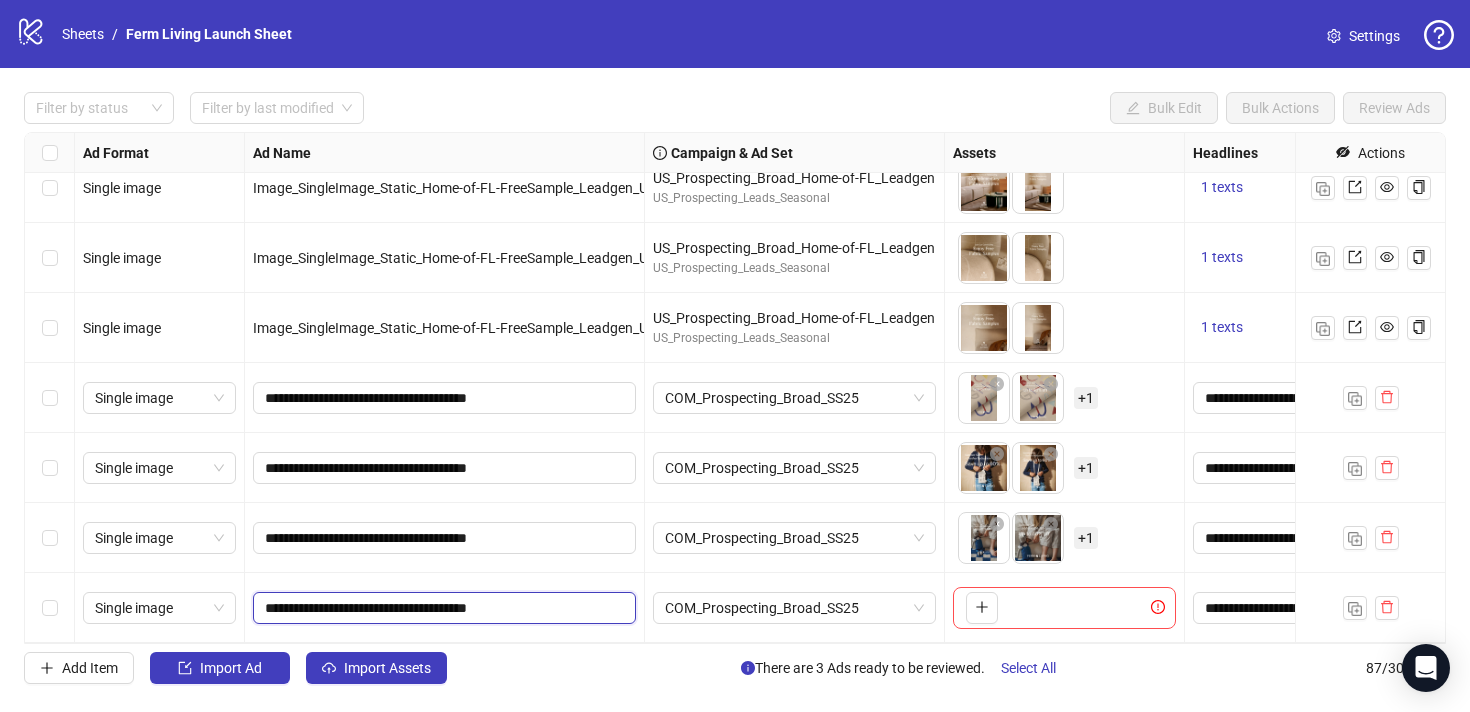 click on "**********" at bounding box center (442, 608) 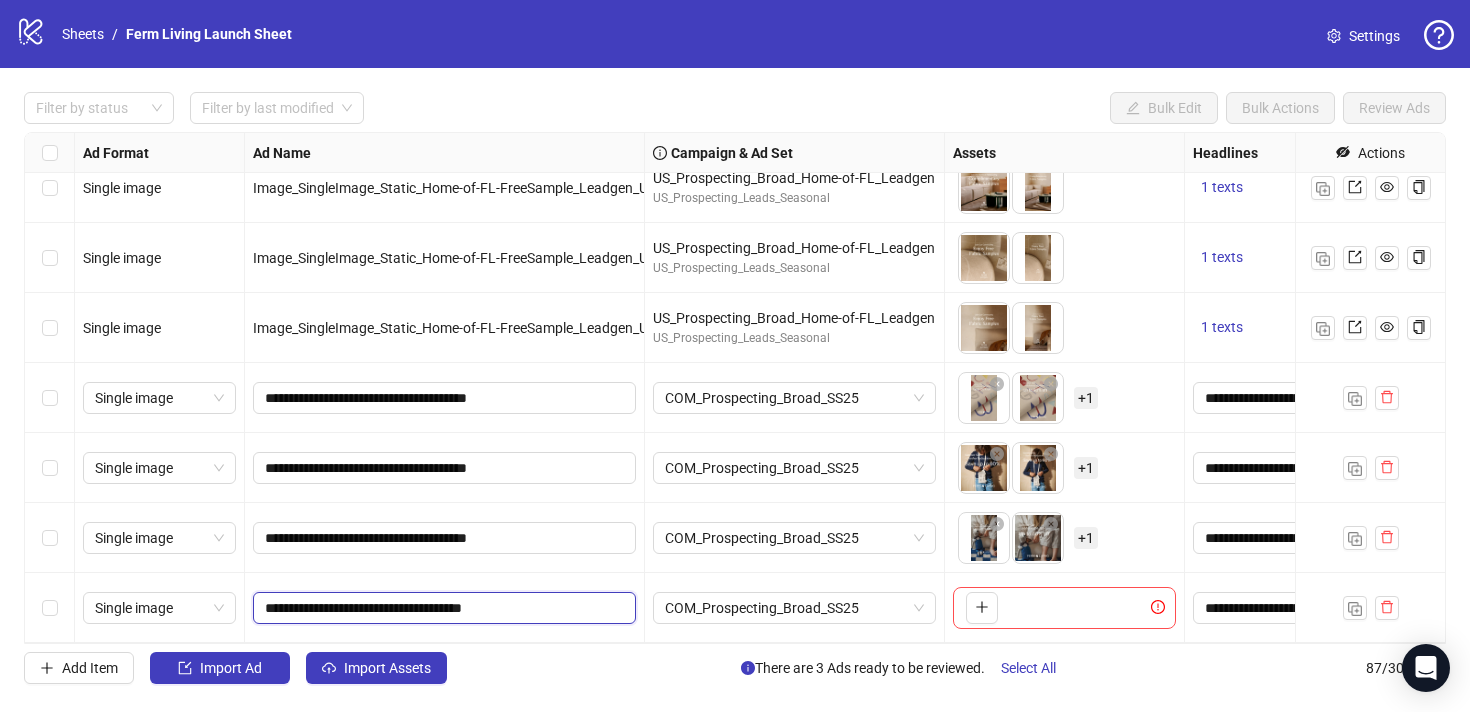 type on "**********" 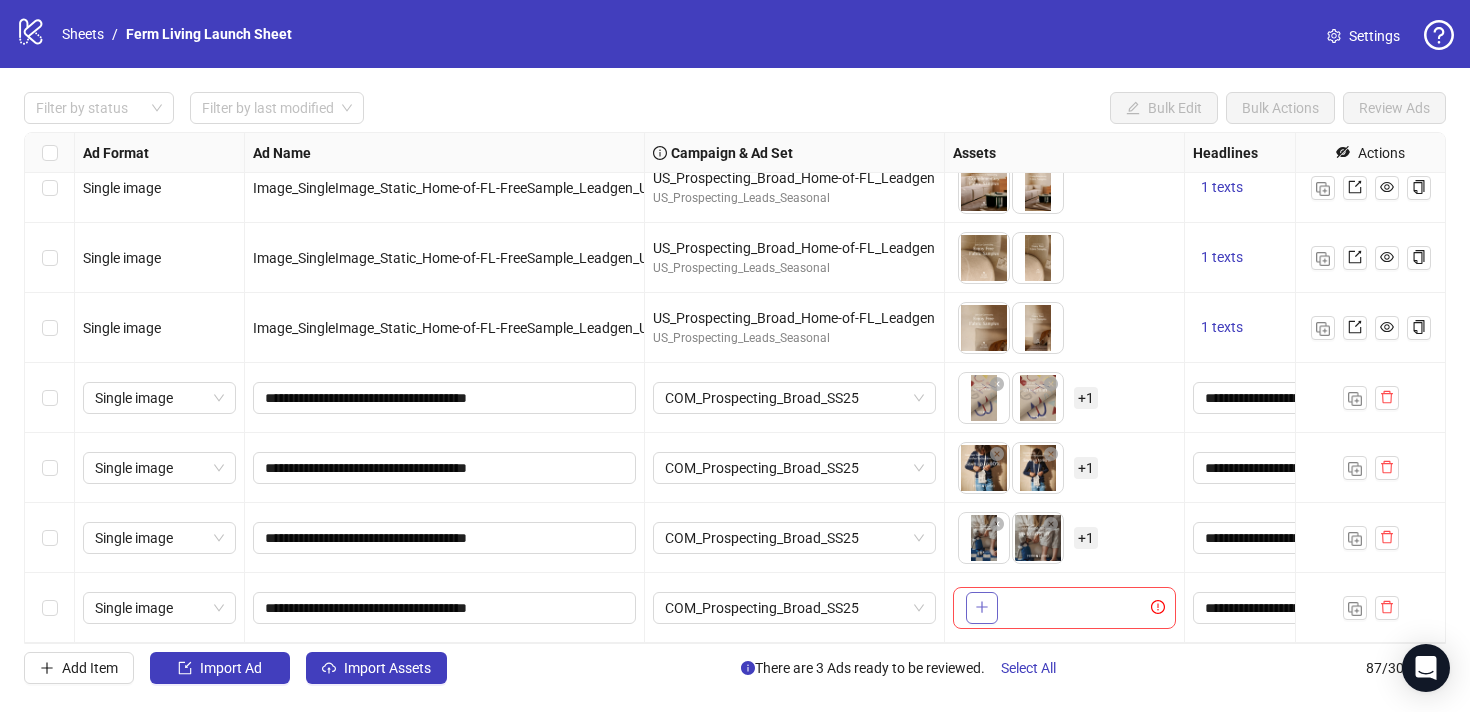 click 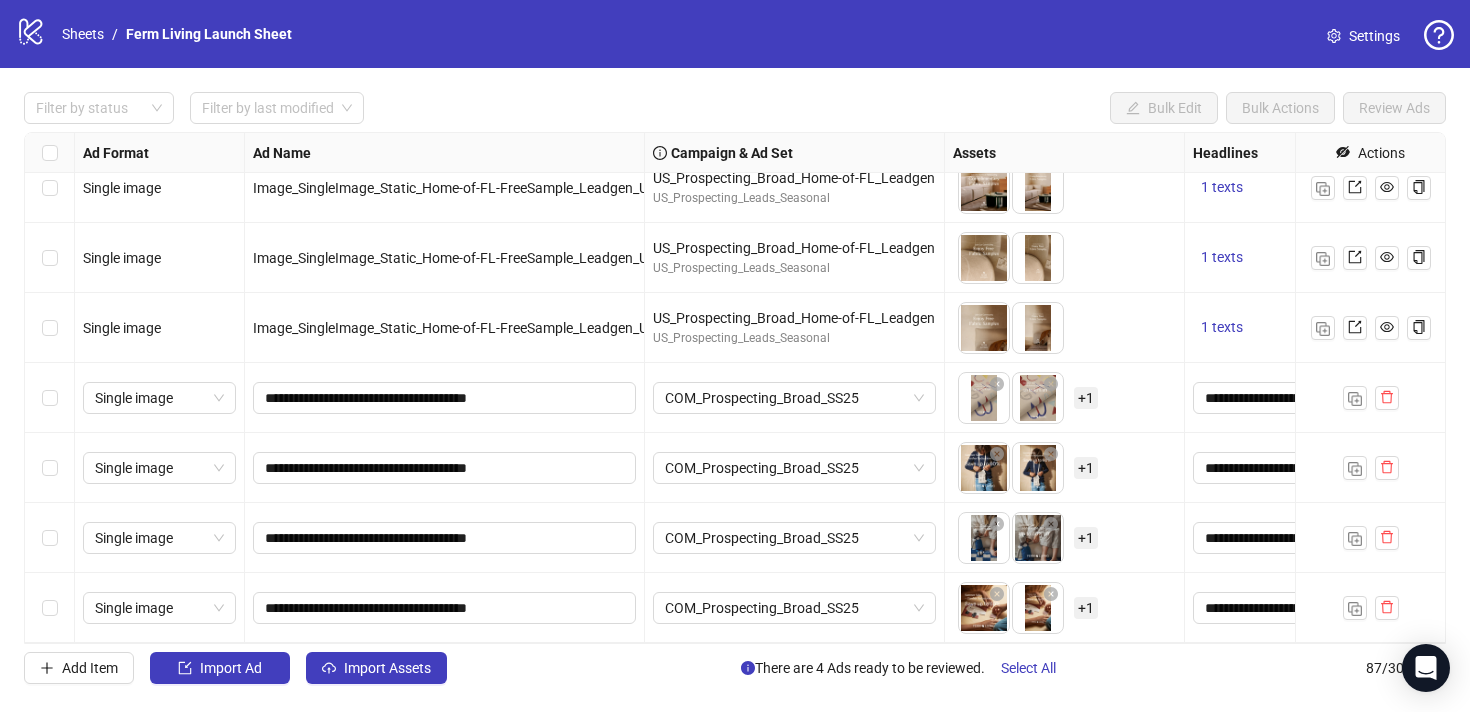 click on "+ 1" at bounding box center (1086, 608) 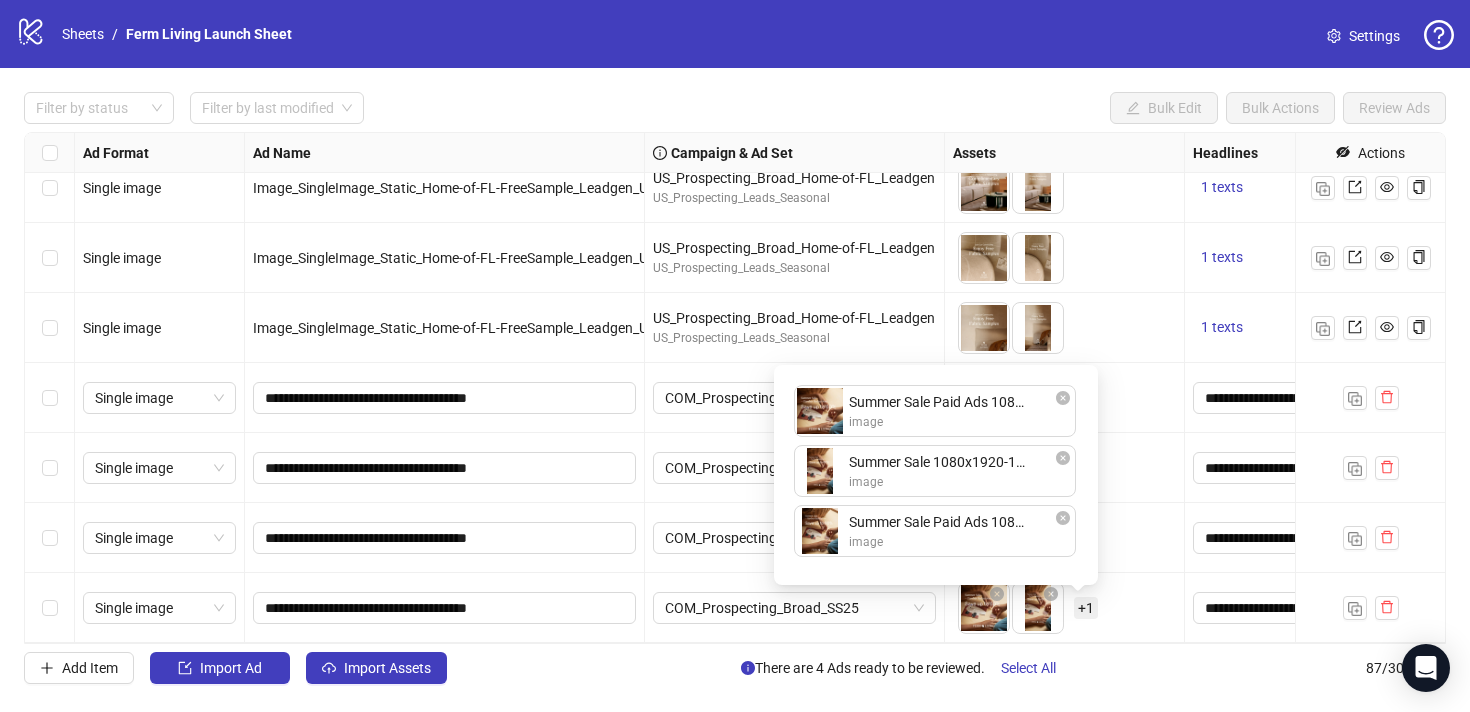 click on "+ 1" at bounding box center [1086, 608] 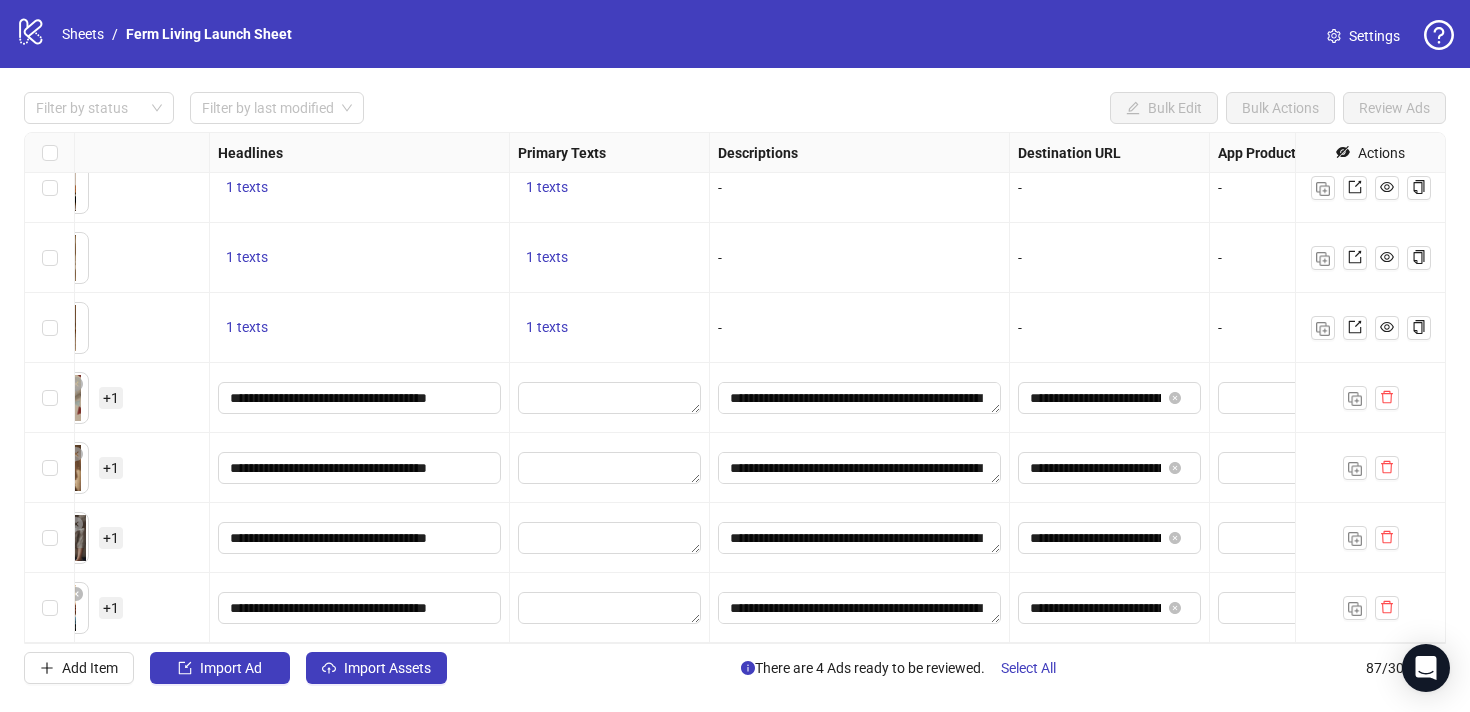 scroll, scrollTop: 5620, scrollLeft: 987, axis: both 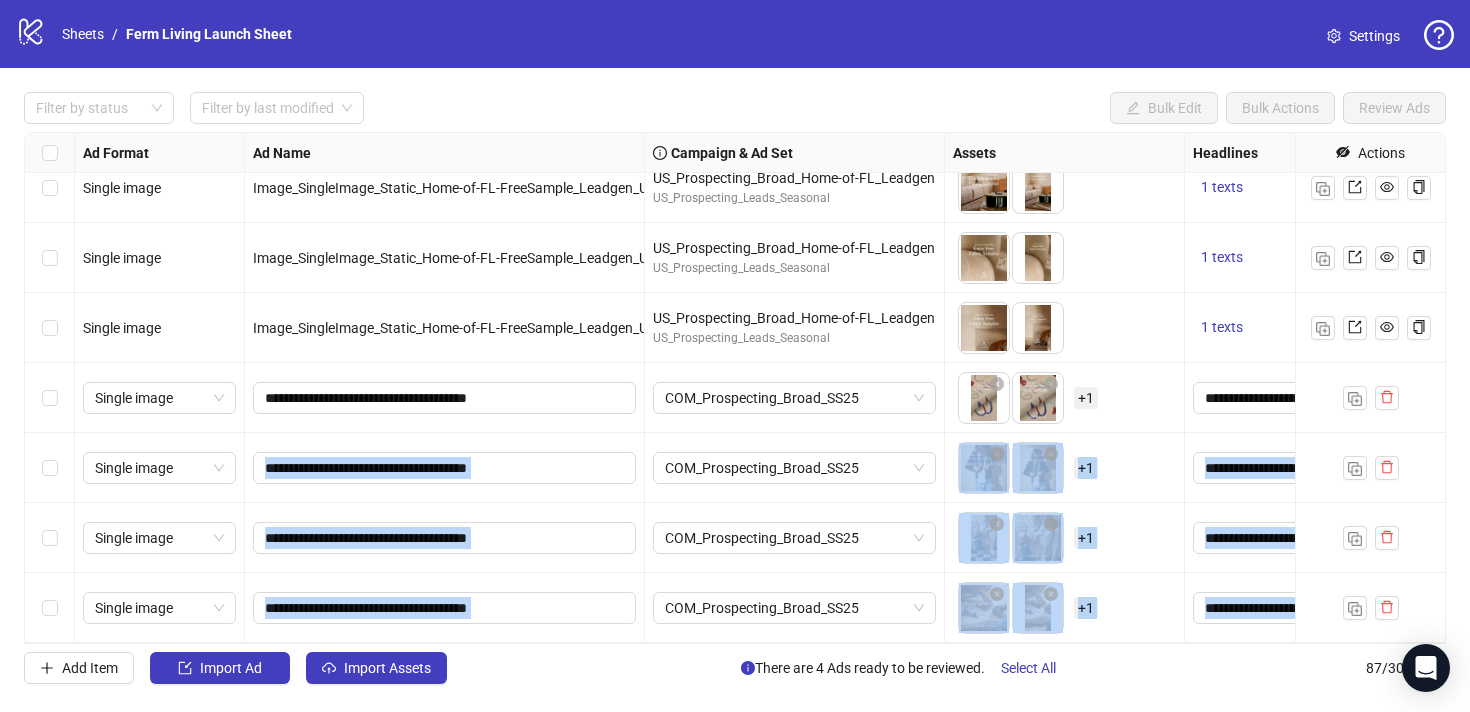 drag, startPoint x: 1124, startPoint y: 632, endPoint x: 360, endPoint y: 602, distance: 764.5888 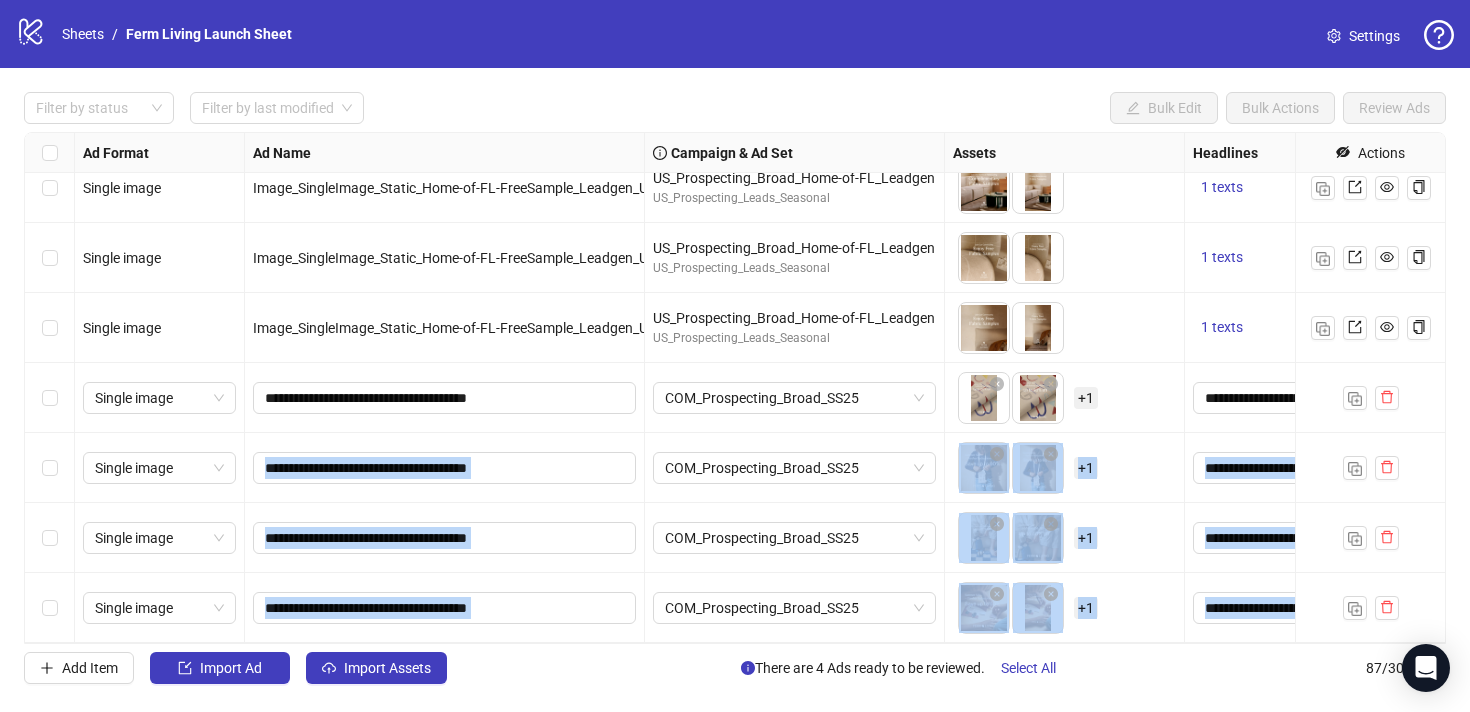 click on "**********" at bounding box center (445, 608) 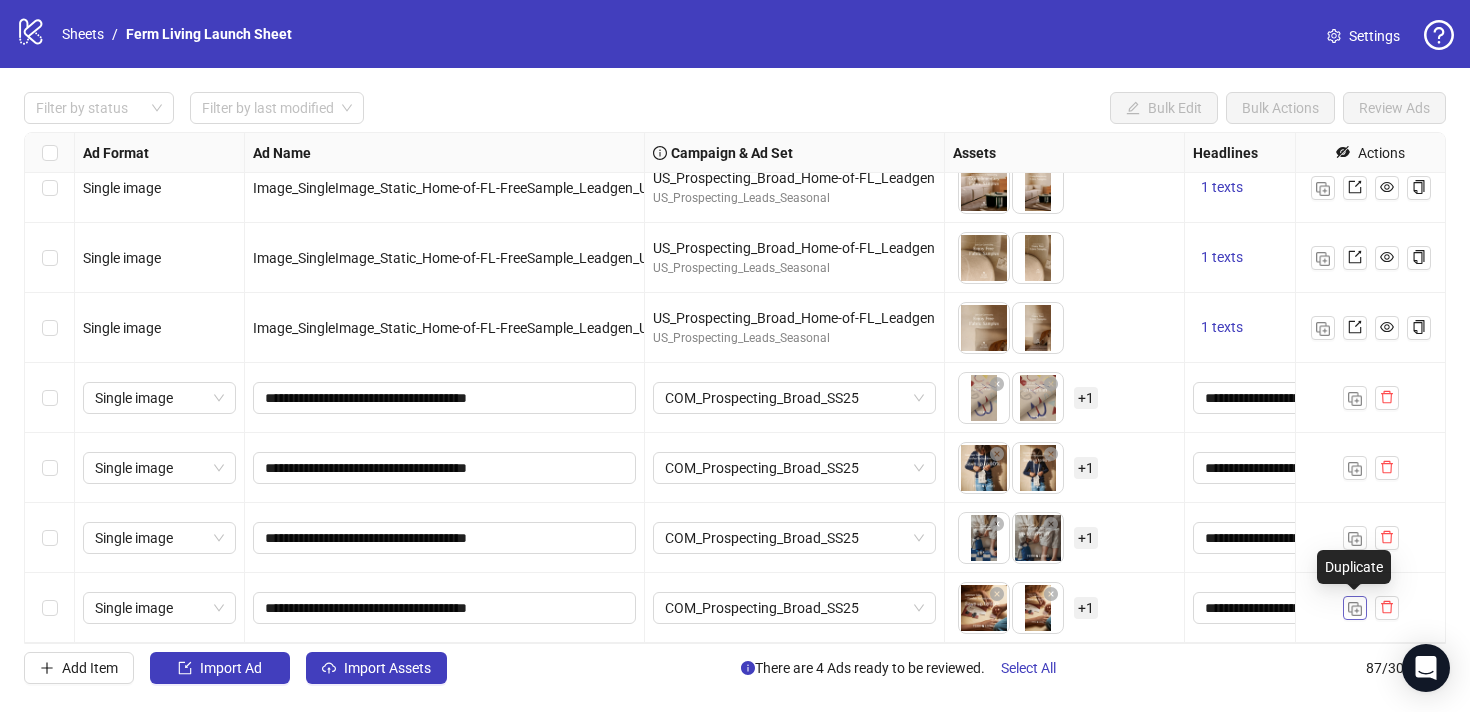 click at bounding box center [1355, 609] 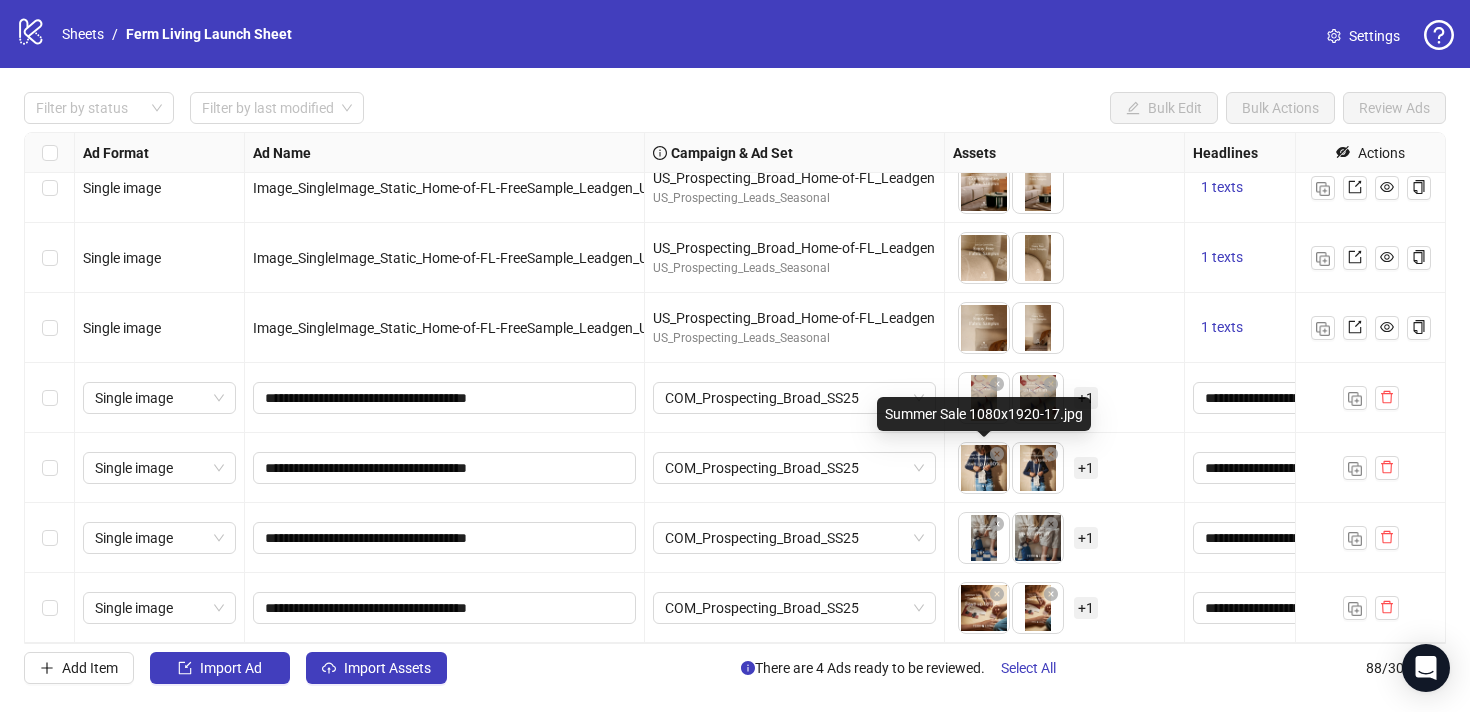 scroll, scrollTop: 5690, scrollLeft: 0, axis: vertical 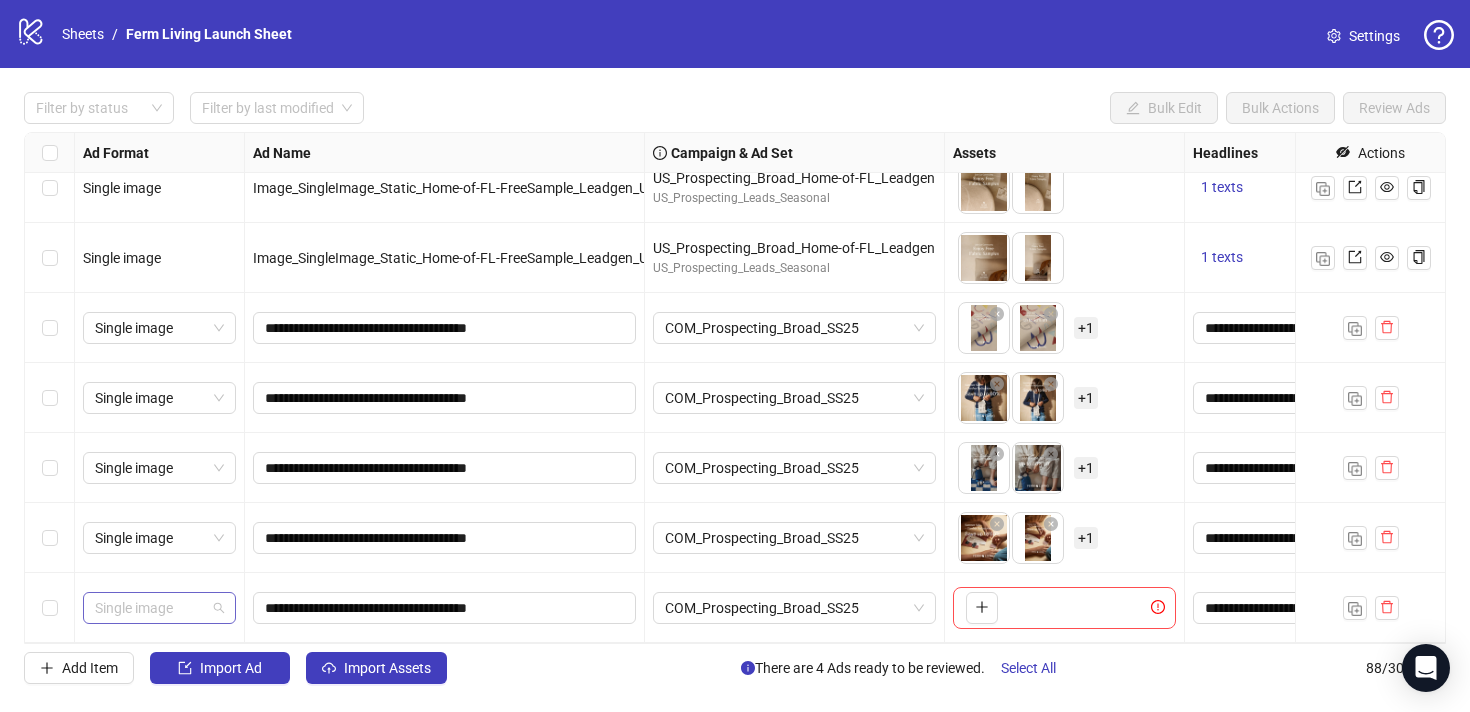 click on "Single image" at bounding box center [159, 608] 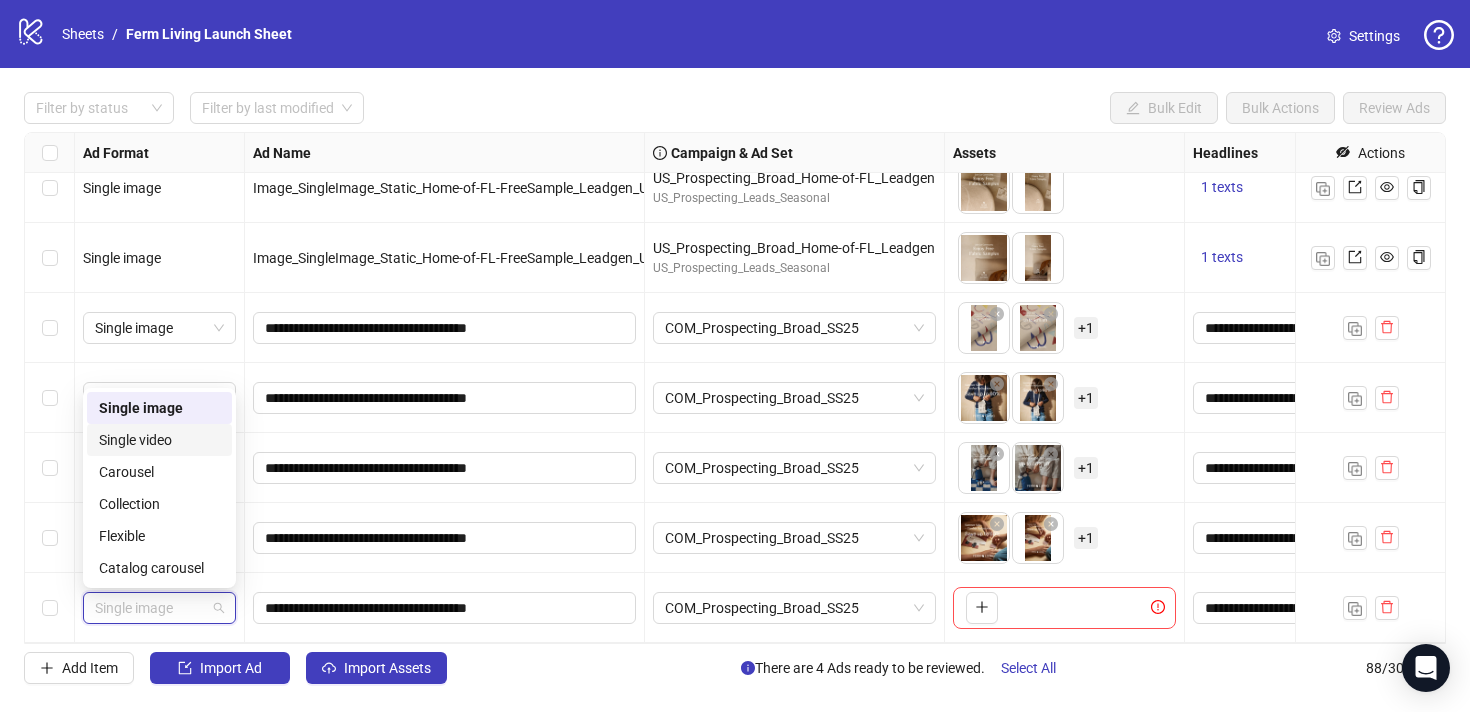 click on "Single video" at bounding box center (159, 440) 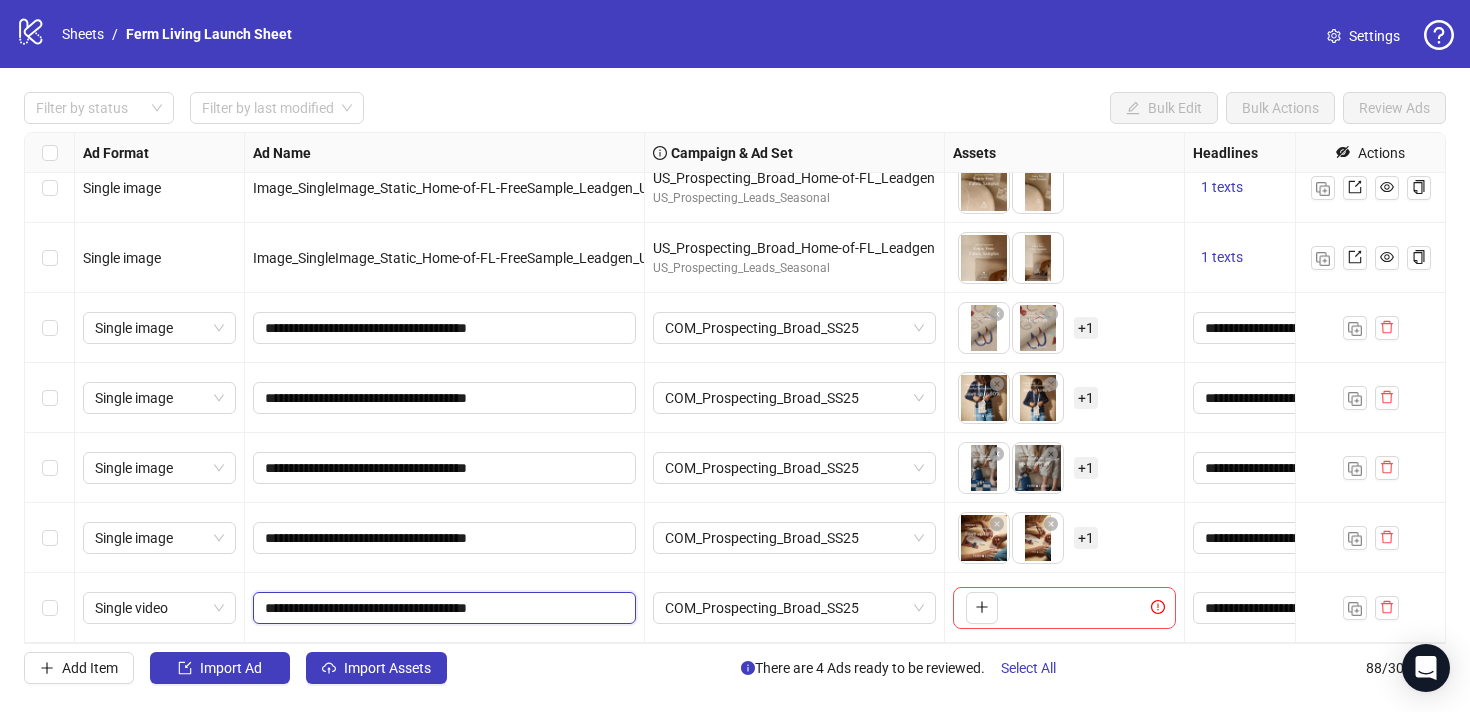 click on "**********" at bounding box center [442, 608] 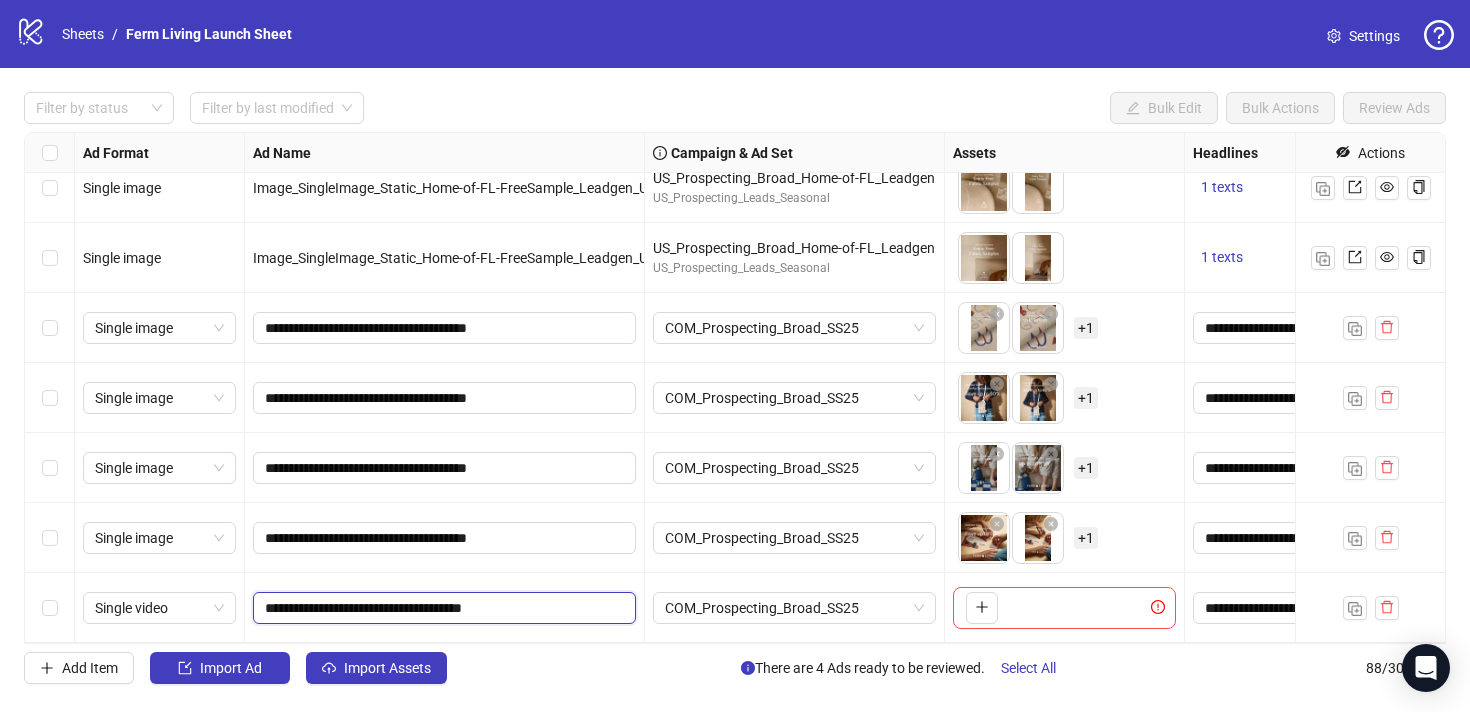 type on "**********" 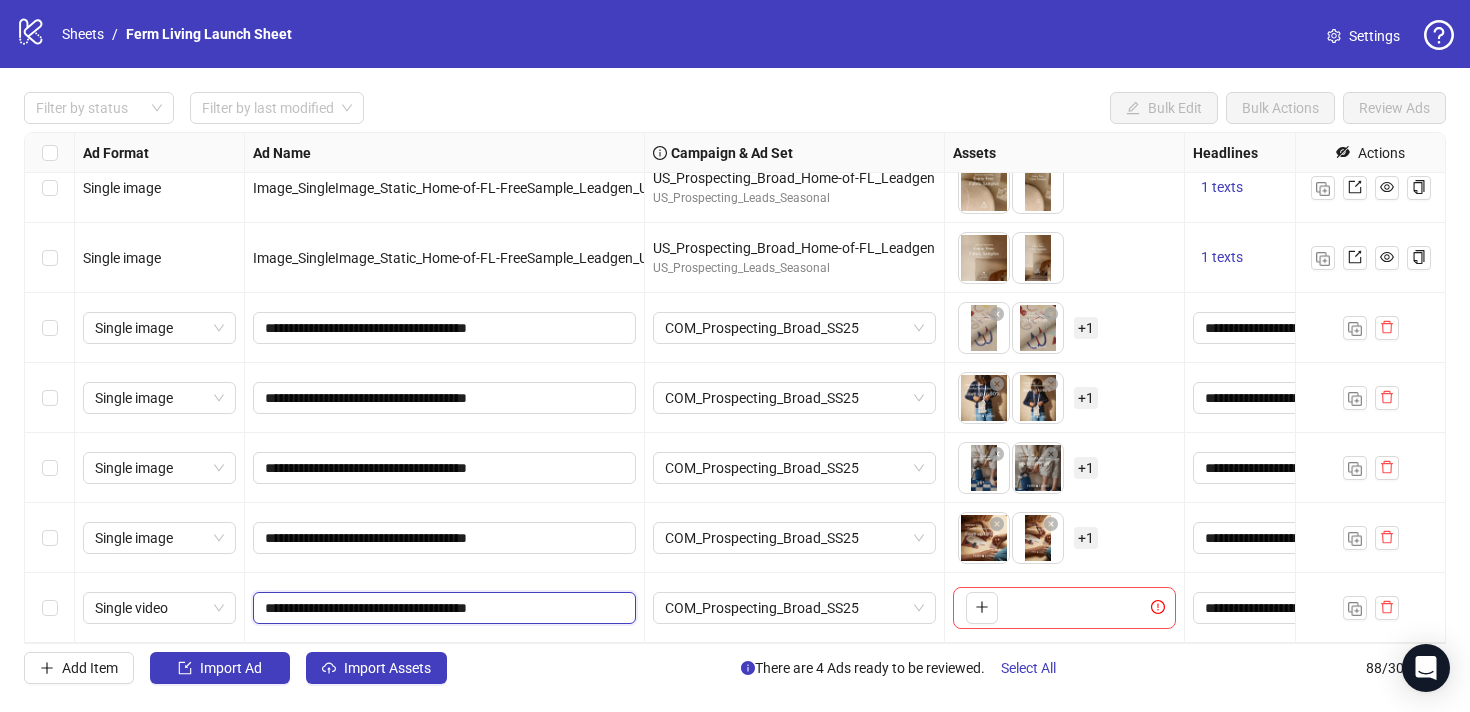 click on "**********" at bounding box center [442, 608] 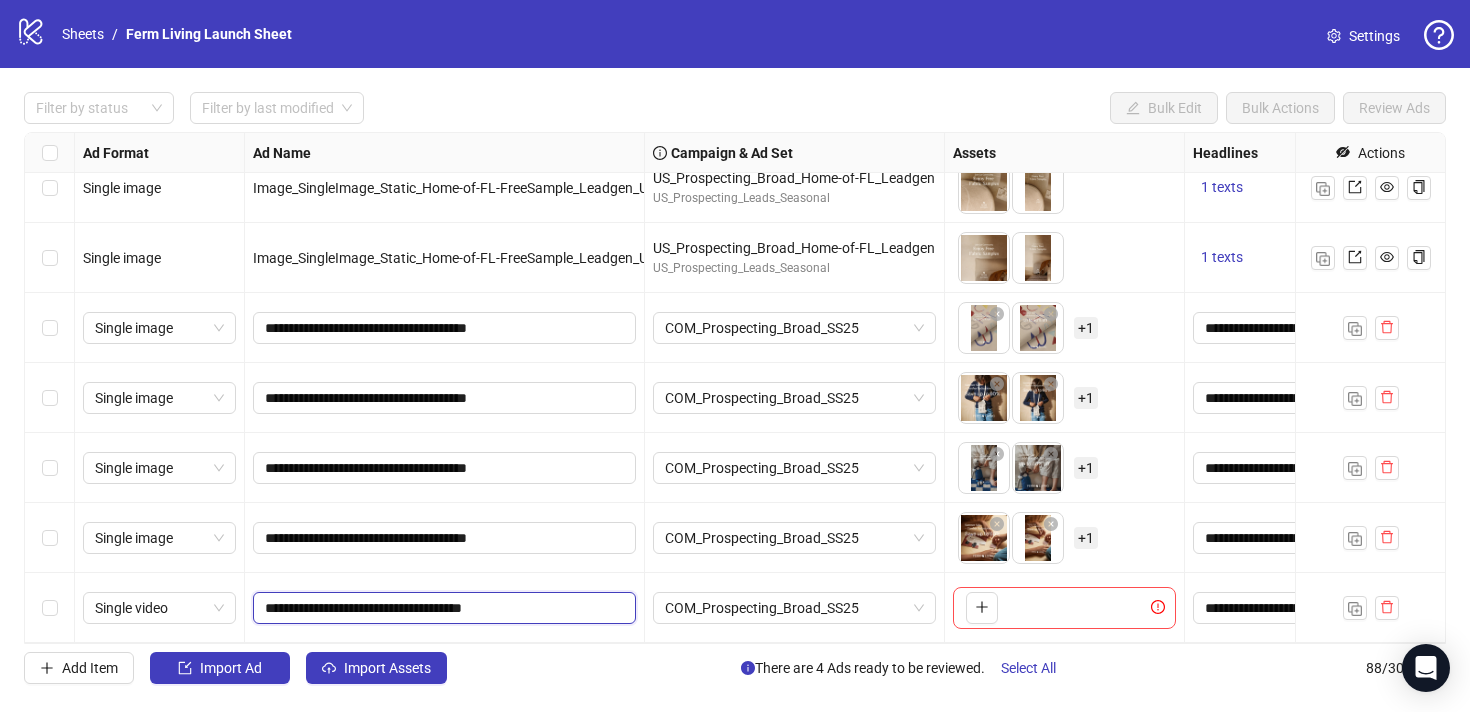 type on "**********" 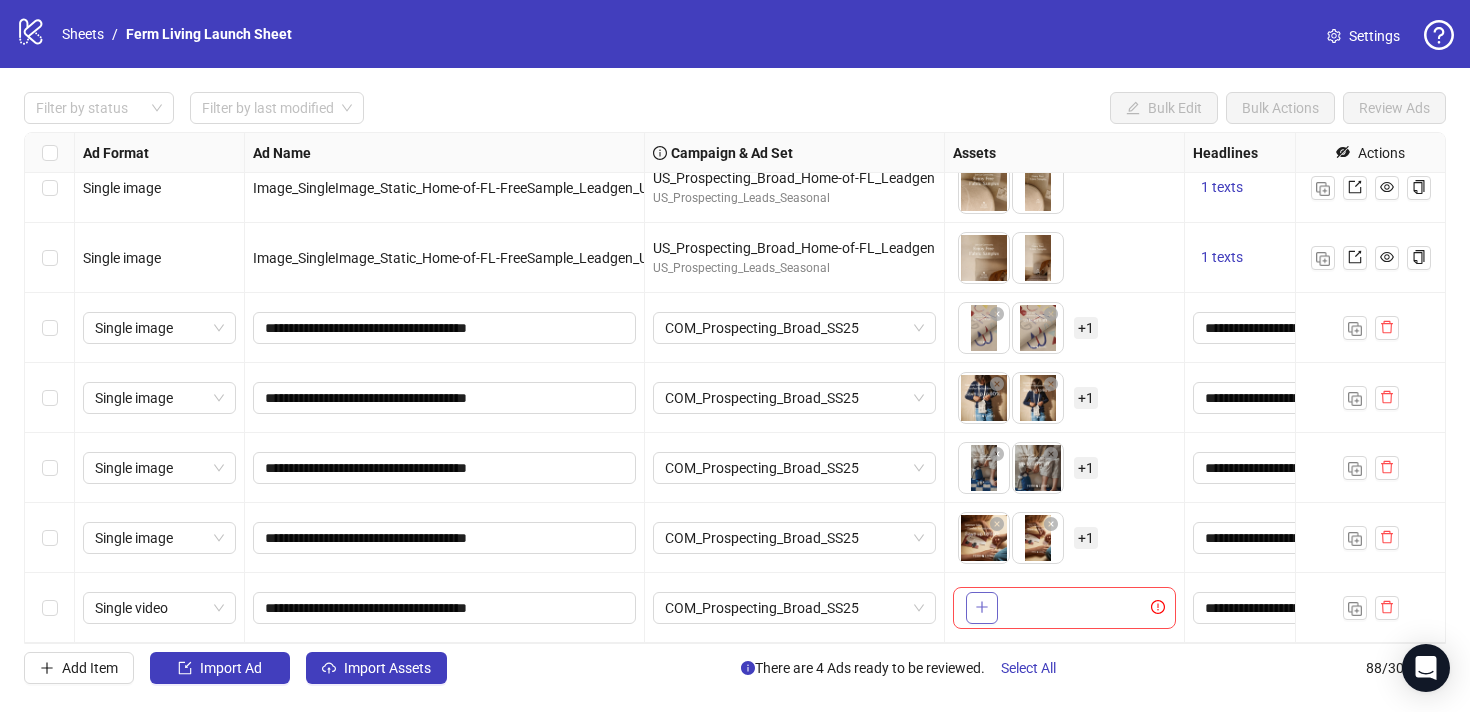 click at bounding box center [982, 608] 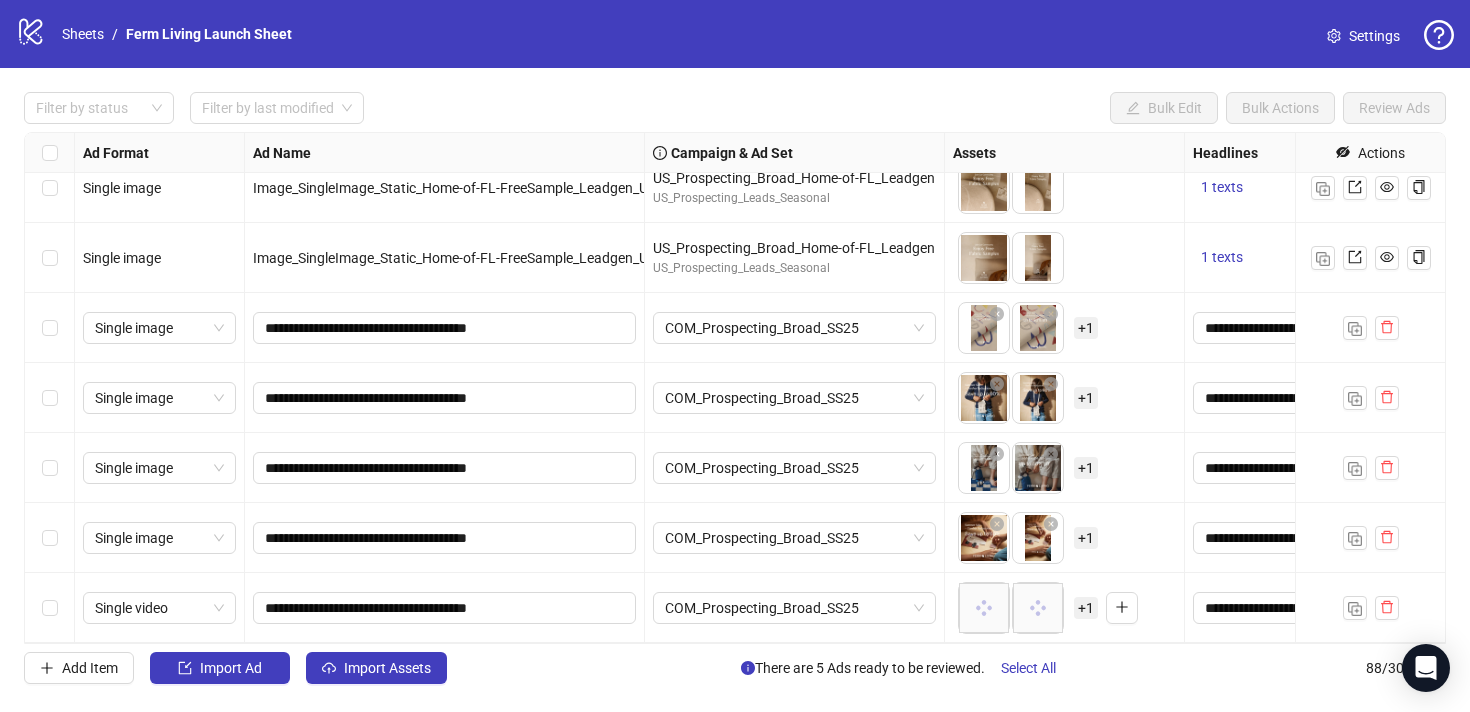 click on "logo/logo-mobile Sheets / Ferm Living Launch Sheet Settings   Filter by status Filter by last modified Bulk Edit Bulk Actions Review Ads Ad Format Ad Name Campaign & Ad Set Assets Headlines Primary Texts Descriptions Destination URL App Product Page ID Display URL Leadgen Form Product Set ID Call to Action Actions Single image Image_SingleImage_Static_Home-of-FL-FreeSample_Leadgen_US_V3						 US_Prospecting_Broad_Home-of-FL_Leadgen US_Prospecting_Leads_Seasonal
To pick up a draggable item, press the space bar.
While dragging, use the arrow keys to move the item.
Press space again to drop the item in its new position, or press escape to cancel.
1 texts 1 texts Single image Image_SingleImage_Static_Home-of-FL-FreeSample_Leadgen_US_V2						 US_Prospecting_Broad_Home-of-FL_Leadgen US_Prospecting_Leads_Seasonal 1 texts 1 texts Single image Image_SingleImage_Static_Home-of-FL-FreeSample_Leadgen_US_V4						 US_Prospecting_Broad_Home-of-FL_Leadgen US_Prospecting_Leads_Seasonal 1 texts 1 texts 1 texts" at bounding box center [735, 356] 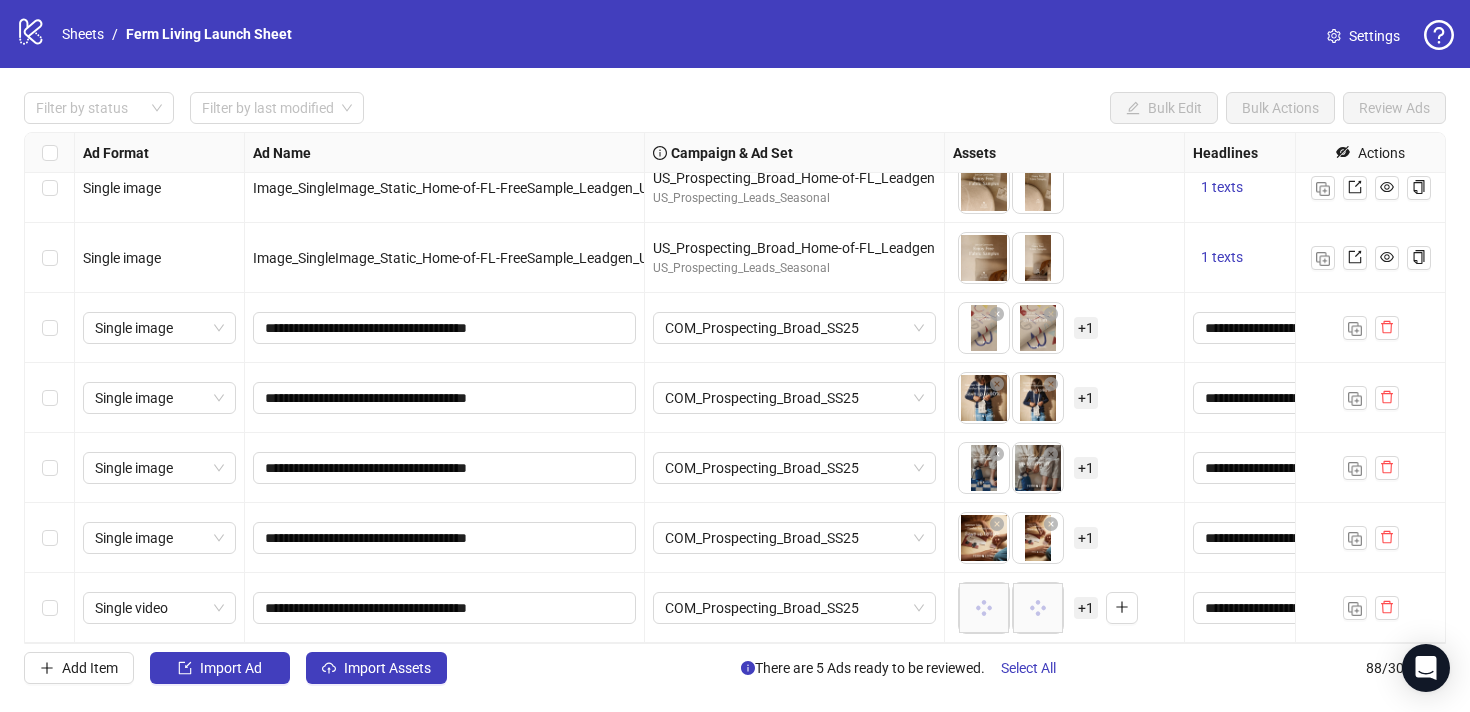 scroll, scrollTop: 5690, scrollLeft: 213, axis: both 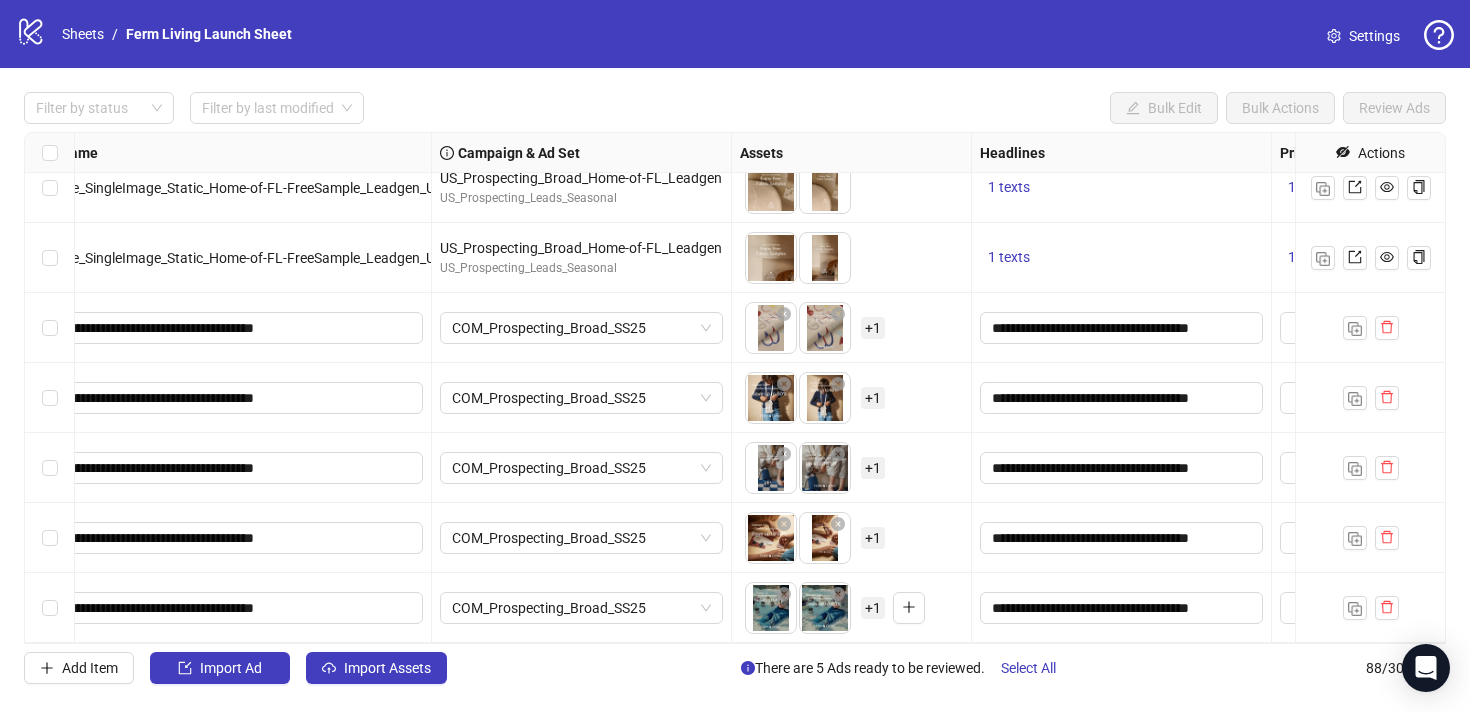 click on "logo/logo-mobile Sheets / Ferm Living Launch Sheet Settings   Filter by status Filter by last modified Bulk Edit Bulk Actions Review Ads Ad Format Ad Name Campaign & Ad Set Assets Headlines Primary Texts Descriptions Destination URL App Product Page ID Display URL Leadgen Form Product Set ID Call to Action Actions Single image Image_SingleImage_Static_Home-of-FL-FreeSample_Leadgen_US_V3						 US_Prospecting_Broad_Home-of-FL_Leadgen US_Prospecting_Leads_Seasonal
To pick up a draggable item, press the space bar.
While dragging, use the arrow keys to move the item.
Press space again to drop the item in its new position, or press escape to cancel.
1 texts 1 texts - Single image Image_SingleImage_Static_Home-of-FL-FreeSample_Leadgen_US_V2						 US_Prospecting_Broad_Home-of-FL_Leadgen US_Prospecting_Leads_Seasonal 1 texts 1 texts - Single image Image_SingleImage_Static_Home-of-FL-FreeSample_Leadgen_US_V4						 US_Prospecting_Broad_Home-of-FL_Leadgen US_Prospecting_Leads_Seasonal 1 texts 1 texts - -" at bounding box center [735, 356] 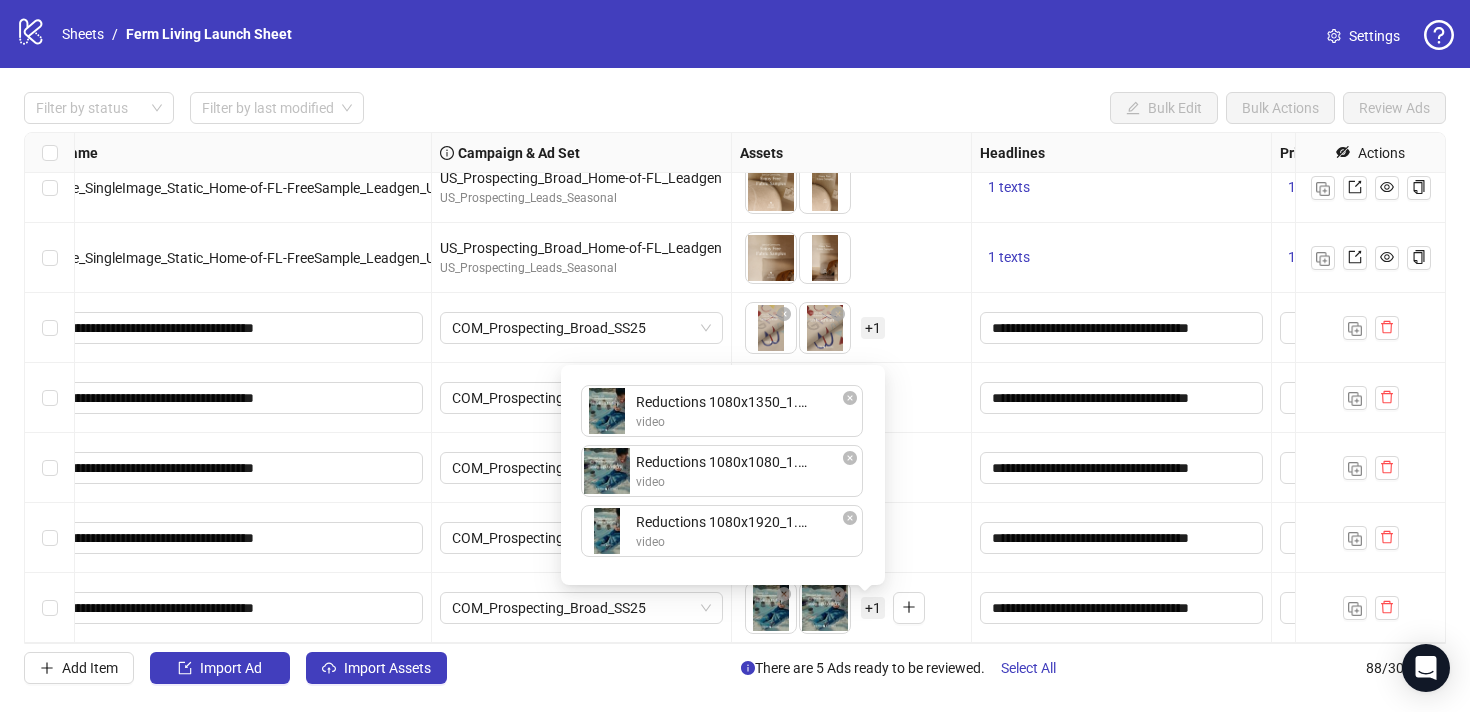 click on "+ 1" at bounding box center (873, 608) 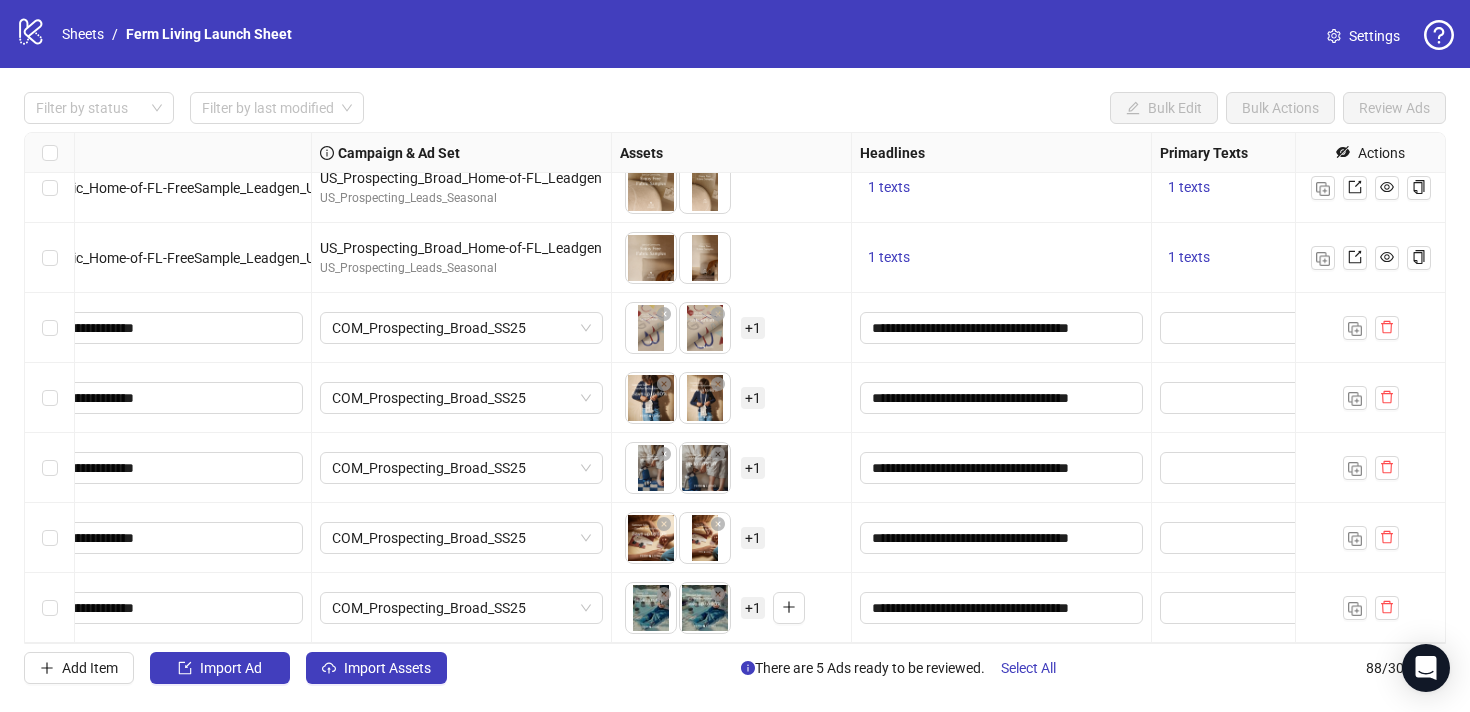 scroll, scrollTop: 5690, scrollLeft: 0, axis: vertical 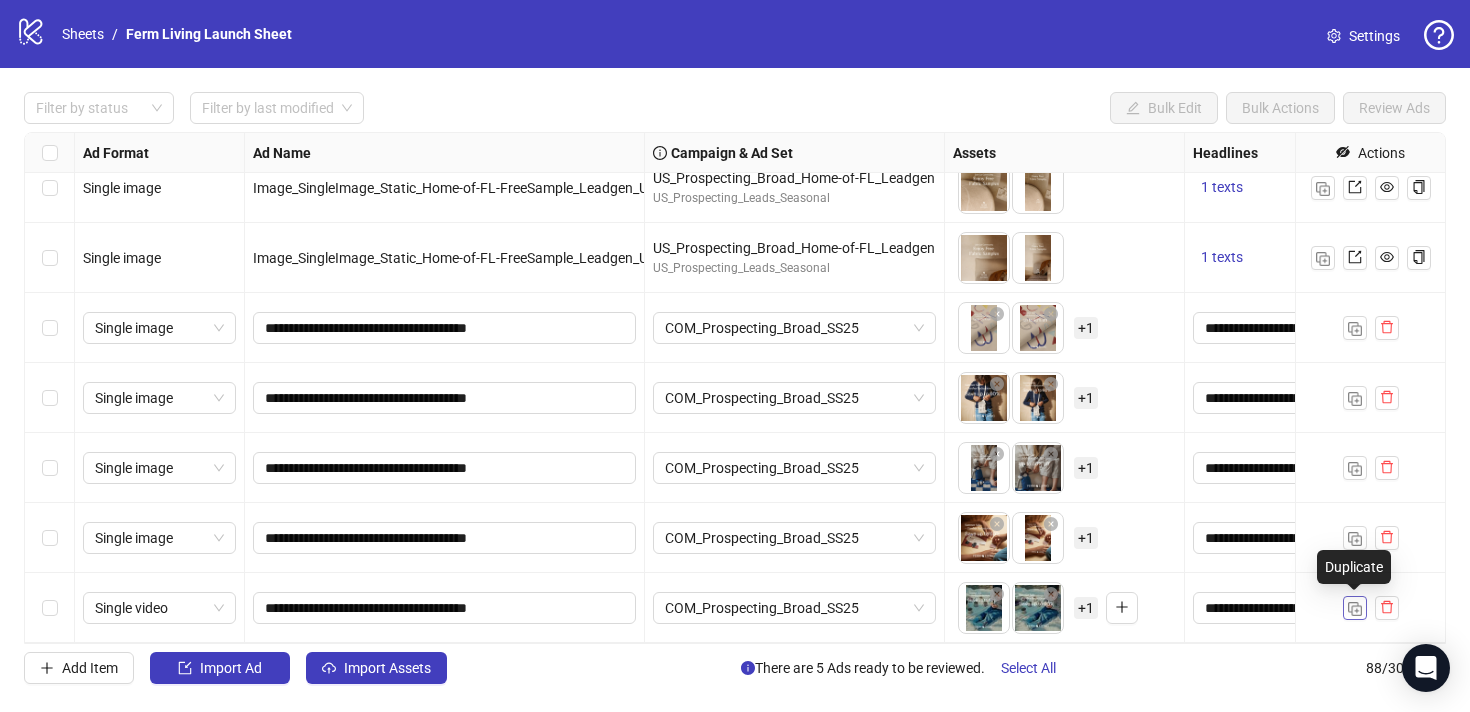 click at bounding box center (1355, 609) 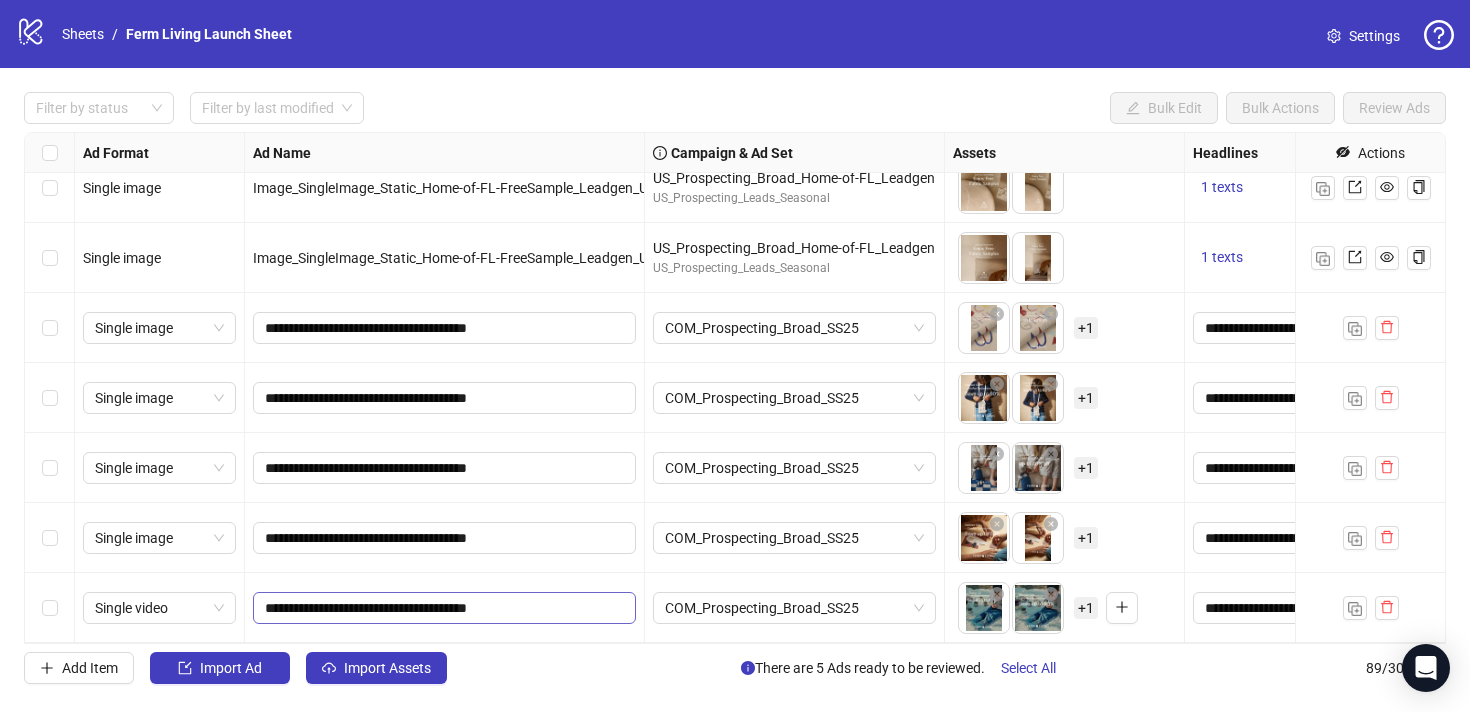 scroll, scrollTop: 5760, scrollLeft: 0, axis: vertical 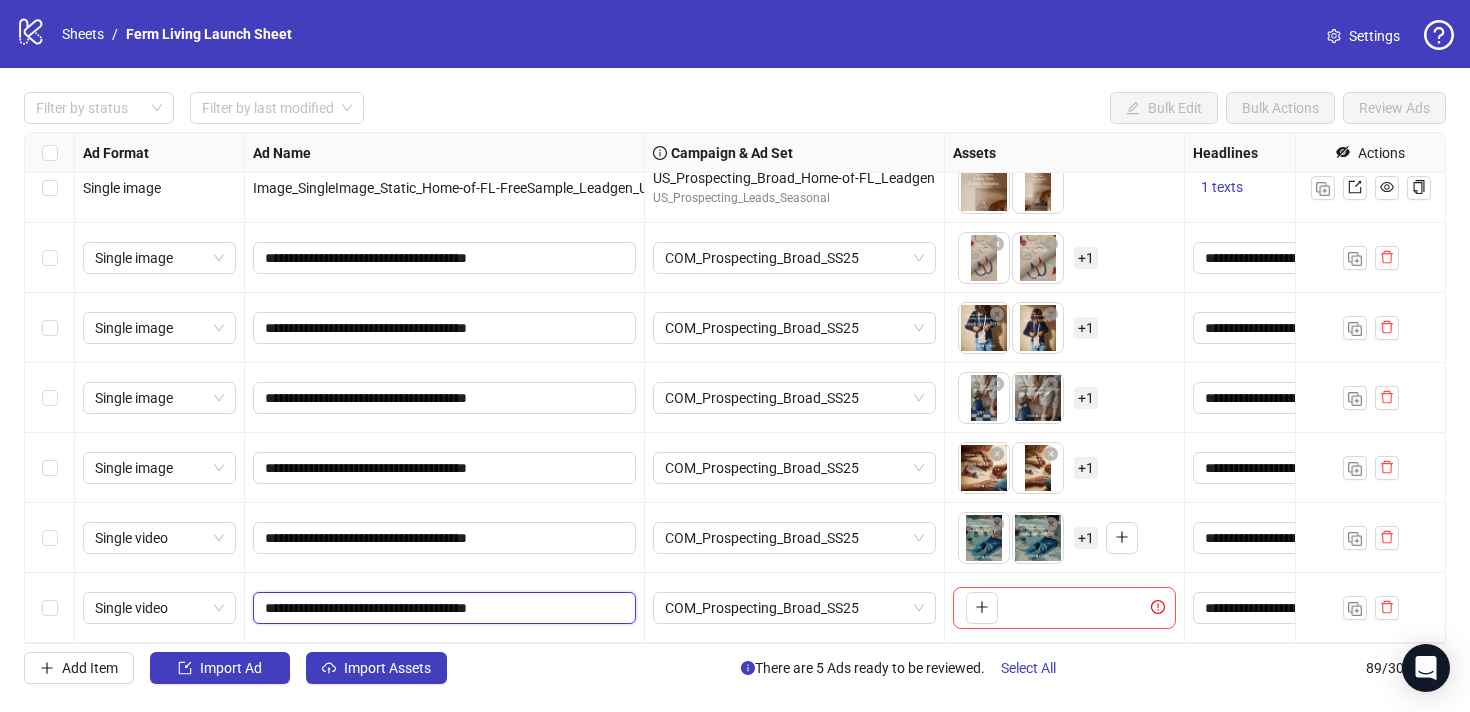 click on "**********" at bounding box center [442, 608] 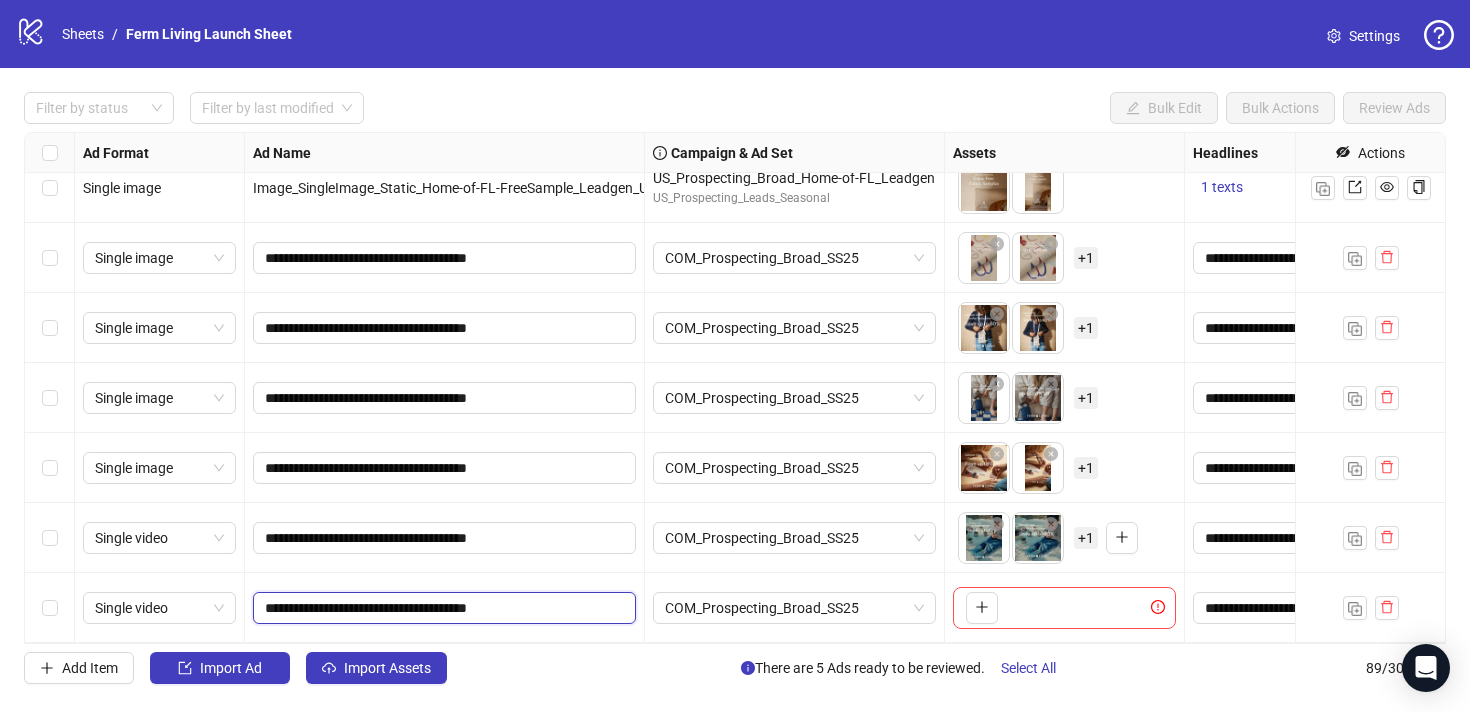 drag, startPoint x: 499, startPoint y: 609, endPoint x: 473, endPoint y: 609, distance: 26 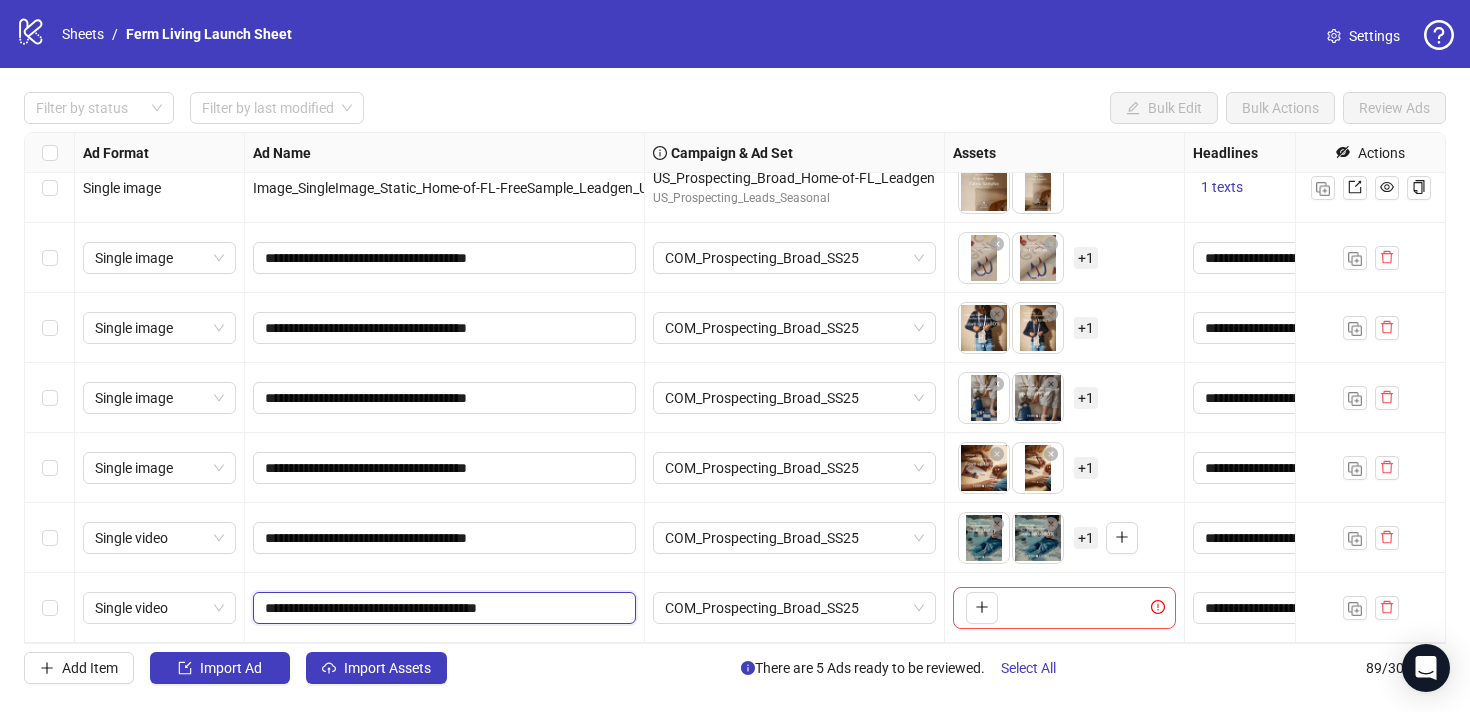type on "**********" 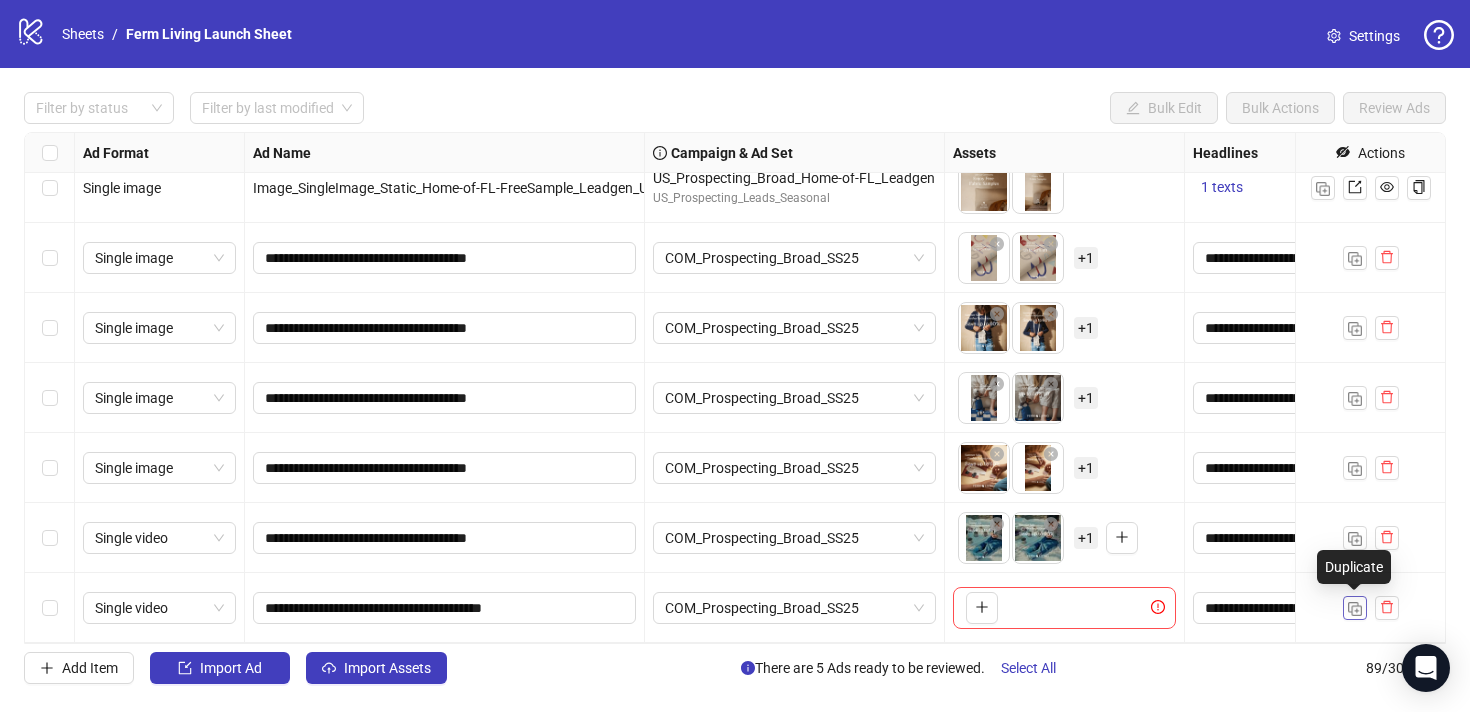 click at bounding box center (1355, 609) 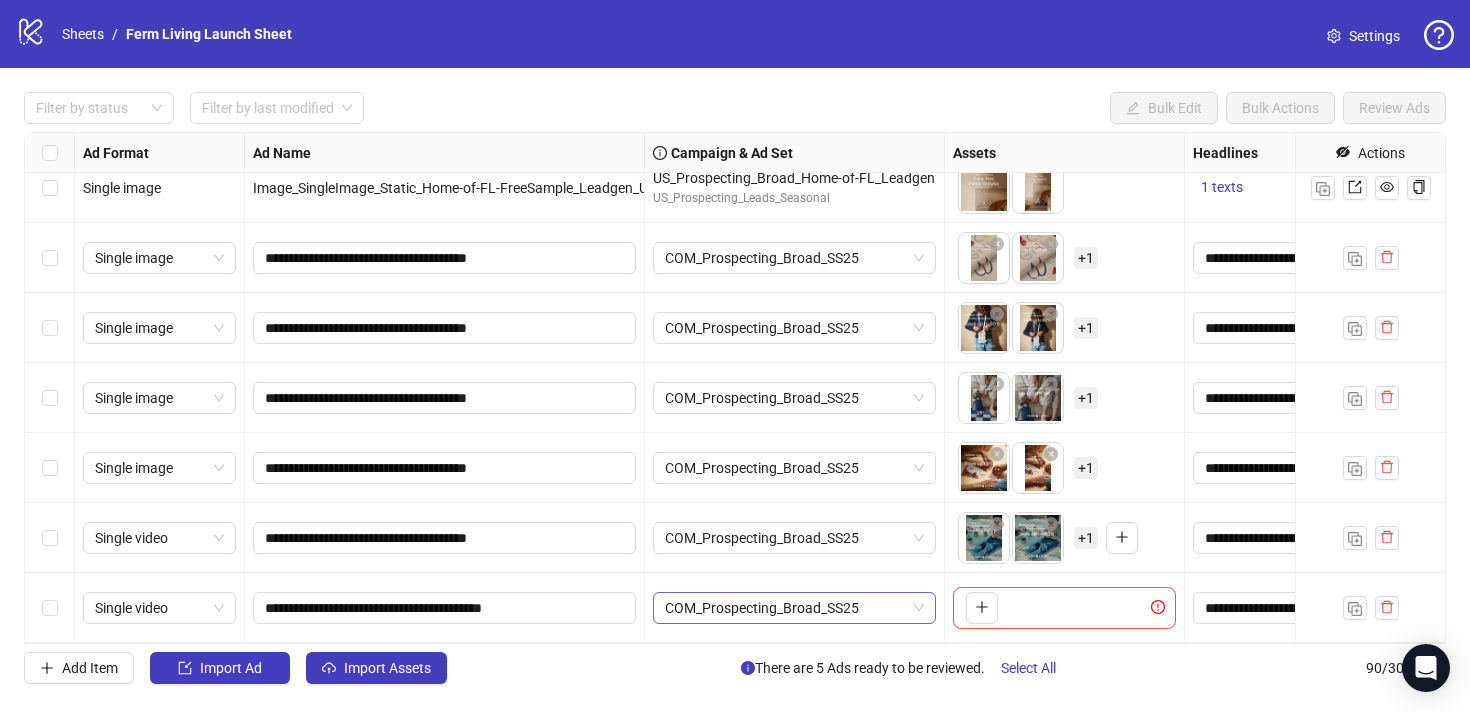 scroll, scrollTop: 5830, scrollLeft: 0, axis: vertical 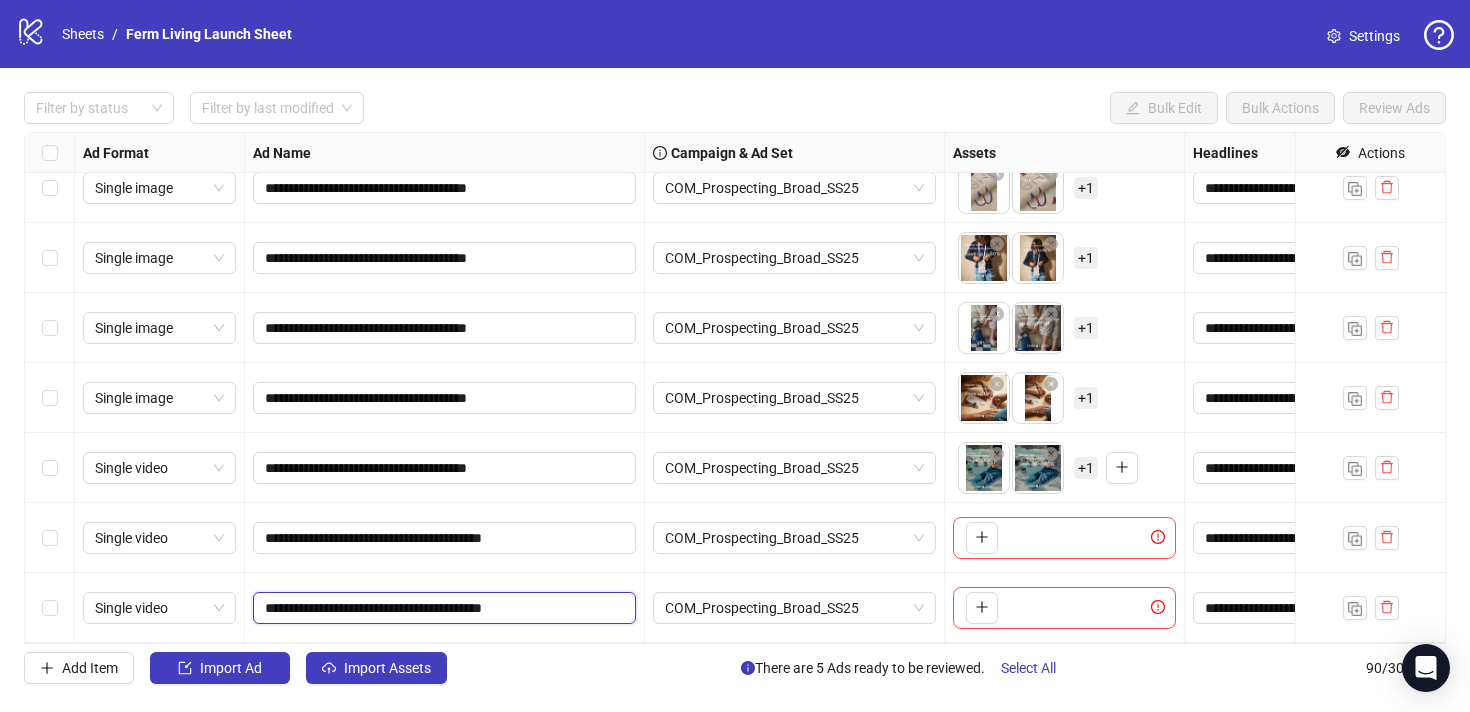 click on "**********" at bounding box center [442, 608] 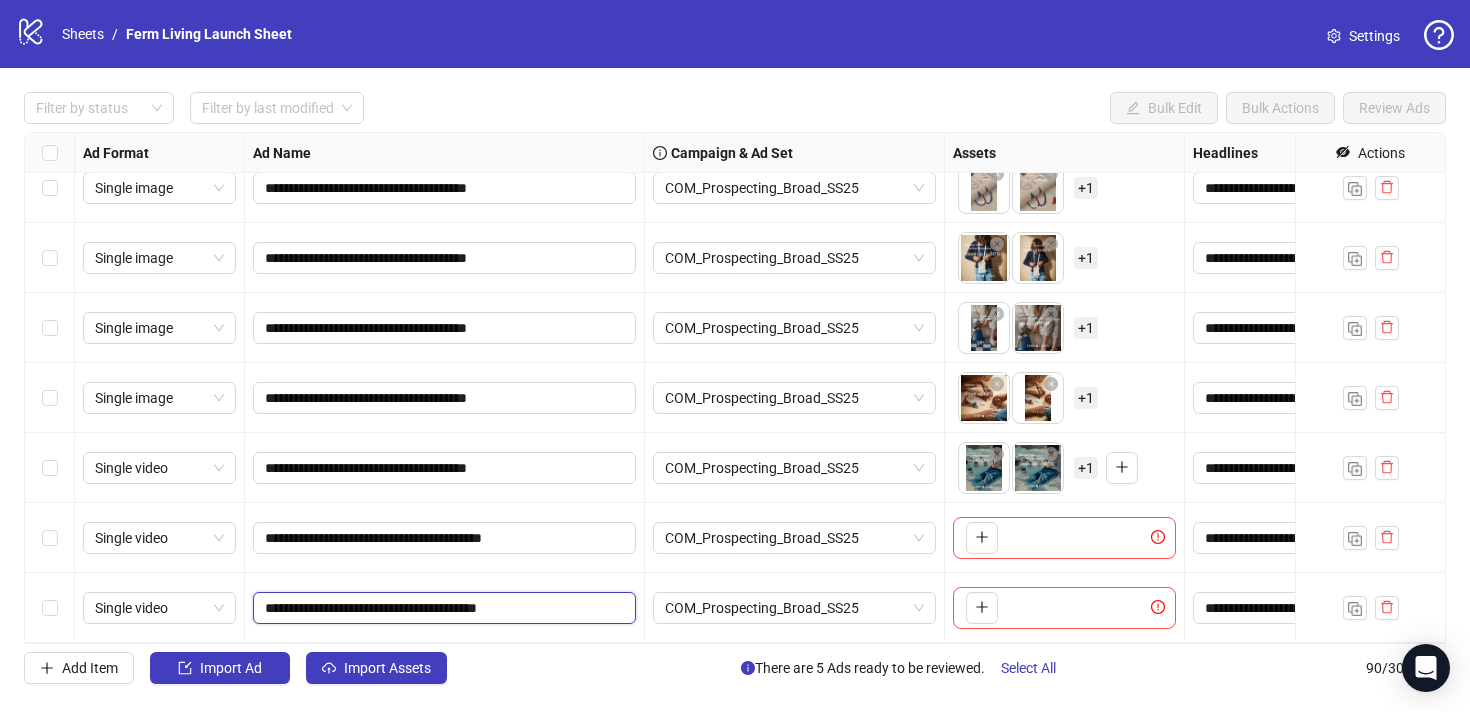 type on "**********" 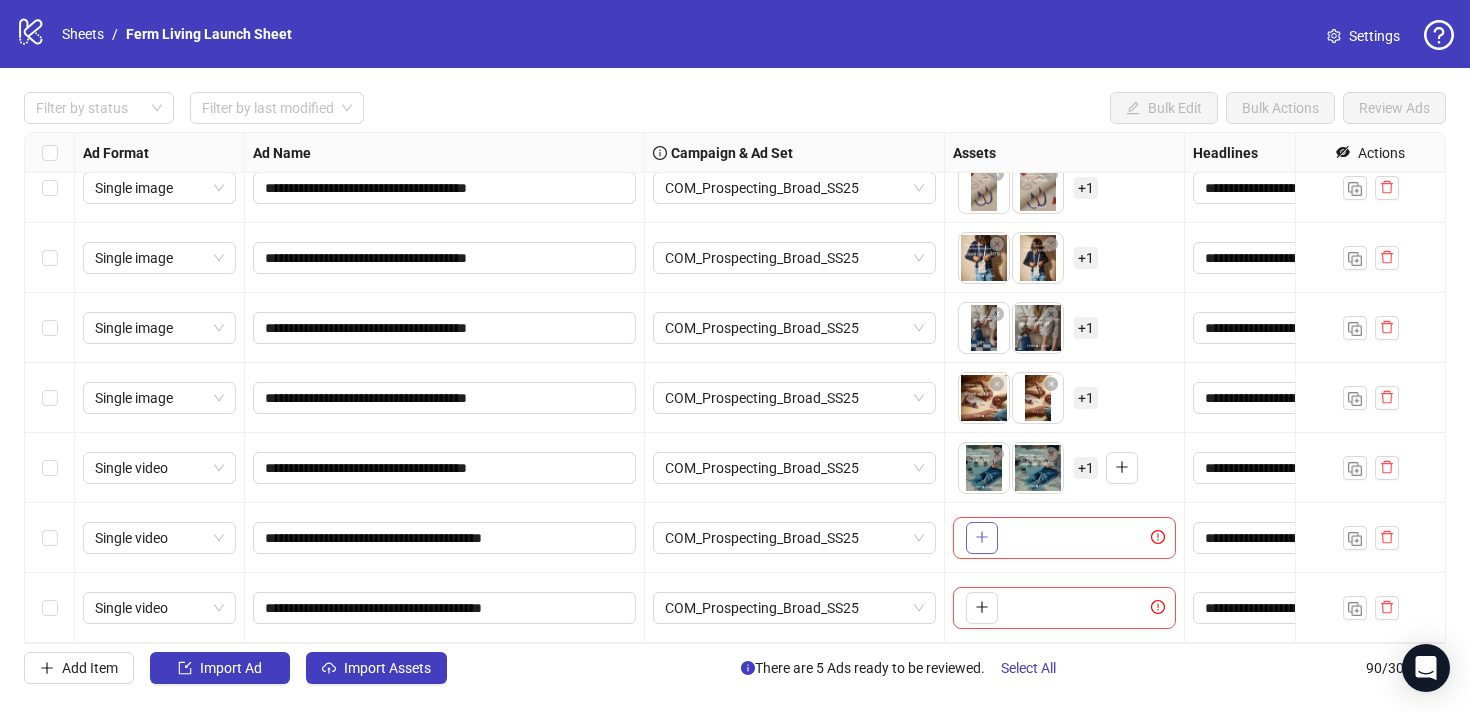 click at bounding box center (982, 538) 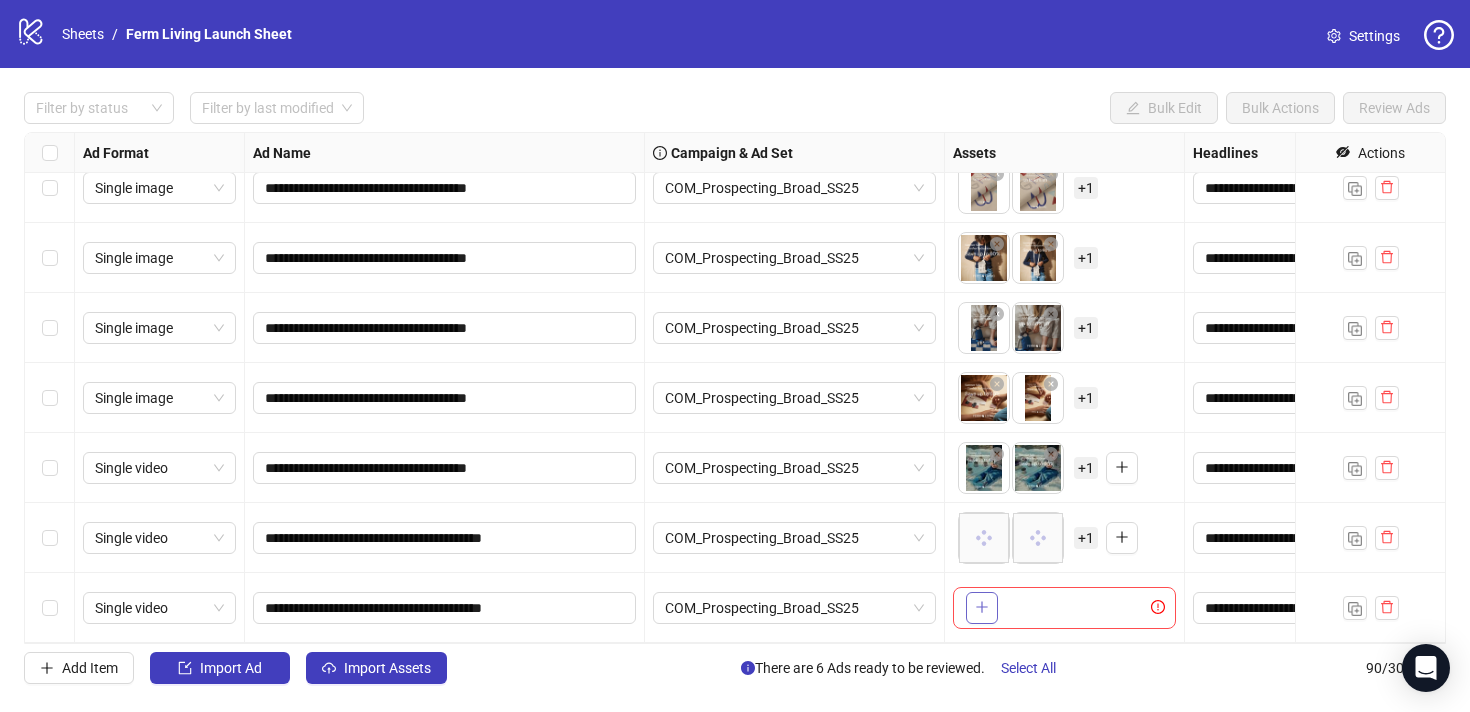 click 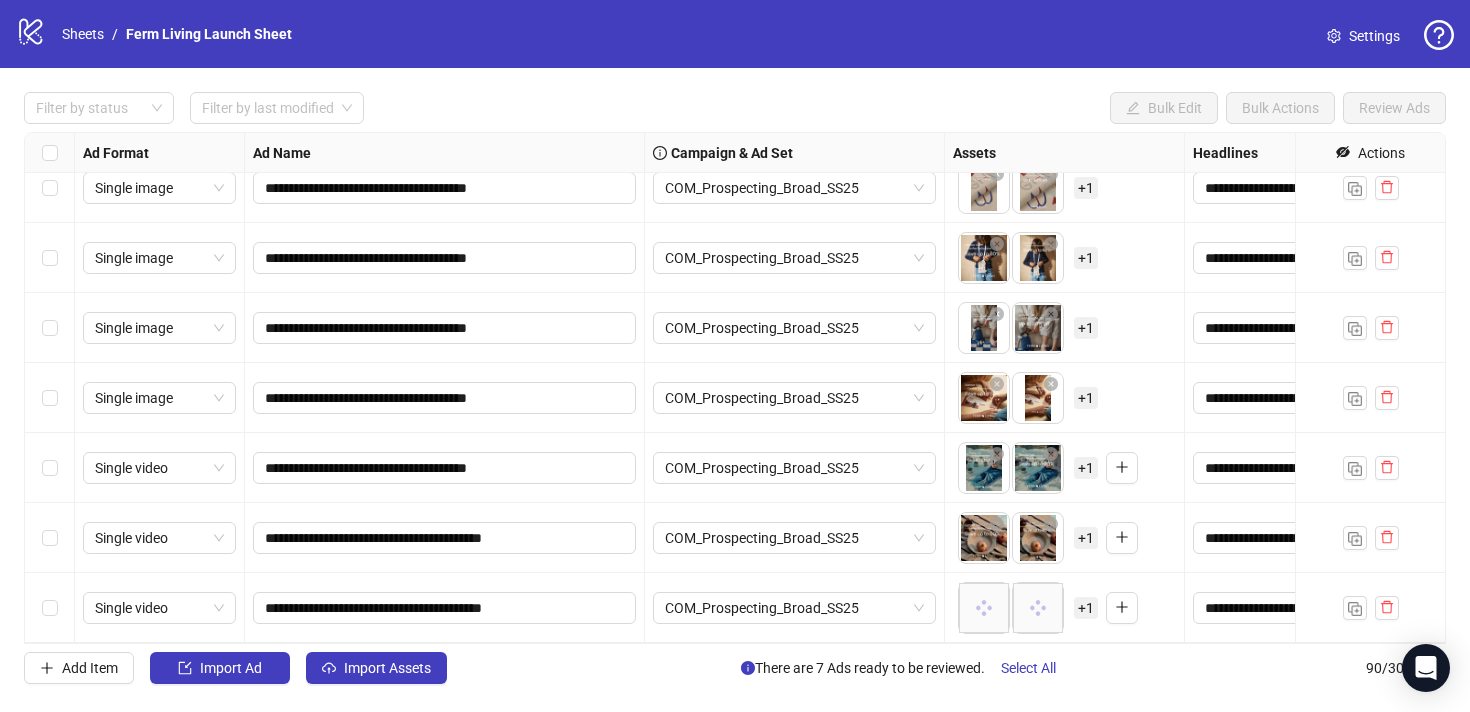 click on "+ 1" at bounding box center (1086, 538) 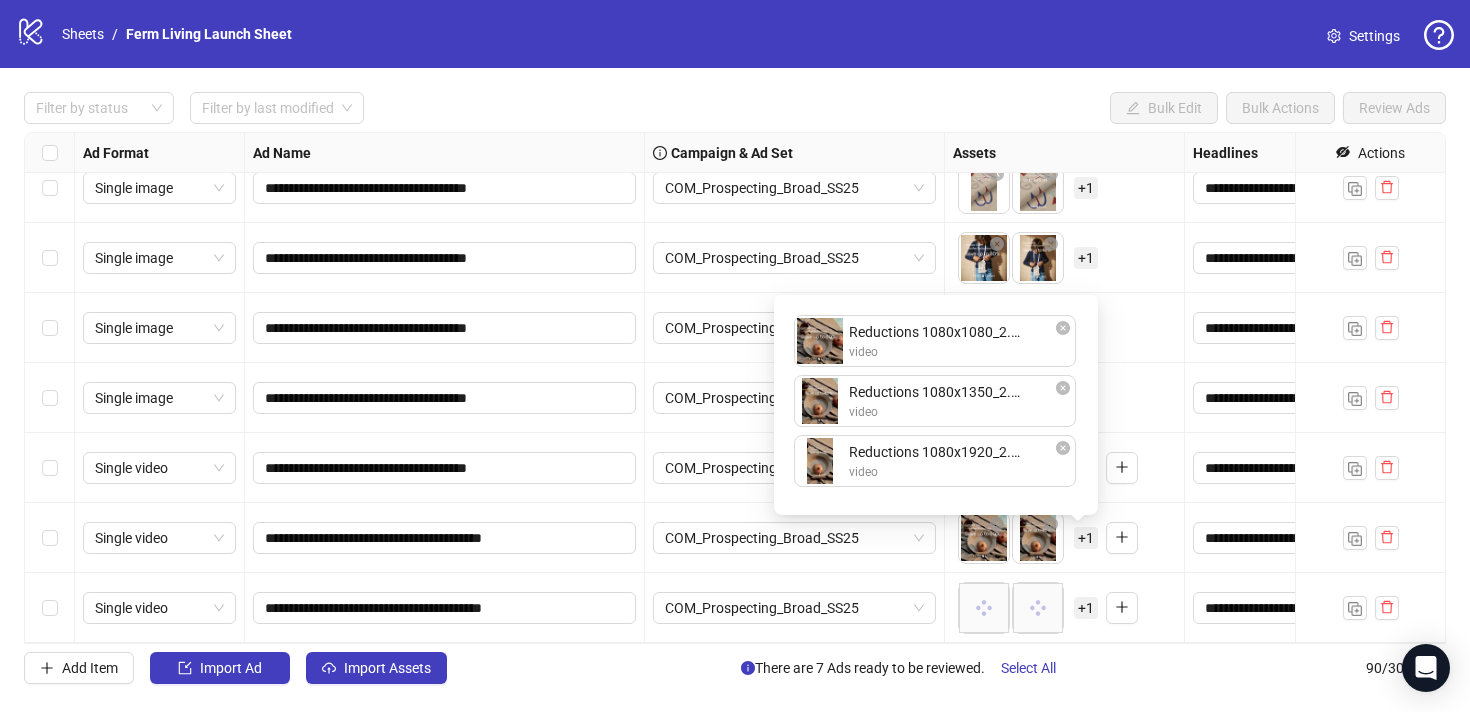 click on "+ 1" at bounding box center (1086, 608) 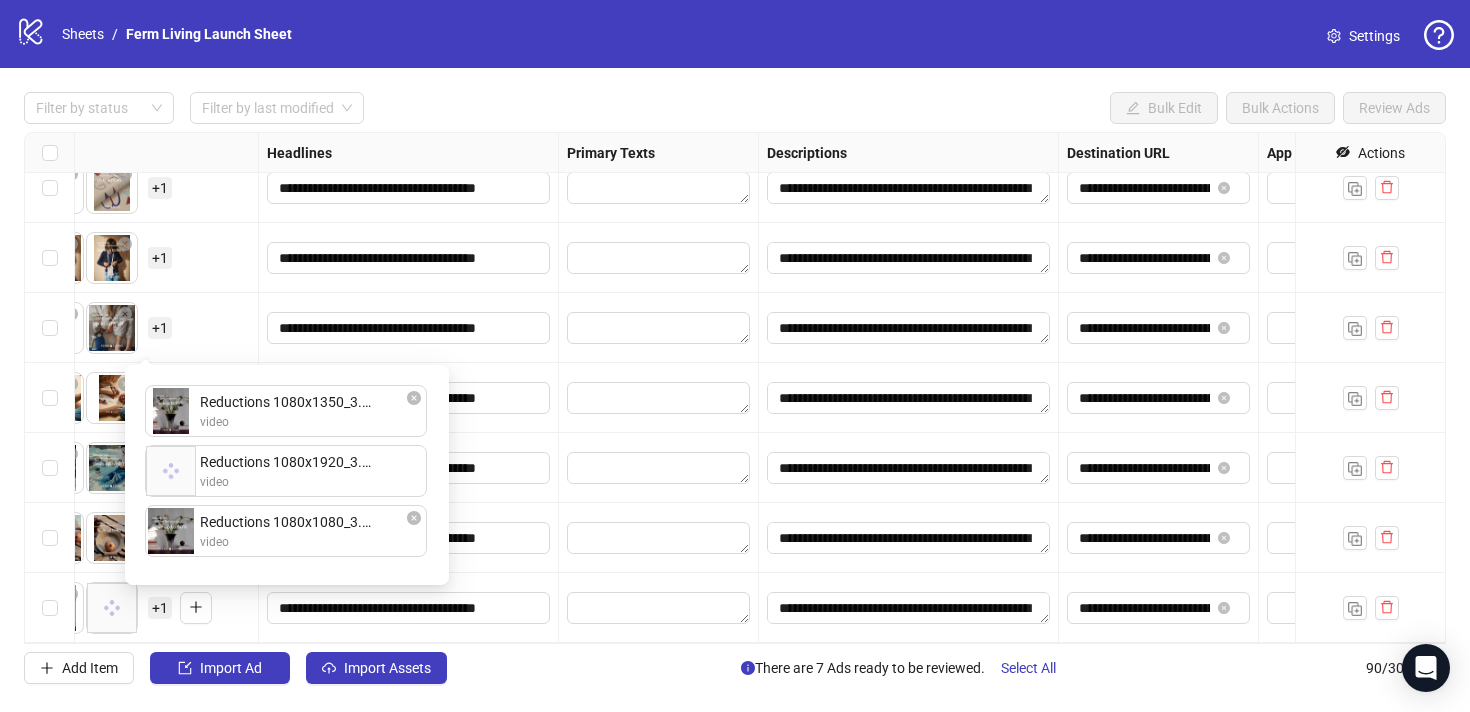 scroll, scrollTop: 5830, scrollLeft: 951, axis: both 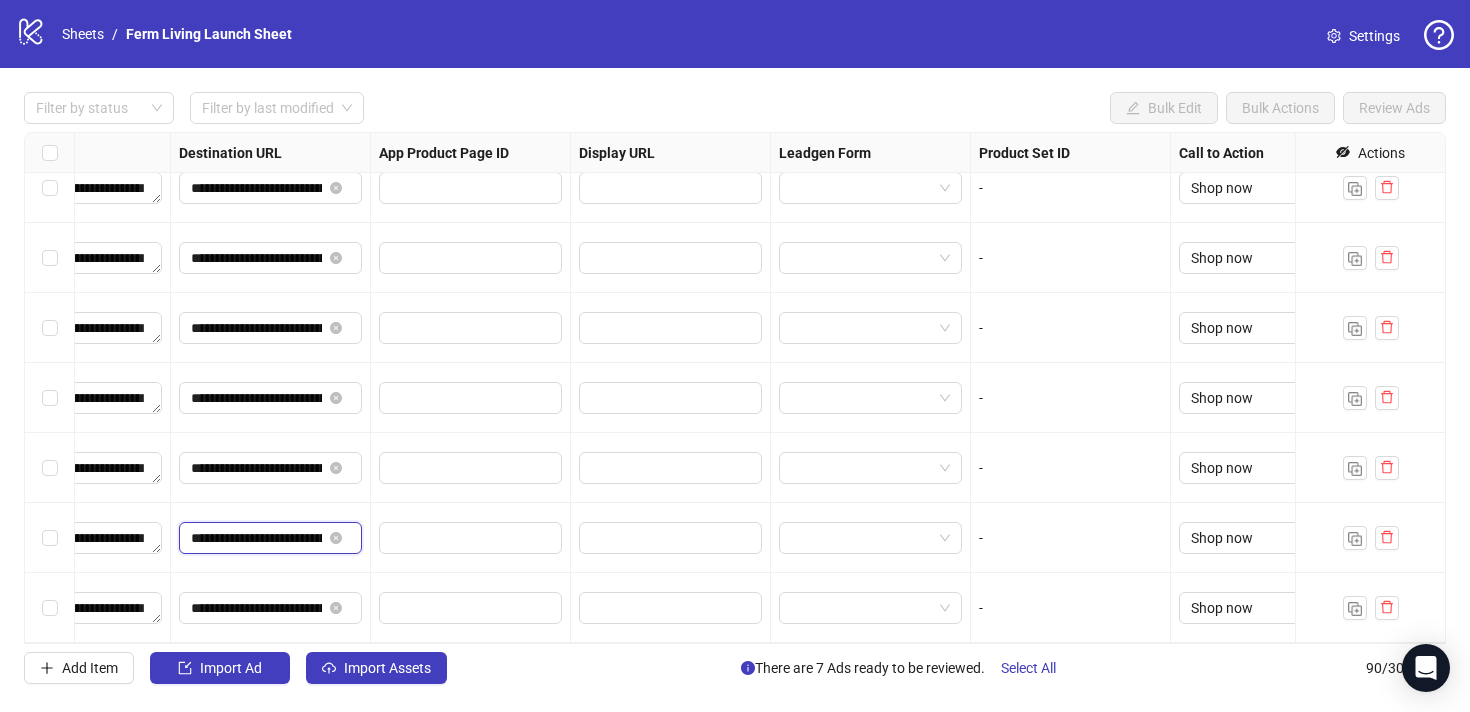 click on "**********" at bounding box center [256, 538] 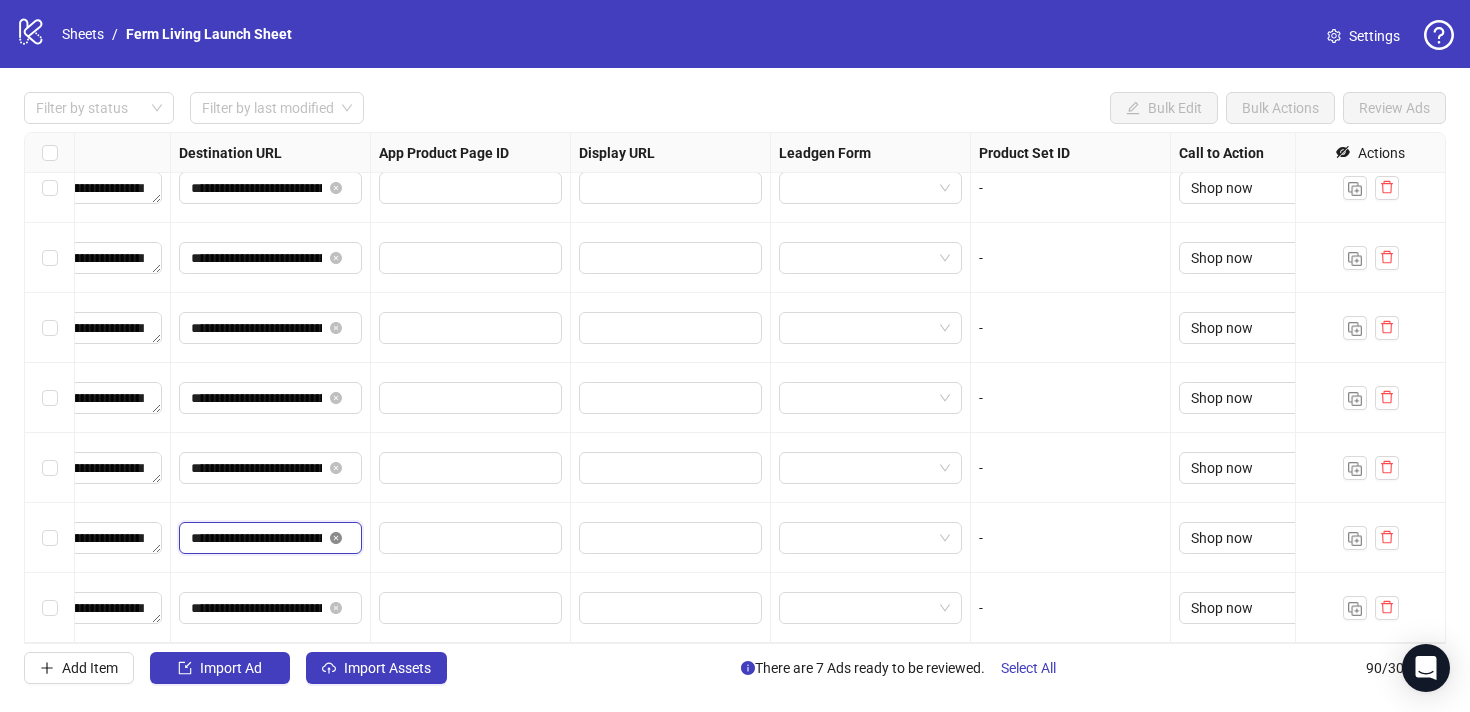 click 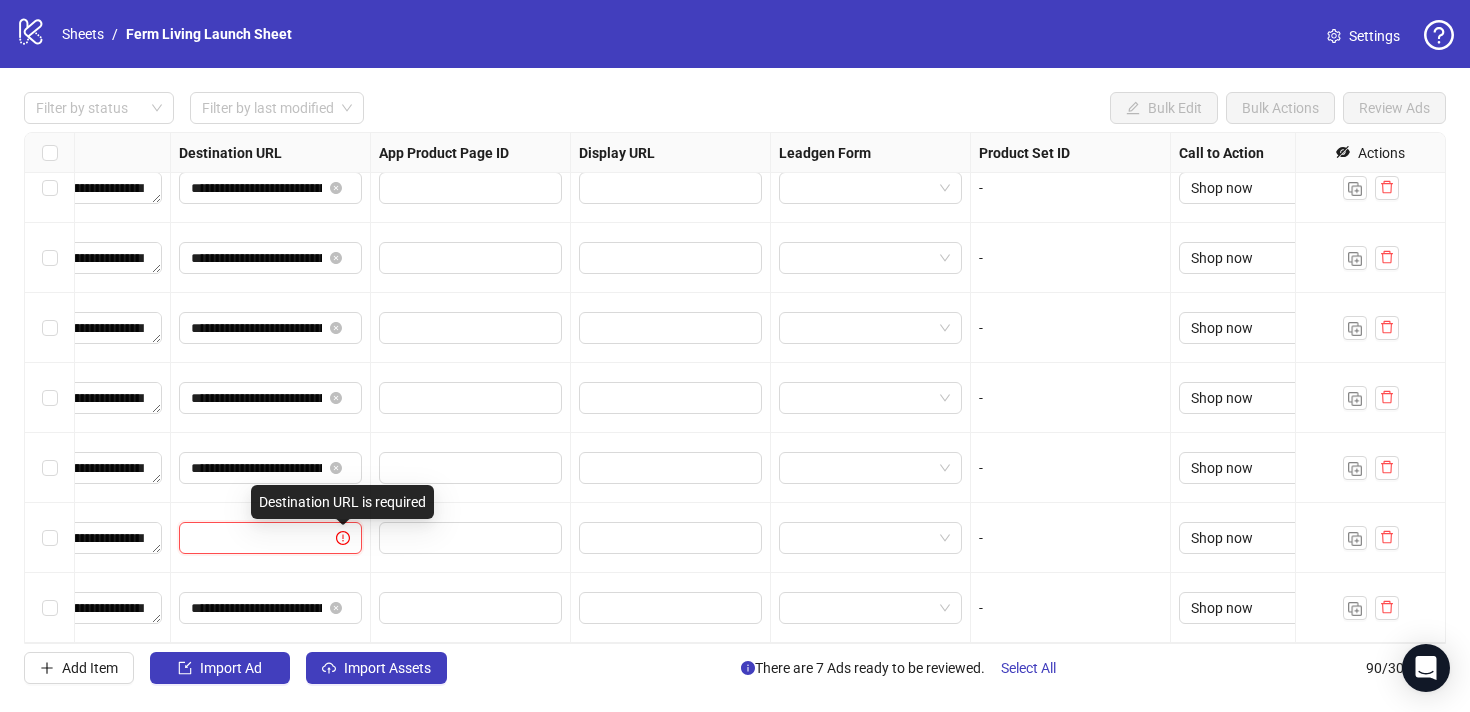 paste on "**********" 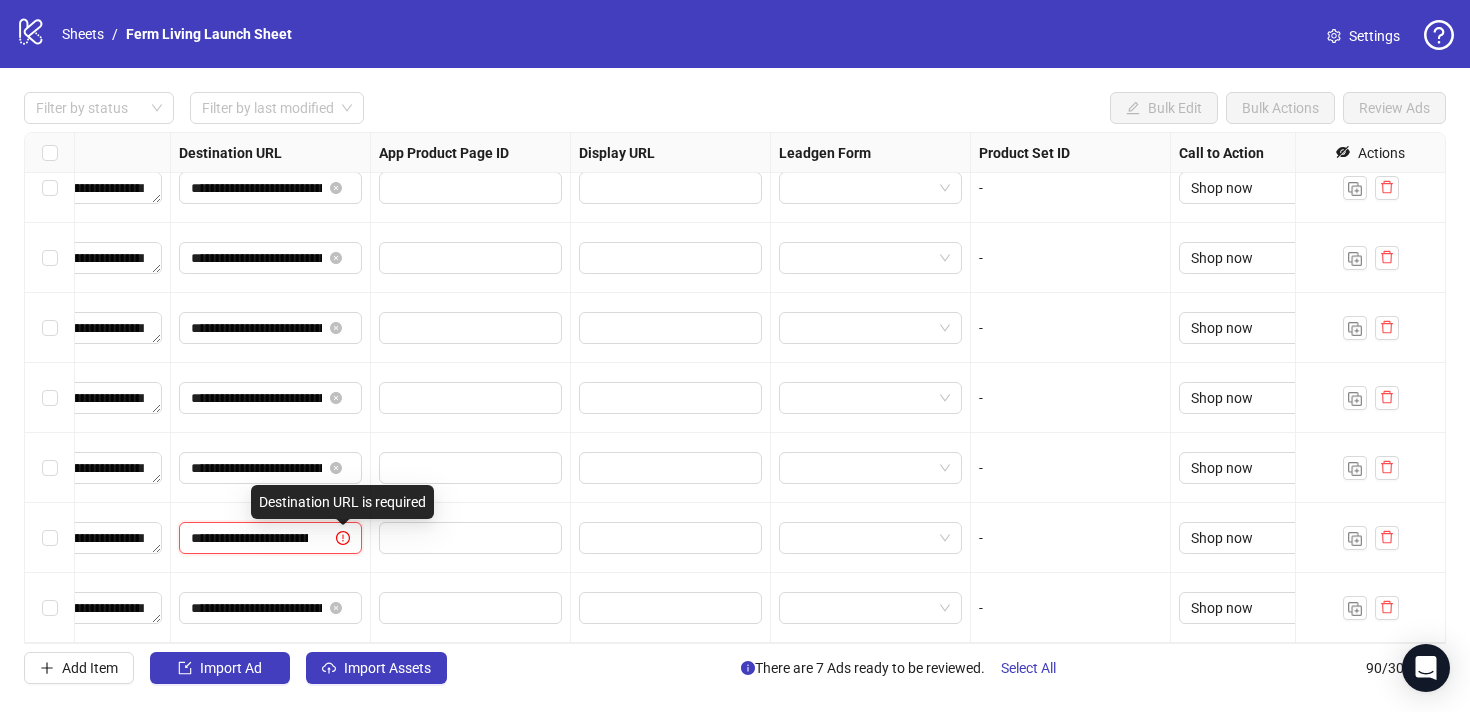scroll, scrollTop: 0, scrollLeft: 112, axis: horizontal 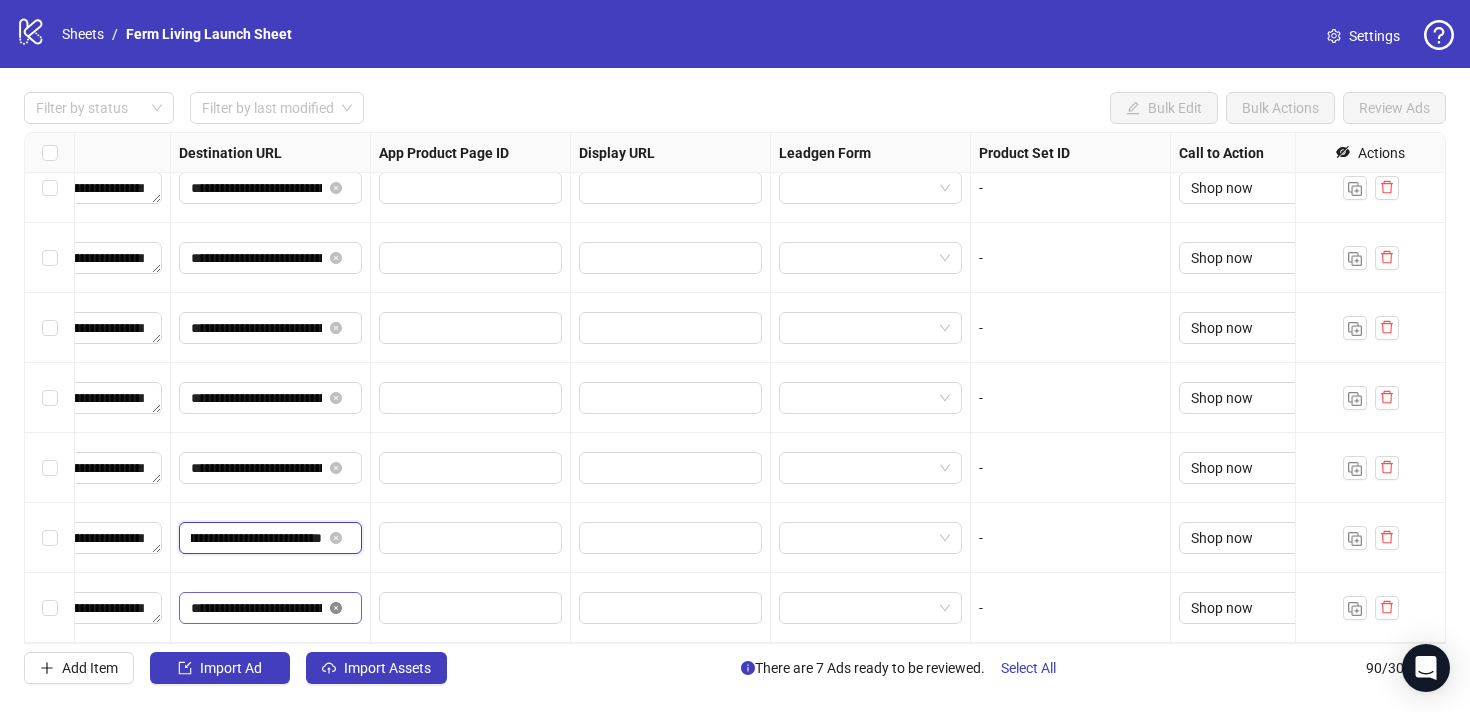 click 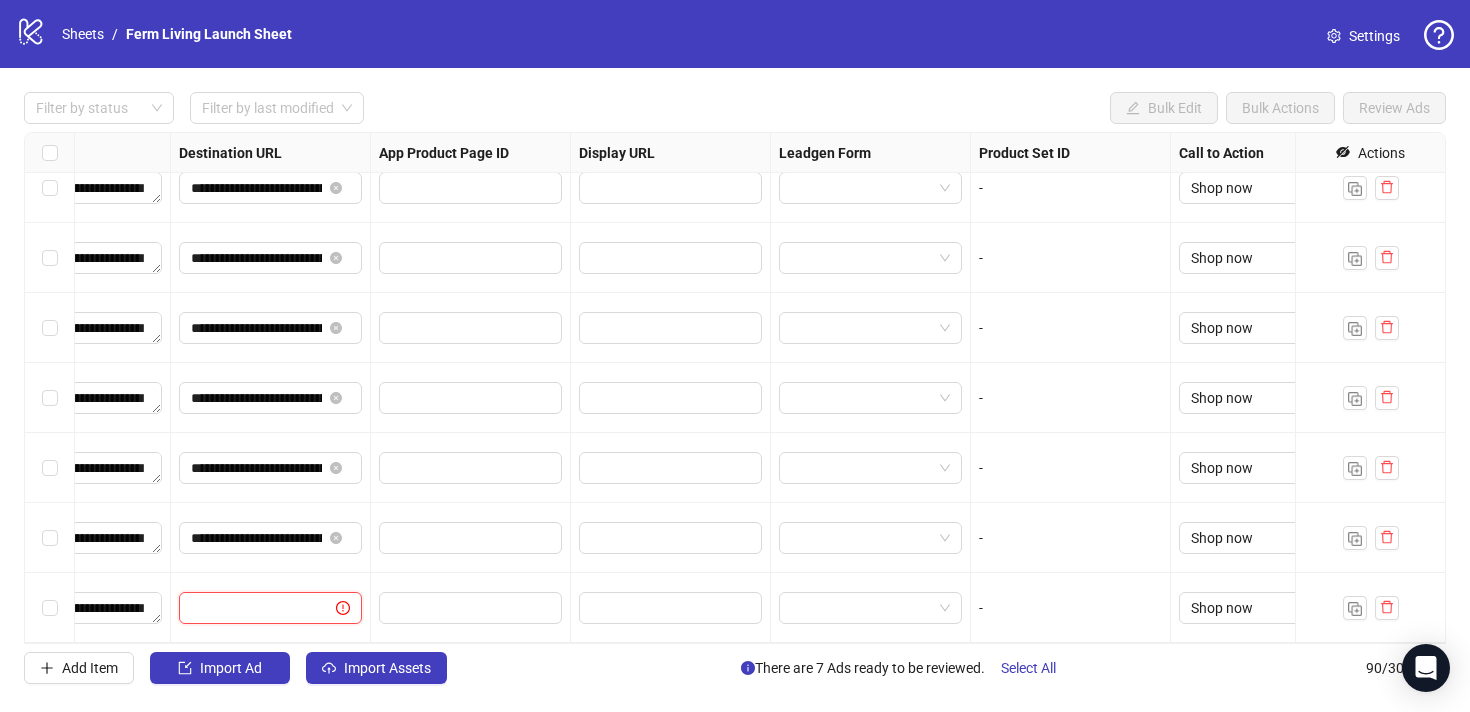 scroll, scrollTop: 0, scrollLeft: 0, axis: both 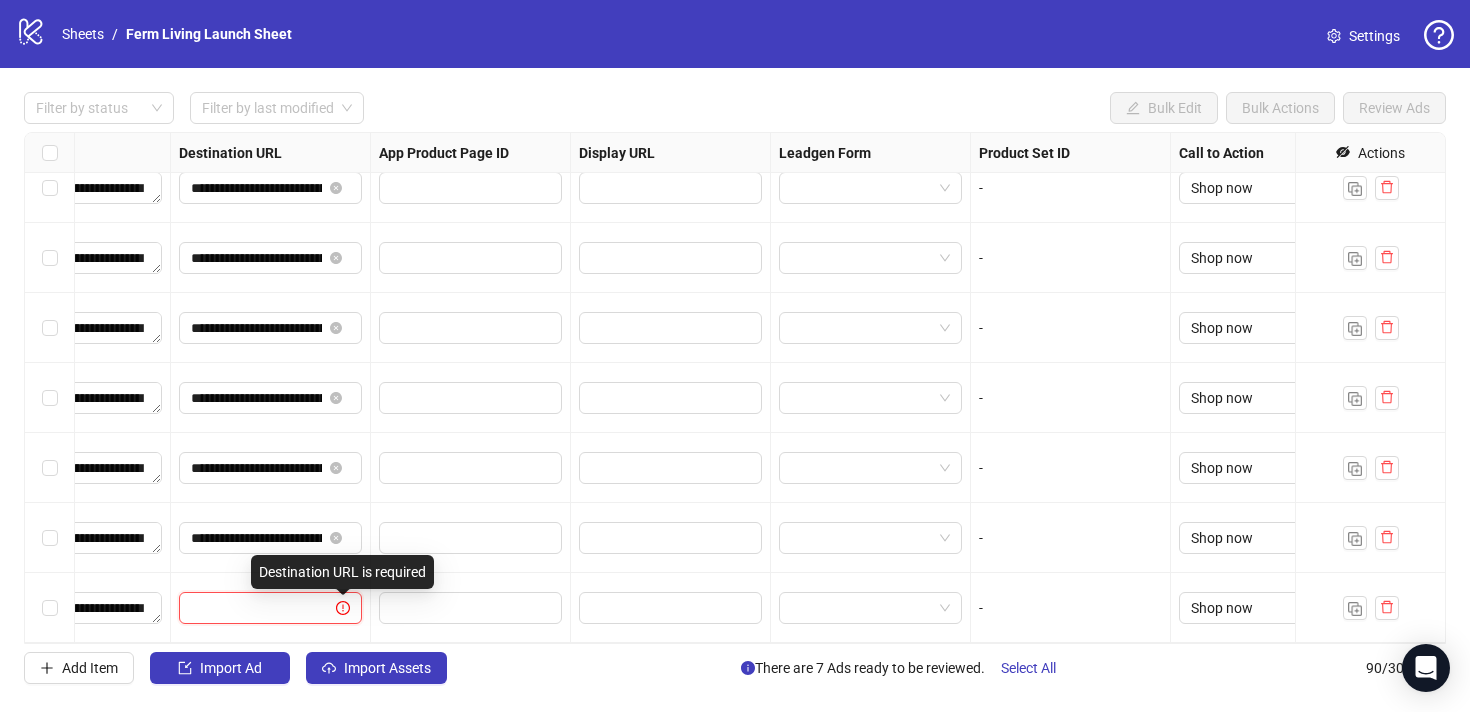 paste on "**********" 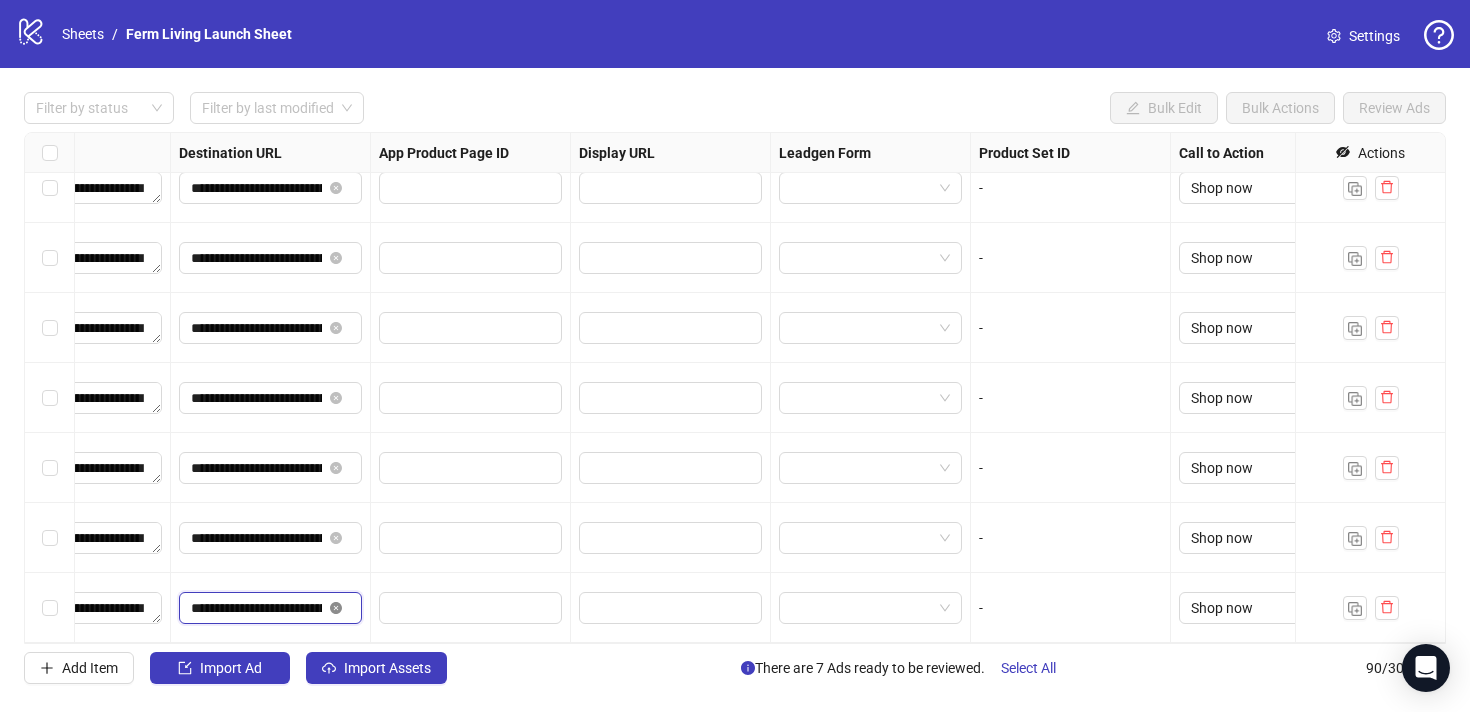 scroll, scrollTop: 0, scrollLeft: 112, axis: horizontal 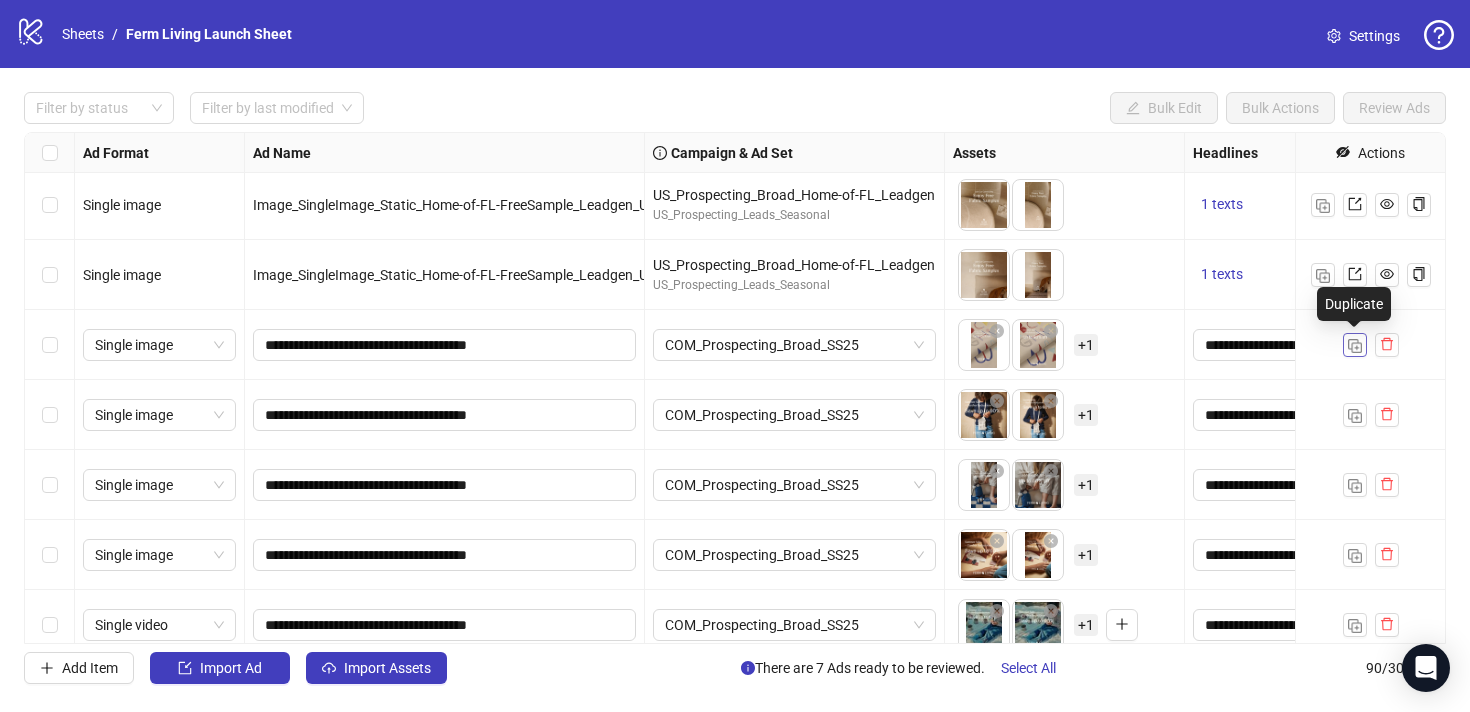 click at bounding box center (1355, 346) 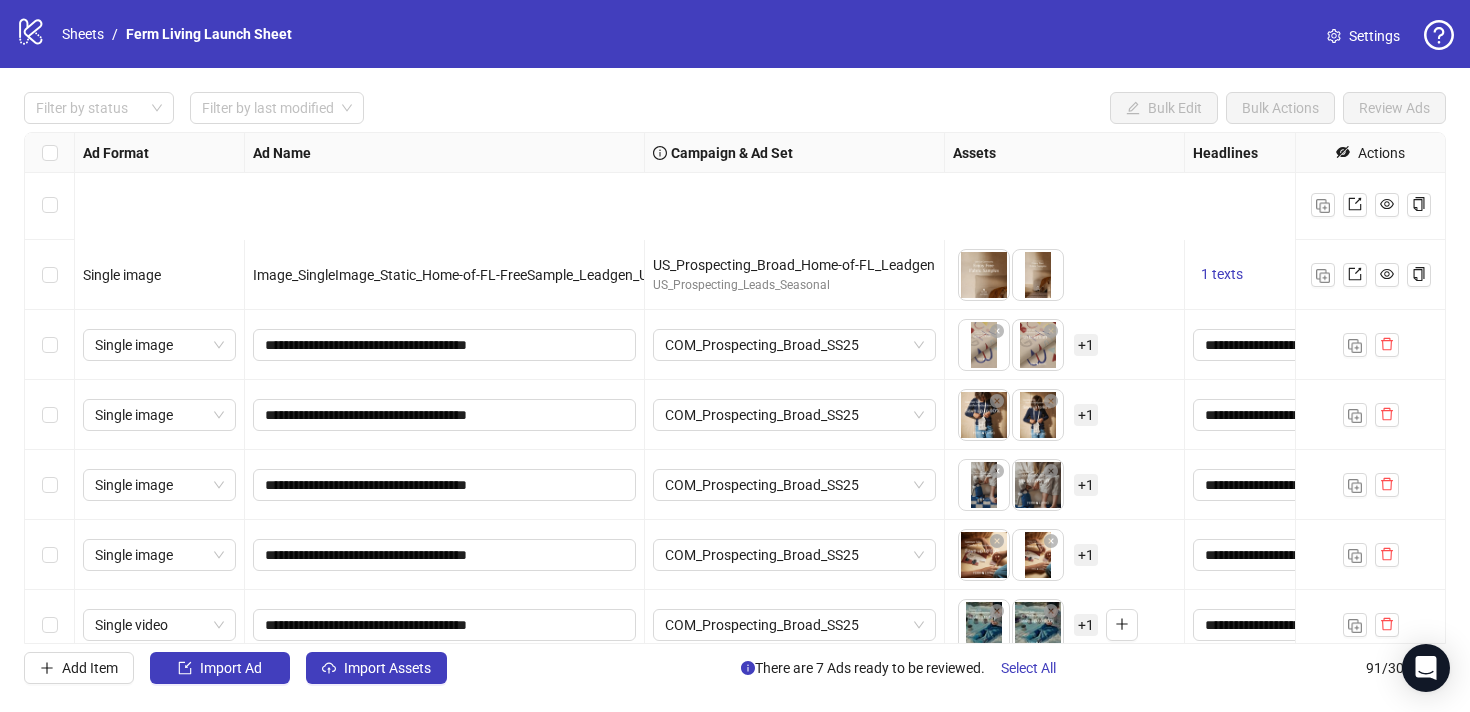 scroll, scrollTop: 5900, scrollLeft: 0, axis: vertical 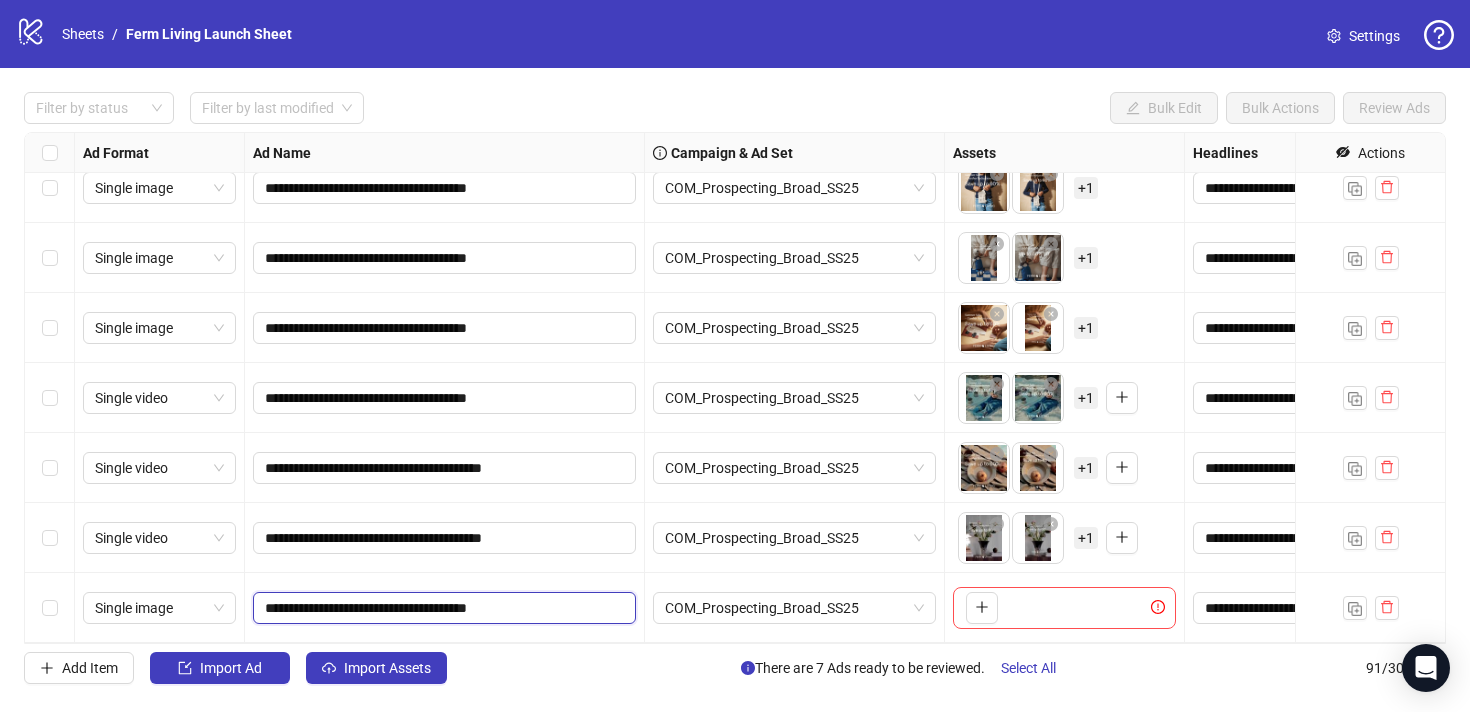 click on "**********" at bounding box center (442, 608) 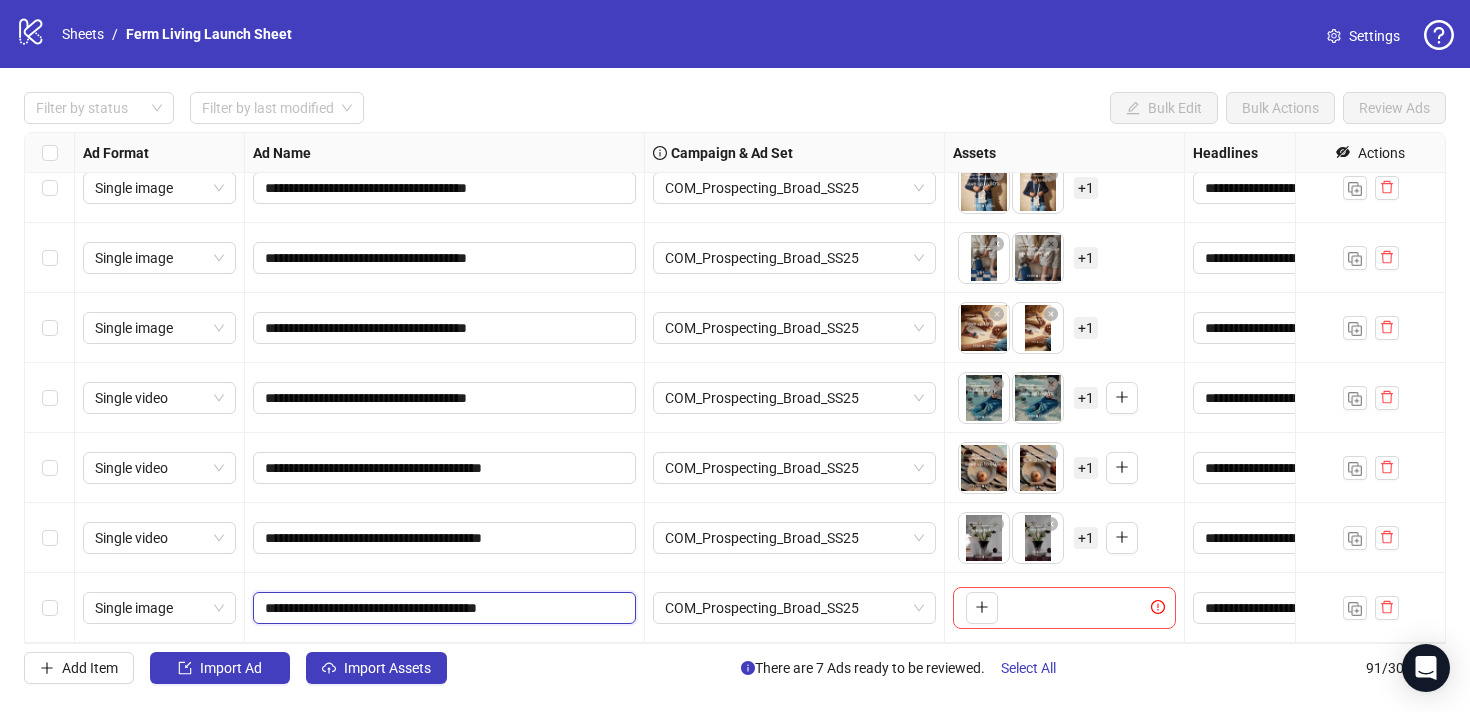 type on "**********" 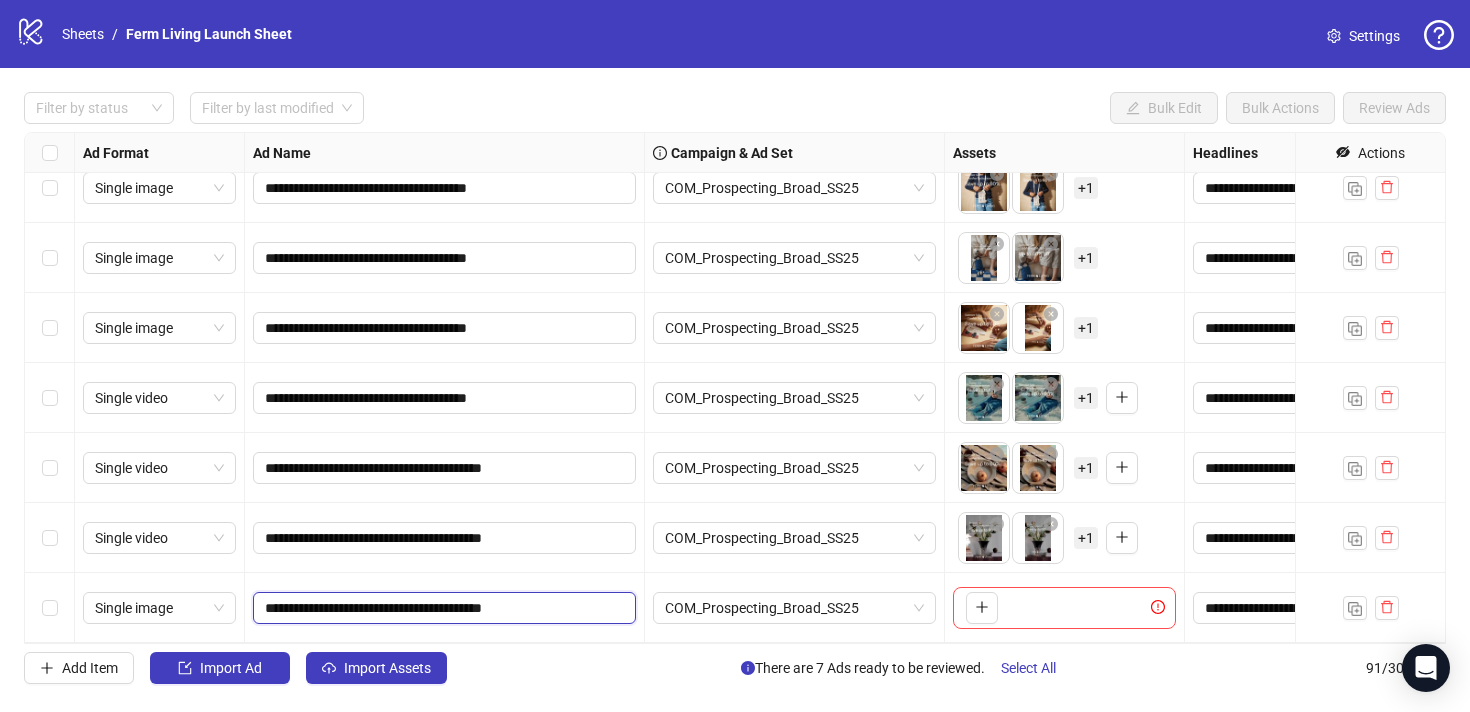 click on "**********" at bounding box center [442, 608] 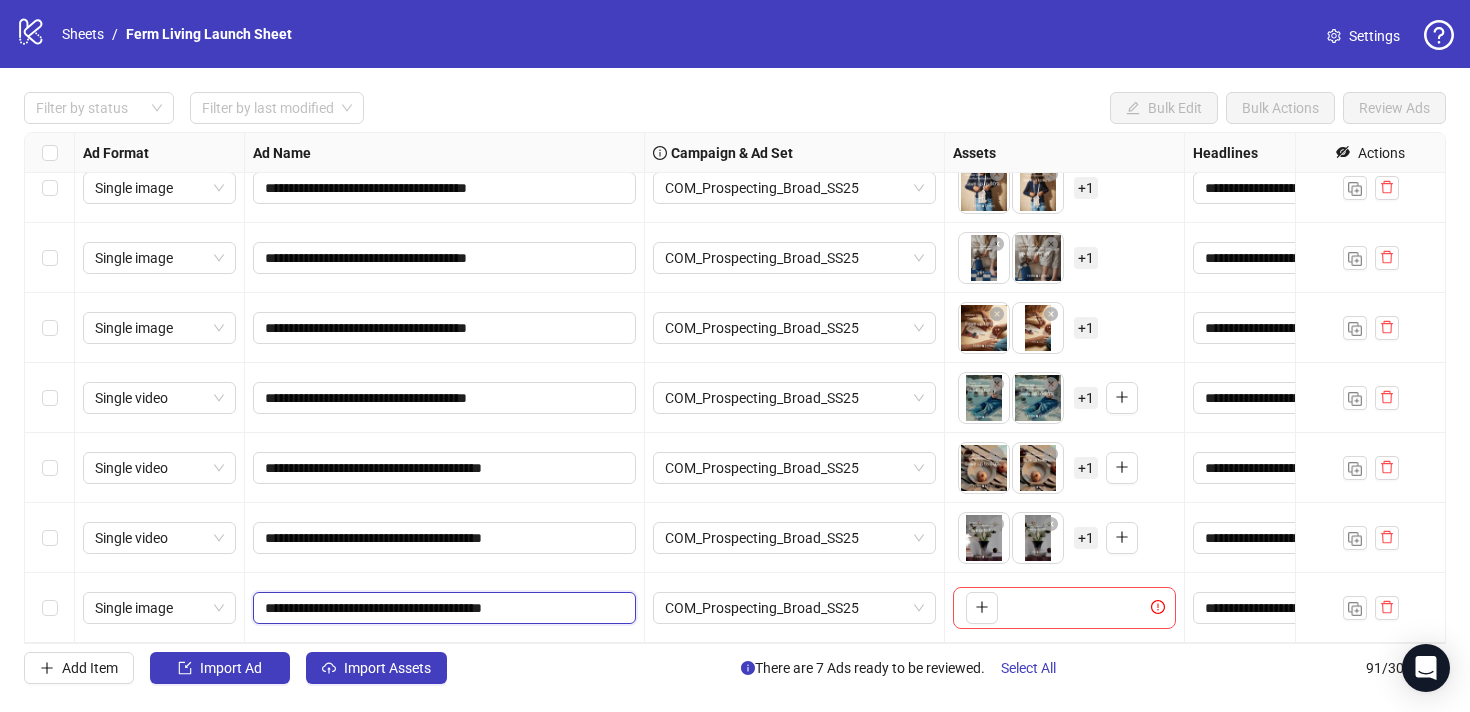 type on "**********" 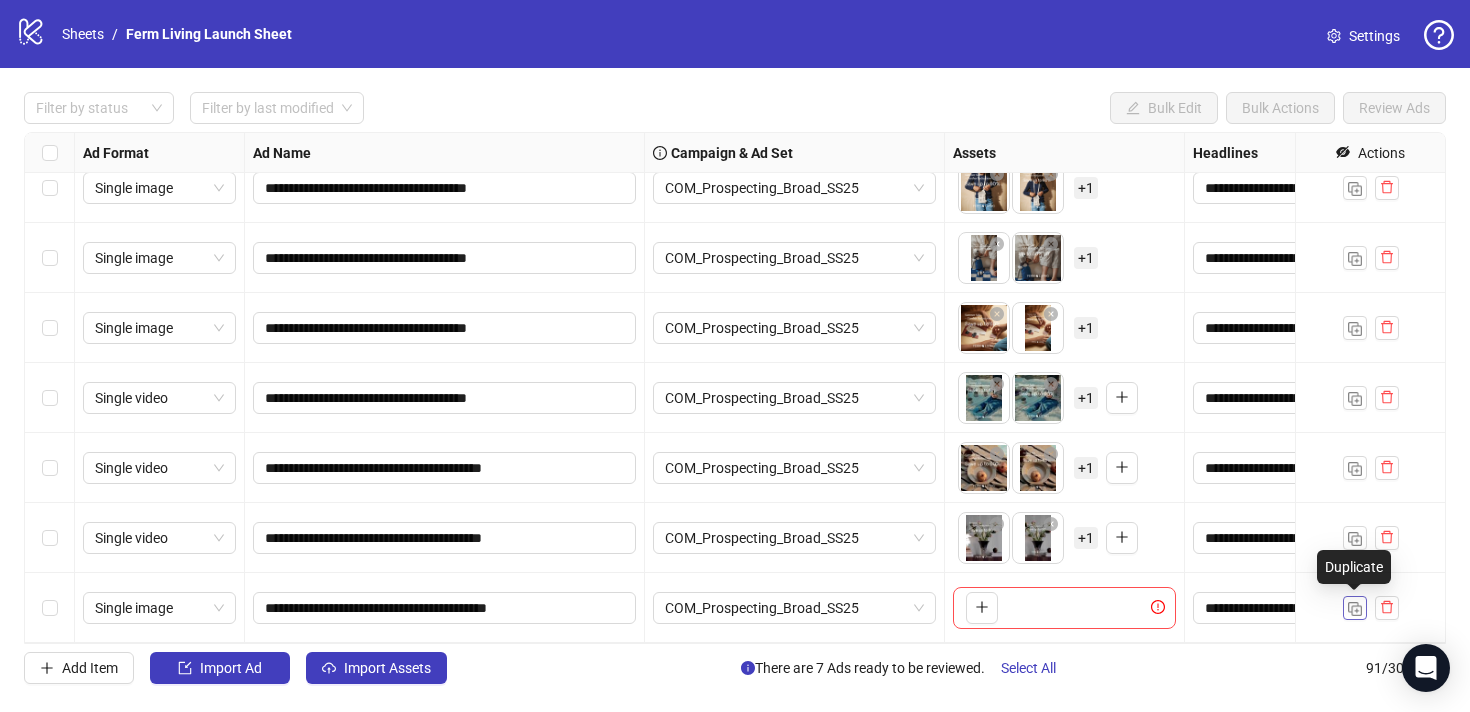 click at bounding box center [1355, 609] 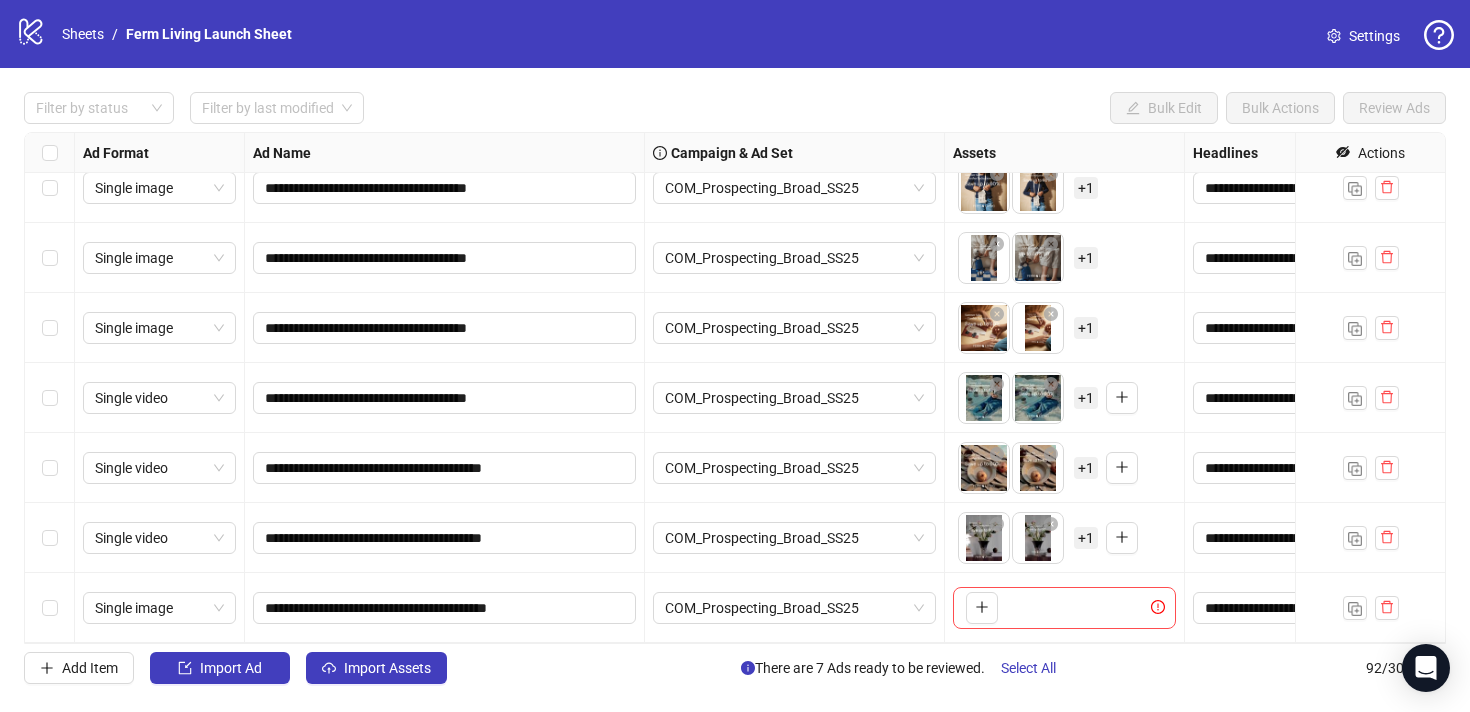 scroll, scrollTop: 5970, scrollLeft: 0, axis: vertical 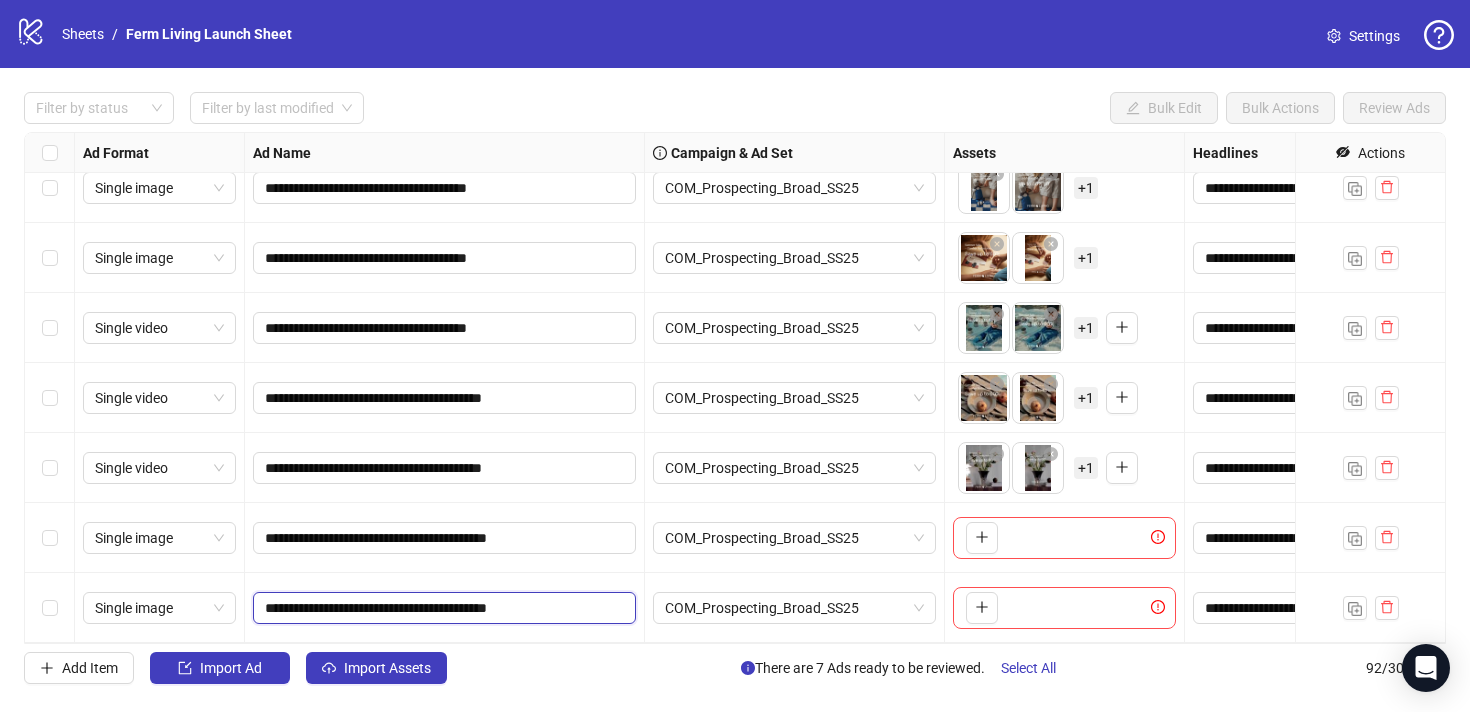click on "**********" at bounding box center [442, 608] 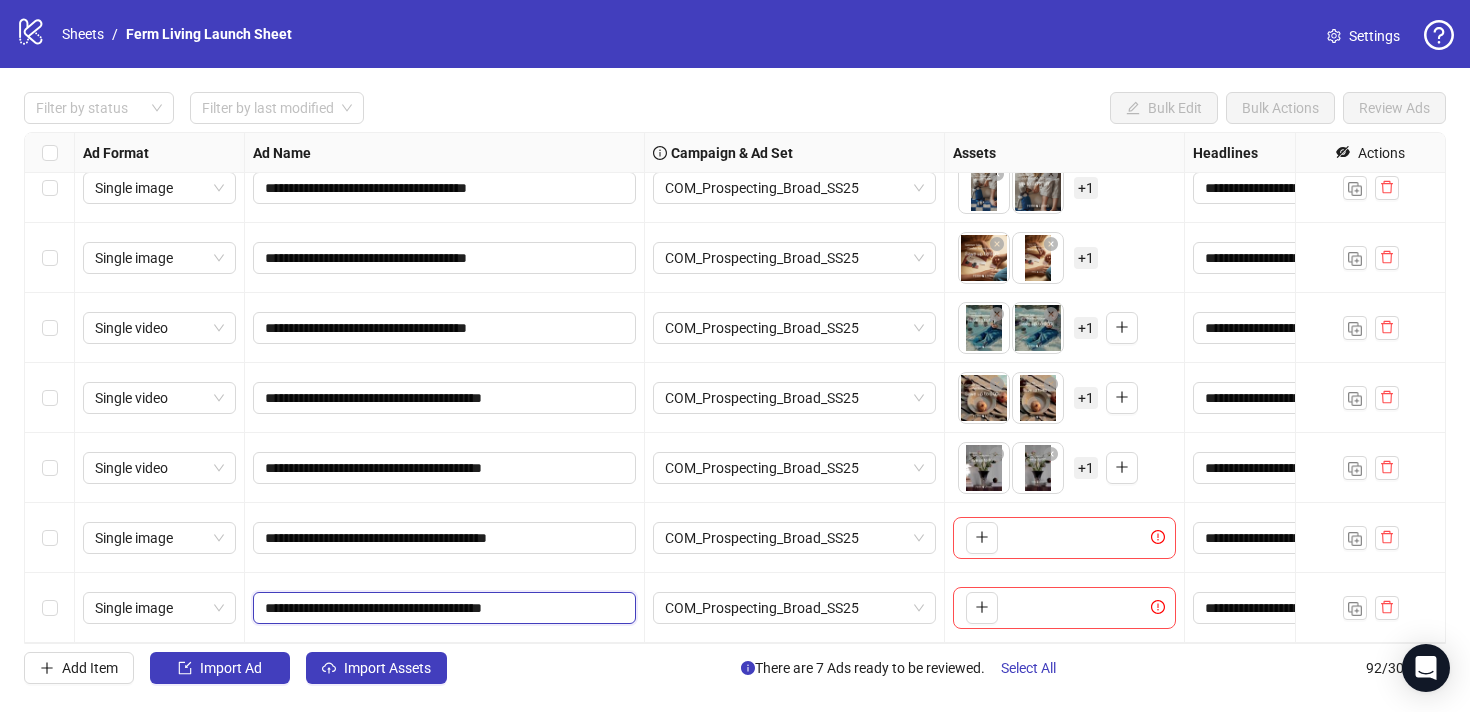 type on "**********" 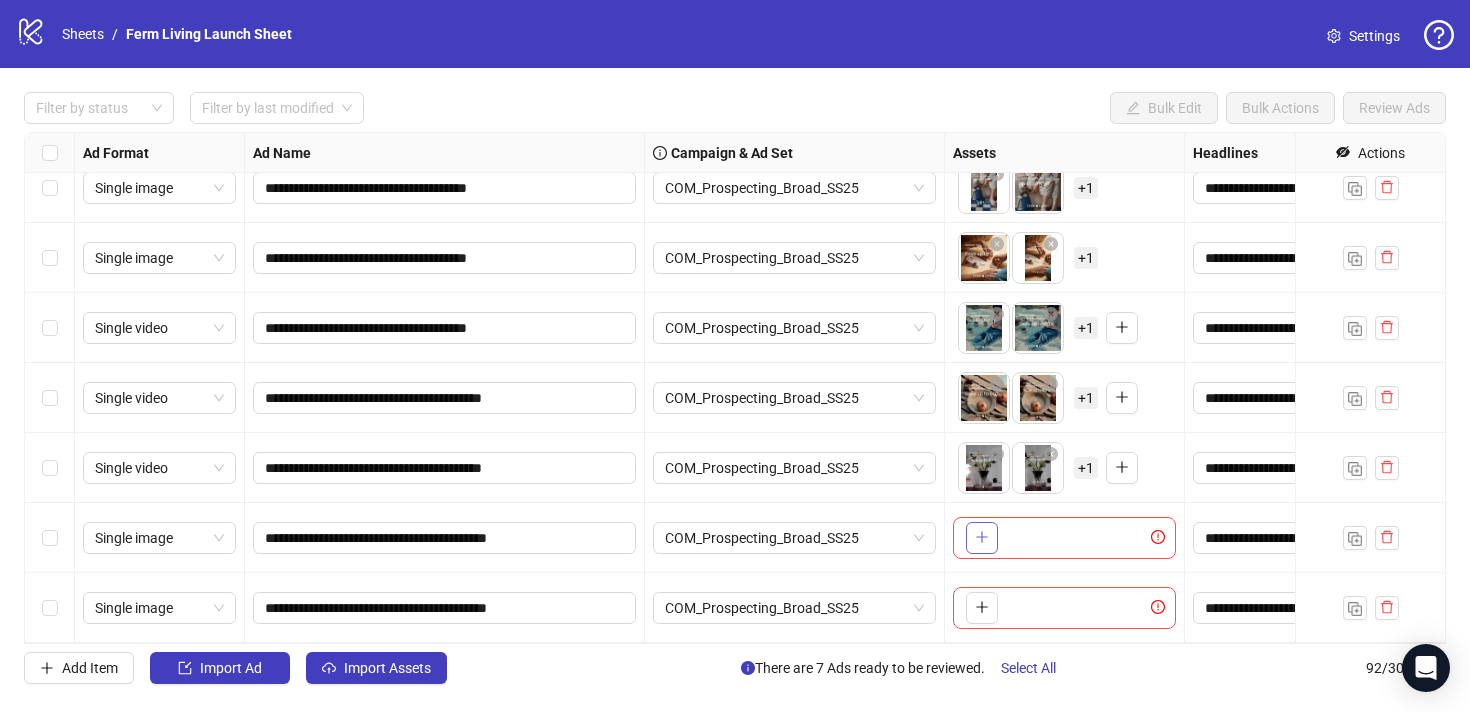 click at bounding box center (982, 537) 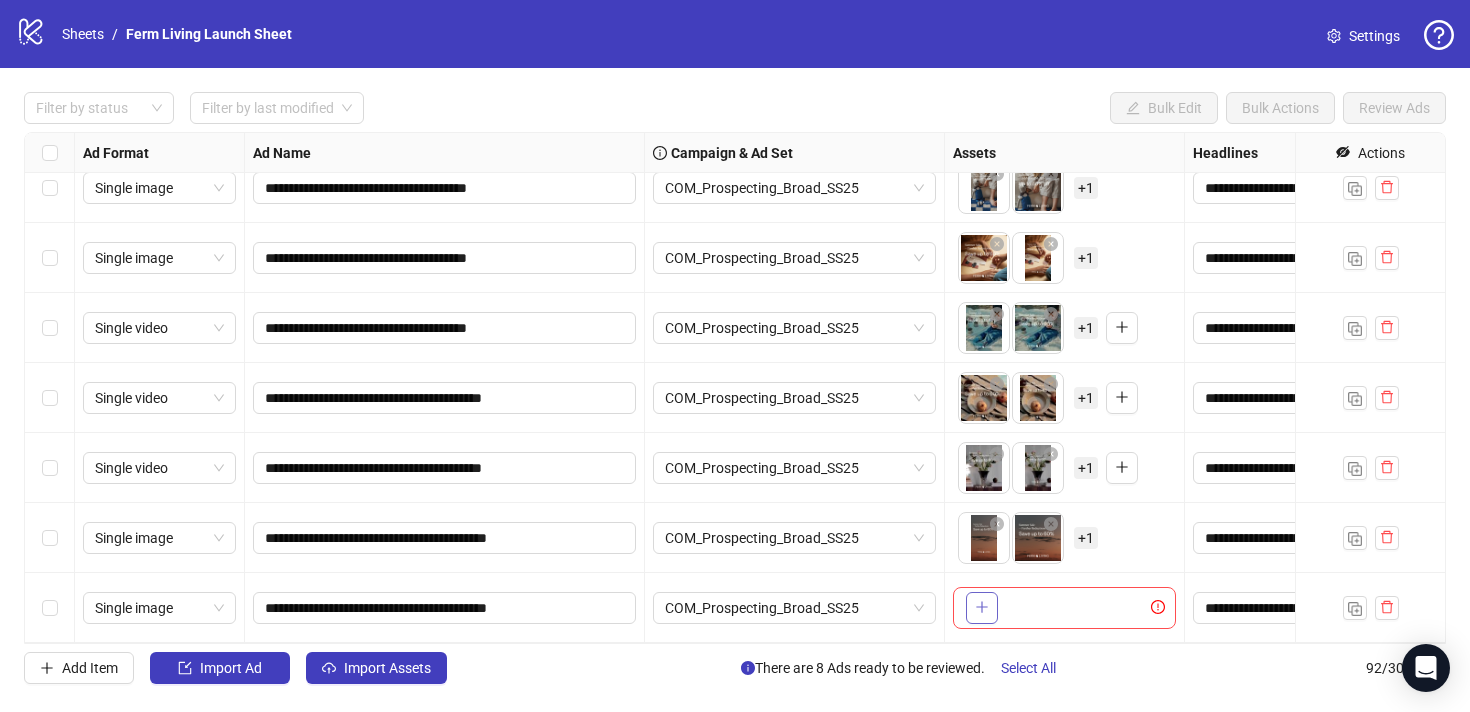click 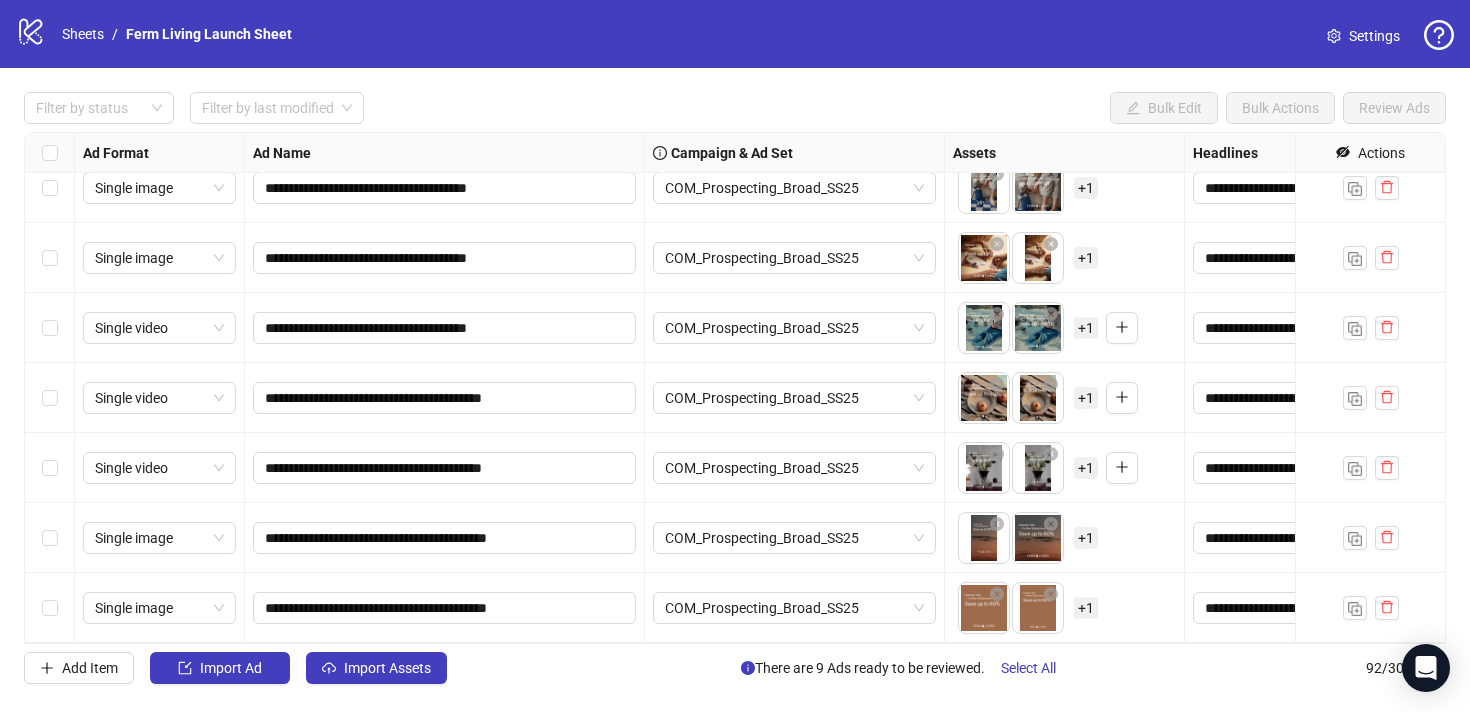 click on "+ 1" at bounding box center (1086, 608) 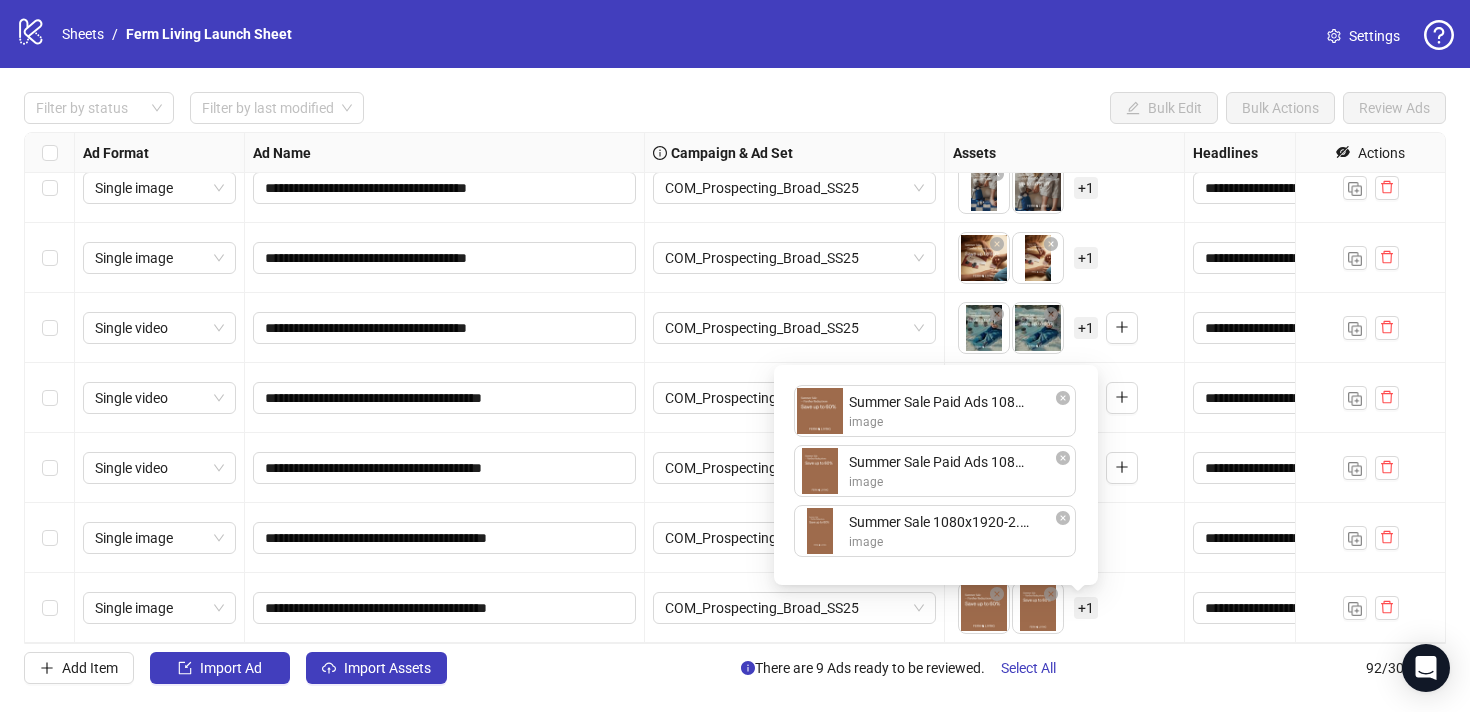 click on "+ 1" at bounding box center (1086, 608) 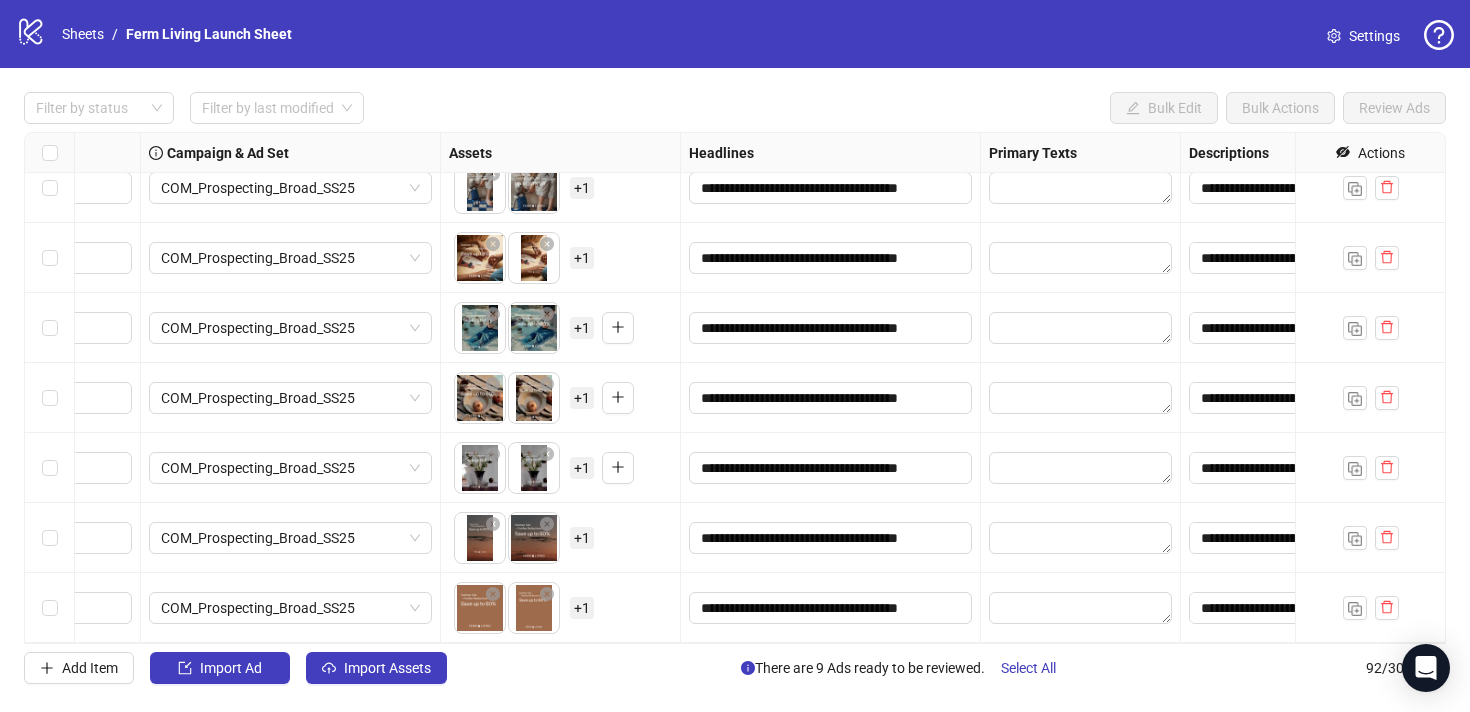 scroll, scrollTop: 5970, scrollLeft: 0, axis: vertical 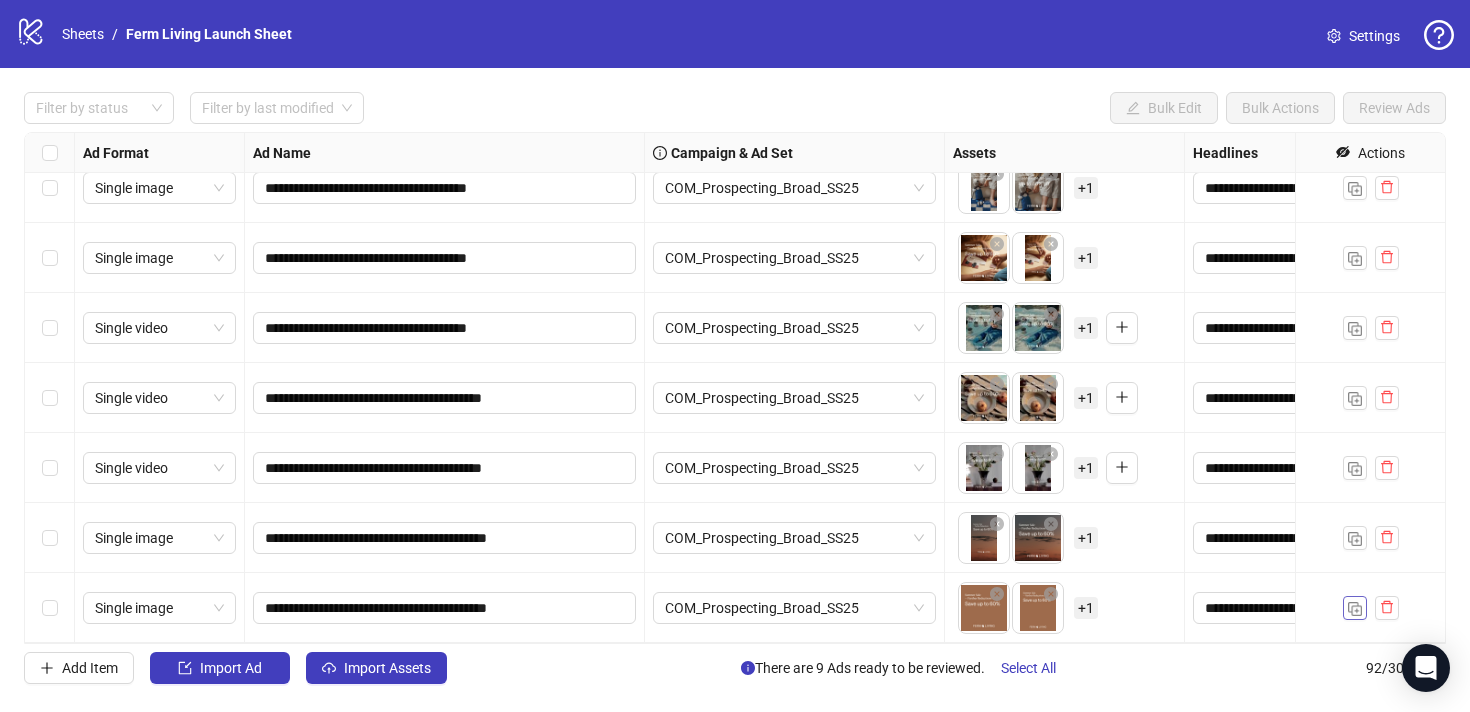 click at bounding box center (1355, 609) 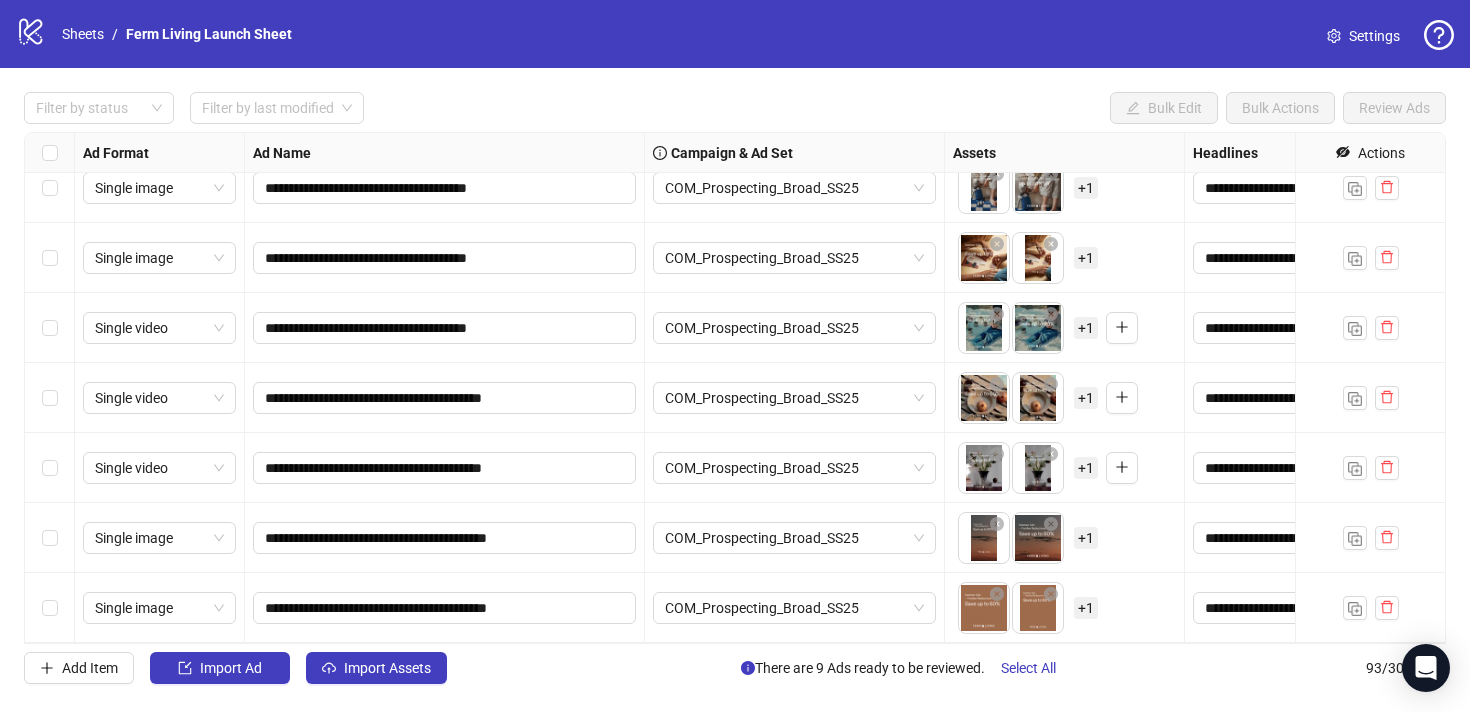 scroll, scrollTop: 6040, scrollLeft: 0, axis: vertical 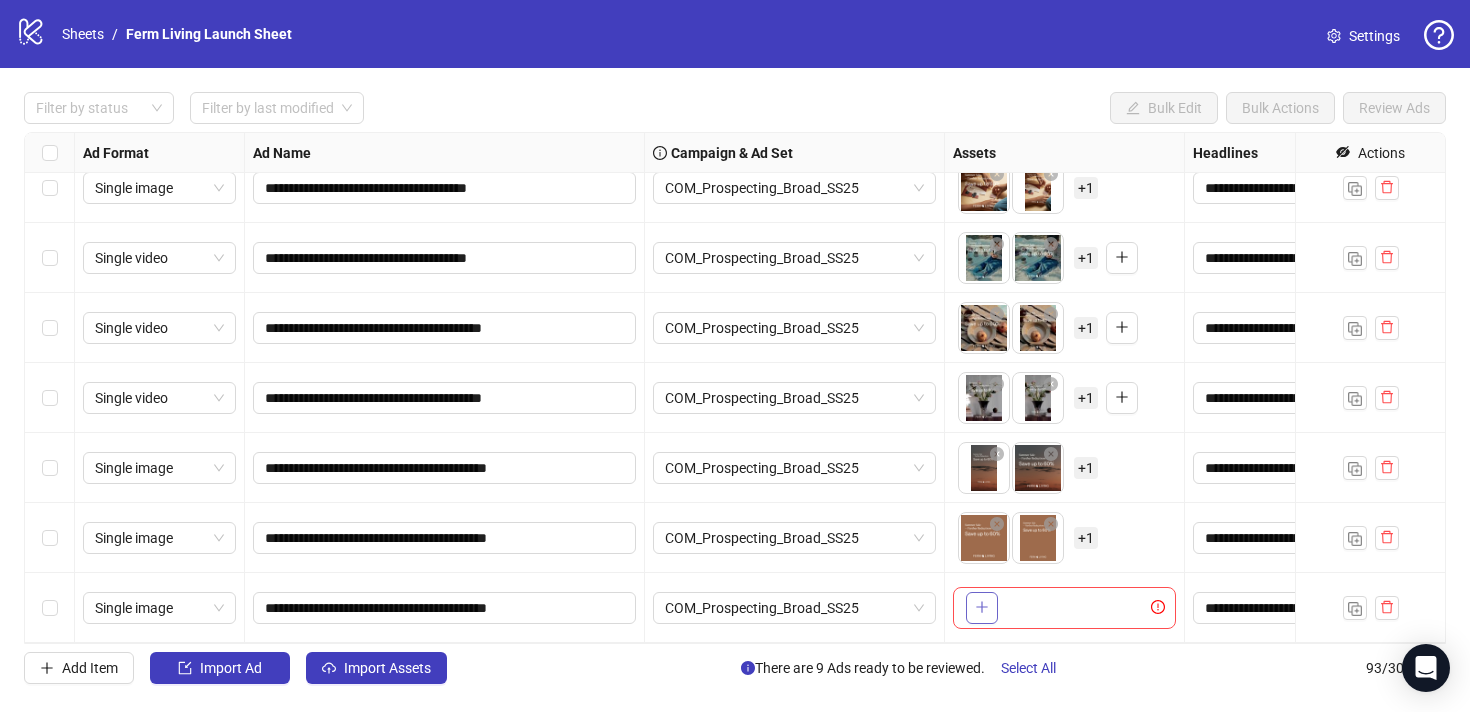 click 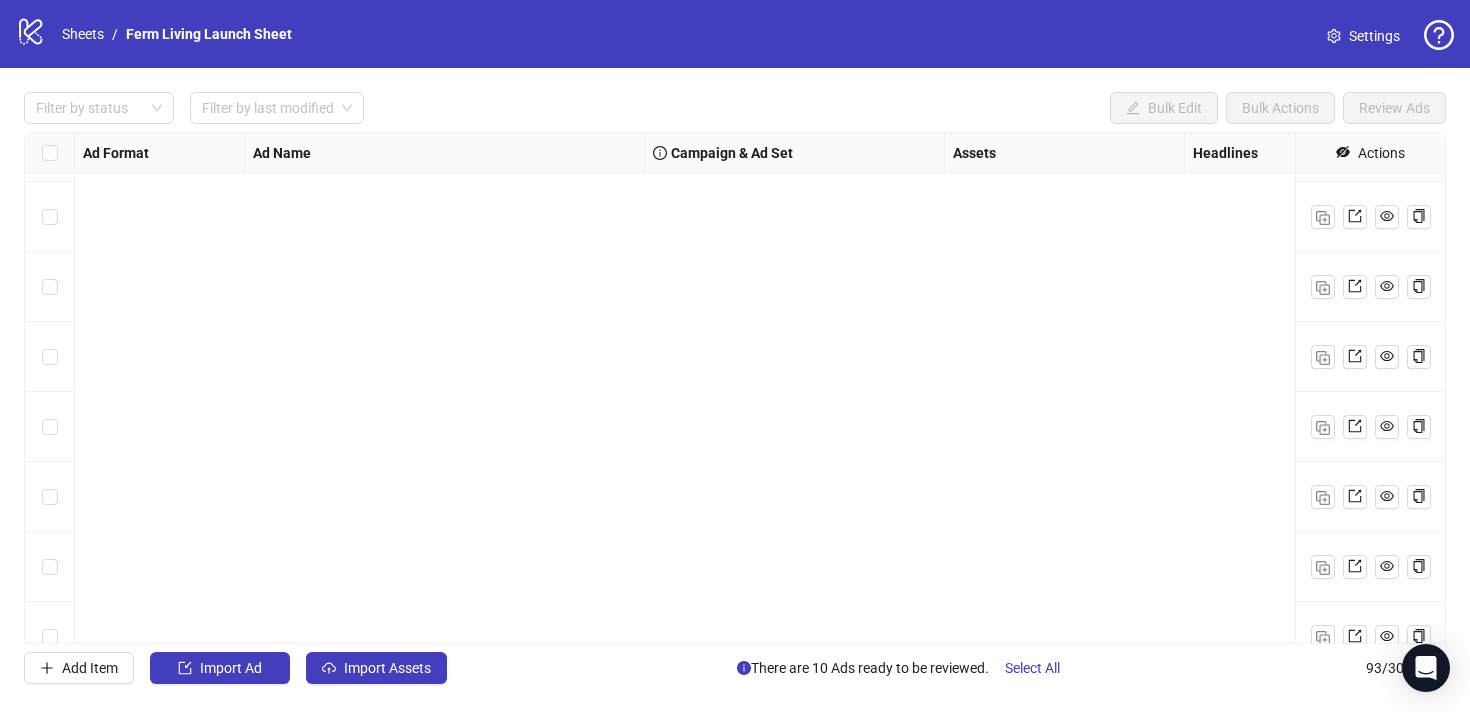 scroll, scrollTop: 6040, scrollLeft: 0, axis: vertical 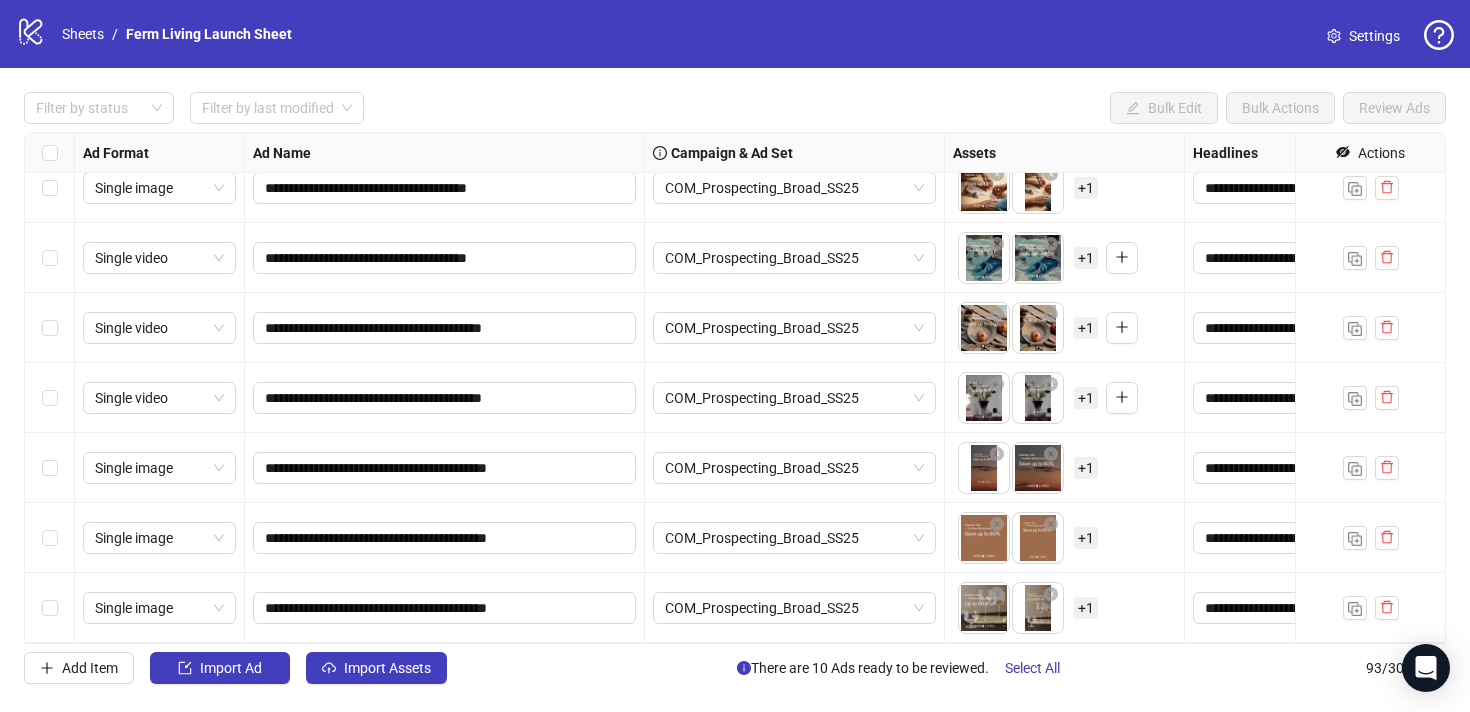 click on "+ 1" at bounding box center [1086, 608] 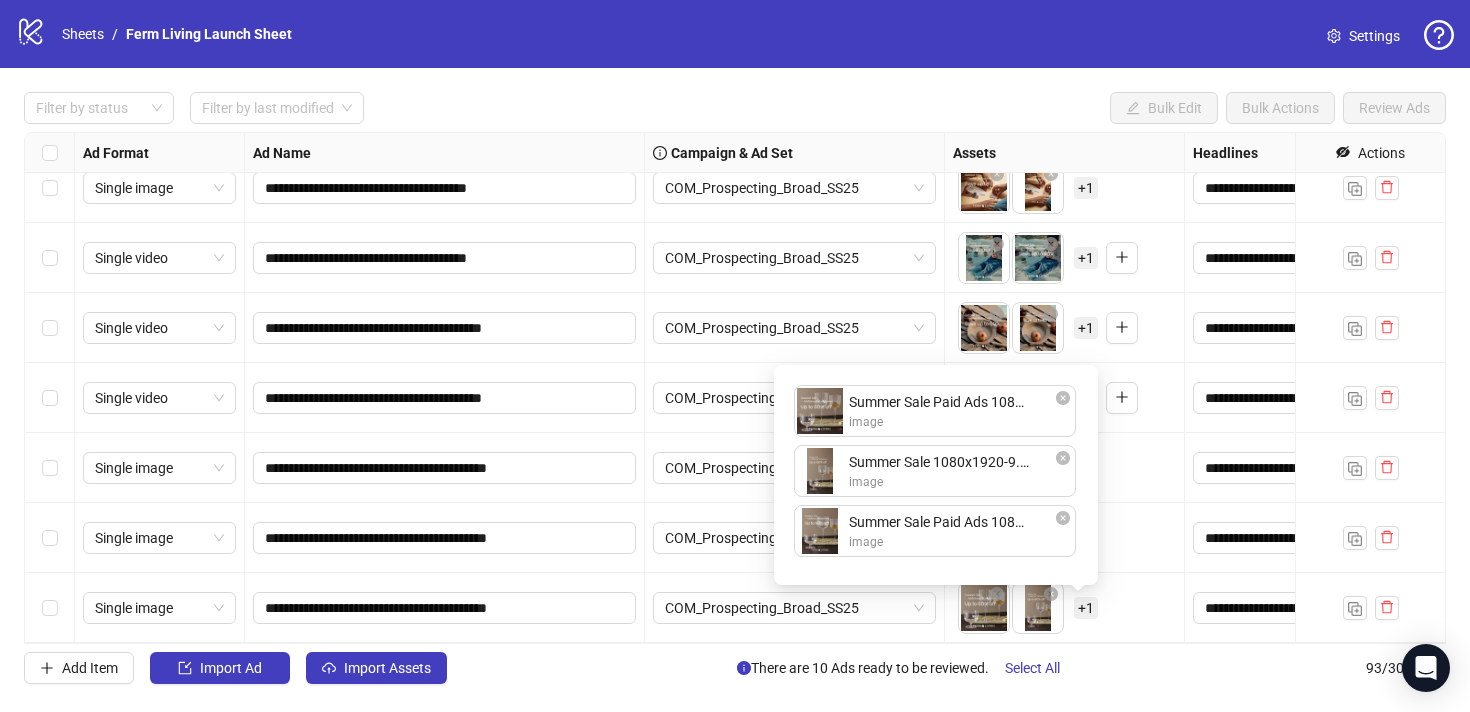 click on "+ 1" at bounding box center (1086, 608) 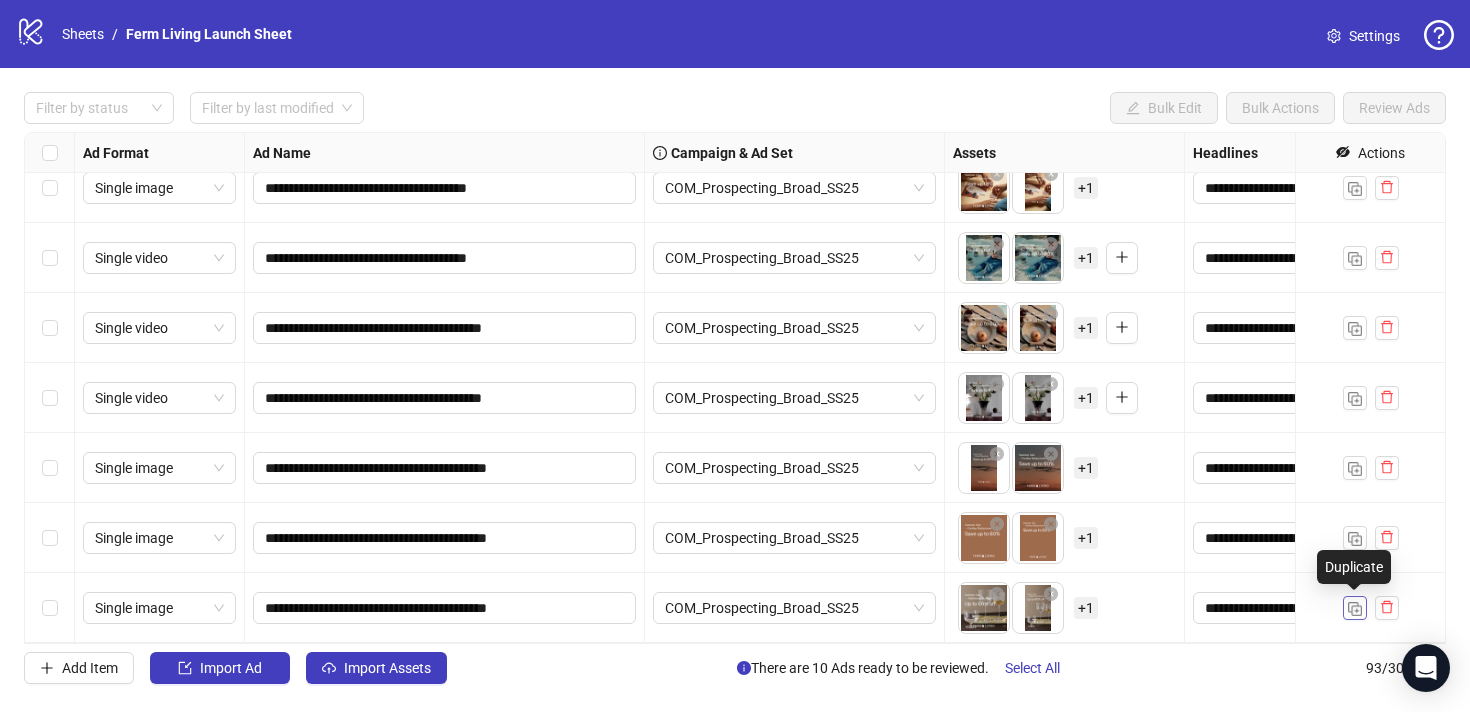 click at bounding box center (1355, 609) 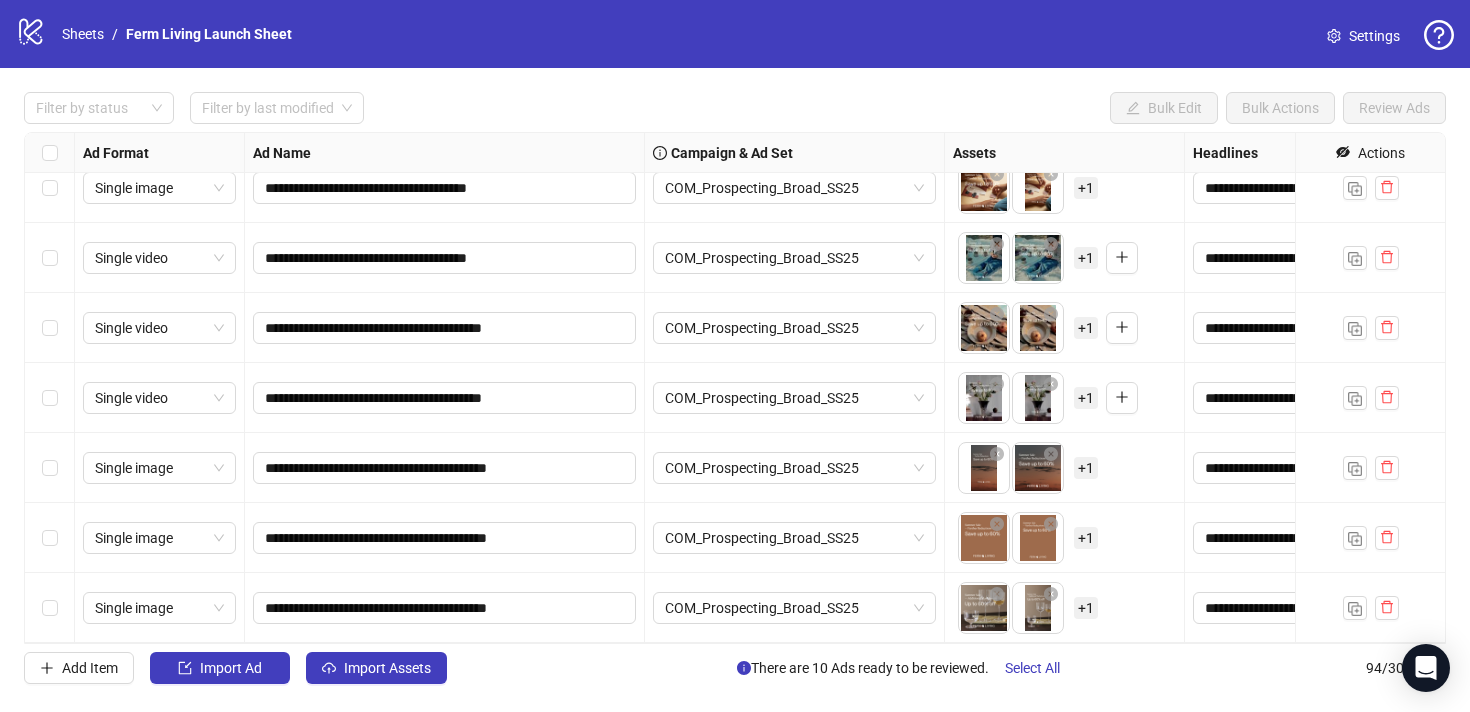 scroll, scrollTop: 6110, scrollLeft: 0, axis: vertical 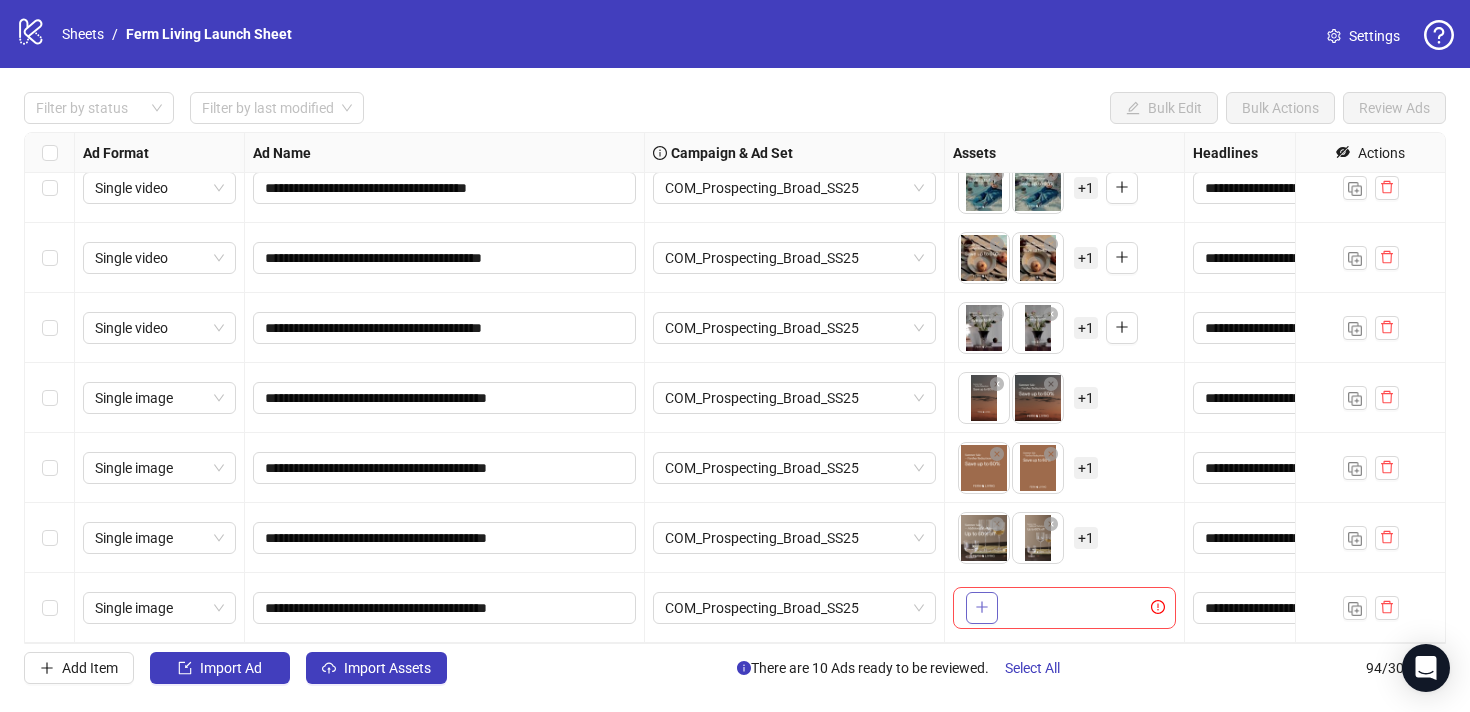 click at bounding box center [982, 608] 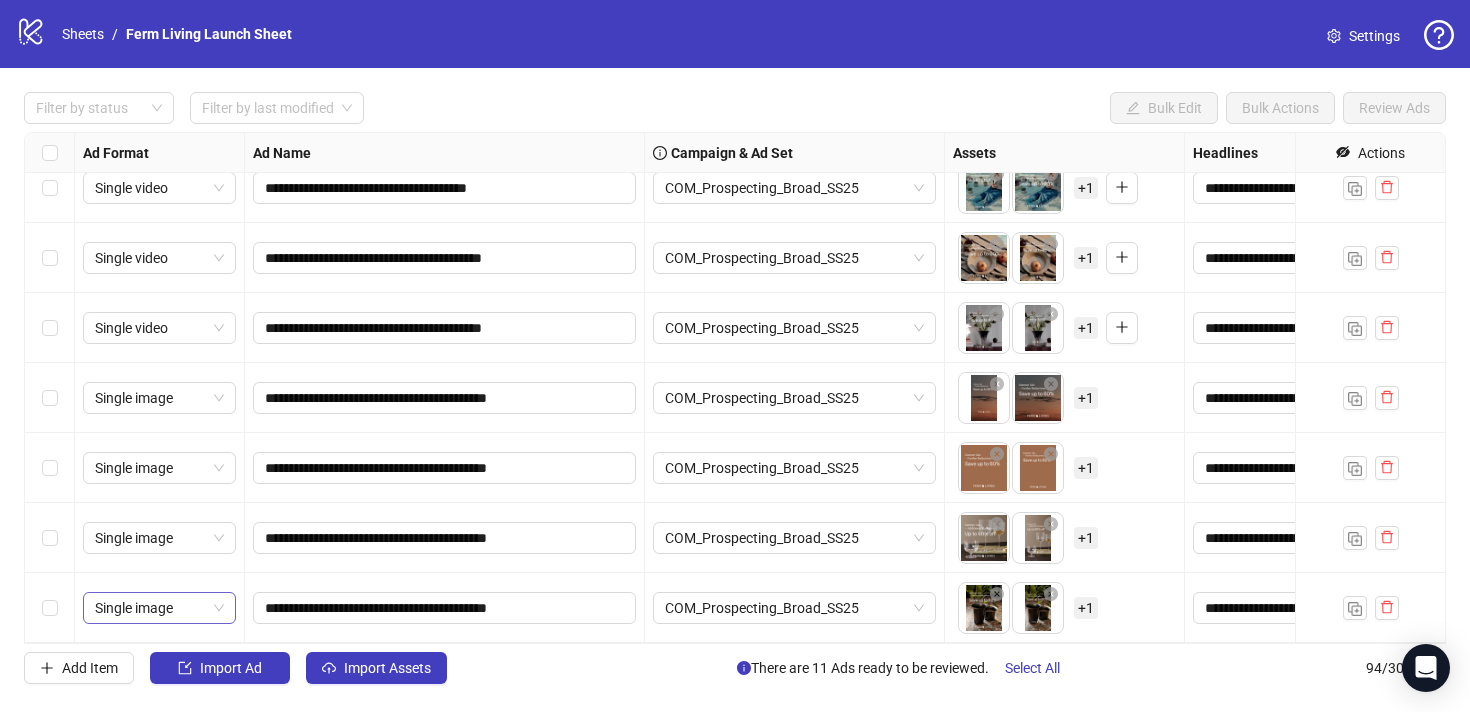 click on "Single image" at bounding box center [159, 608] 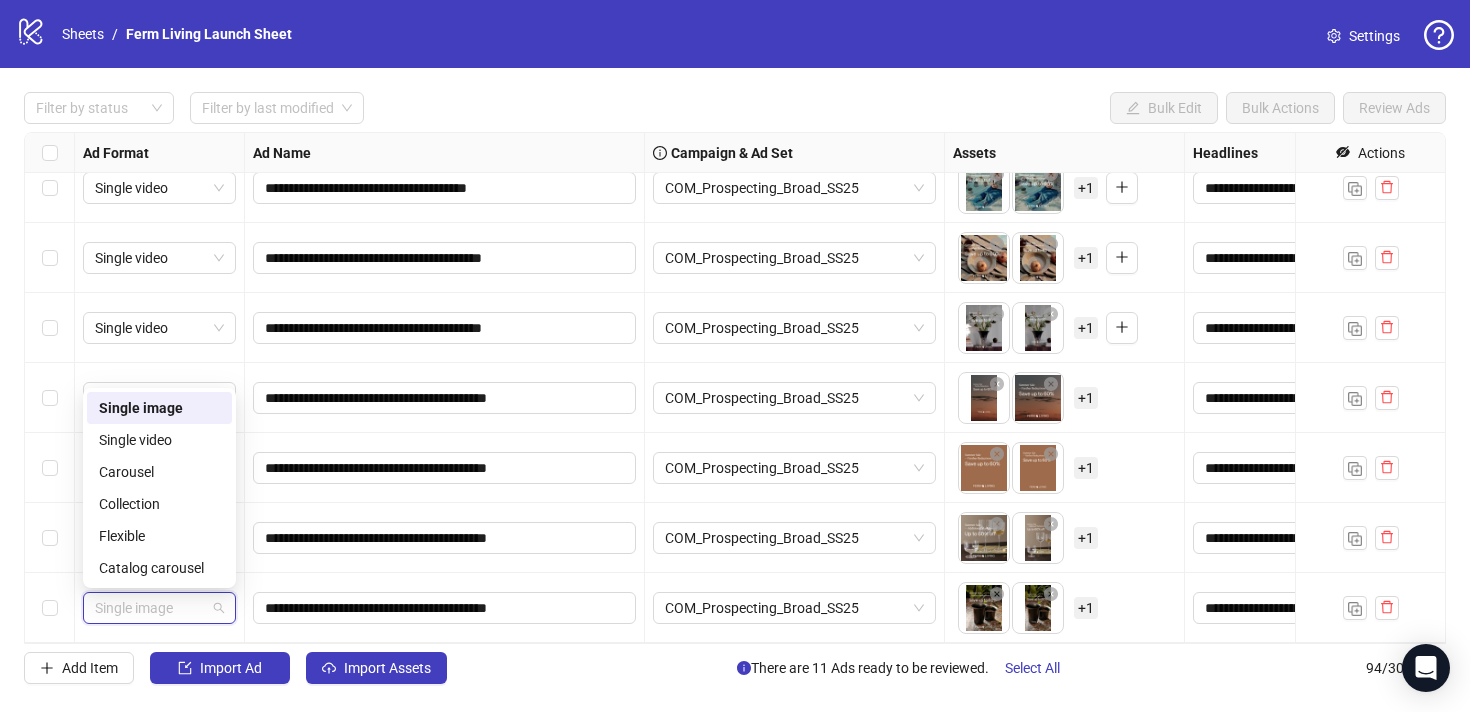 click on "Single image" at bounding box center [159, 608] 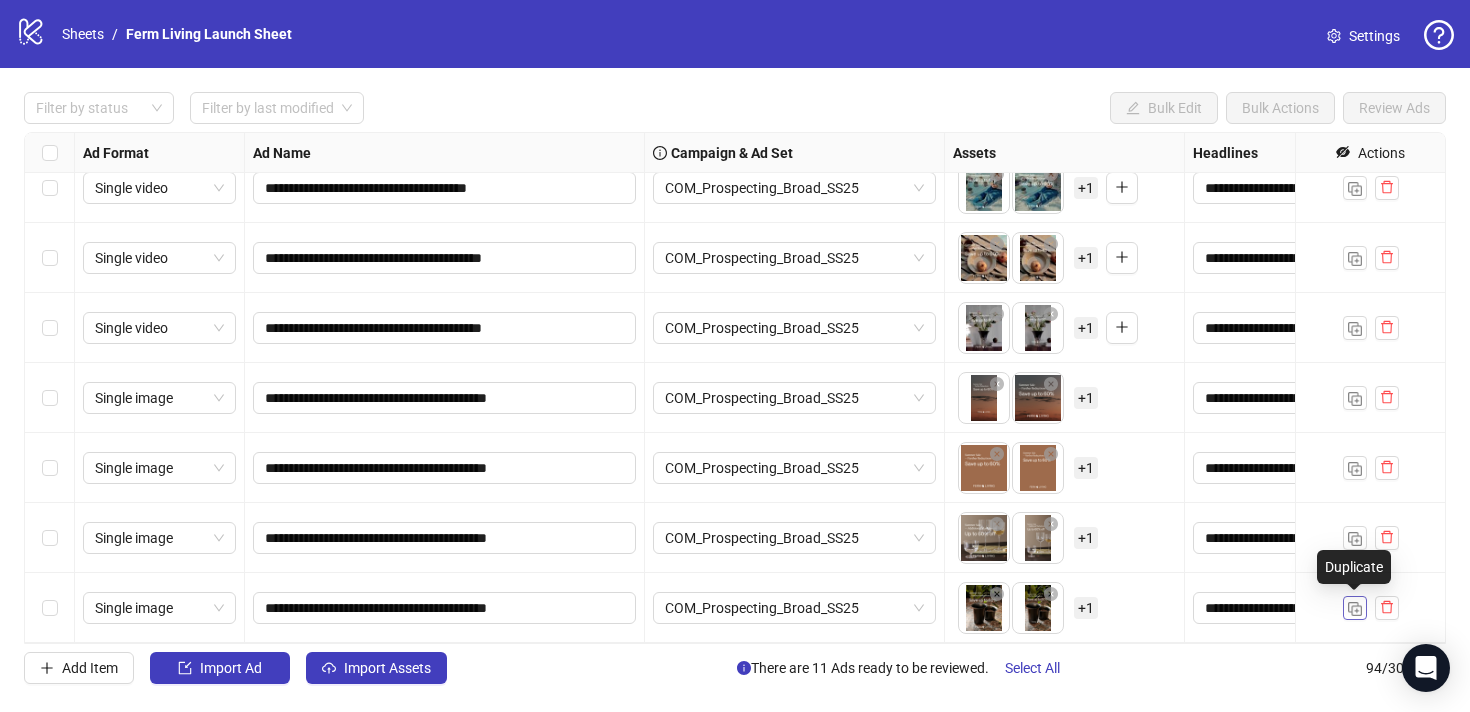 click at bounding box center [1355, 609] 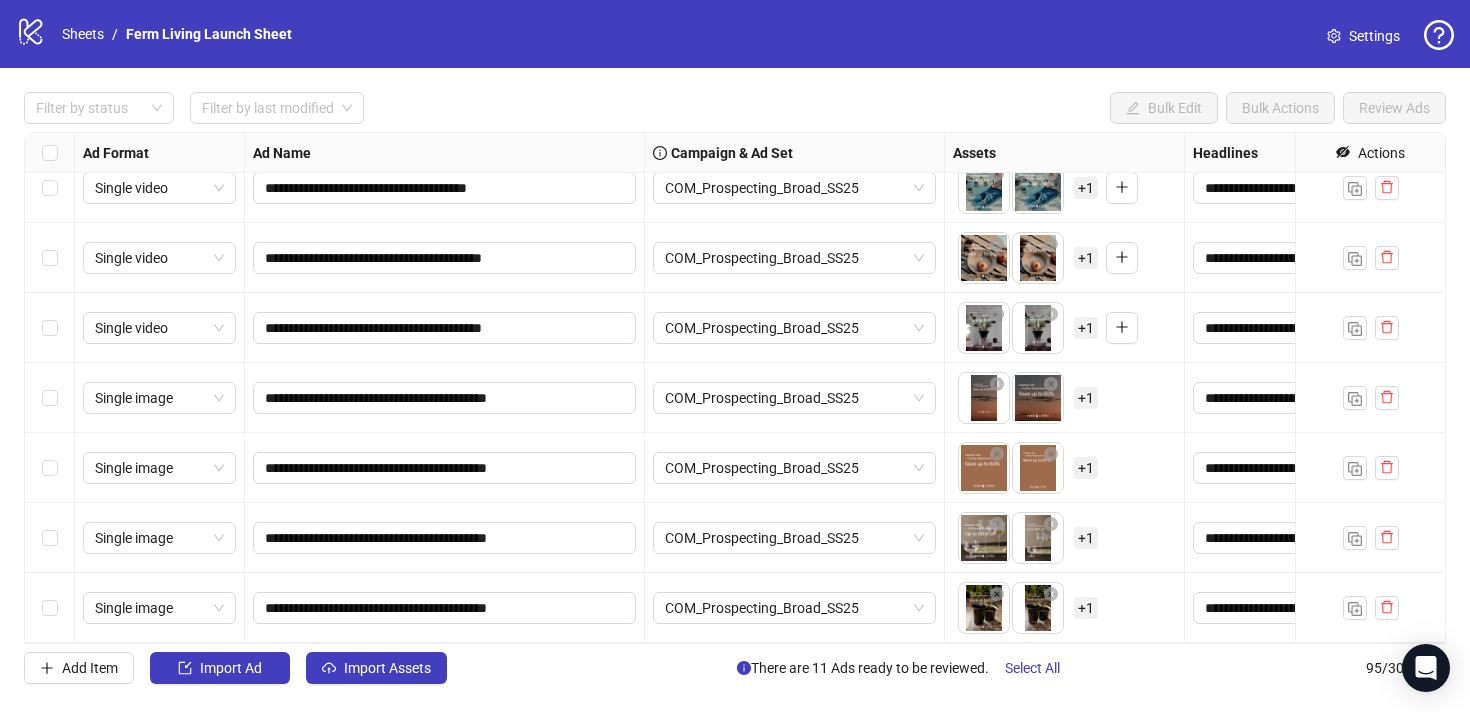 scroll, scrollTop: 6180, scrollLeft: 0, axis: vertical 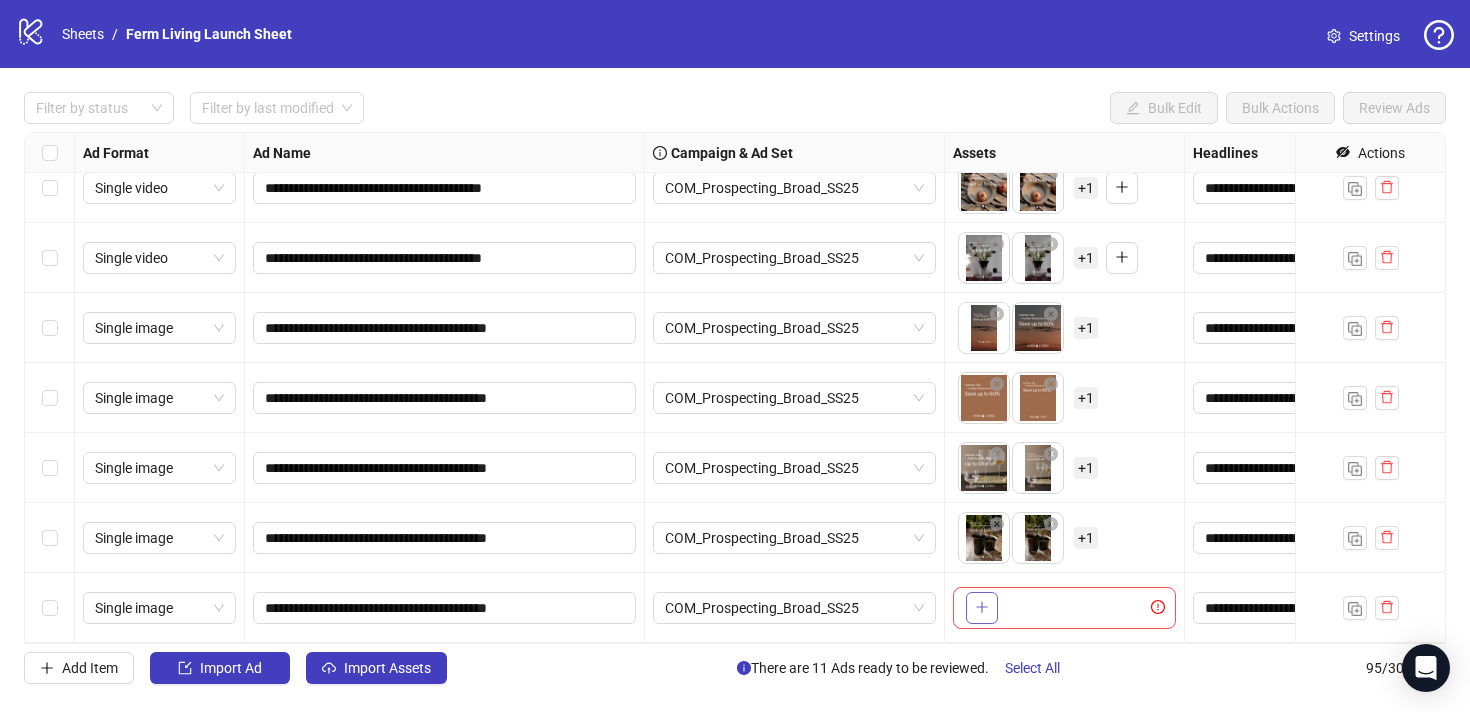 click at bounding box center (982, 608) 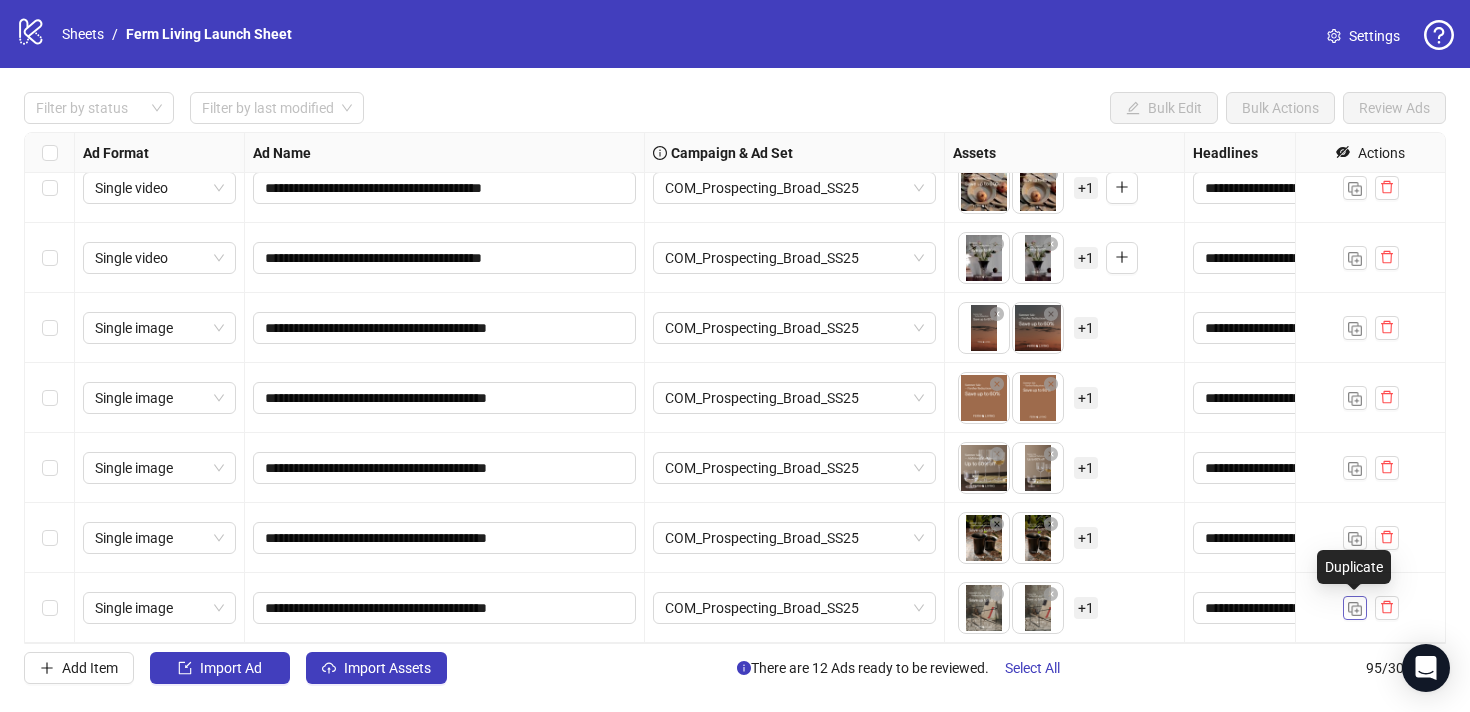 click at bounding box center [1355, 609] 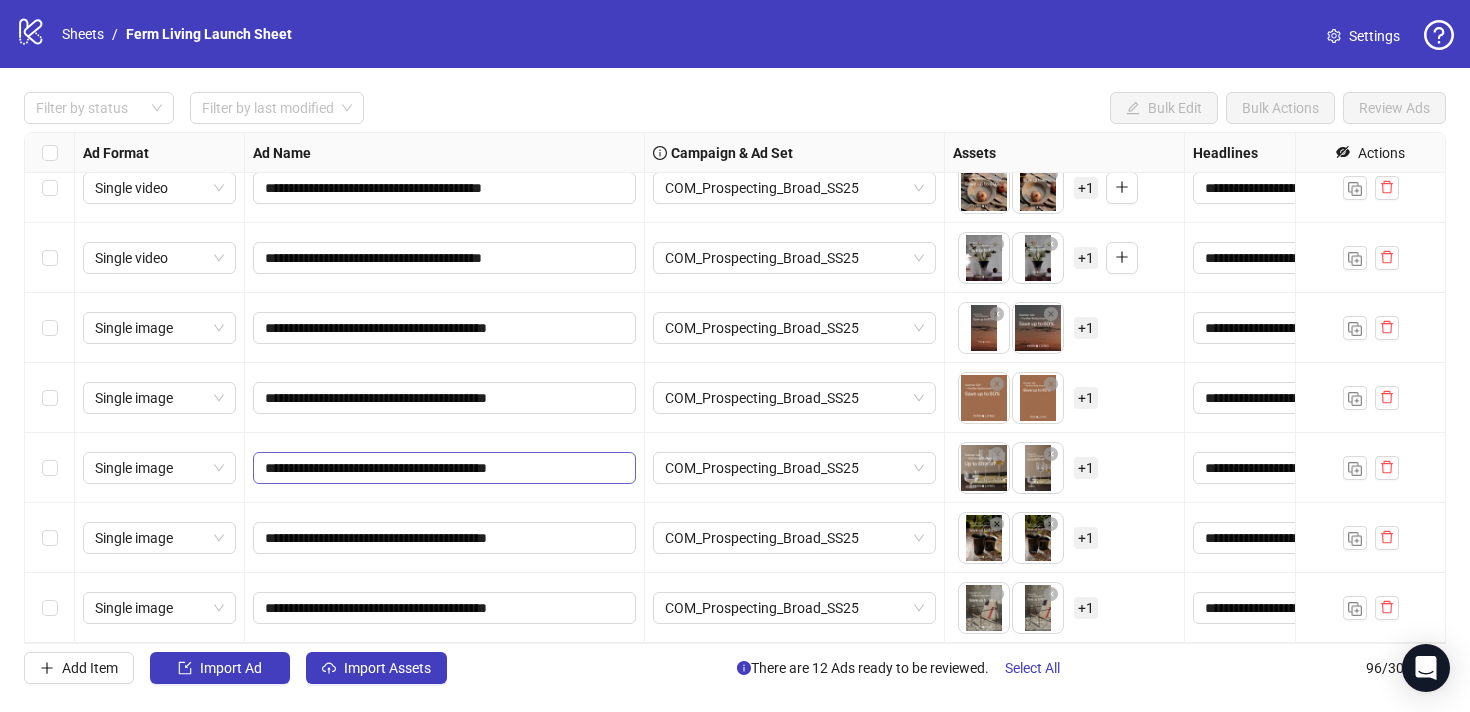 click on "**********" at bounding box center [444, 468] 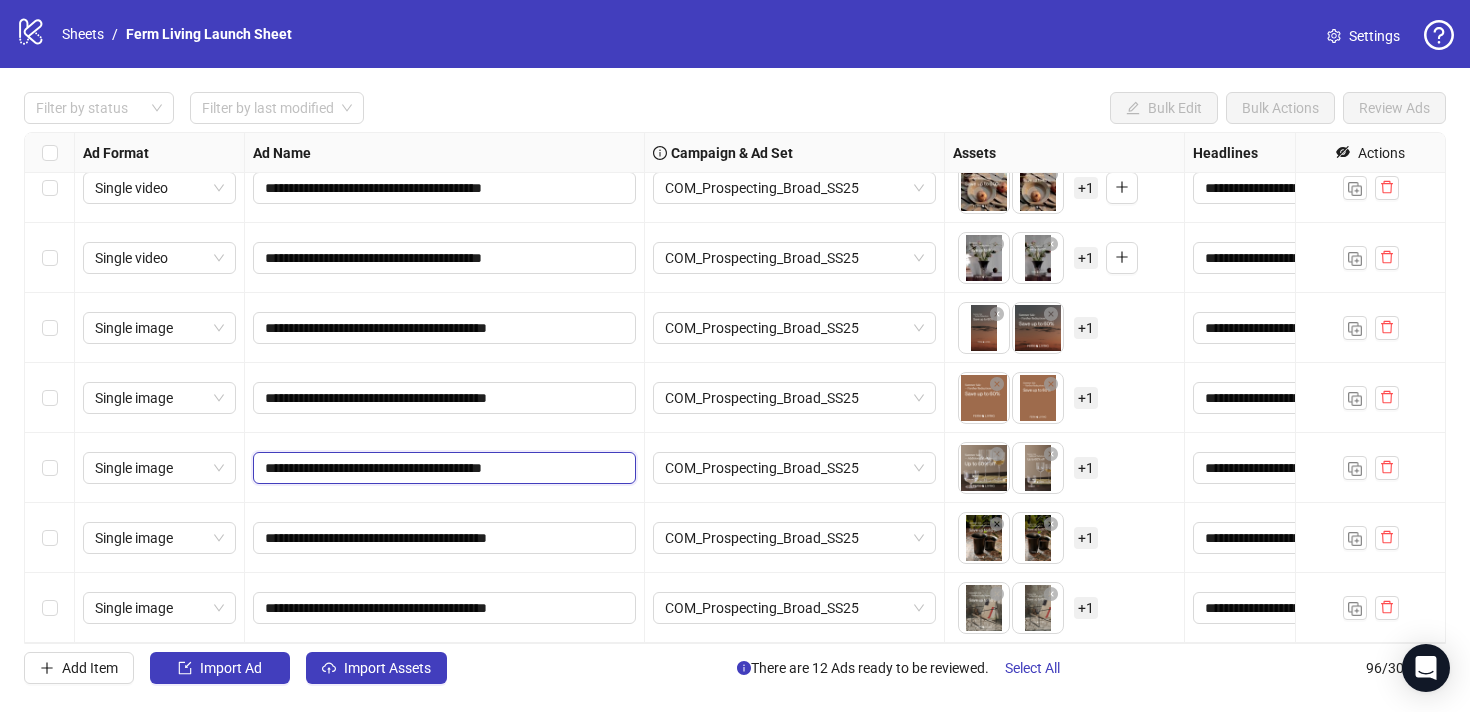 type on "**********" 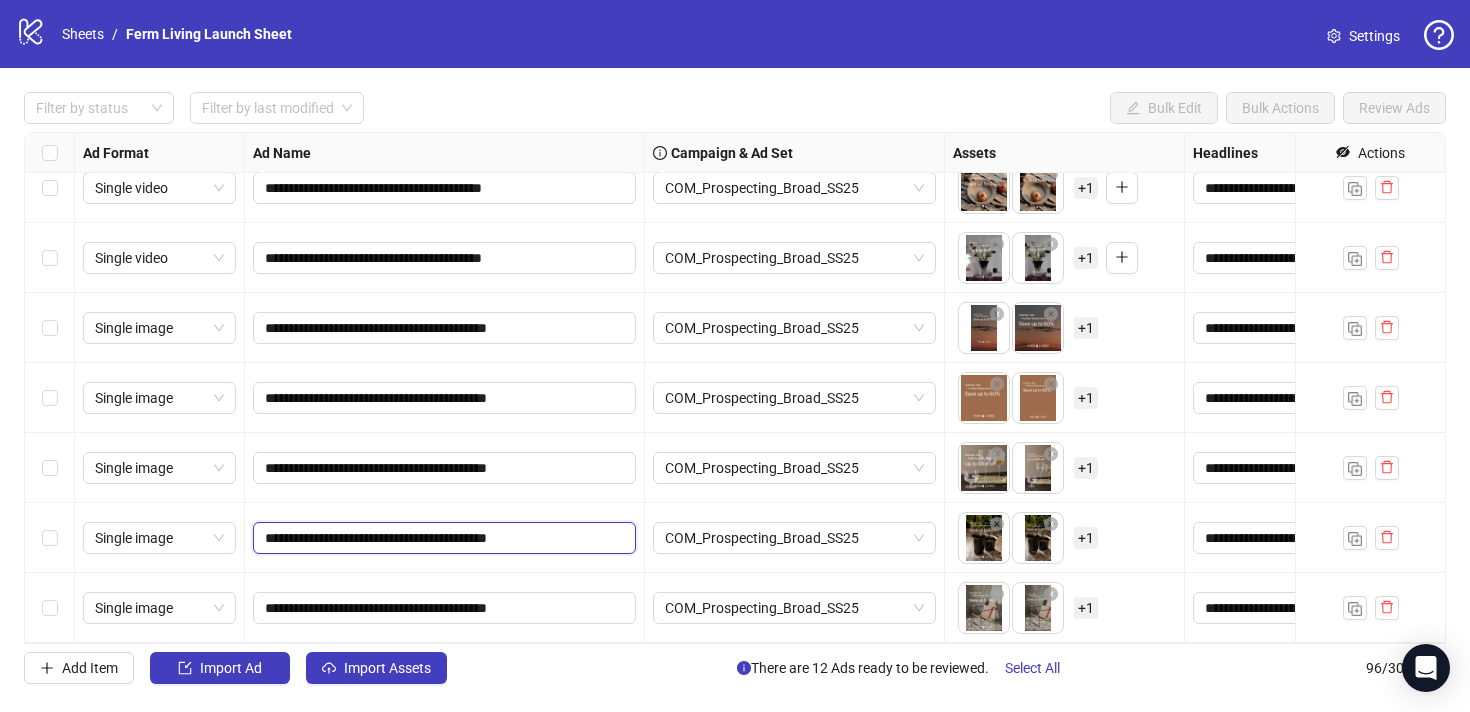 click on "**********" at bounding box center [442, 538] 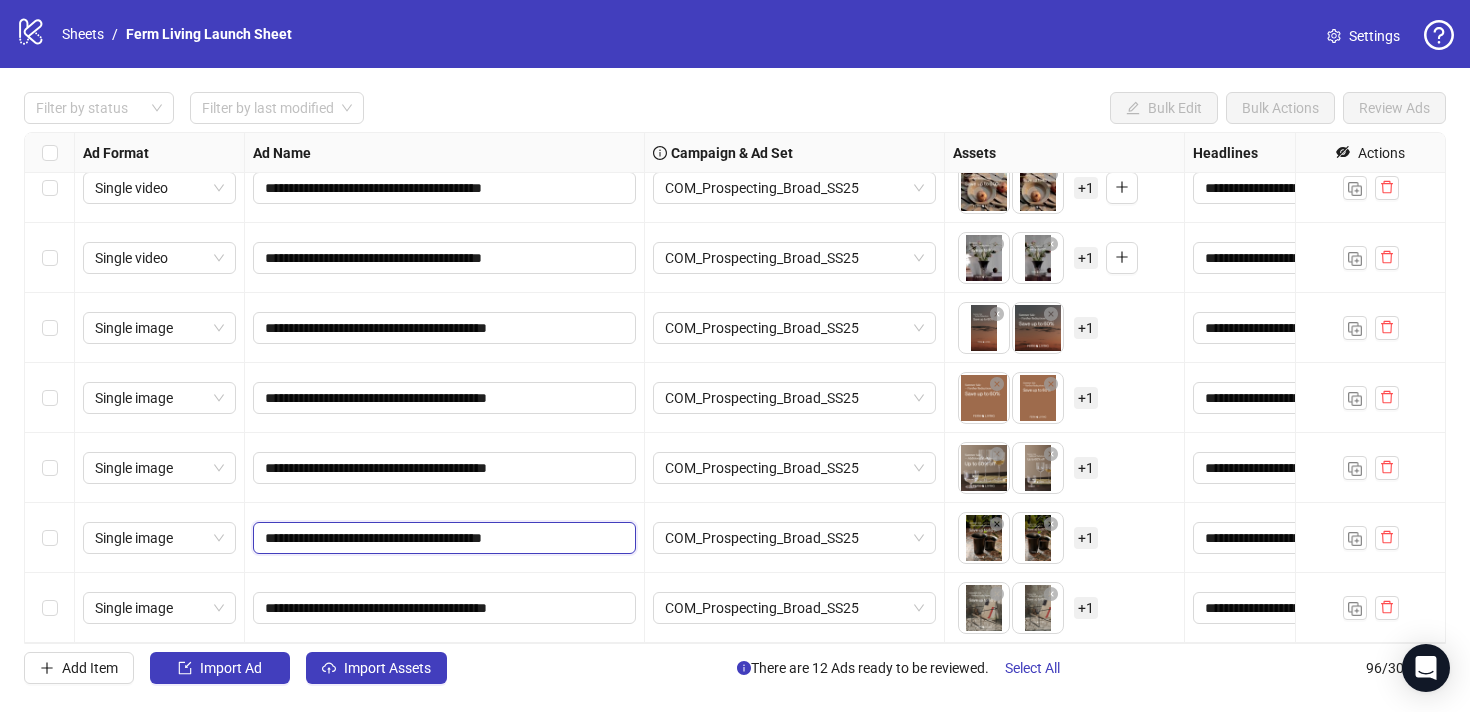 type on "**********" 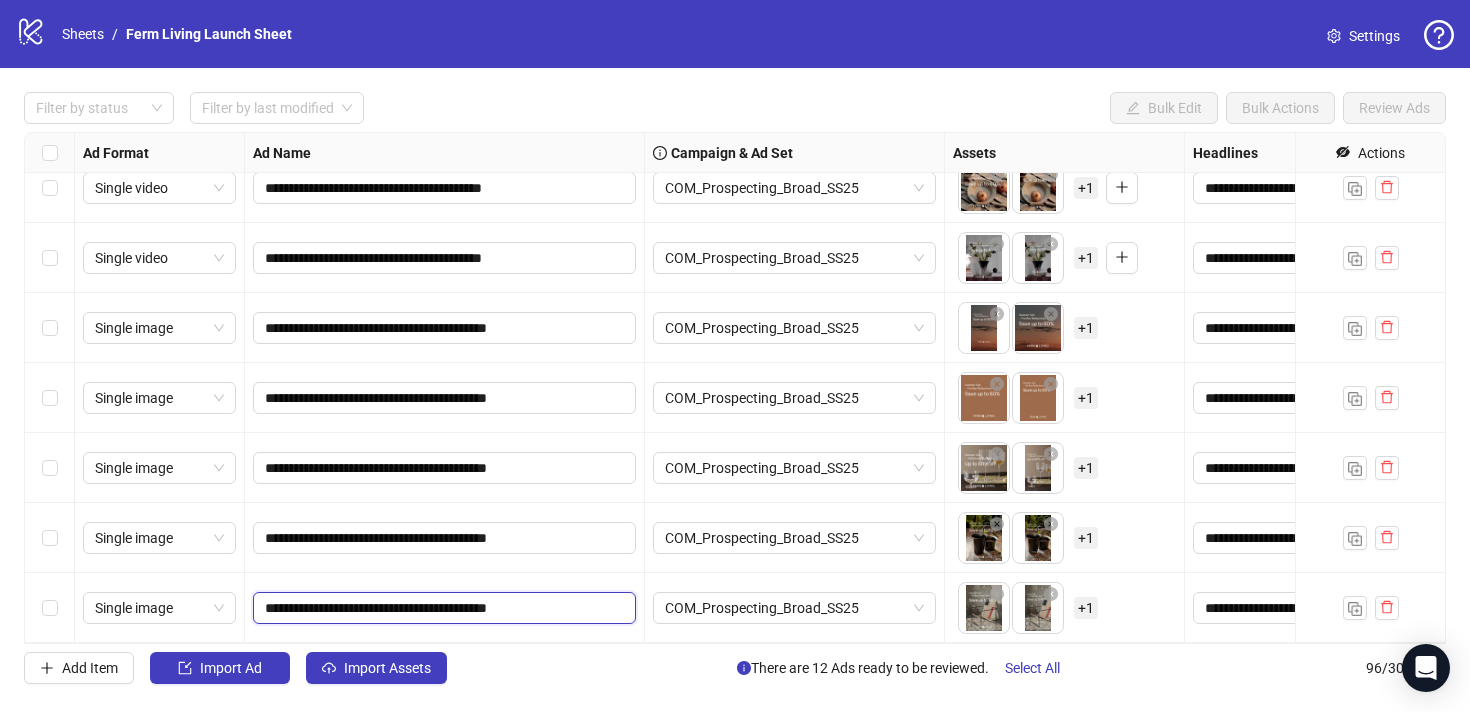 click on "**********" at bounding box center (442, 608) 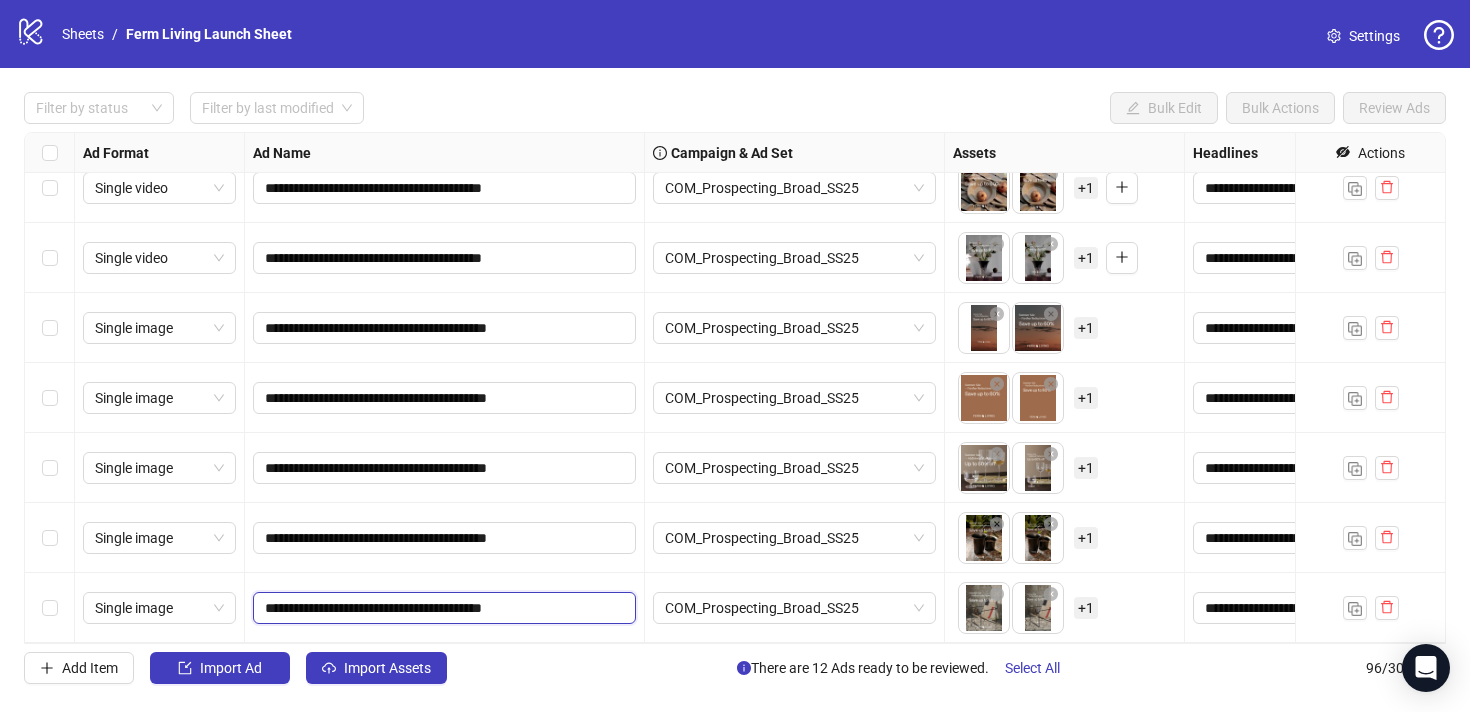 type on "**********" 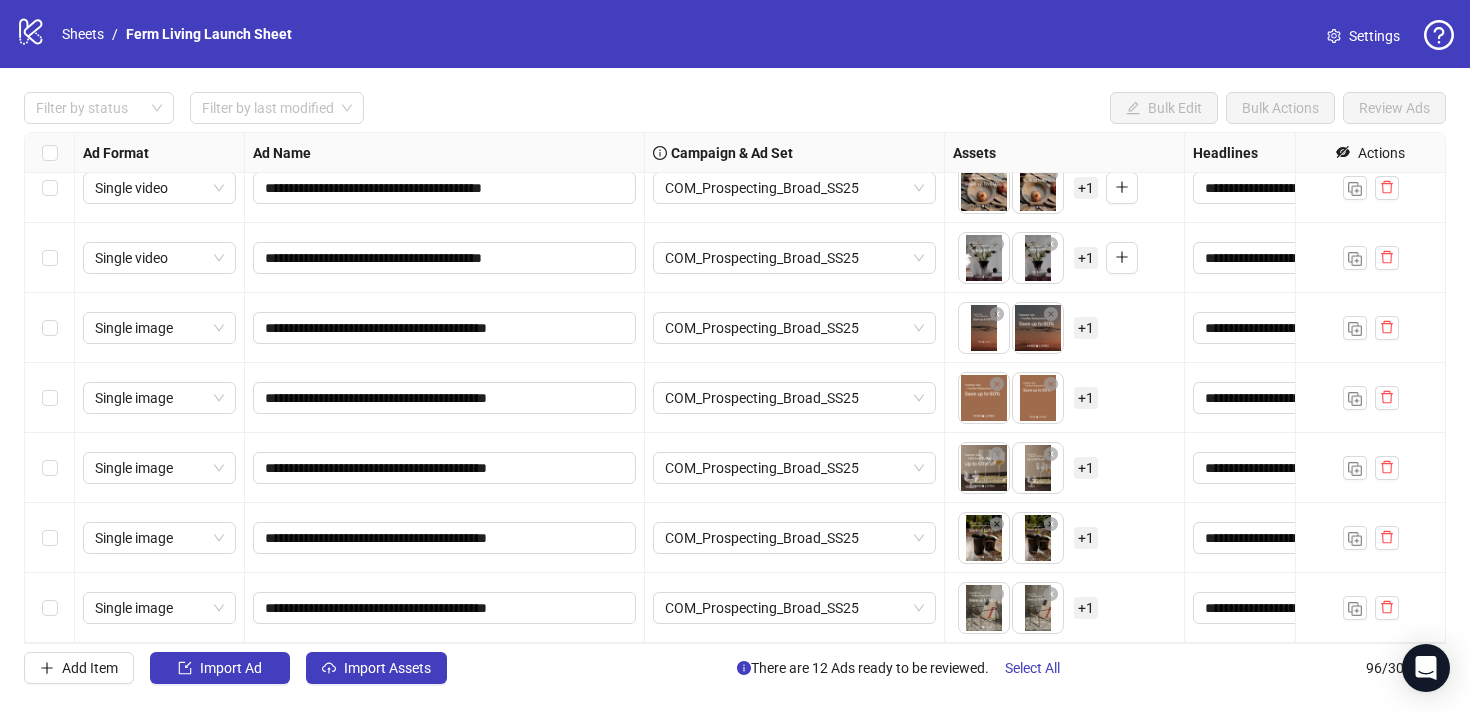 click on "+ 1" at bounding box center (1086, 608) 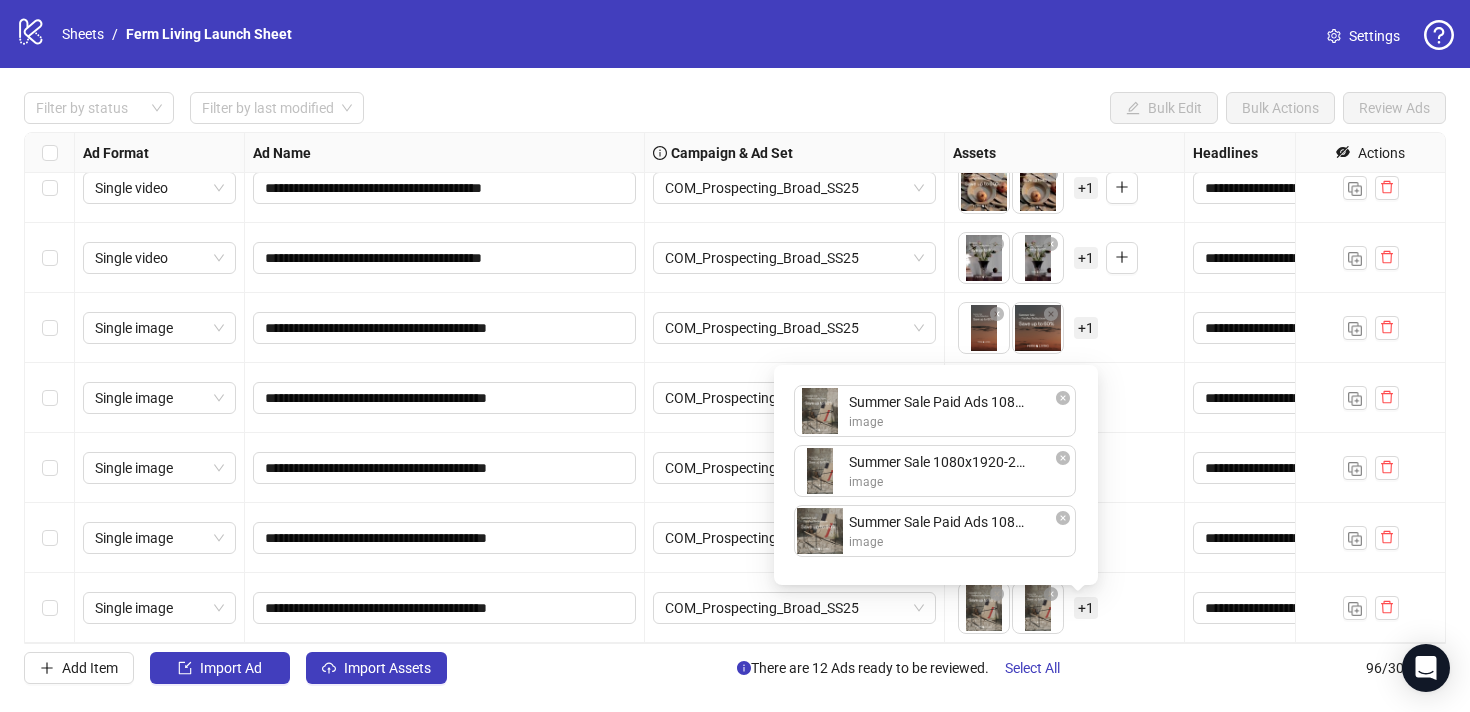 click on "+ 1" at bounding box center [1086, 608] 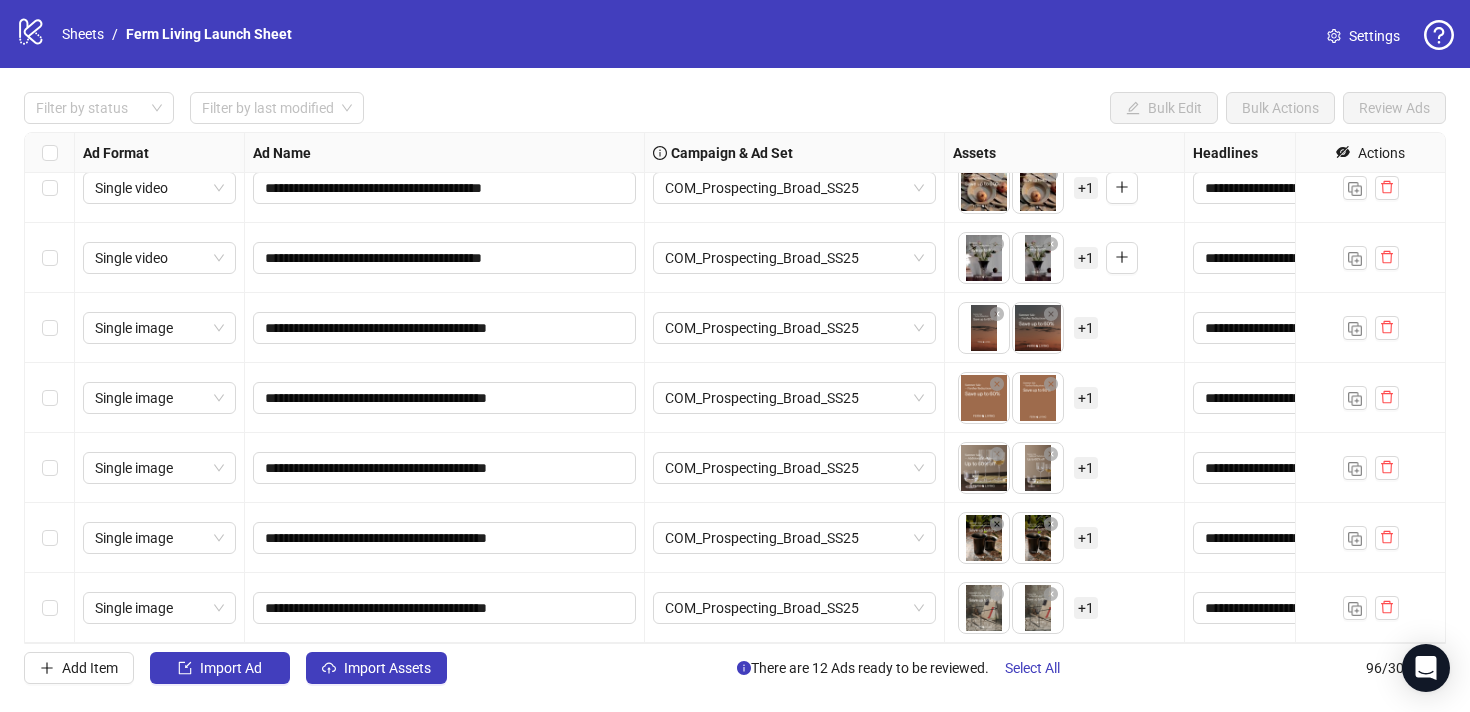 scroll, scrollTop: 6250, scrollLeft: 0, axis: vertical 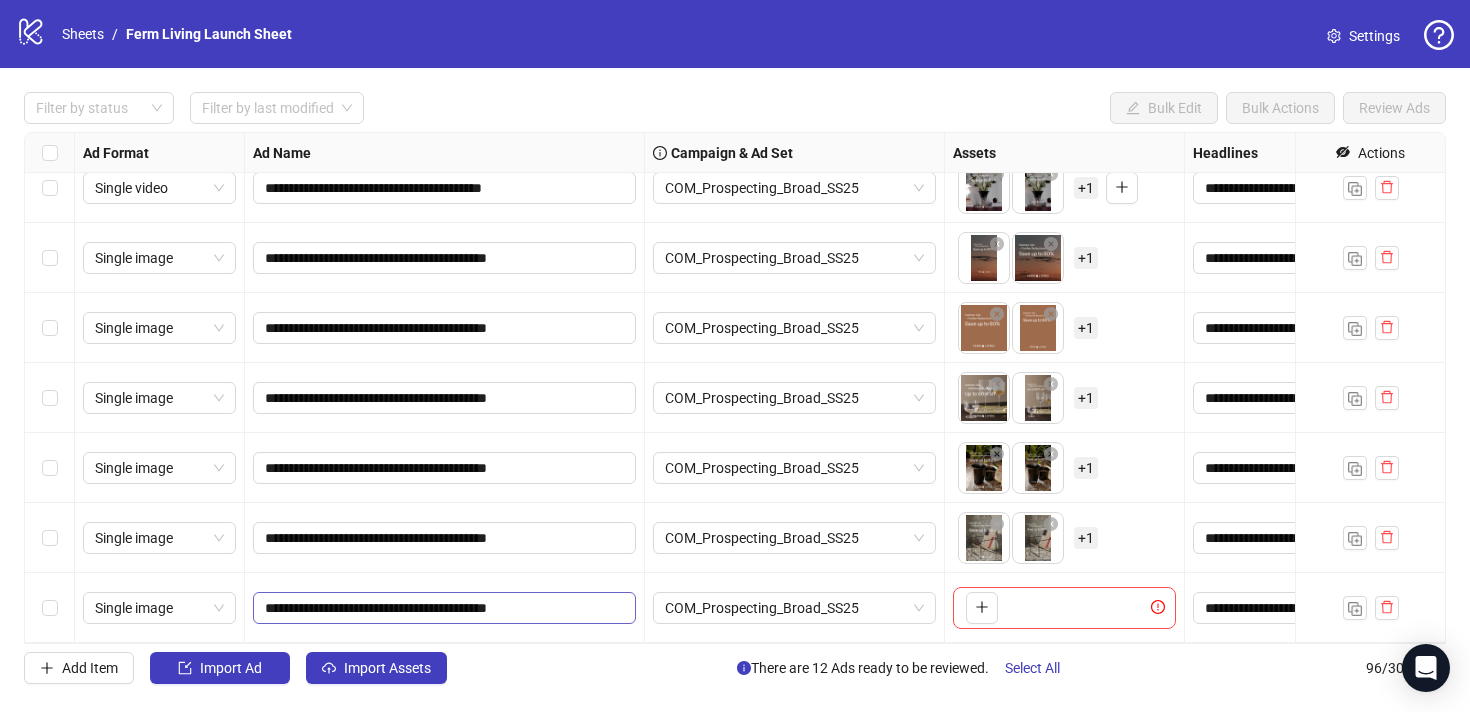 click on "**********" at bounding box center [444, 608] 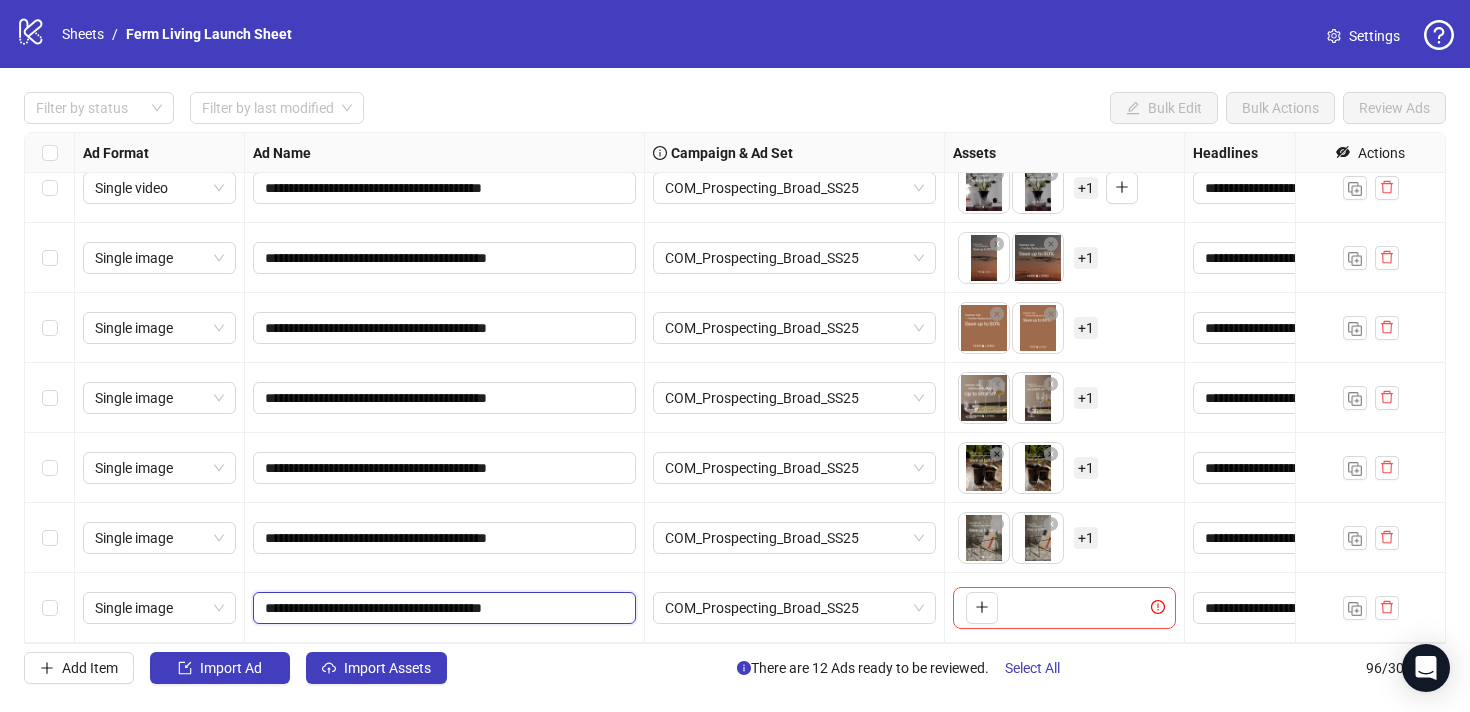 type on "**********" 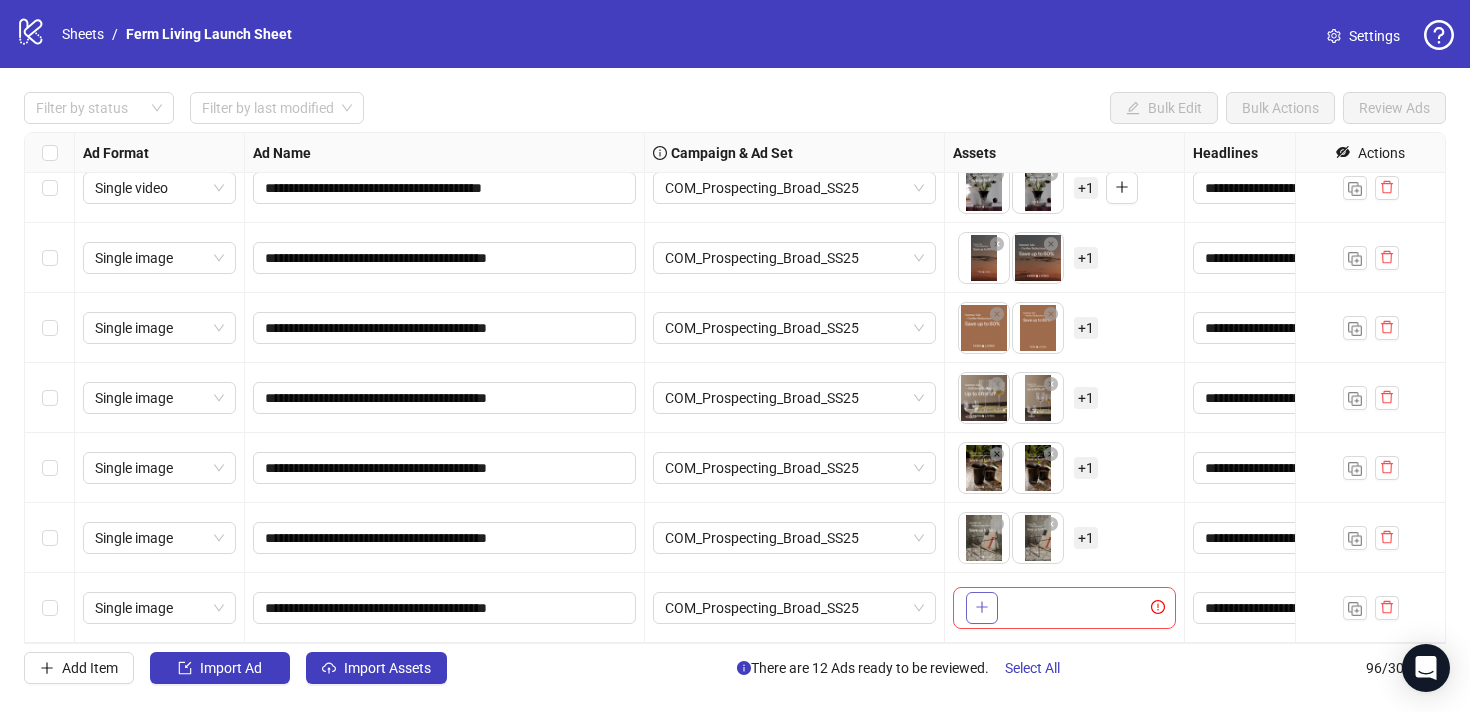 click 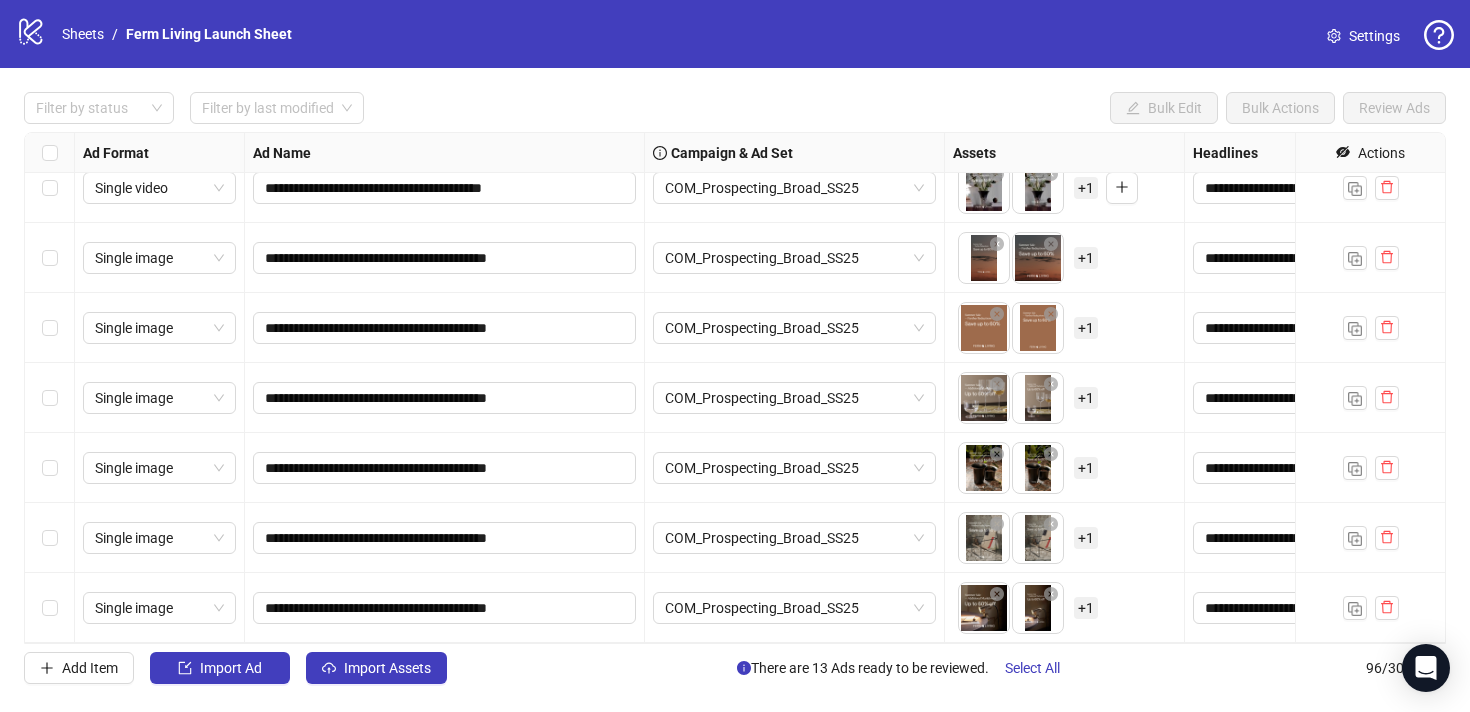 click on "+ 1" at bounding box center [1086, 608] 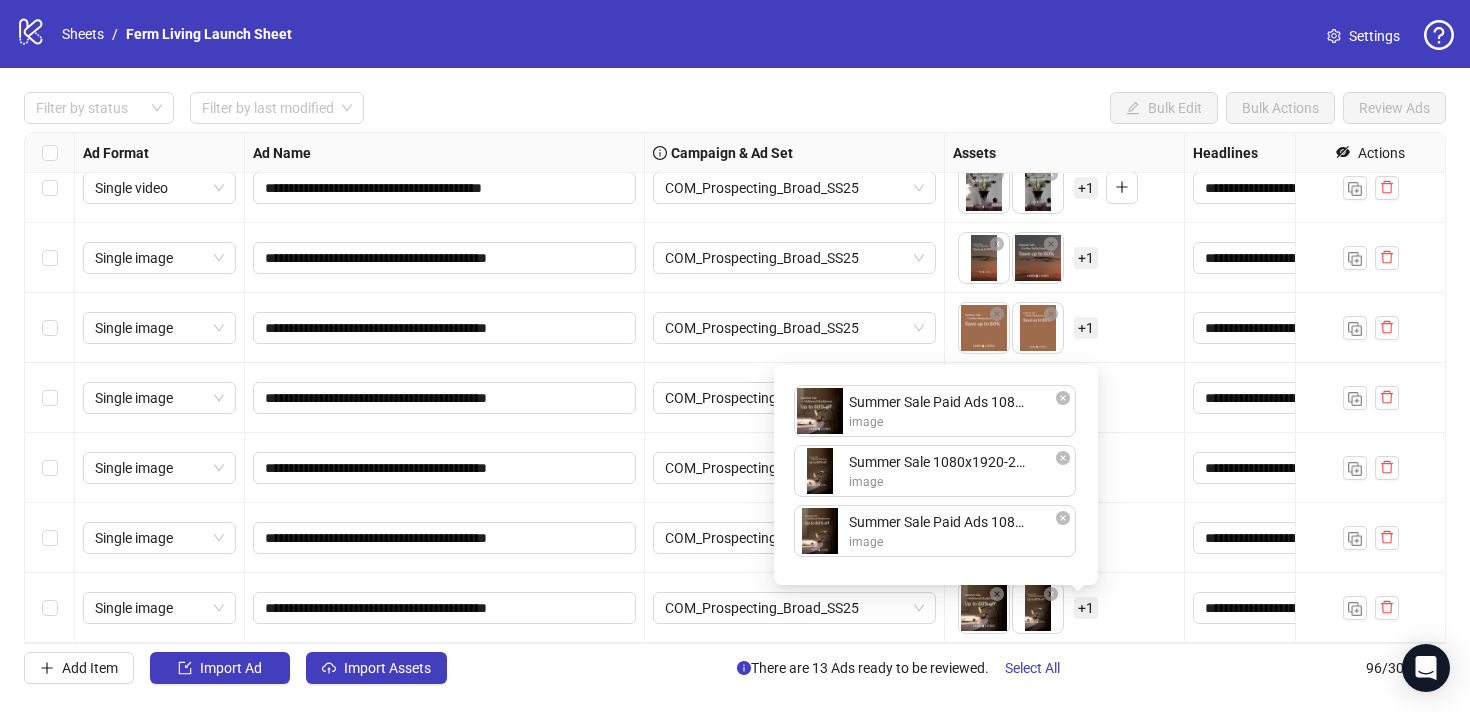 click on "+ 1" at bounding box center [1086, 608] 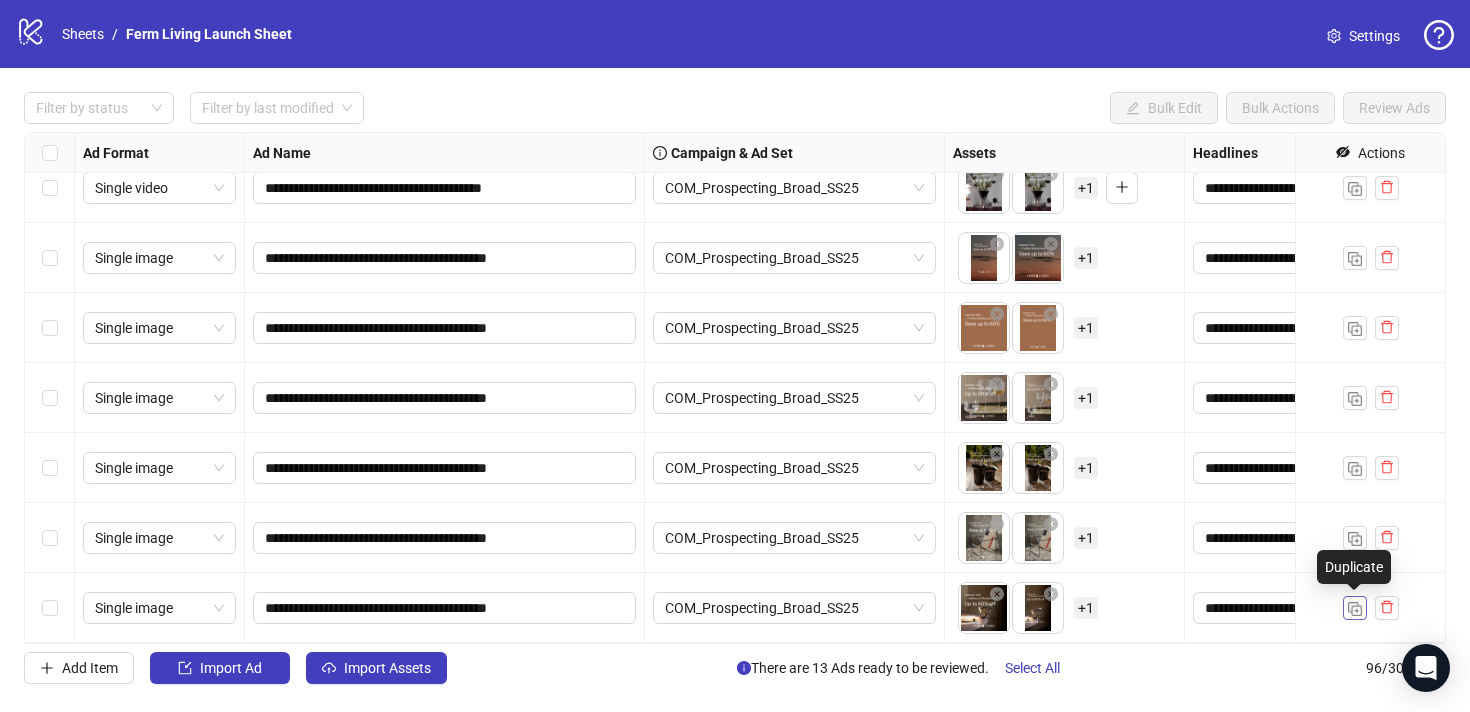 click at bounding box center [1355, 609] 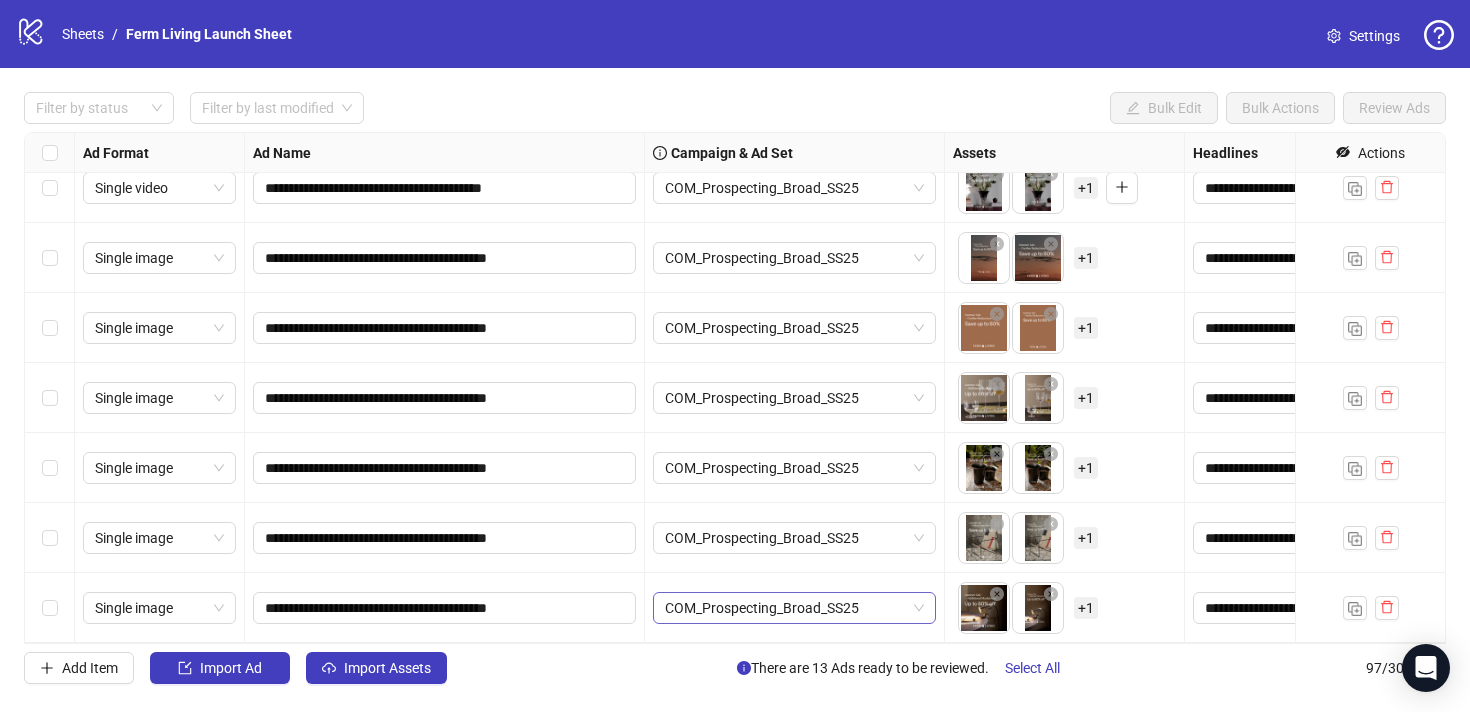 scroll, scrollTop: 6320, scrollLeft: 0, axis: vertical 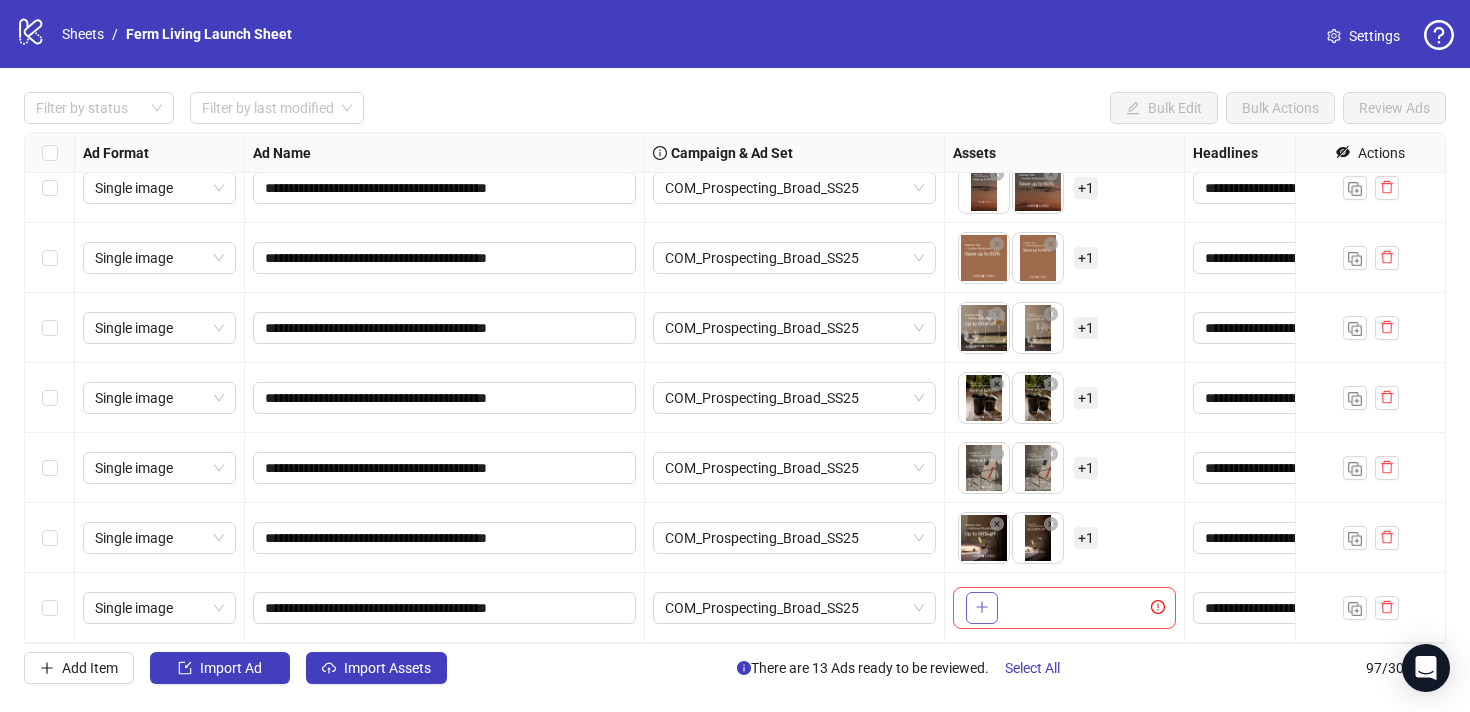 click 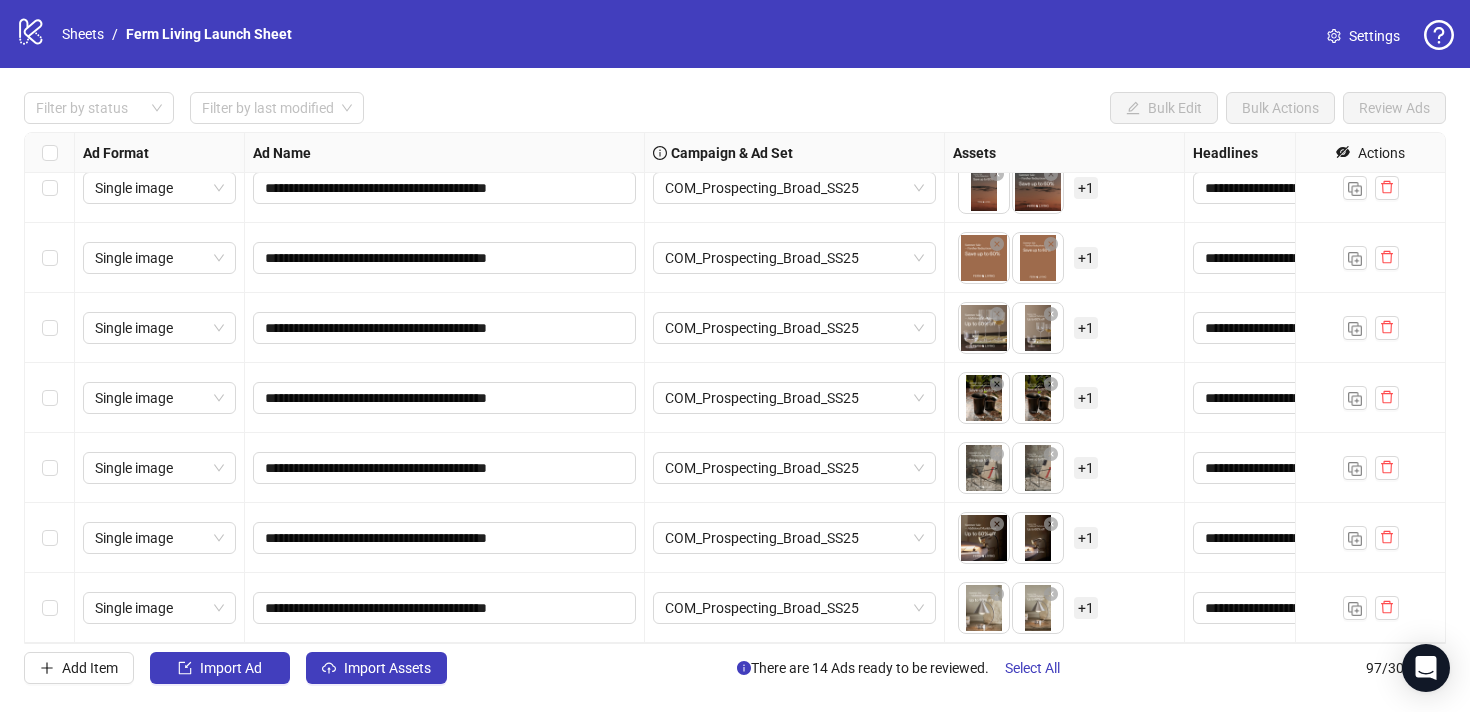 click on "+ 1" at bounding box center [1086, 608] 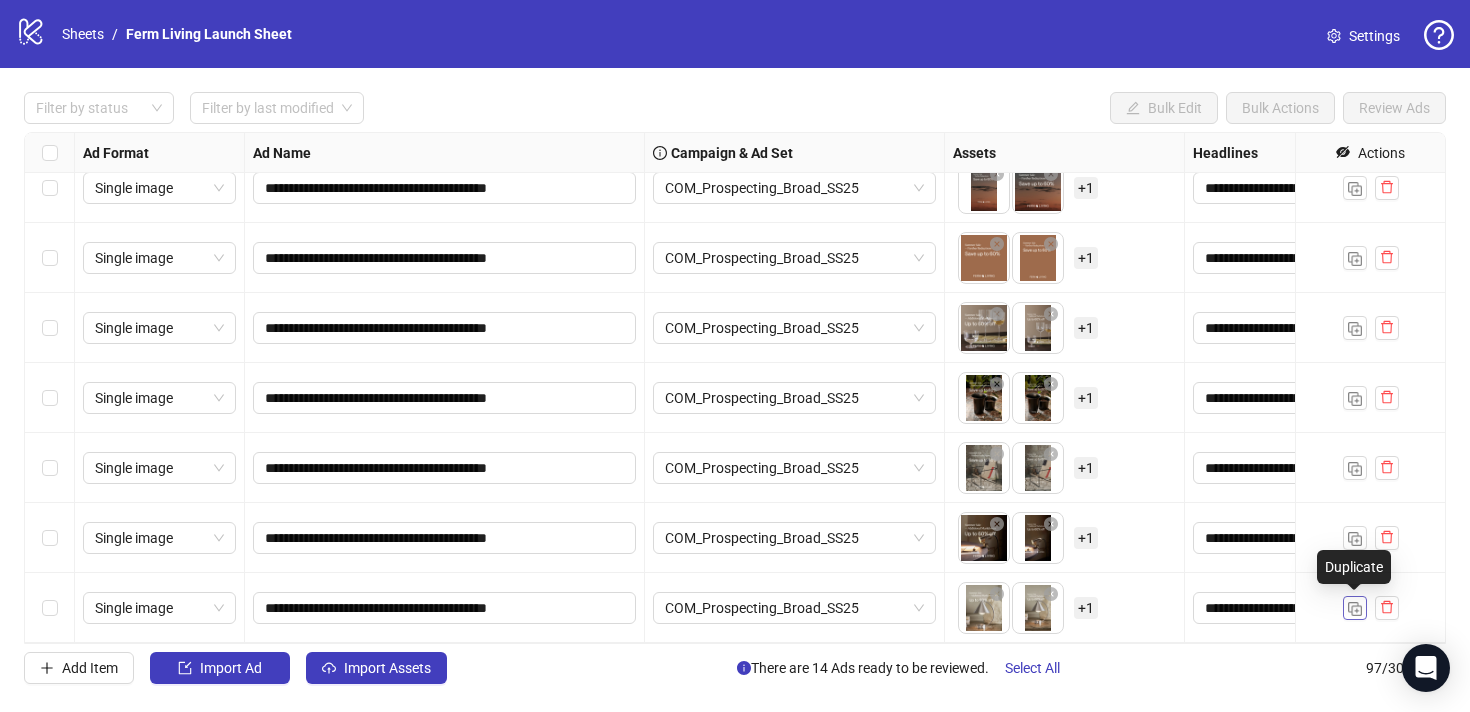 click at bounding box center [1355, 609] 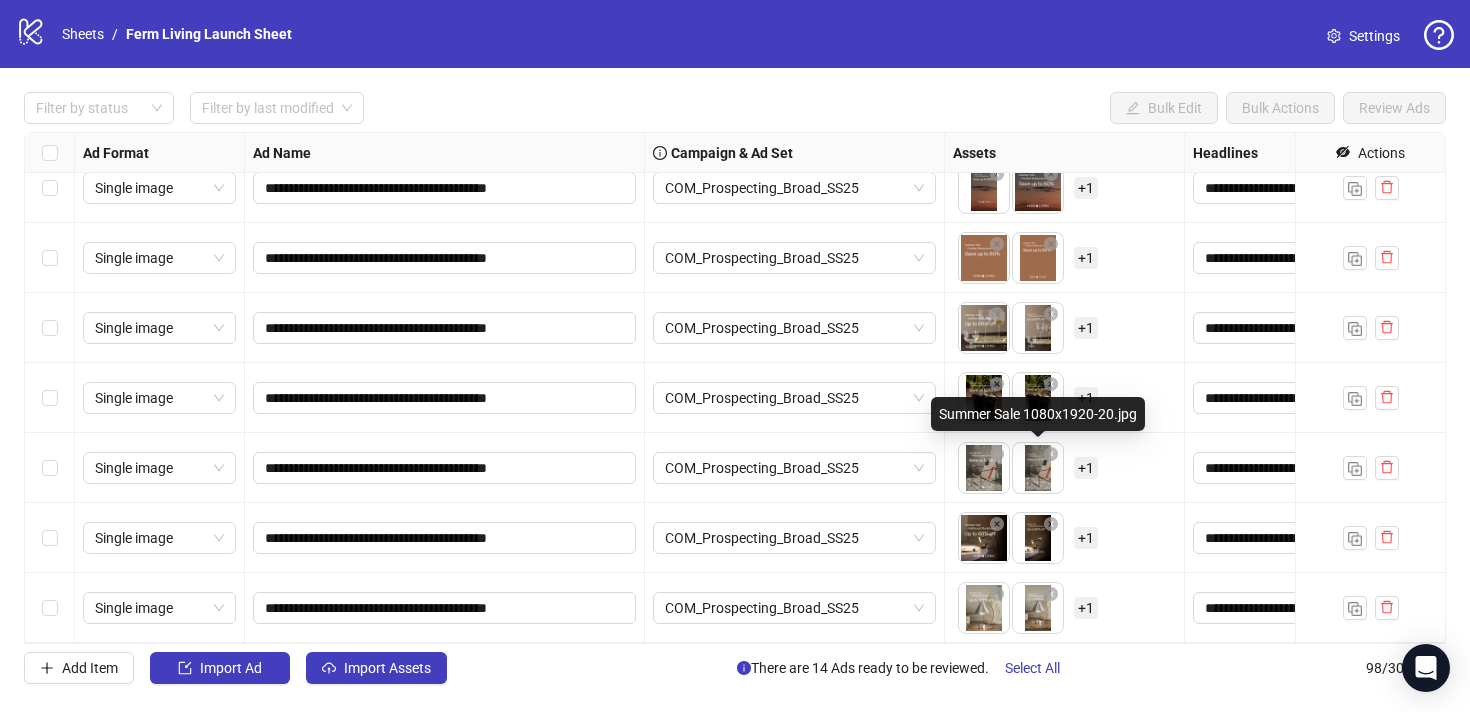 scroll, scrollTop: 6390, scrollLeft: 0, axis: vertical 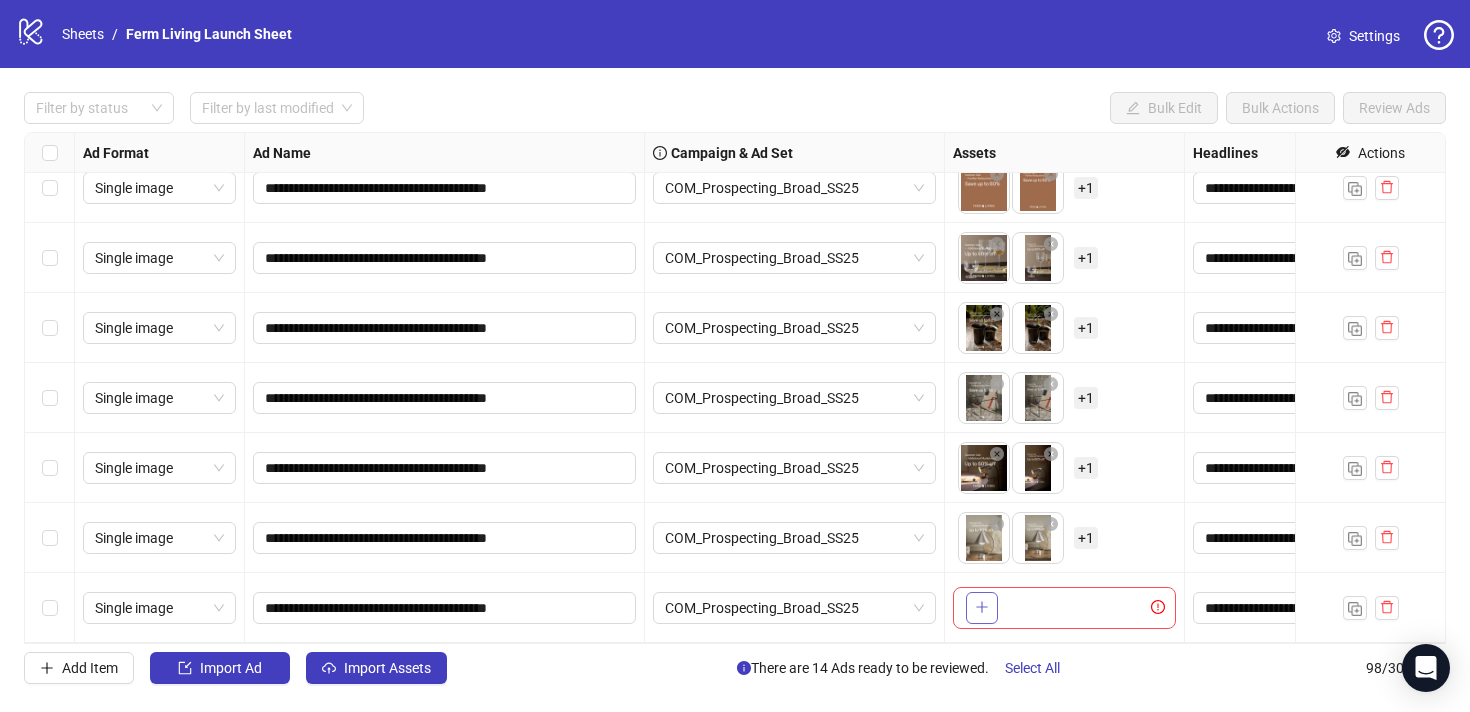 click at bounding box center (982, 608) 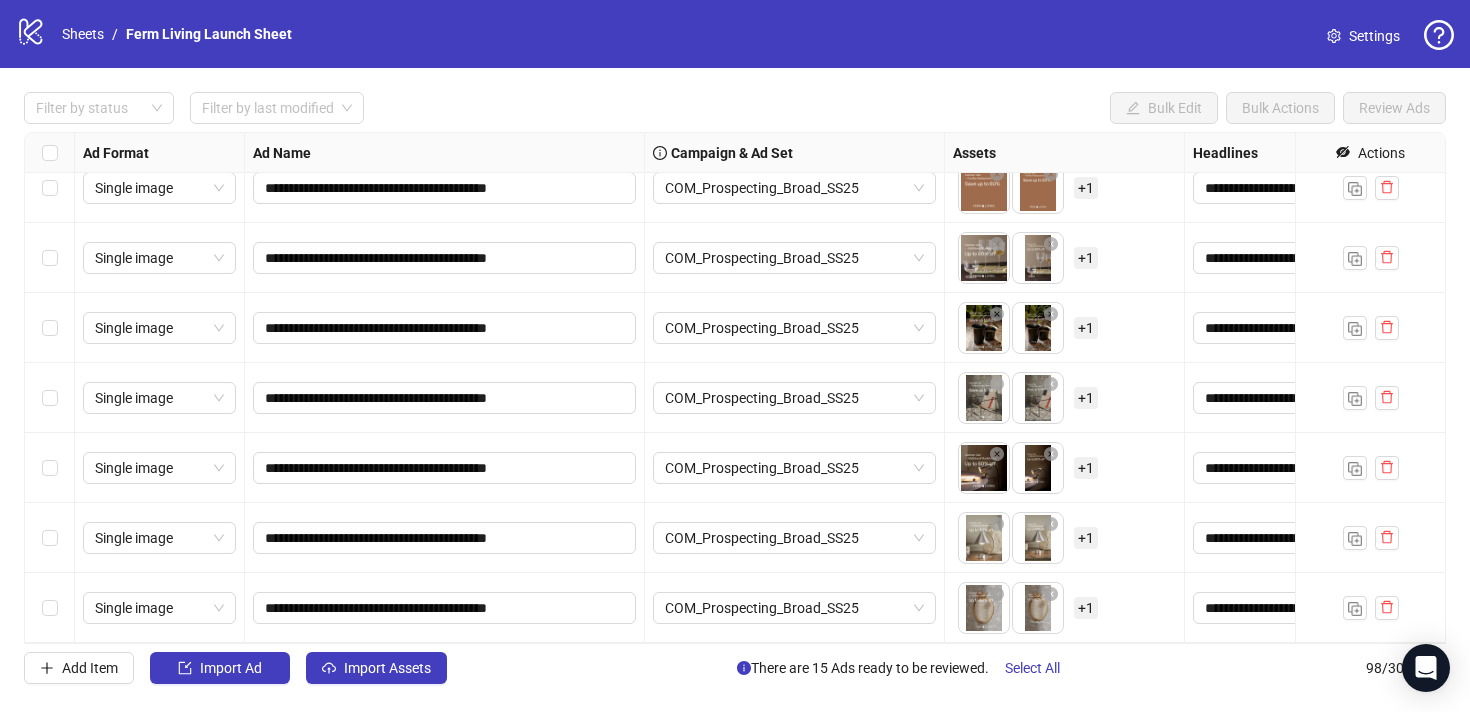 click on "+ 1" at bounding box center (1086, 608) 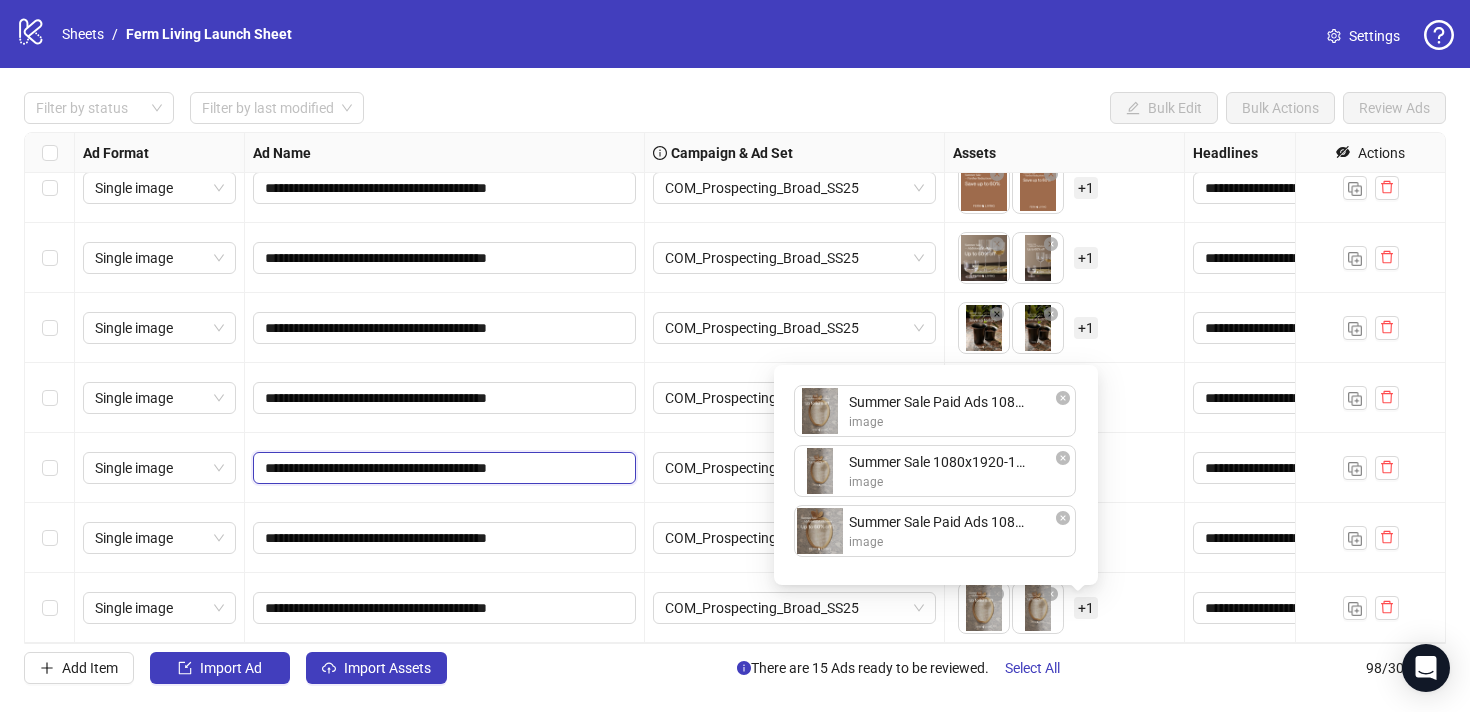 click on "**********" at bounding box center (442, 468) 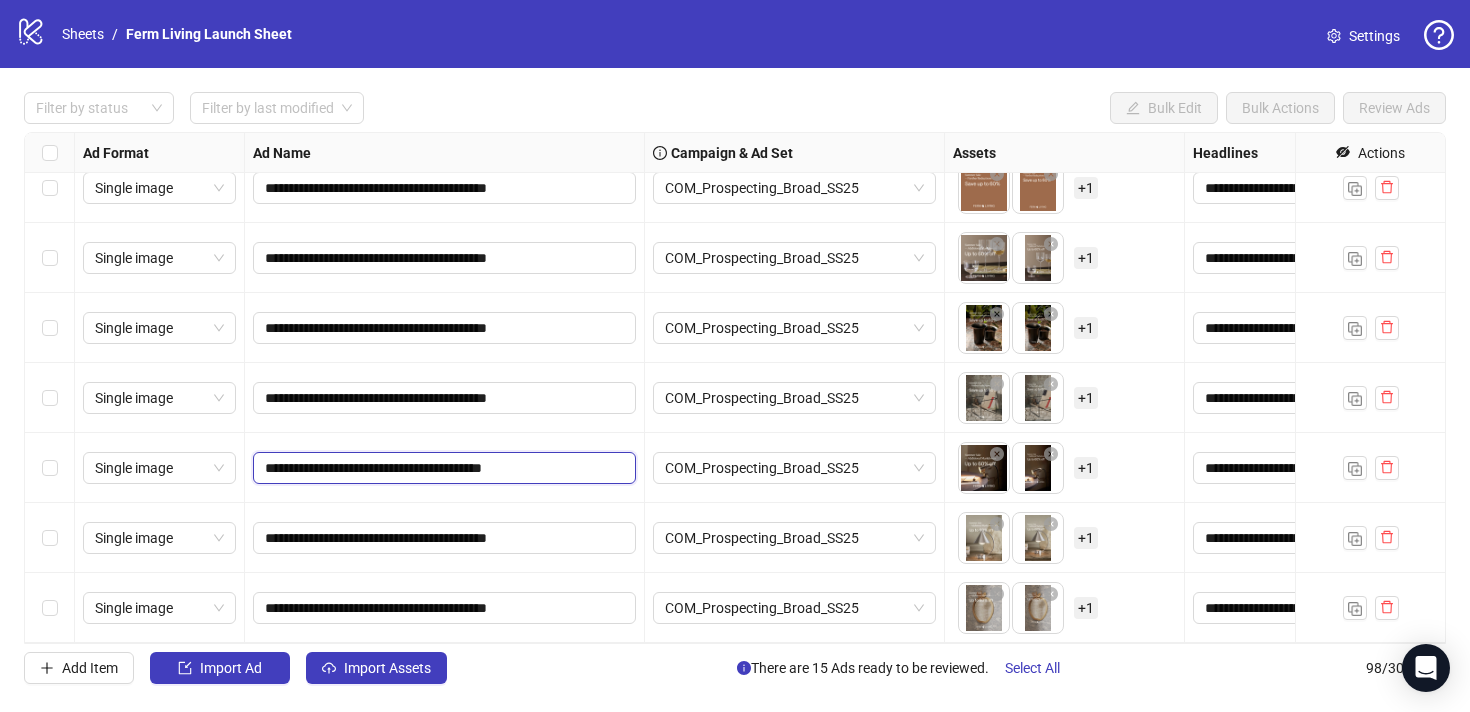 type on "**********" 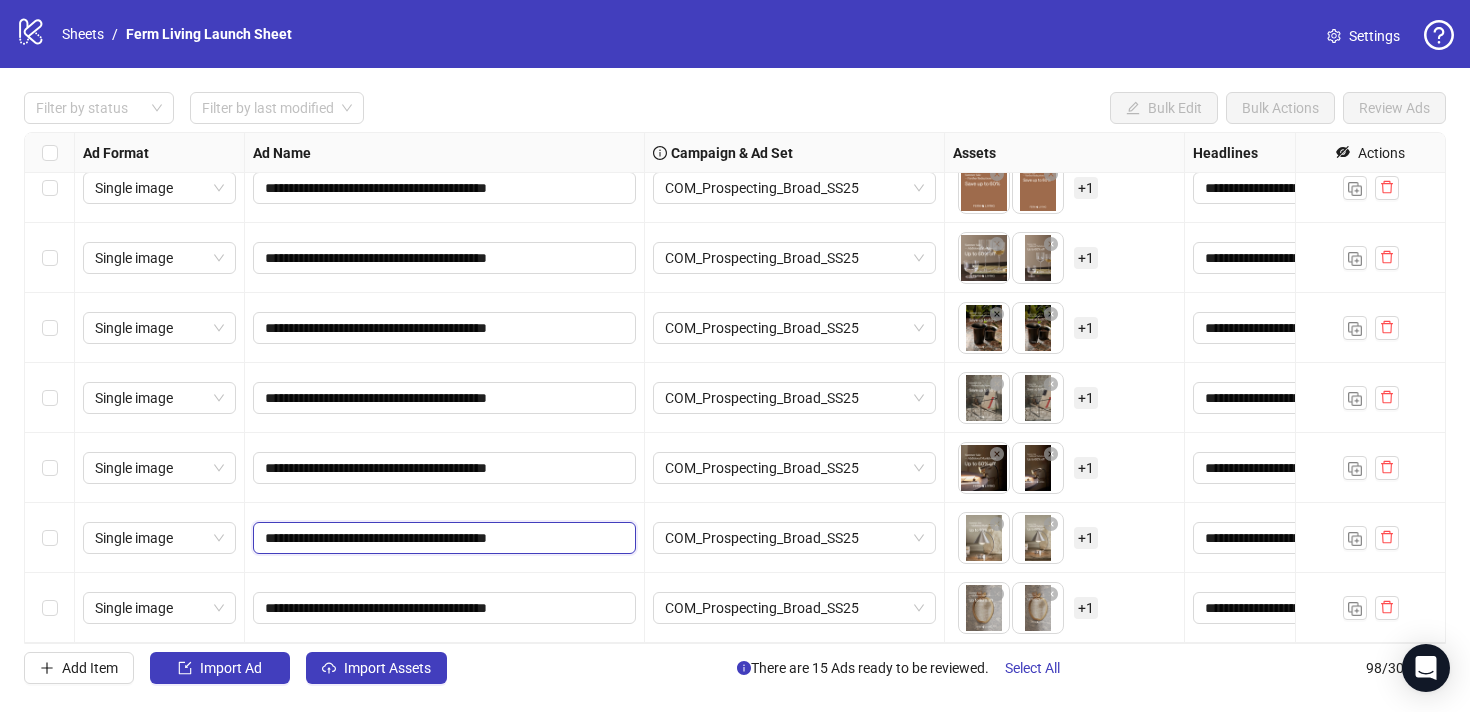 click on "**********" at bounding box center (442, 538) 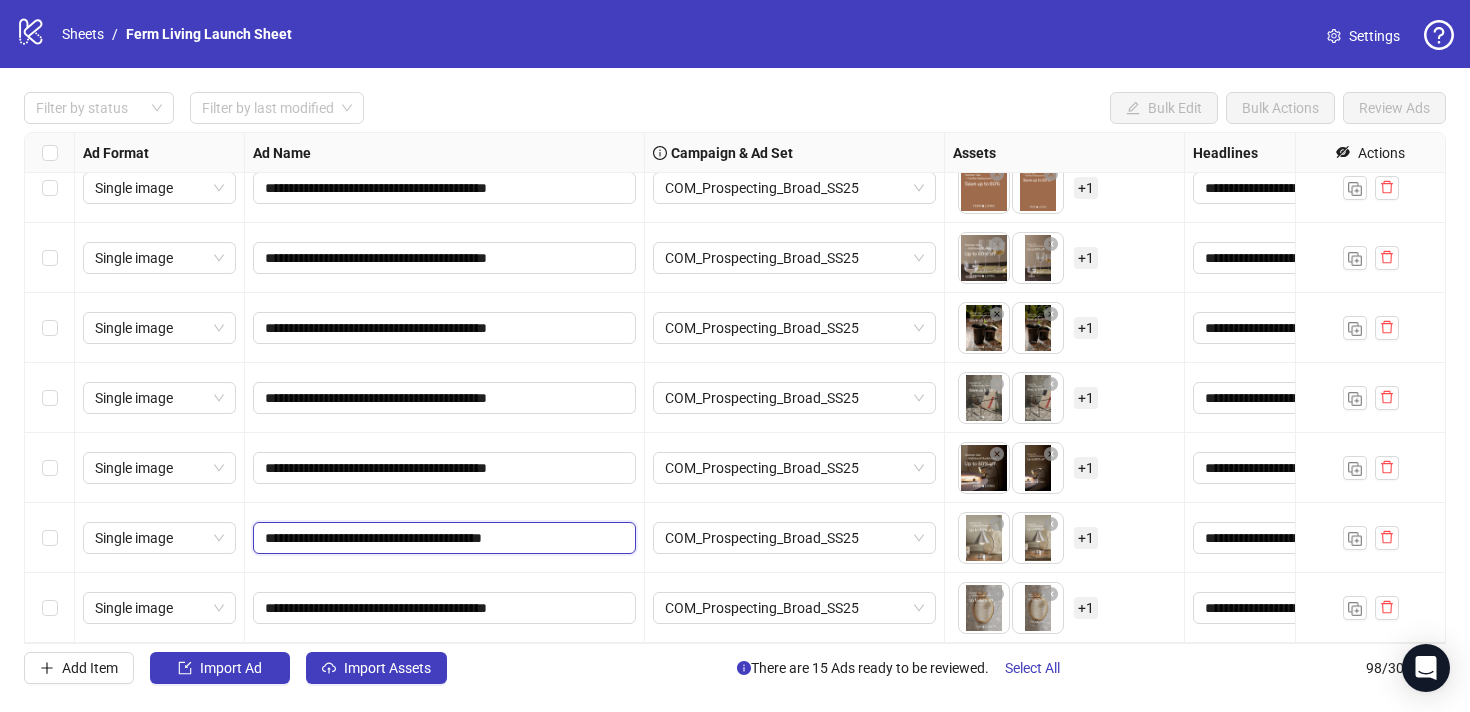 type on "**********" 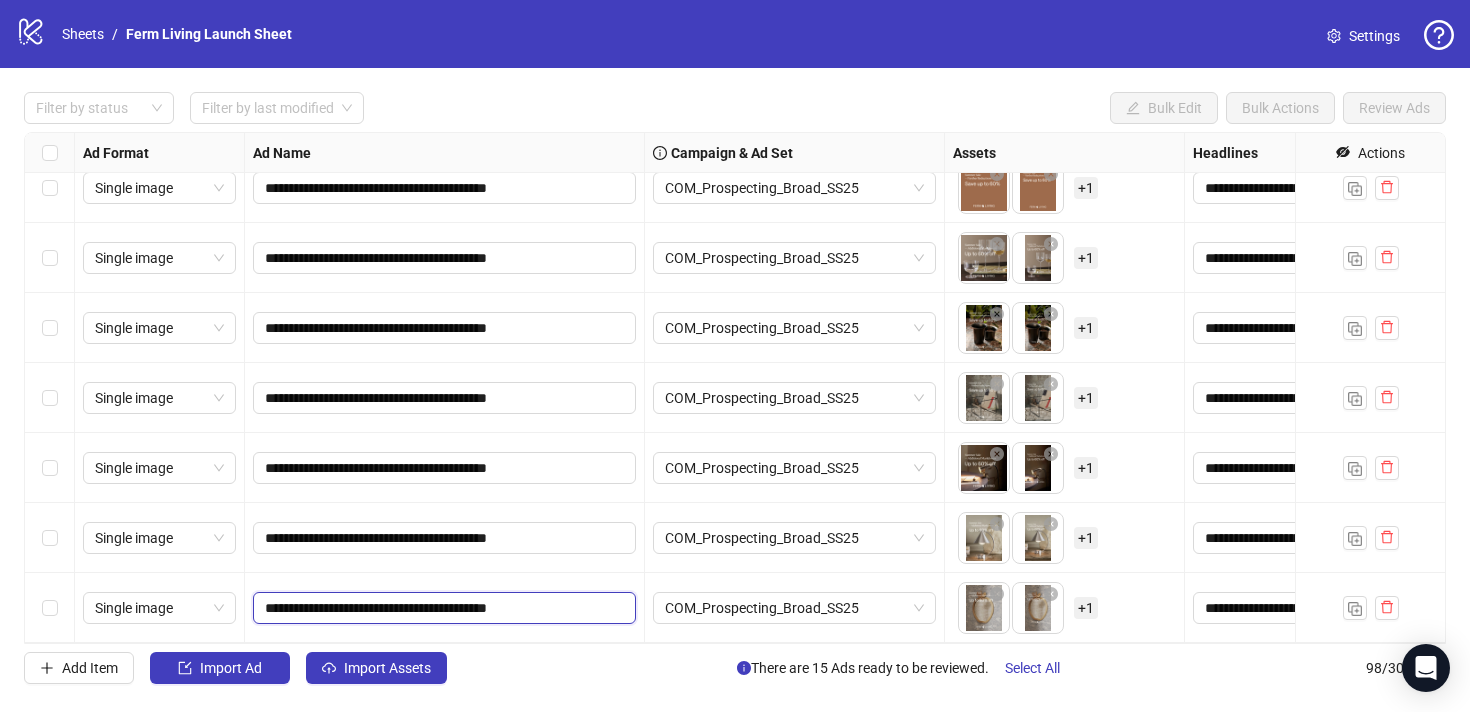 click on "**********" at bounding box center [442, 608] 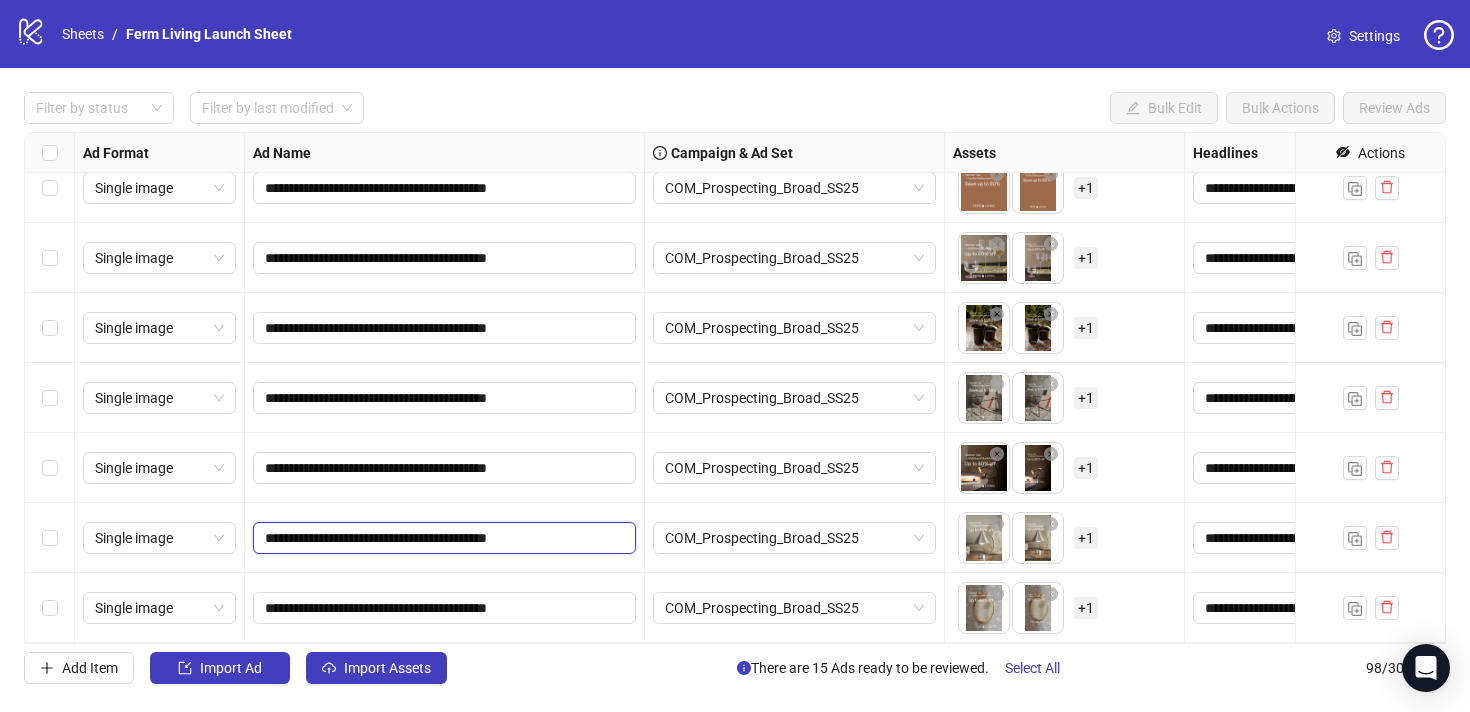 click on "**********" at bounding box center (442, 538) 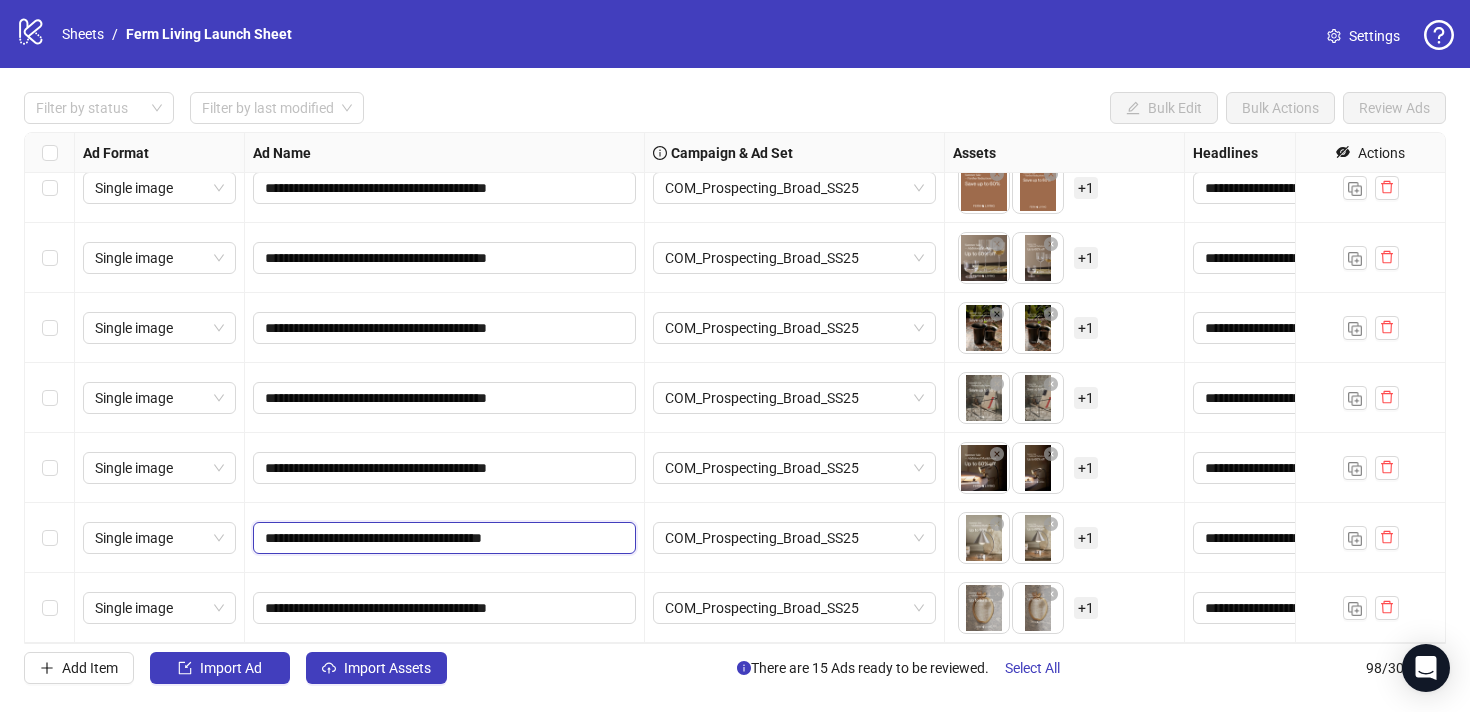type on "**********" 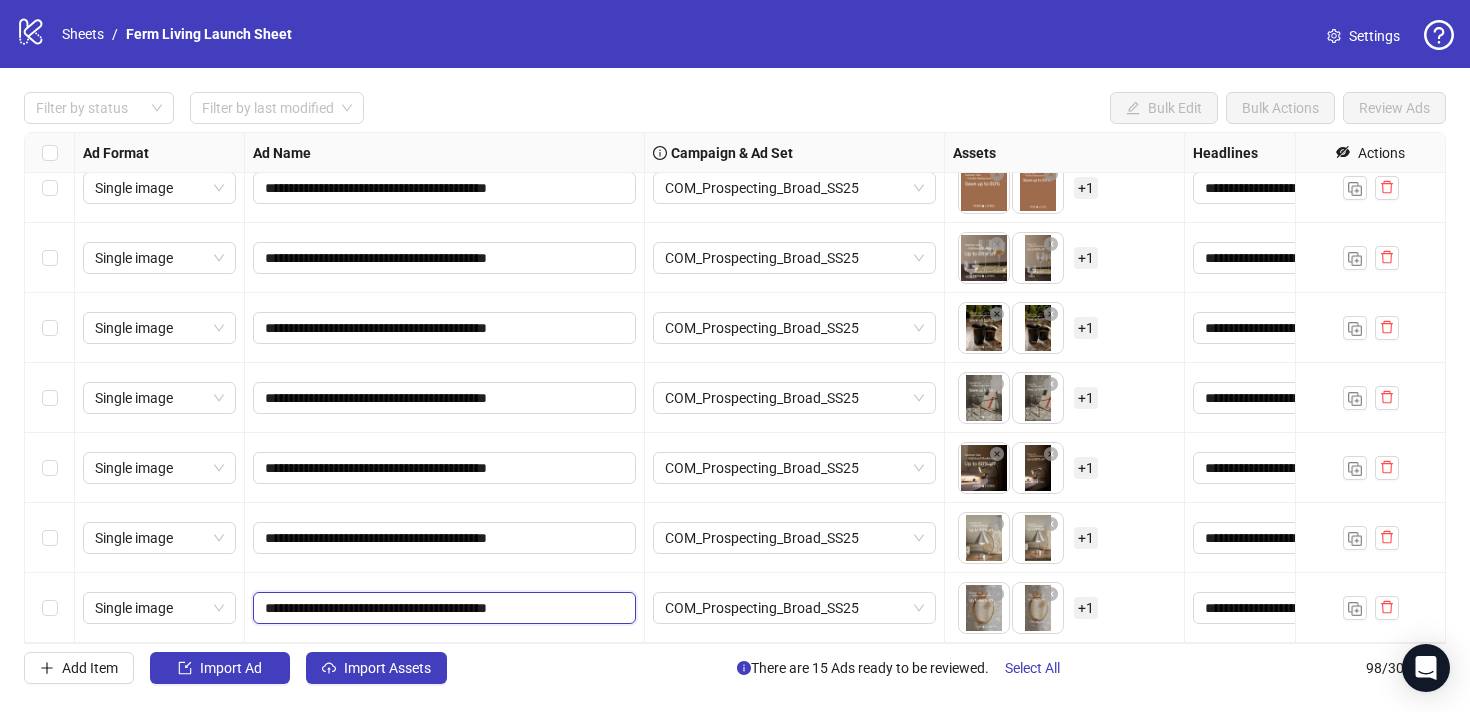 click on "**********" at bounding box center (442, 608) 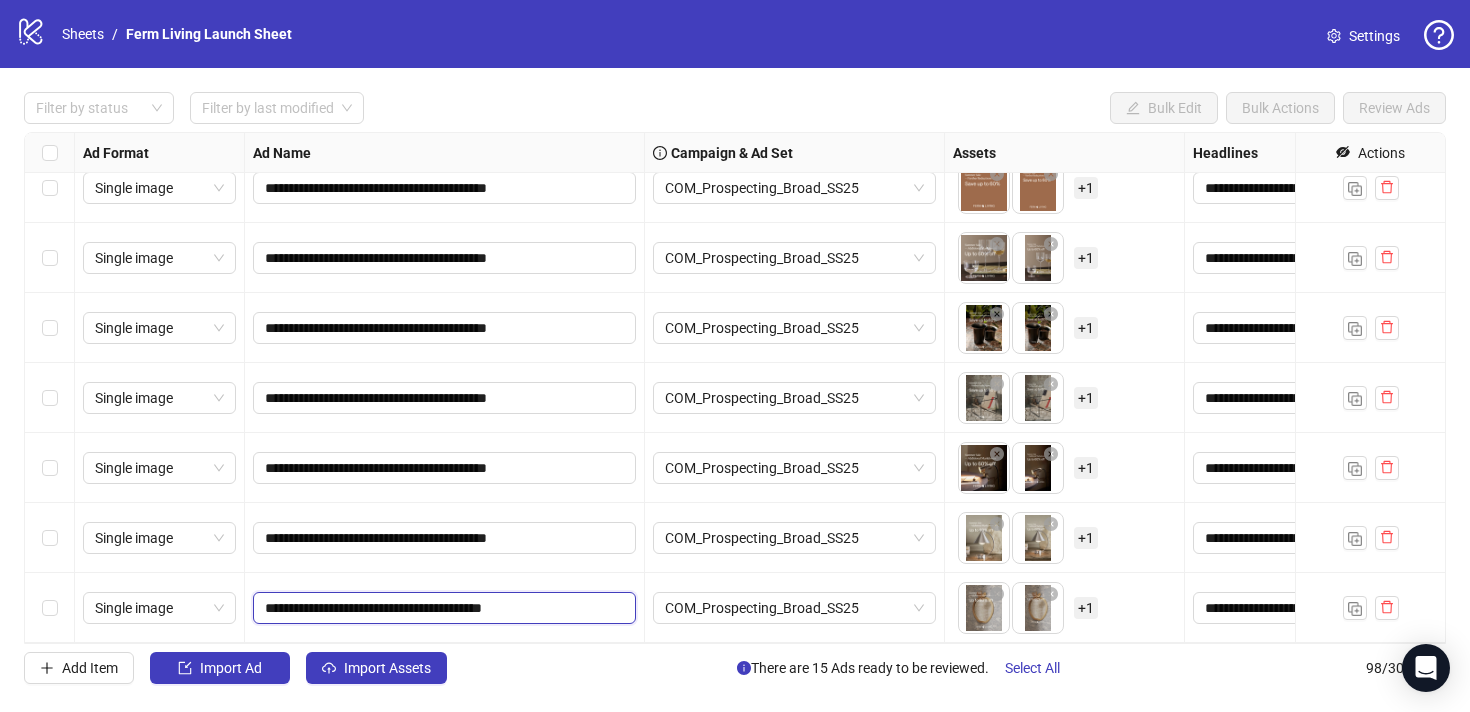 type on "**********" 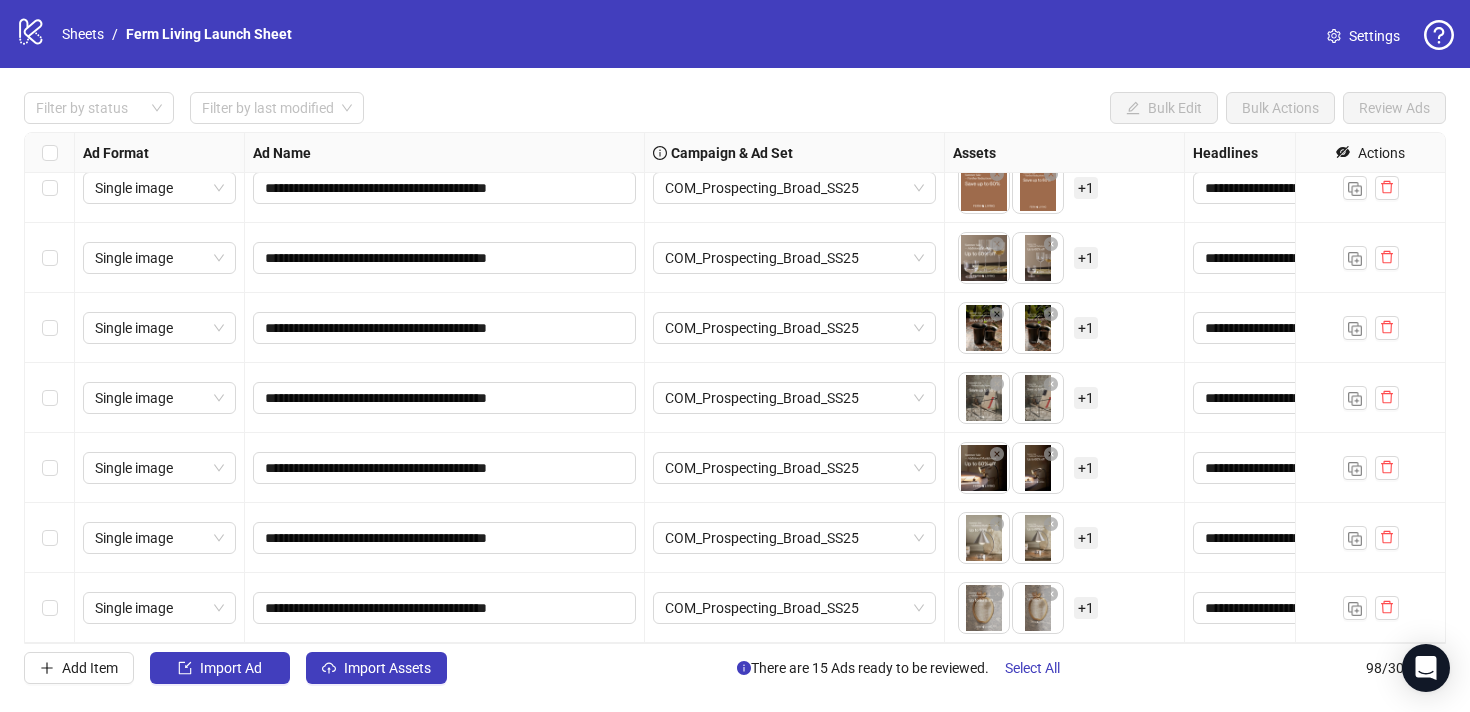 click on "**********" at bounding box center (445, 608) 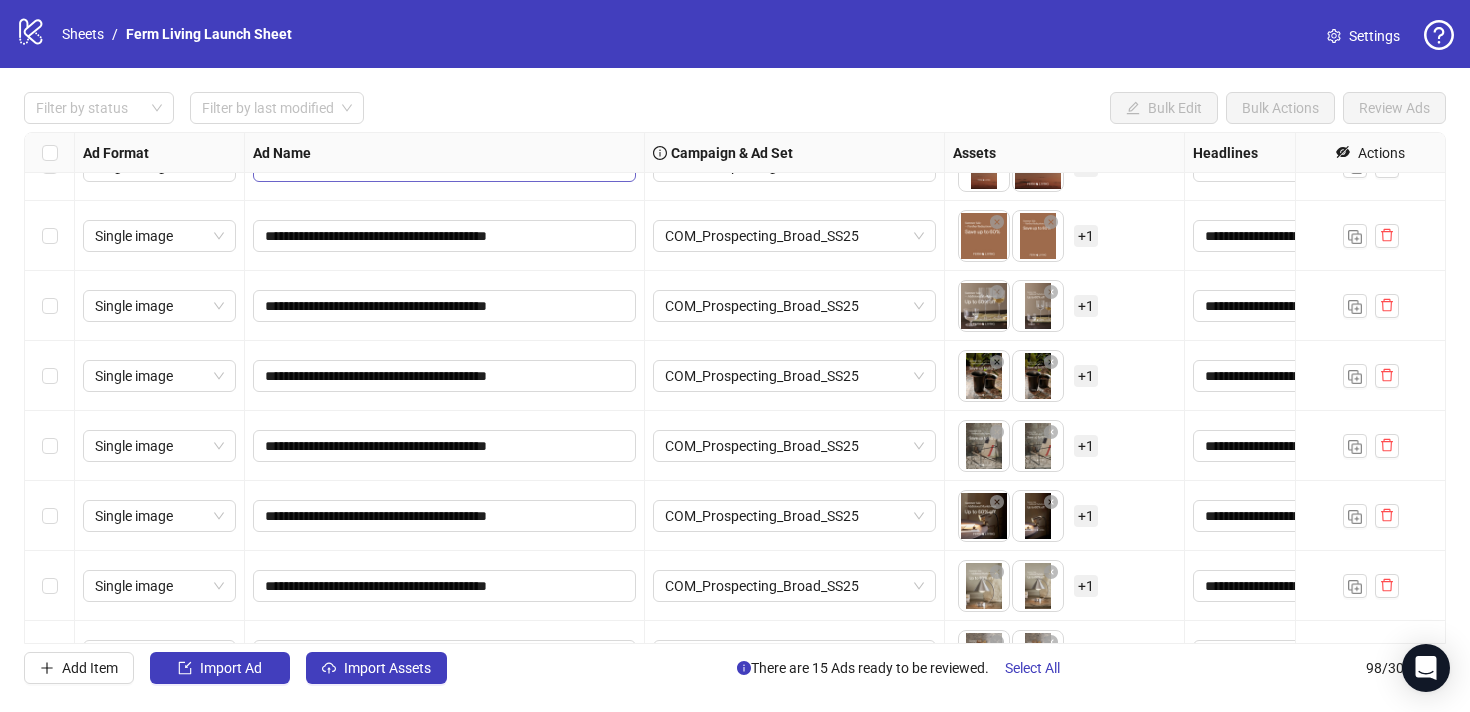 scroll, scrollTop: 6390, scrollLeft: 0, axis: vertical 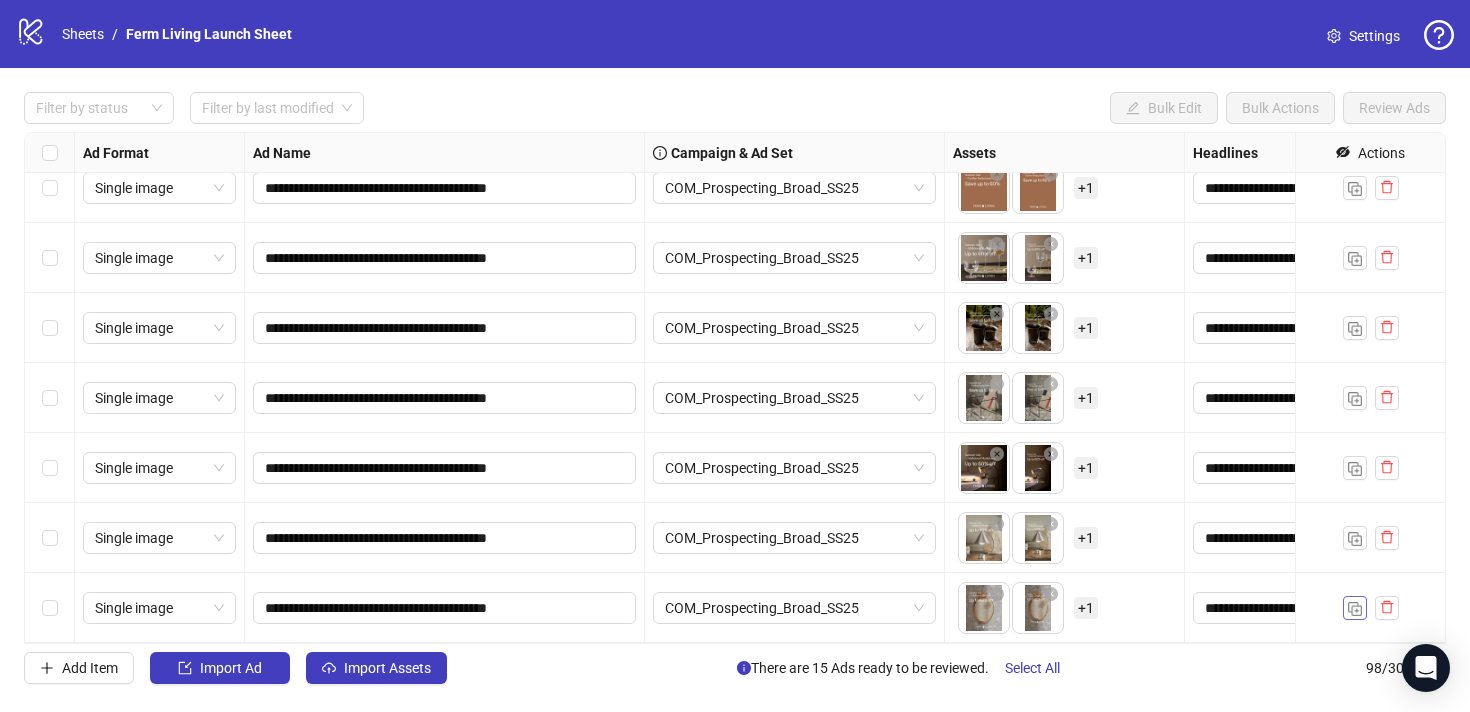 click at bounding box center [1355, 608] 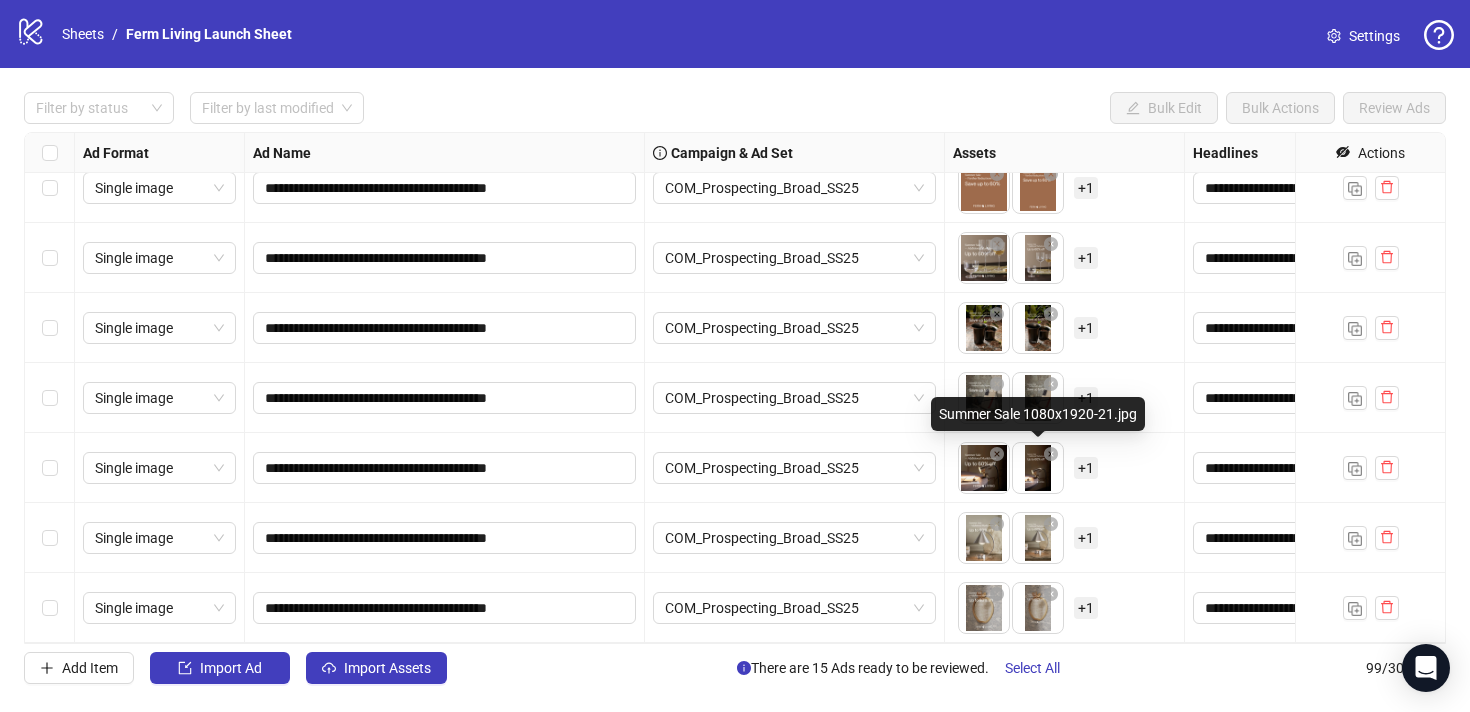 scroll, scrollTop: 6460, scrollLeft: 0, axis: vertical 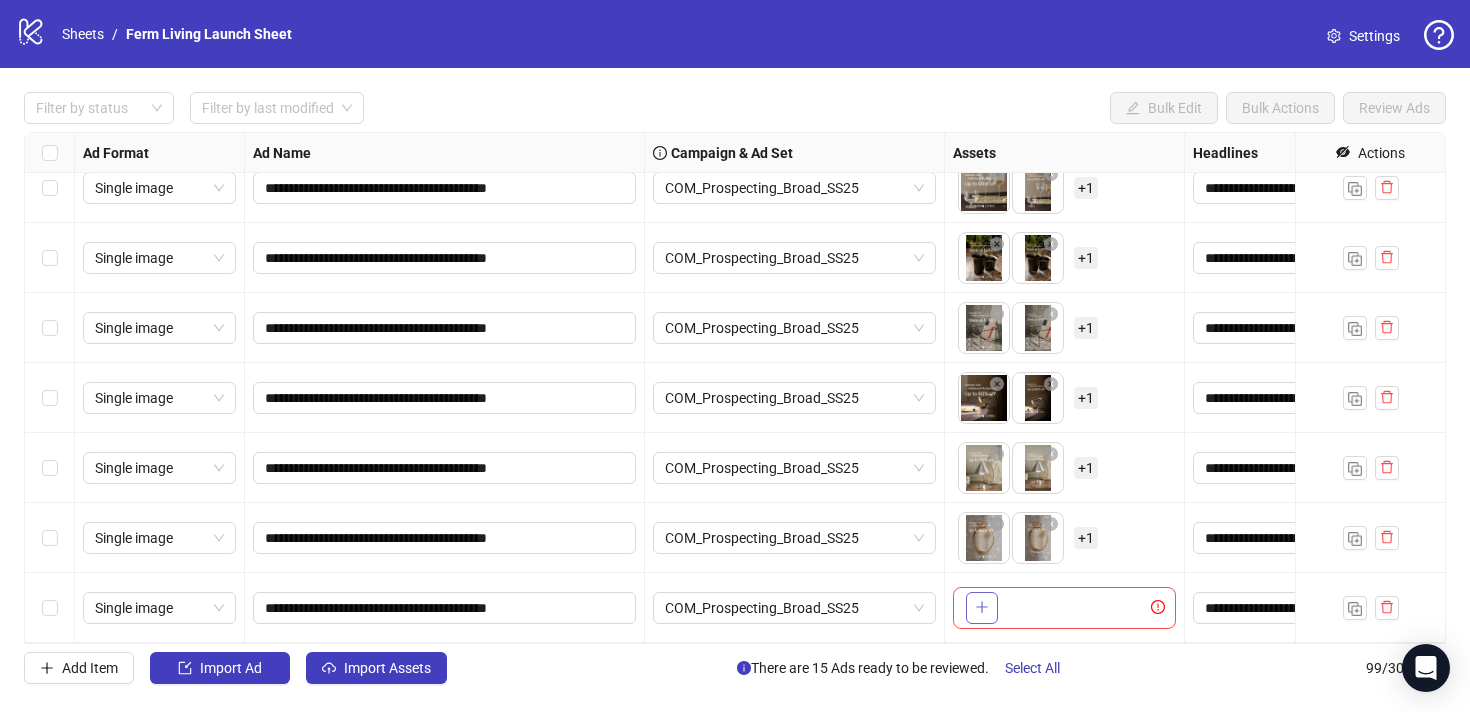 click 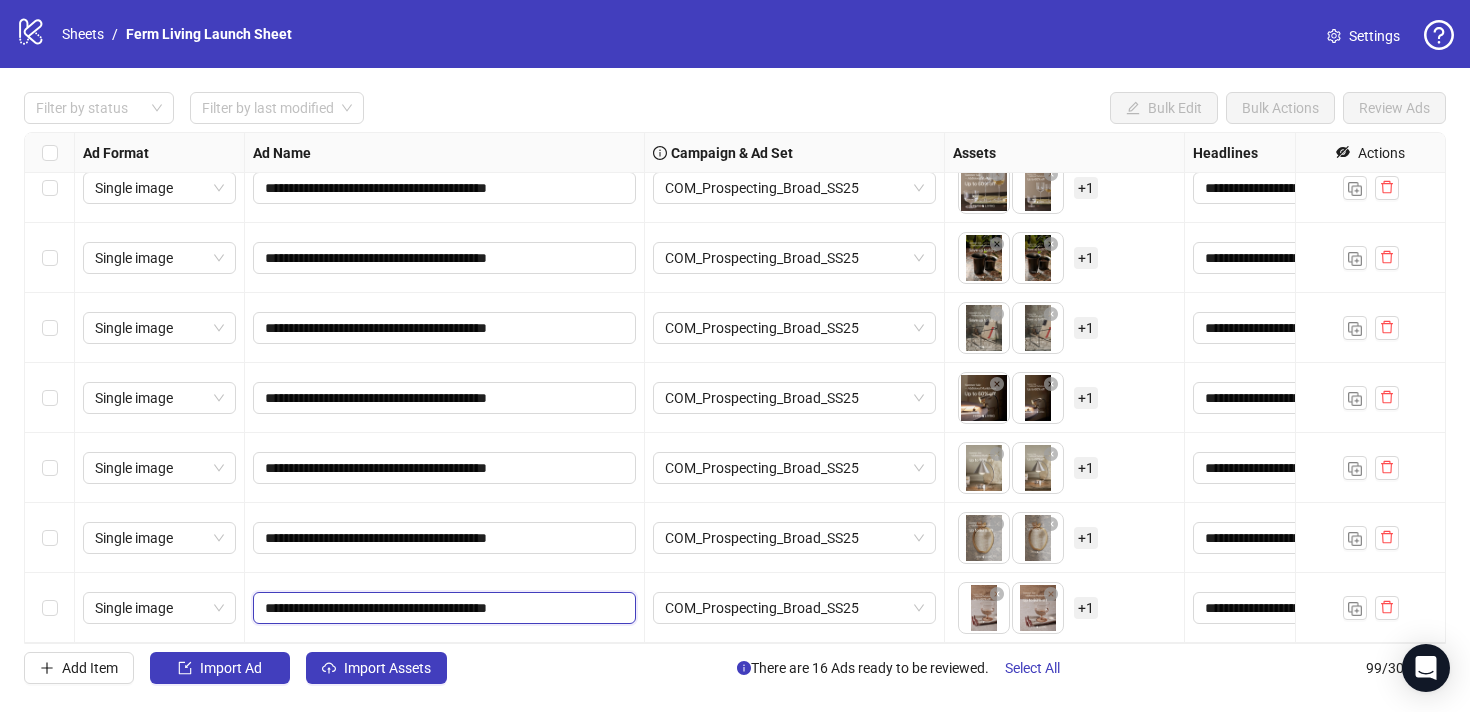 click on "**********" at bounding box center [442, 608] 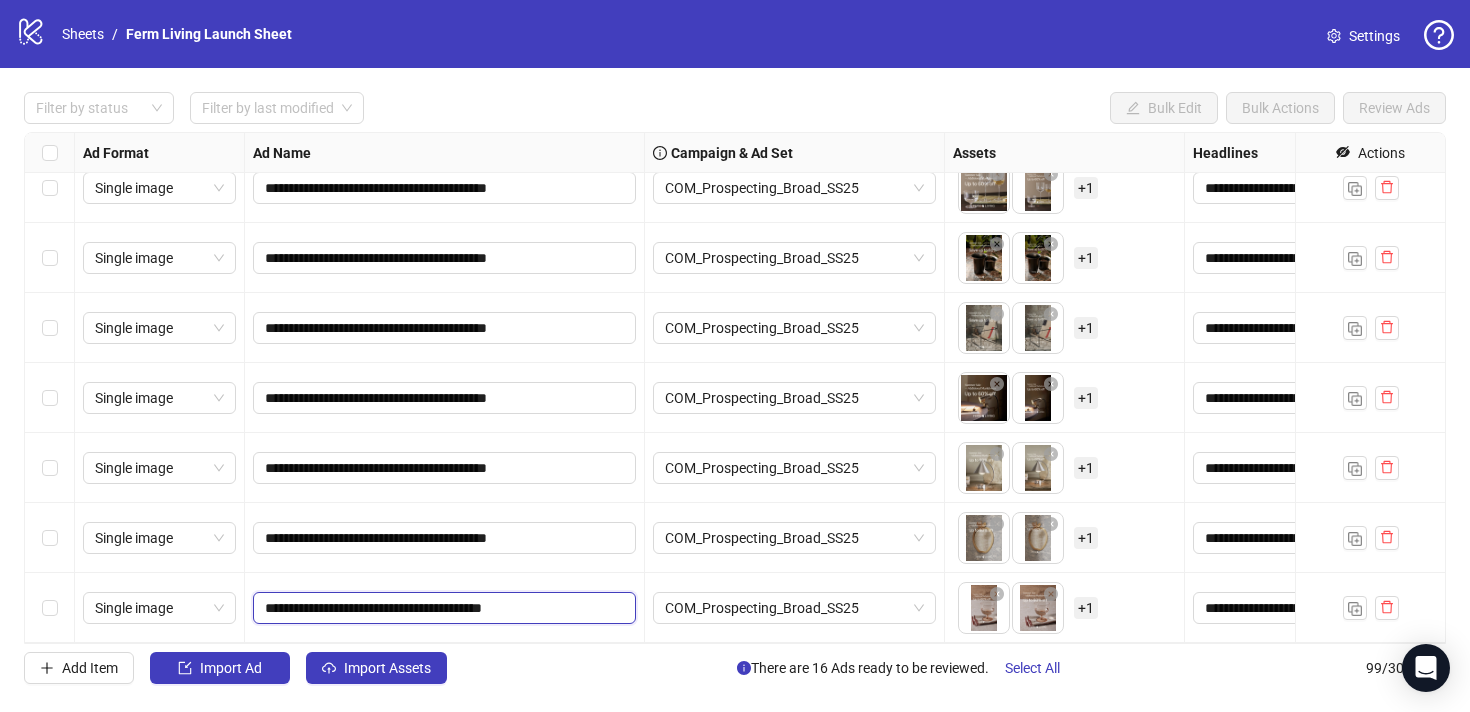 type on "**********" 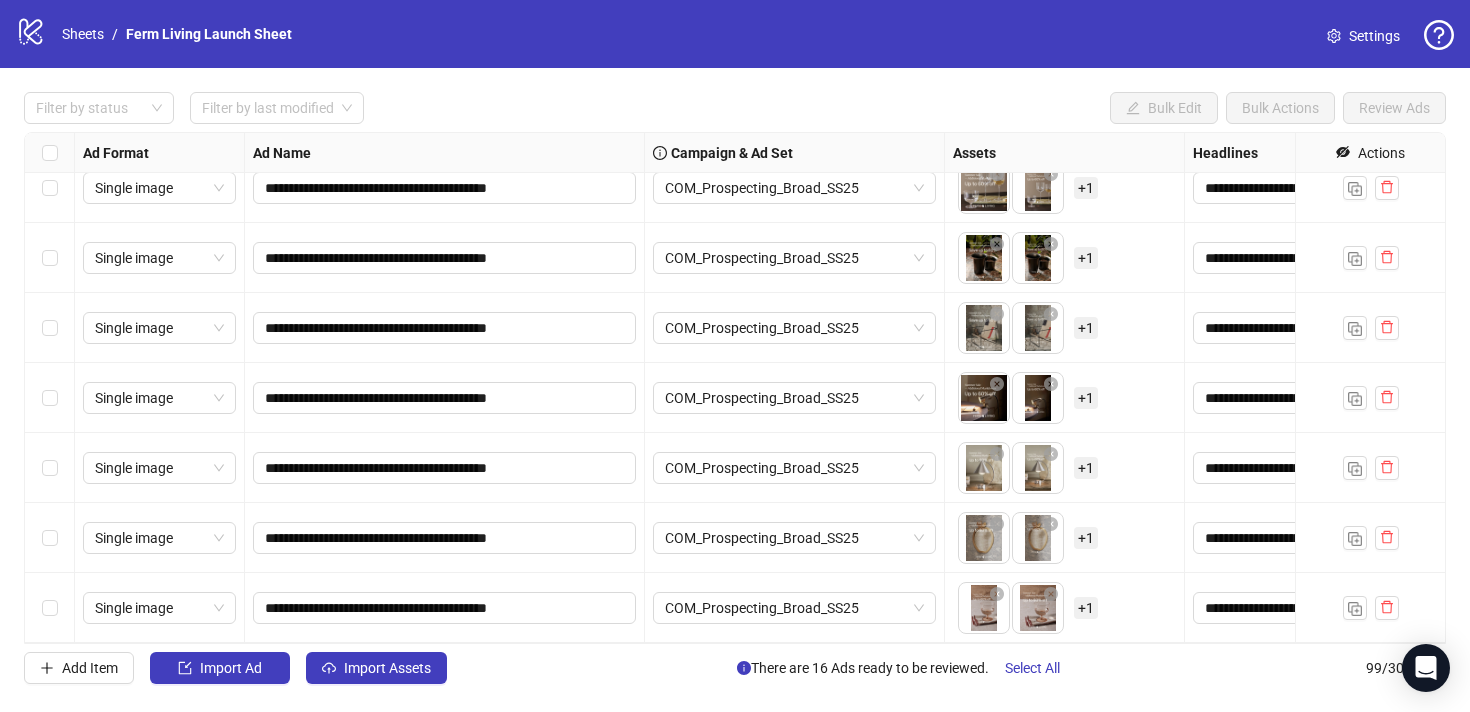 scroll, scrollTop: 6460, scrollLeft: 0, axis: vertical 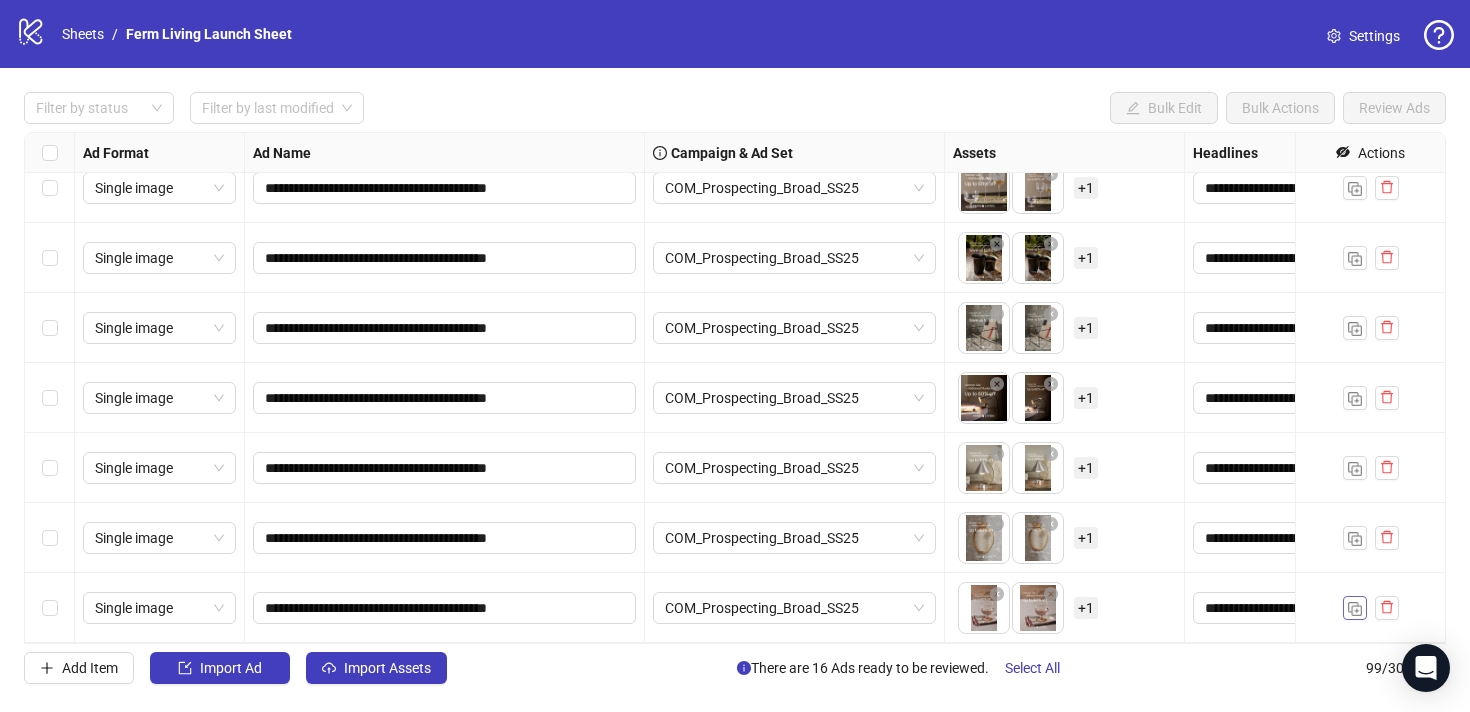 click at bounding box center [1355, 609] 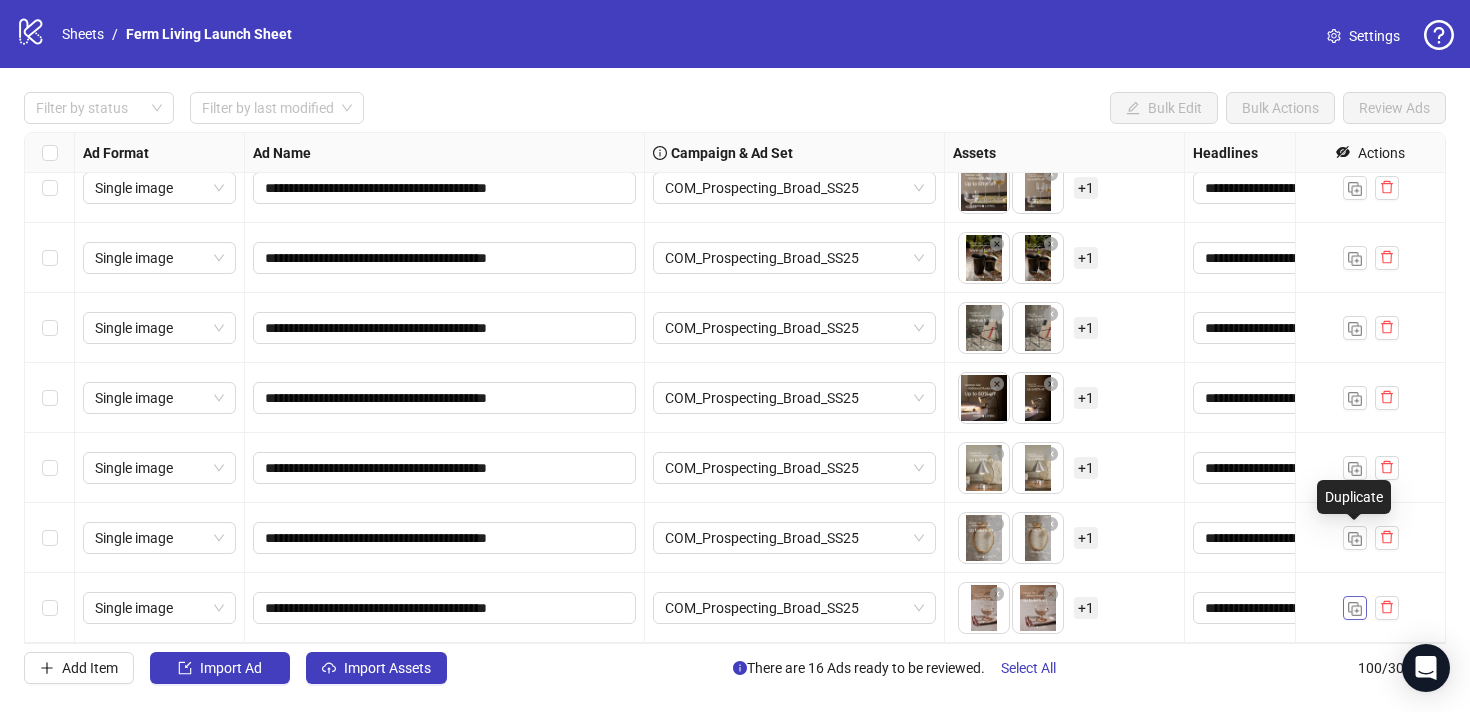 scroll, scrollTop: 6530, scrollLeft: 0, axis: vertical 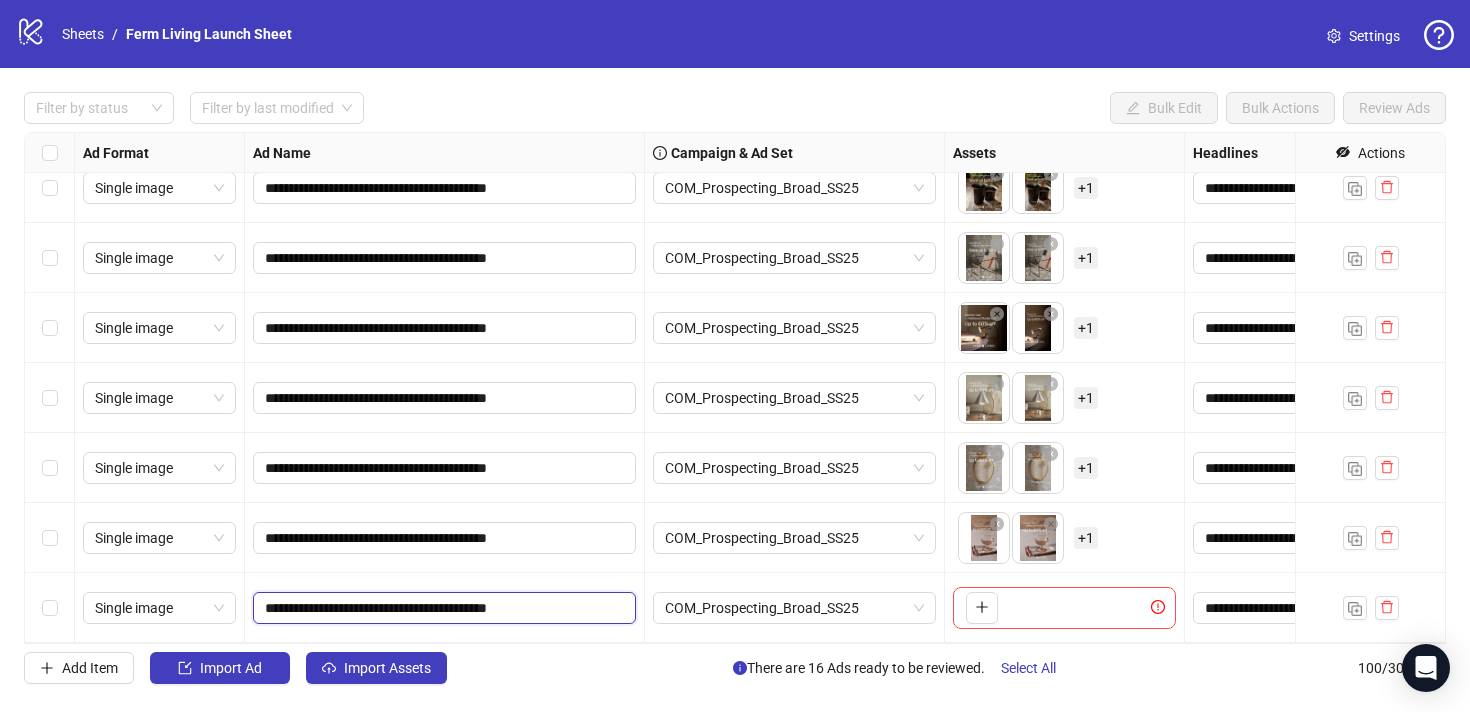 click on "**********" at bounding box center (442, 608) 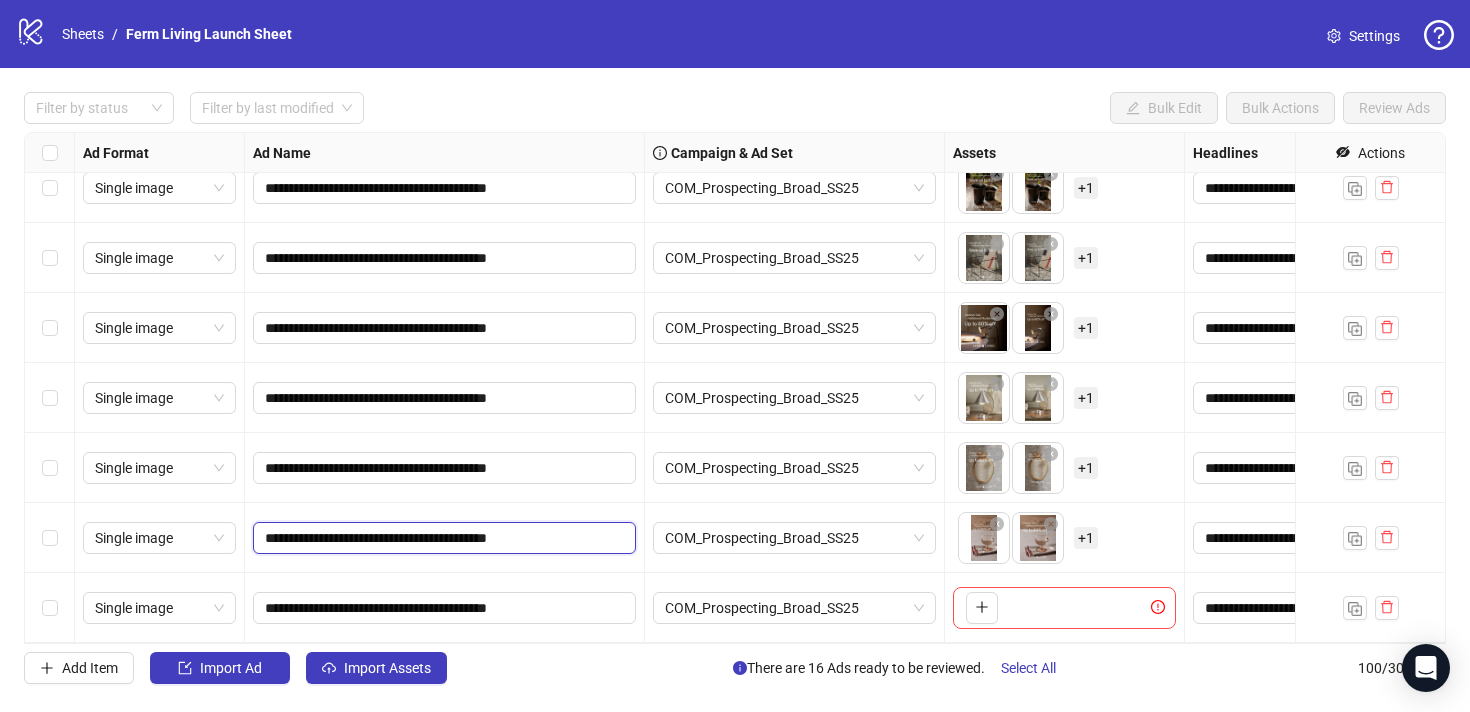 click on "**********" at bounding box center [442, 538] 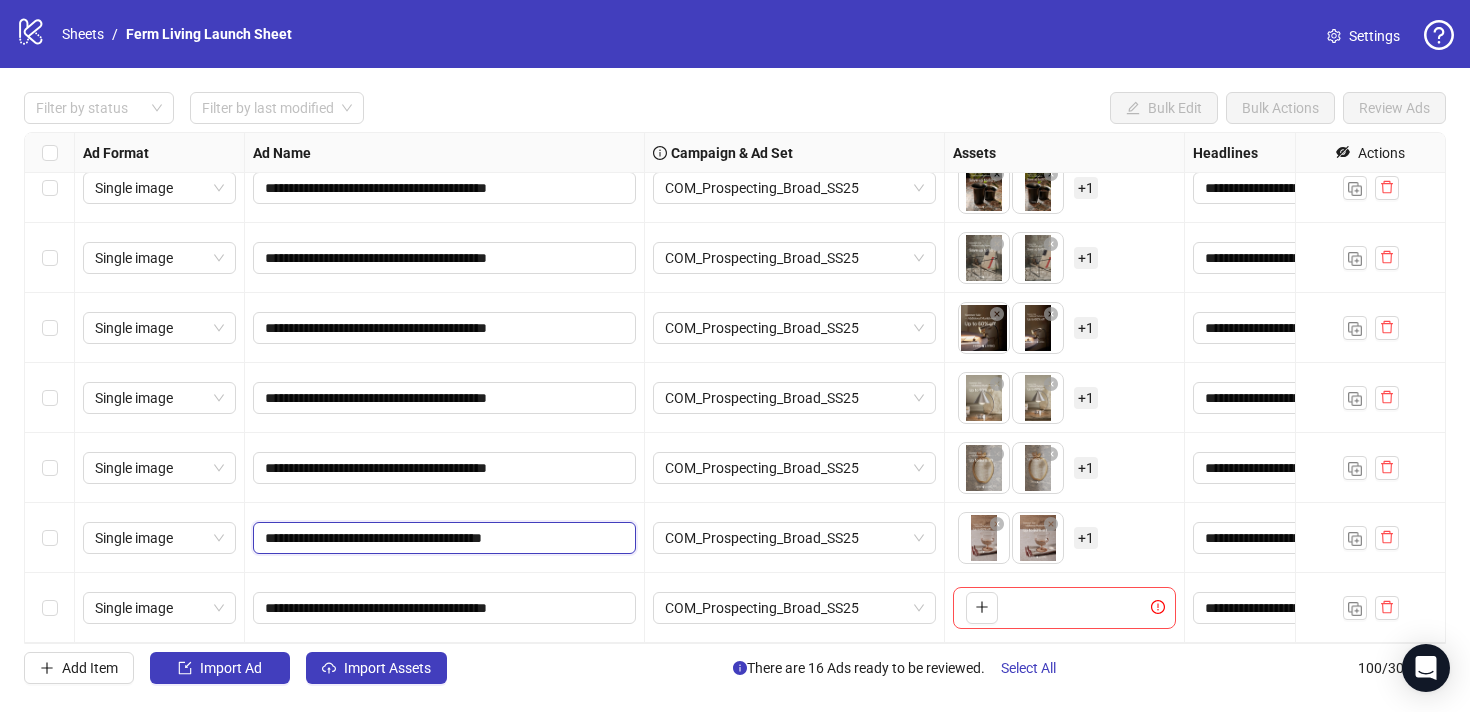 type on "**********" 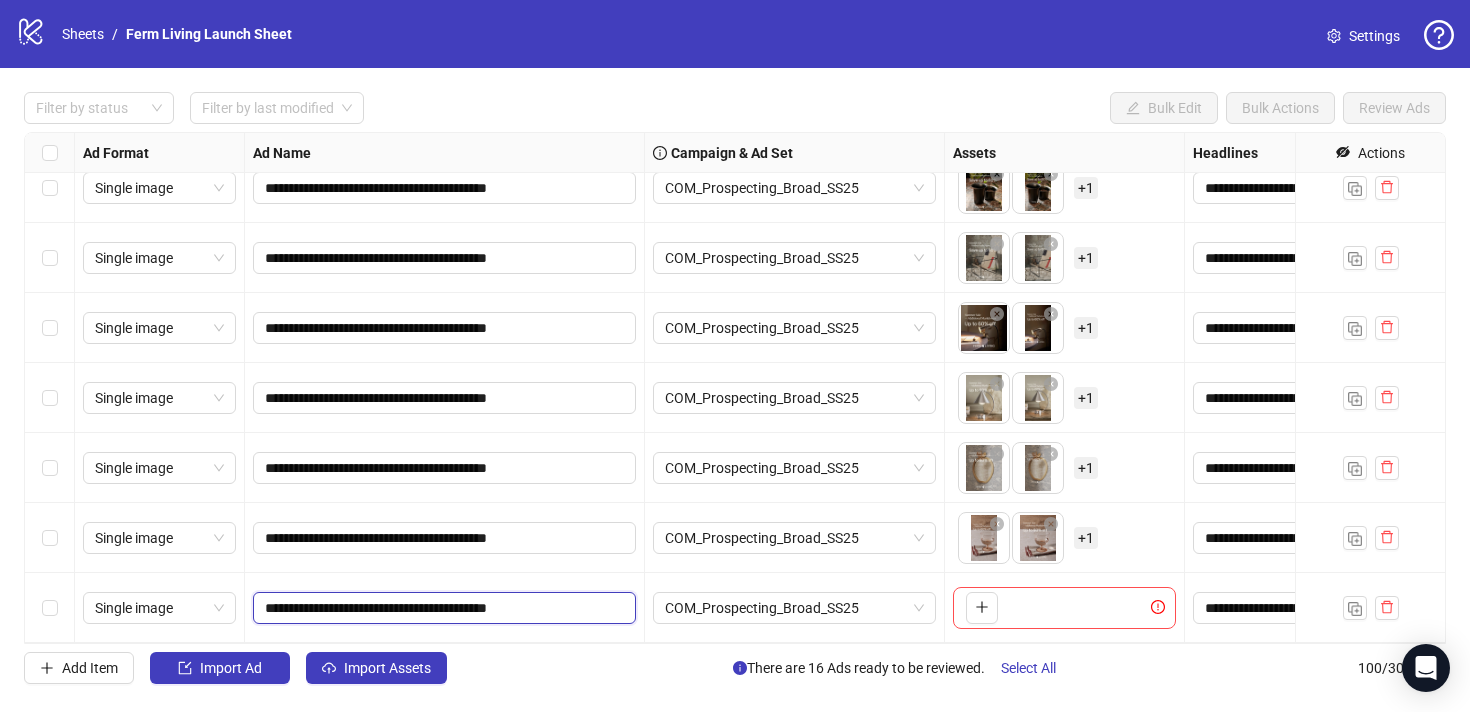 click on "**********" at bounding box center (442, 608) 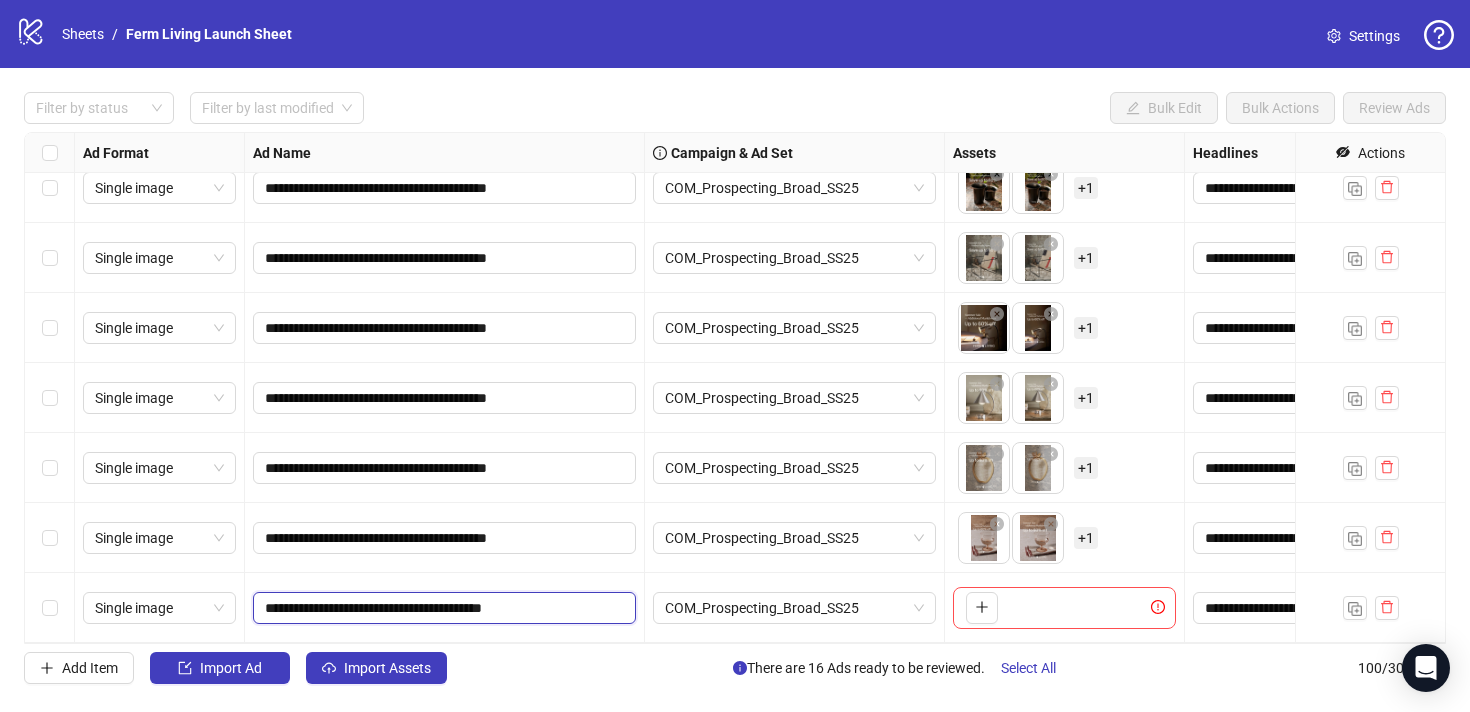 type on "**********" 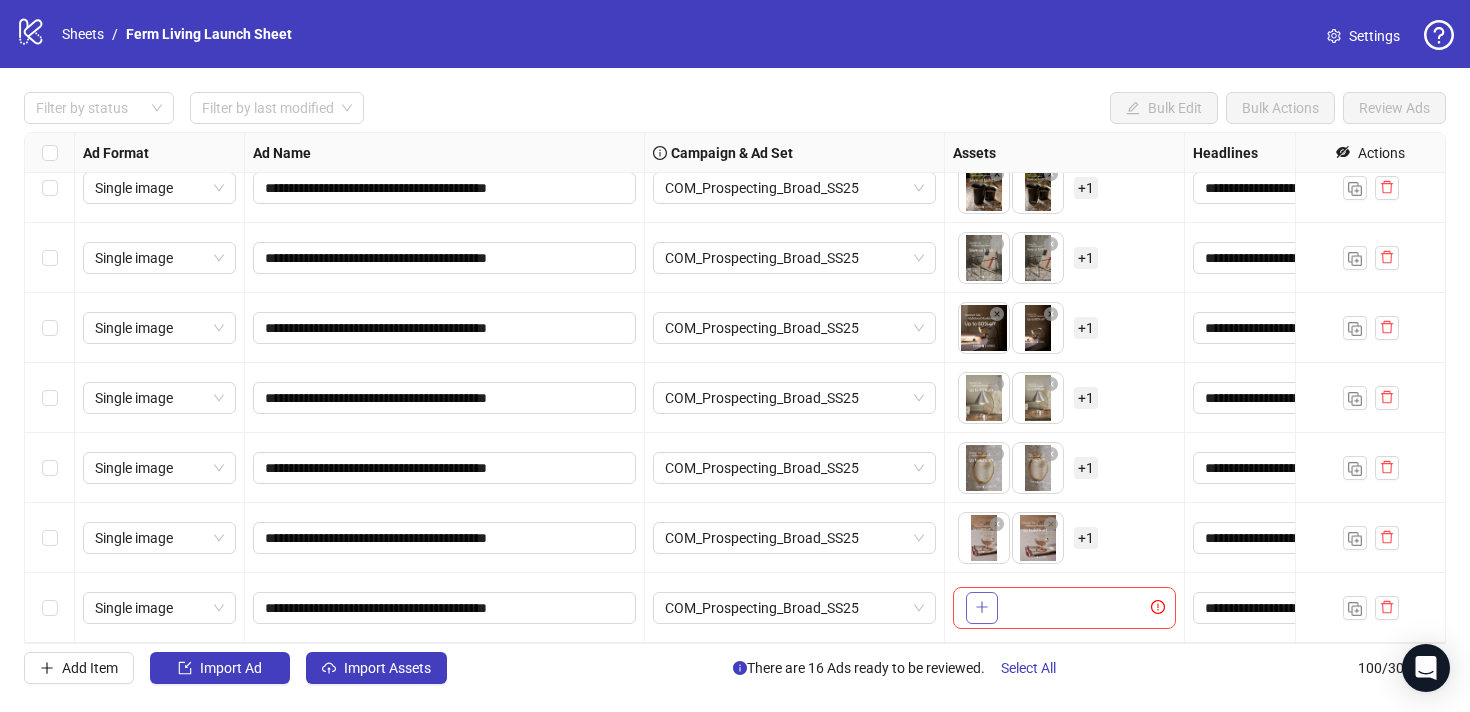 click 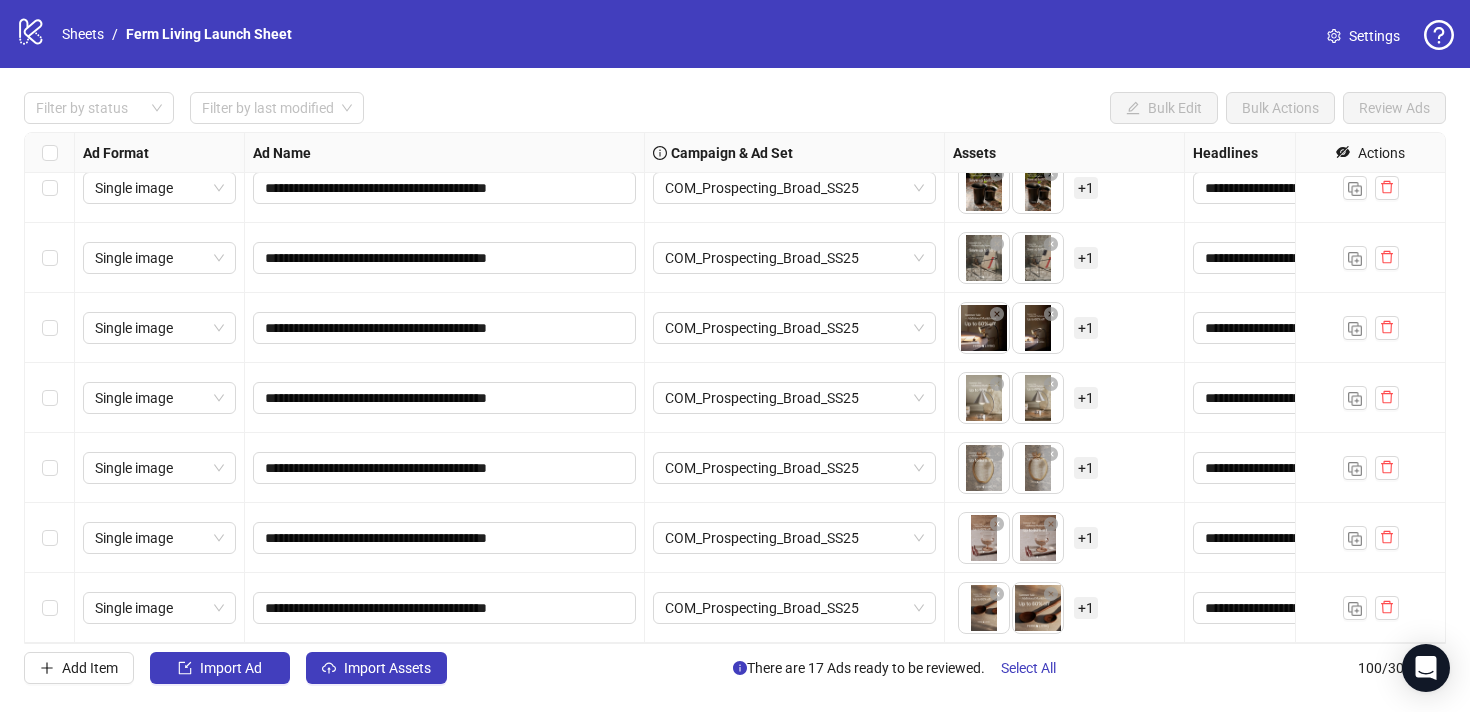 click on "To pick up a draggable item, press the space bar.
While dragging, use the arrow keys to move the item.
Press space again to drop the item in its new position, or press escape to cancel.
+ 1" at bounding box center [1028, 608] 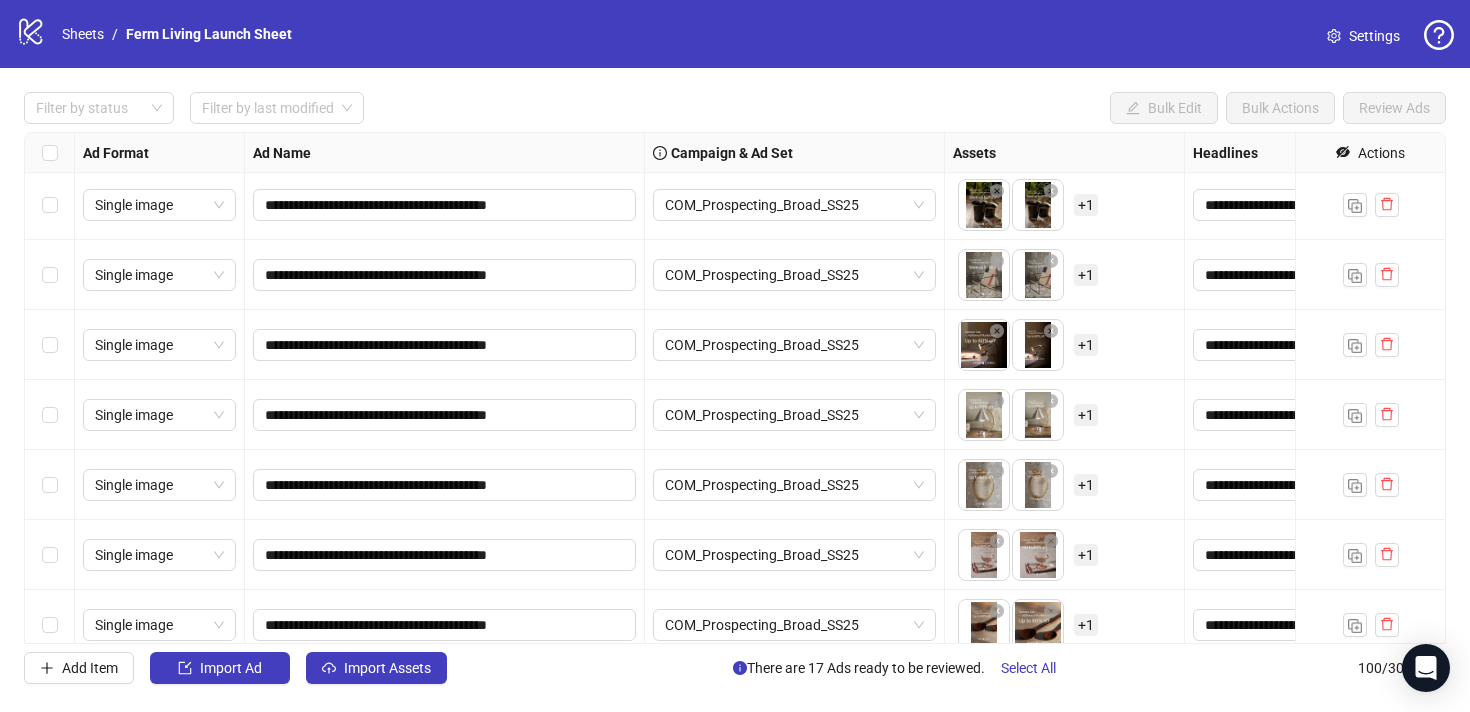 scroll, scrollTop: 6530, scrollLeft: 0, axis: vertical 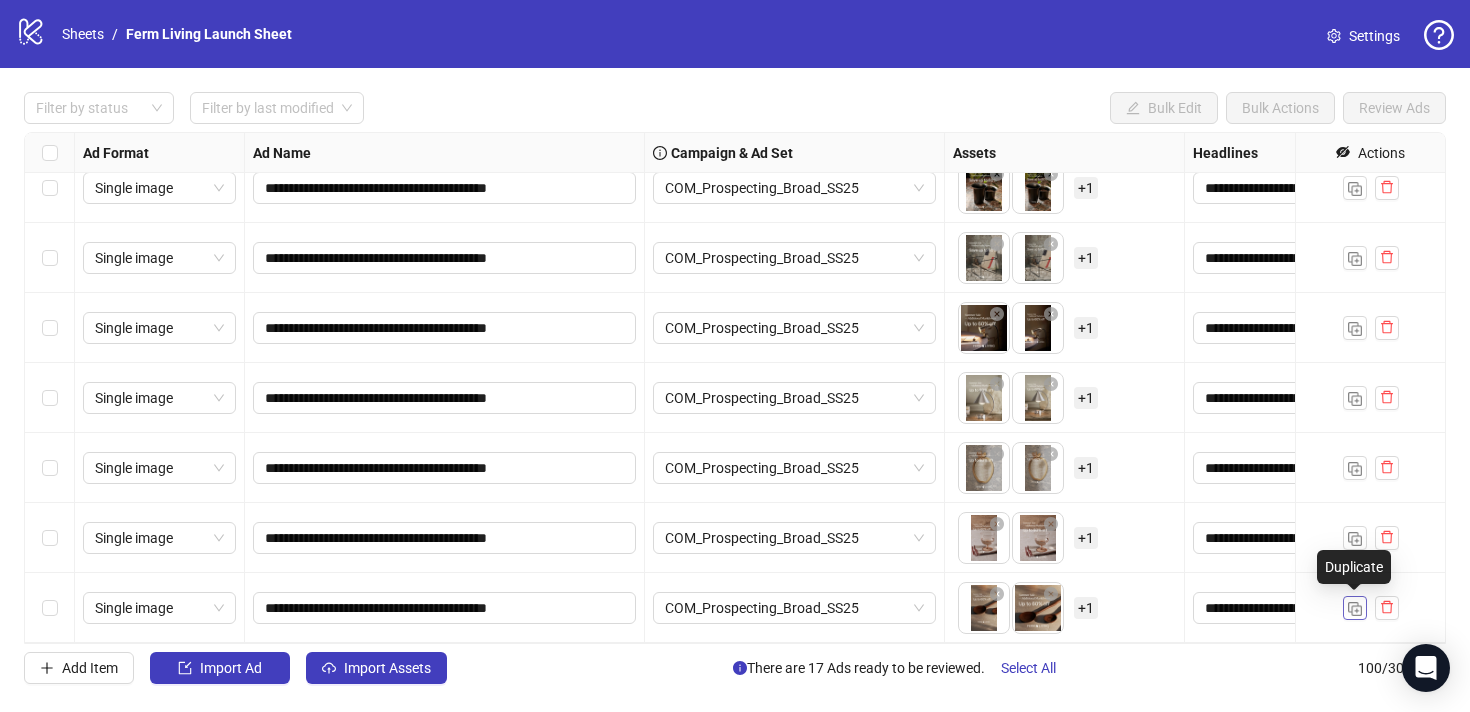 click at bounding box center [1355, 609] 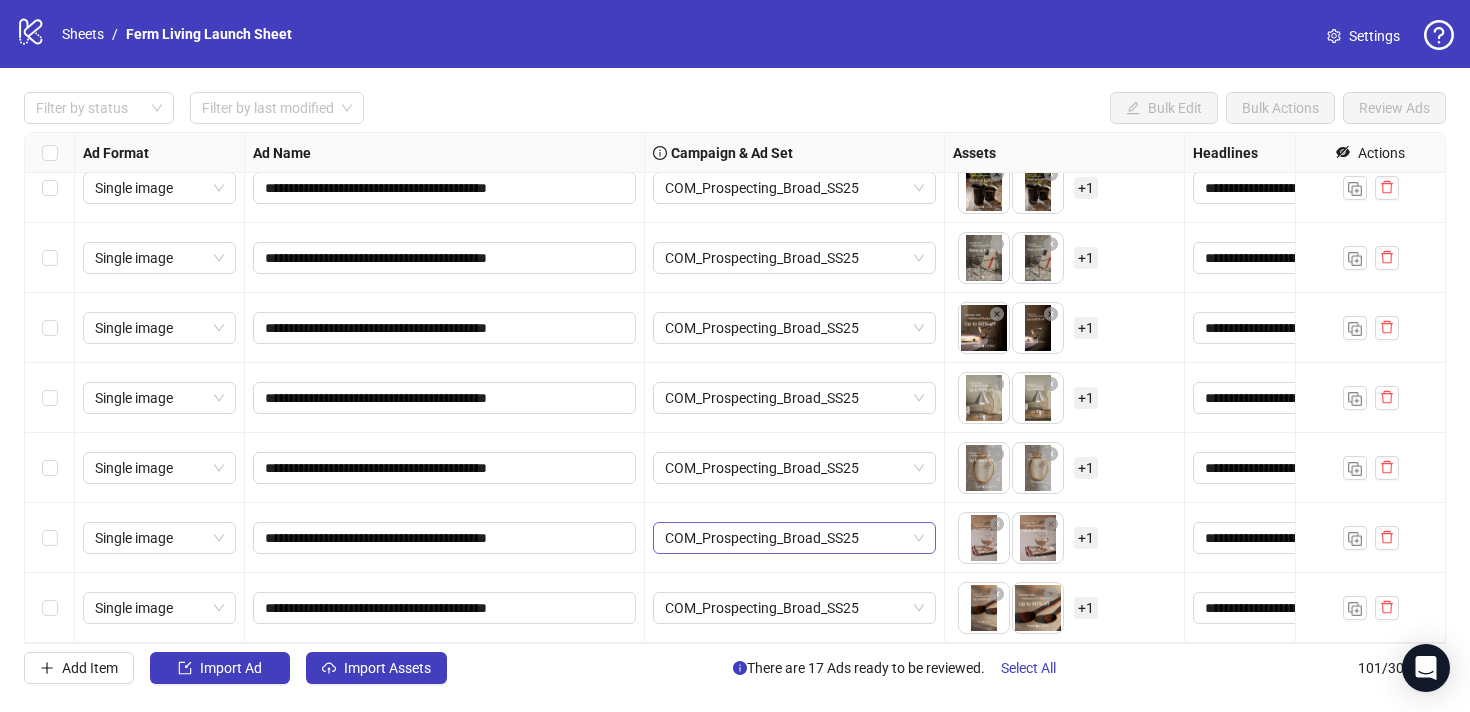 scroll, scrollTop: 6600, scrollLeft: 0, axis: vertical 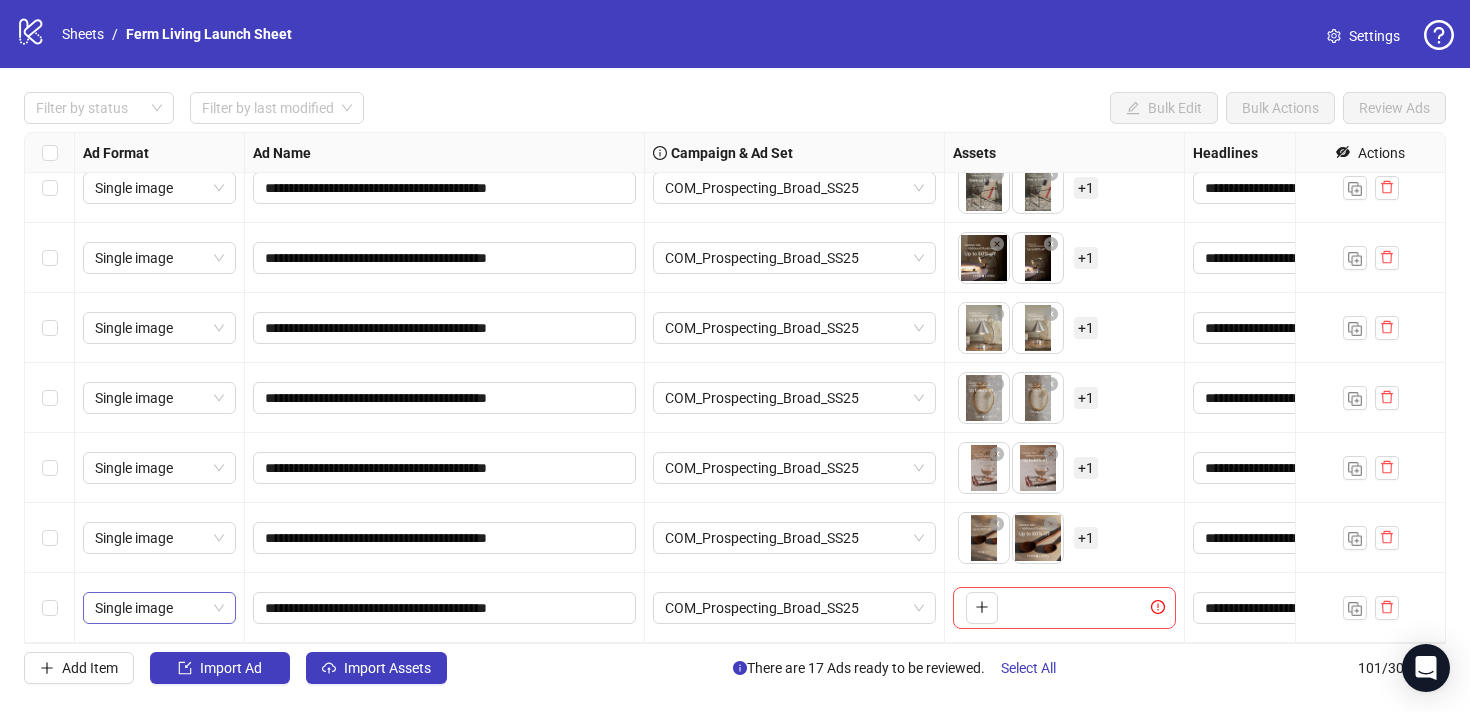click on "Single image" at bounding box center [159, 608] 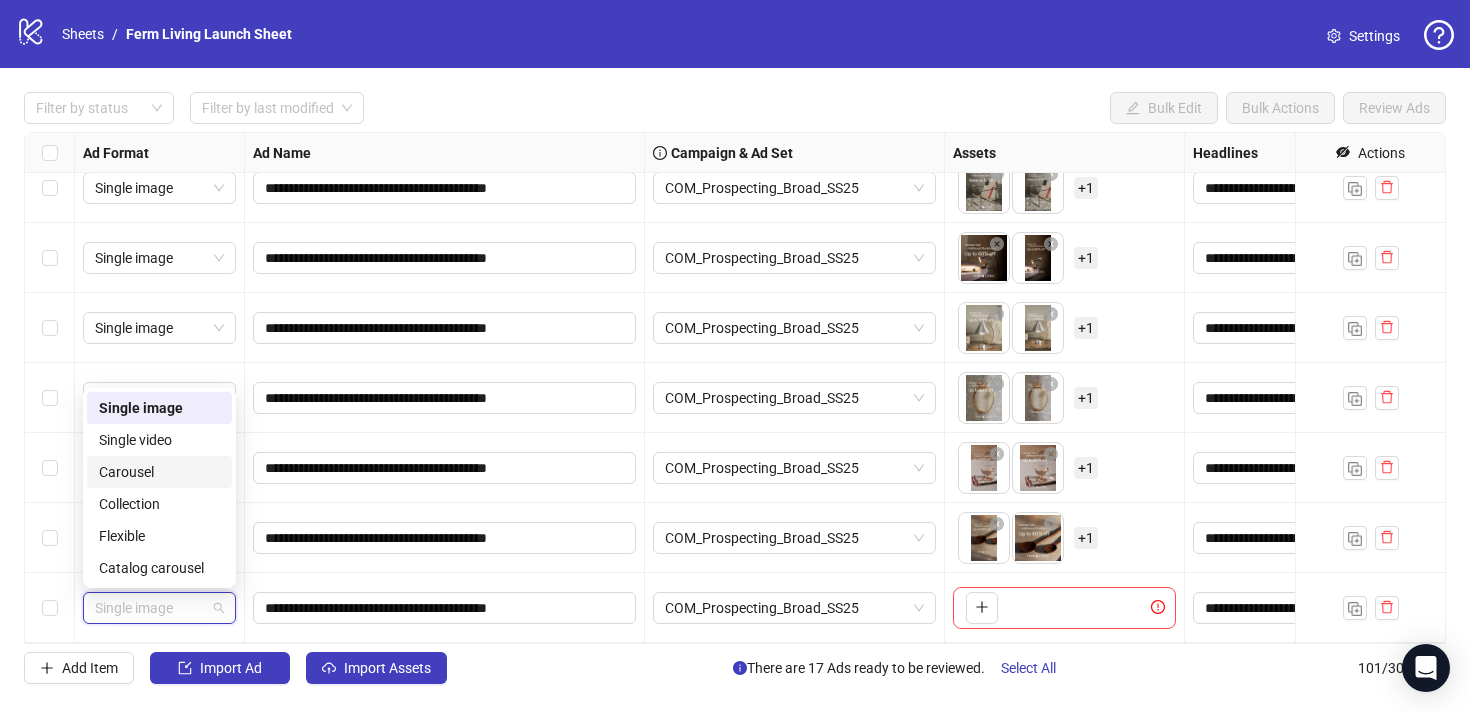 click on "Carousel" at bounding box center (159, 472) 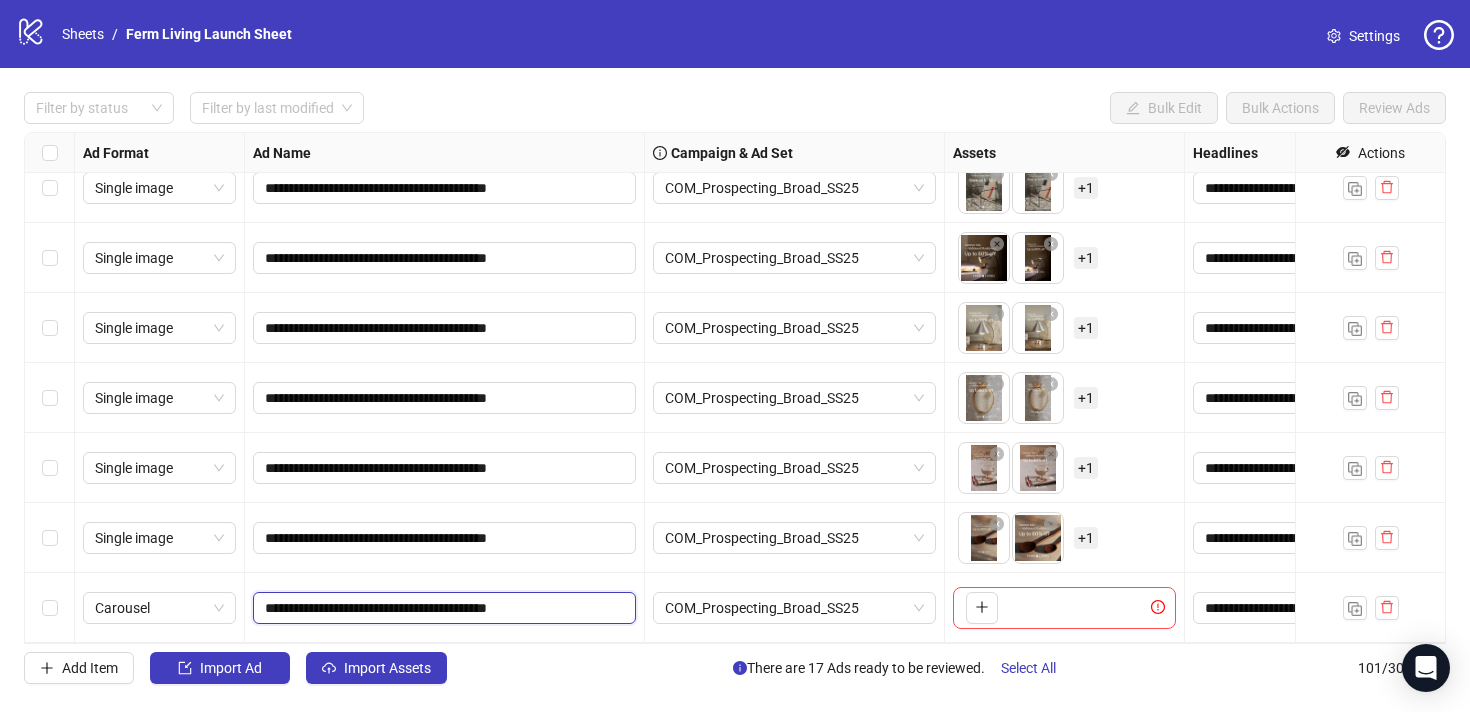drag, startPoint x: 386, startPoint y: 611, endPoint x: 314, endPoint y: 611, distance: 72 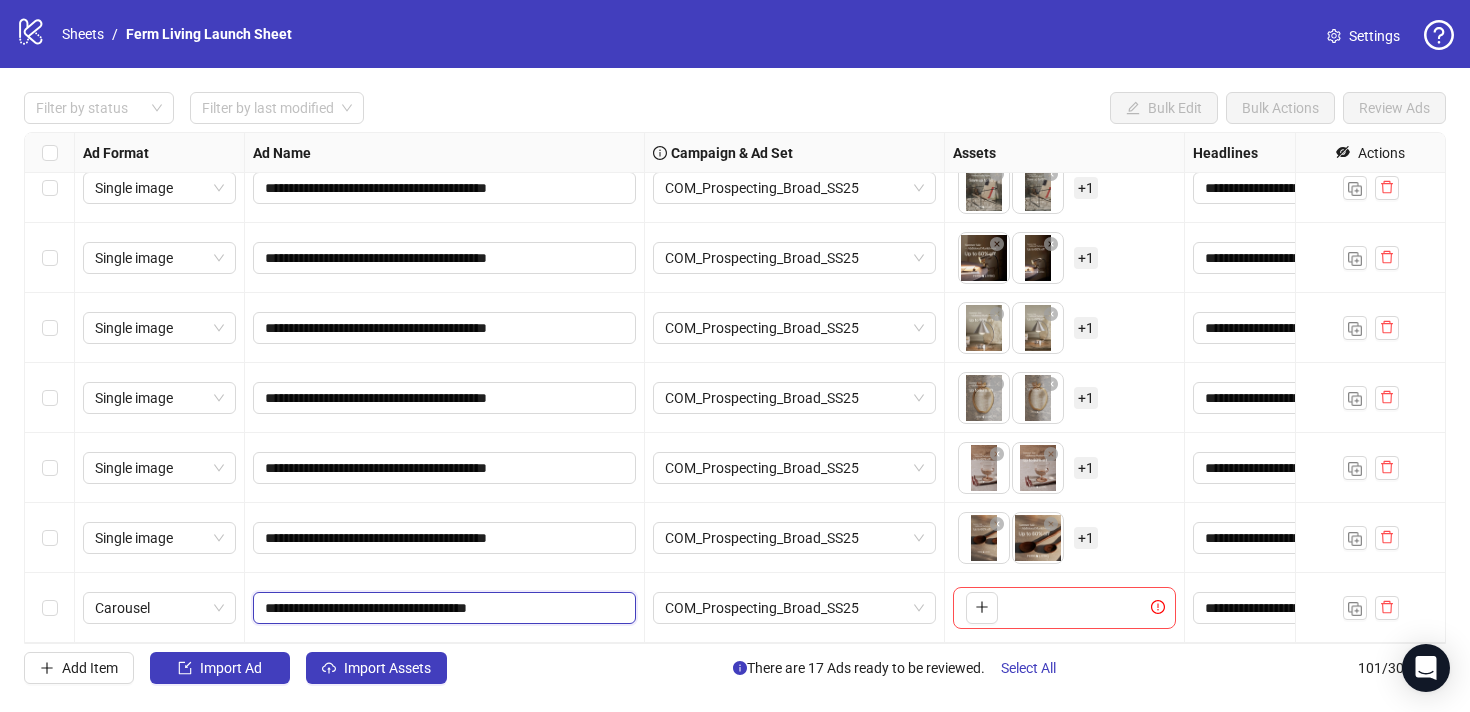 type on "**********" 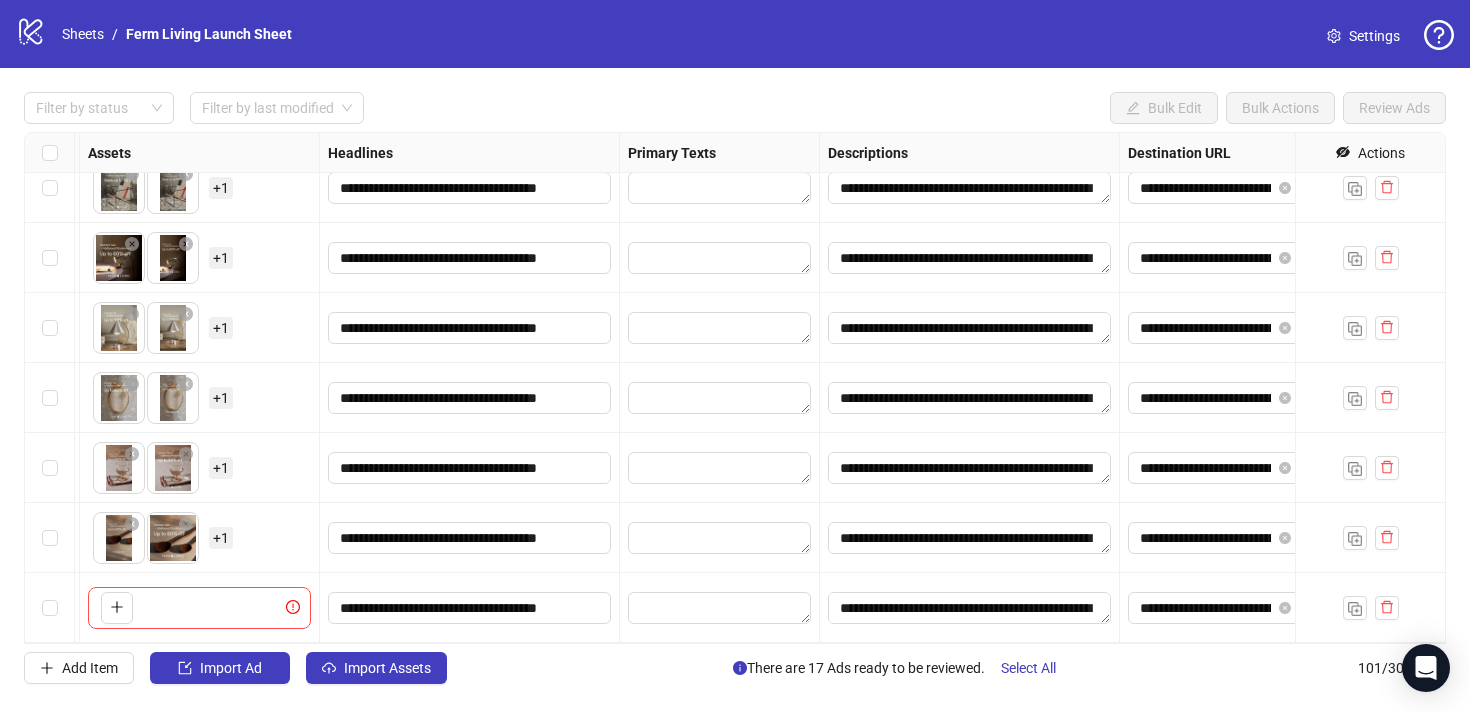 scroll, scrollTop: 6600, scrollLeft: 878, axis: both 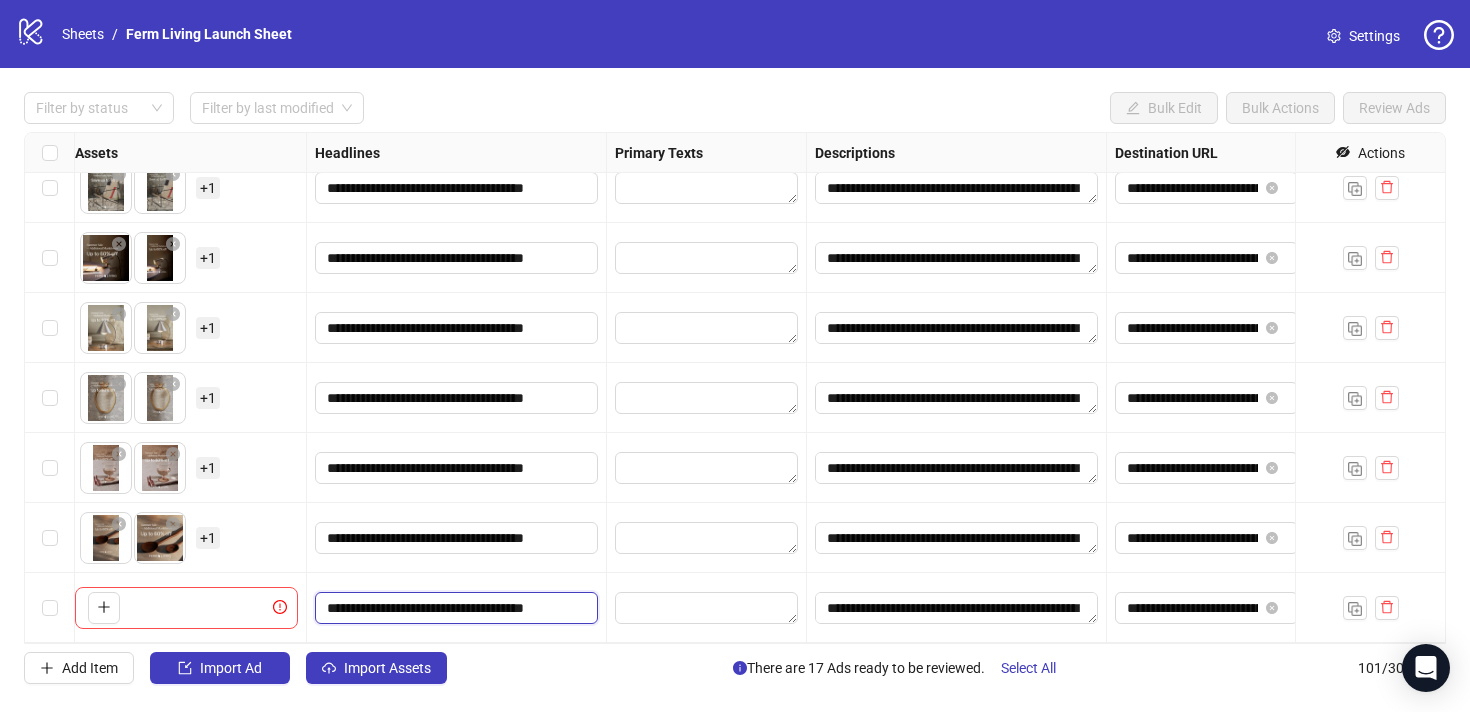 click on "**********" at bounding box center [454, 608] 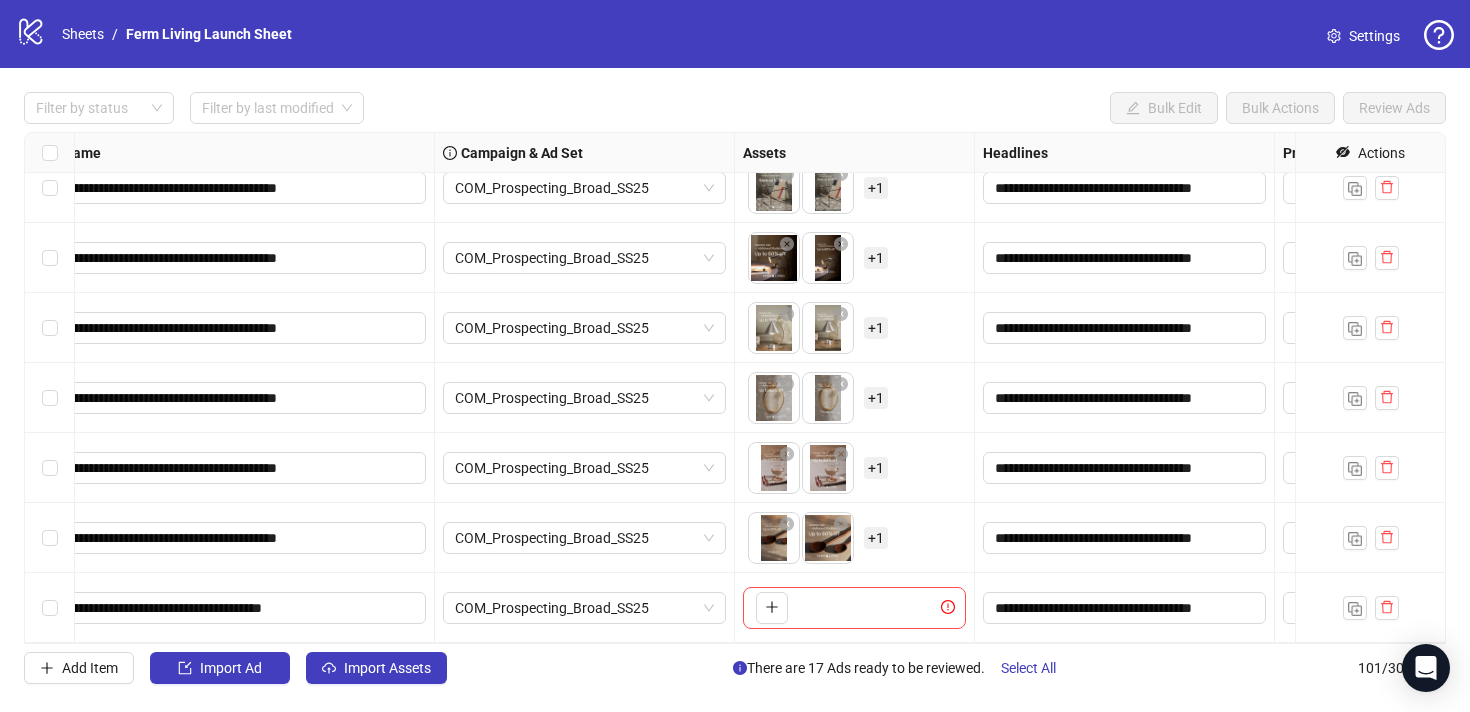 scroll, scrollTop: 6600, scrollLeft: 262, axis: both 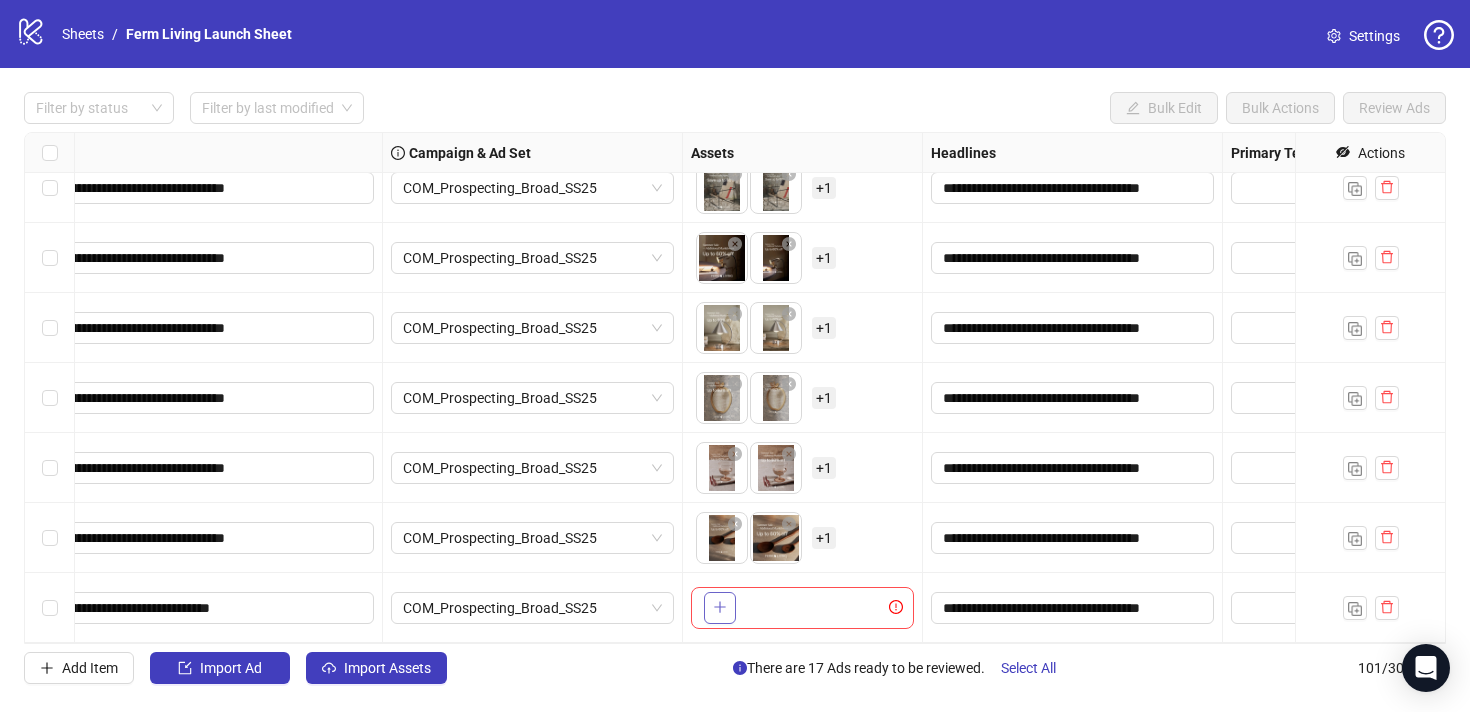 click 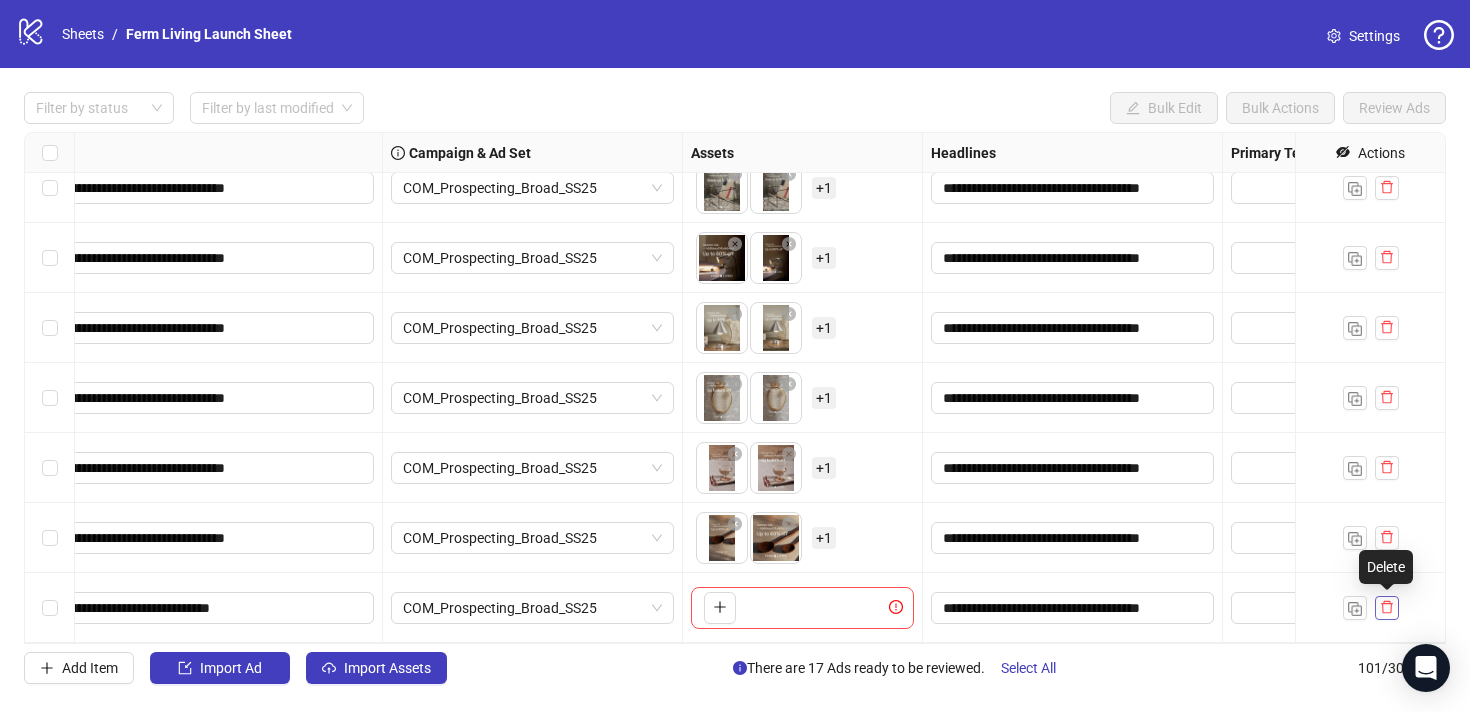 click 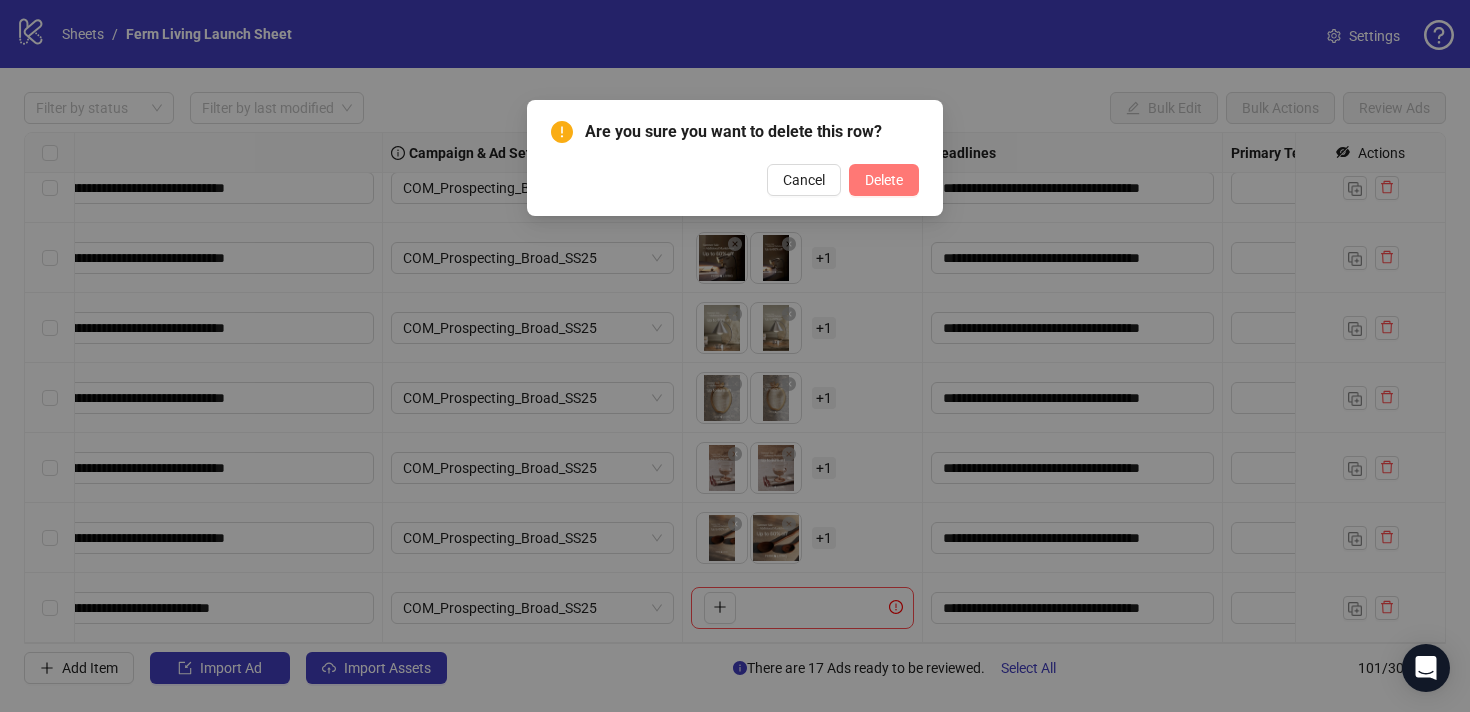 click on "Delete" at bounding box center (884, 180) 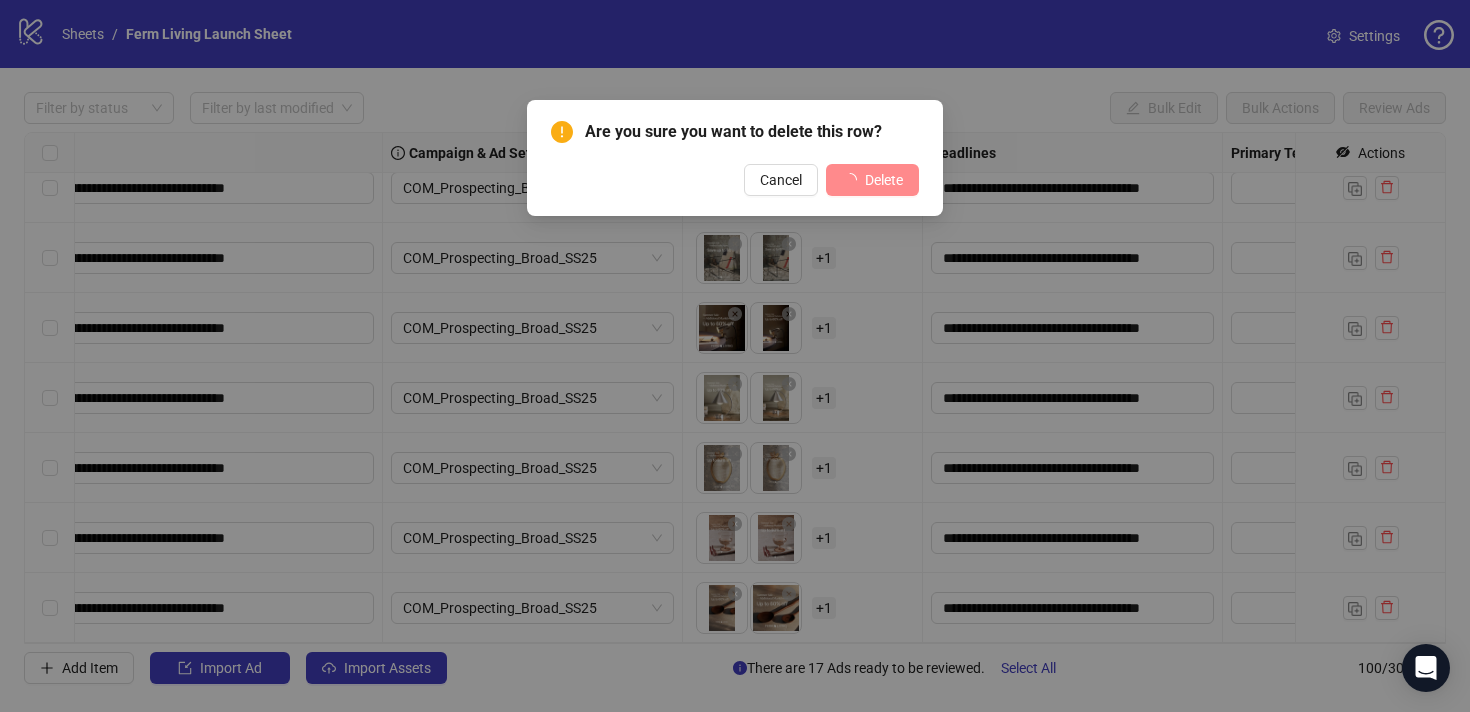scroll, scrollTop: 6530, scrollLeft: 262, axis: both 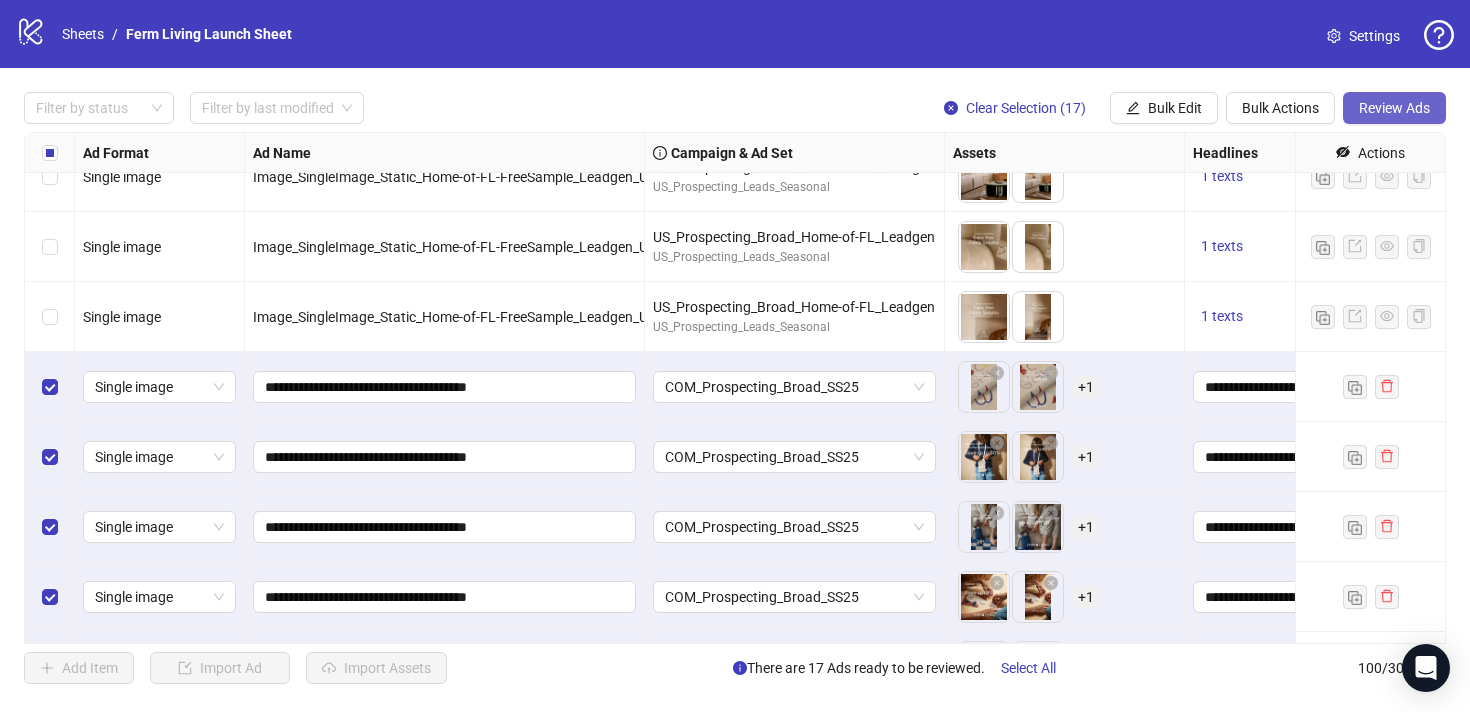 click on "Review Ads" at bounding box center [1394, 108] 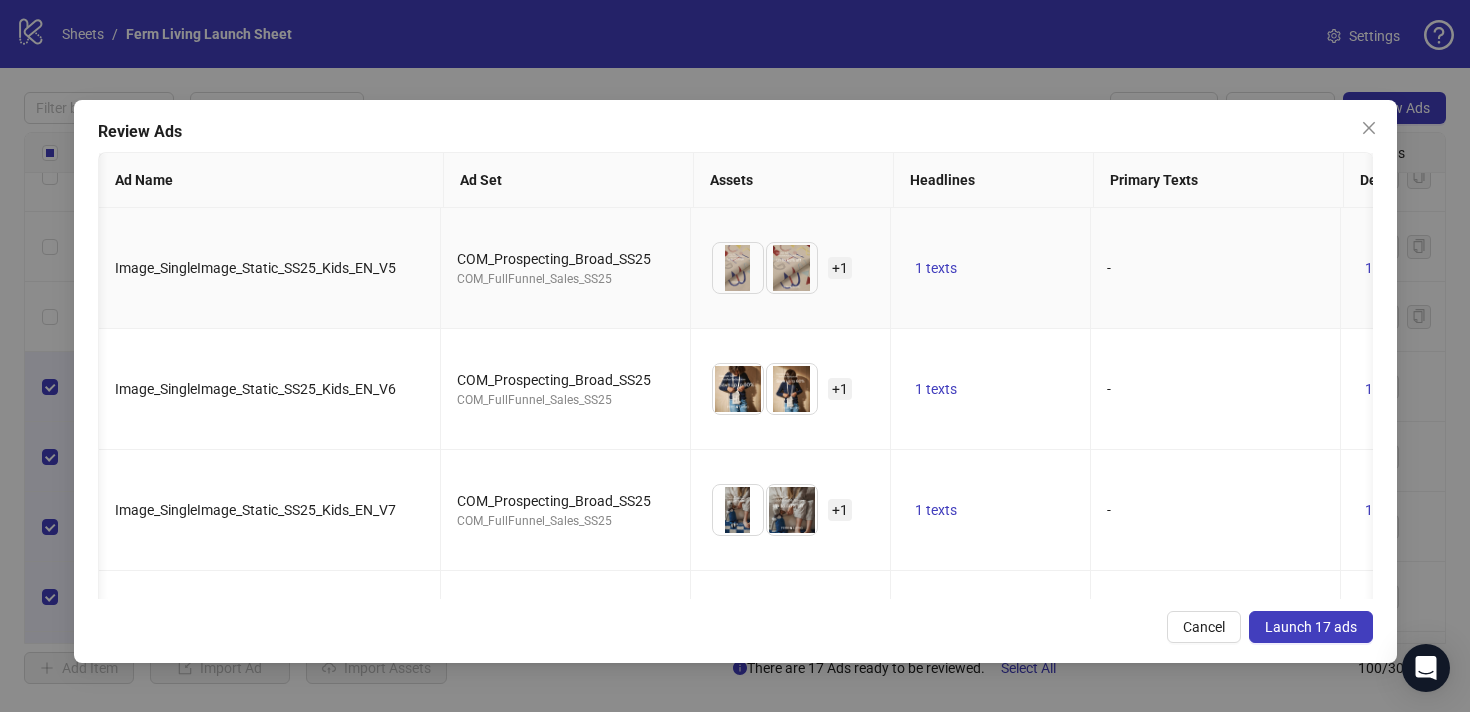 scroll, scrollTop: 0, scrollLeft: 15, axis: horizontal 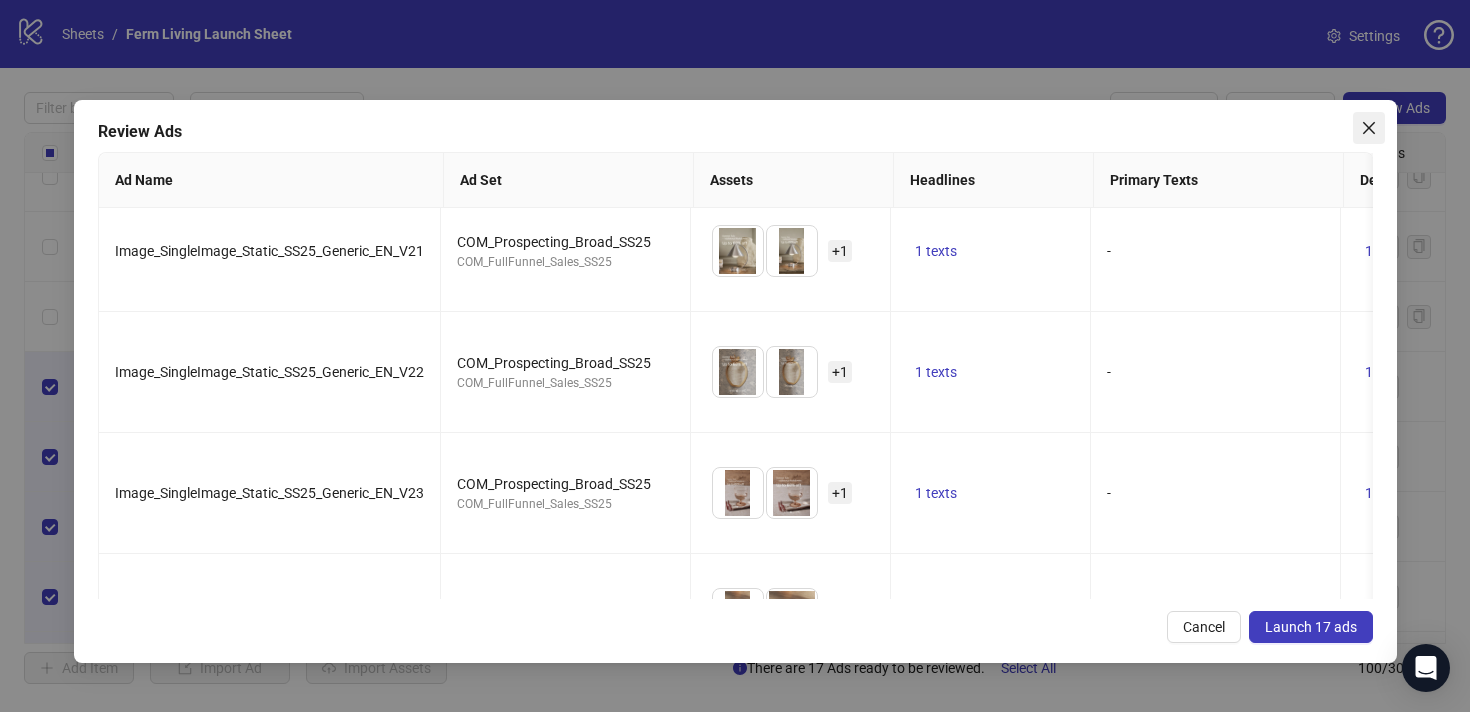 click at bounding box center (1369, 128) 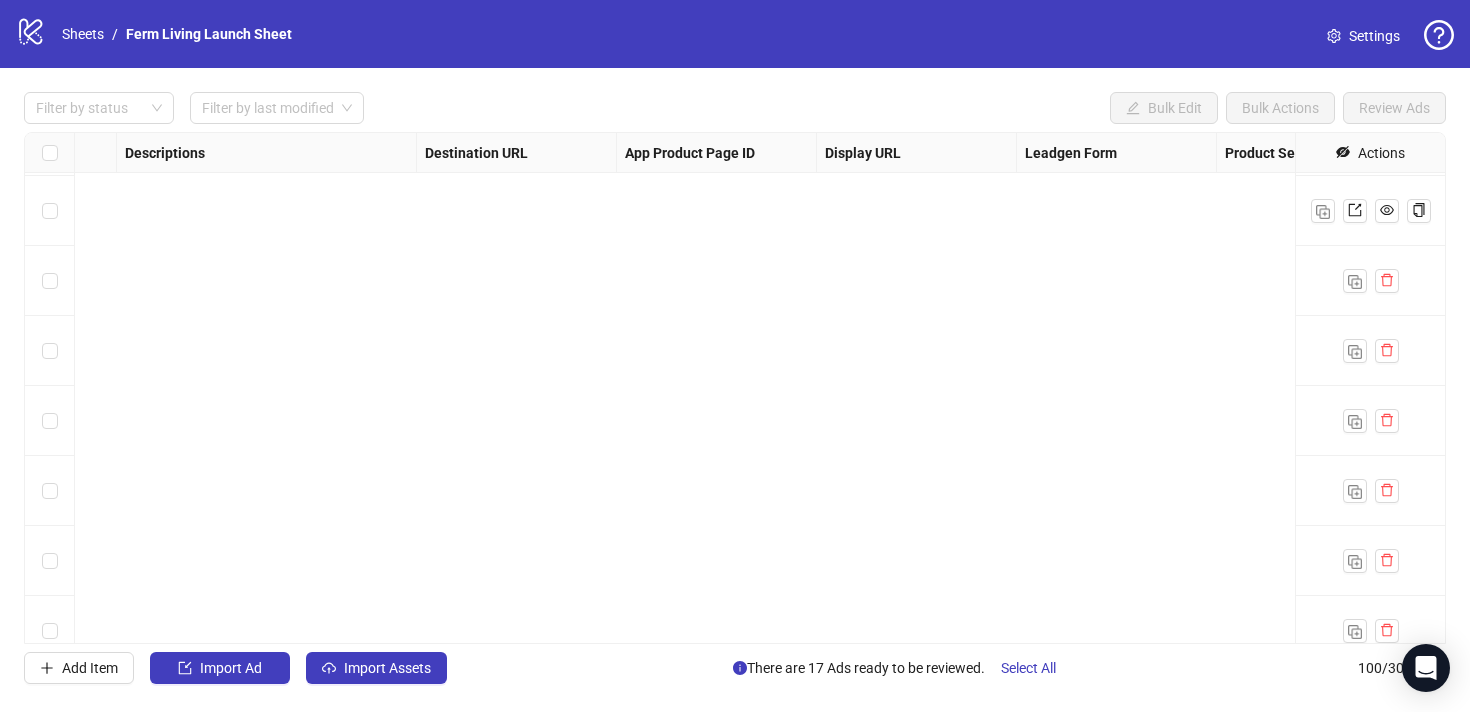 scroll, scrollTop: 6530, scrollLeft: 1568, axis: both 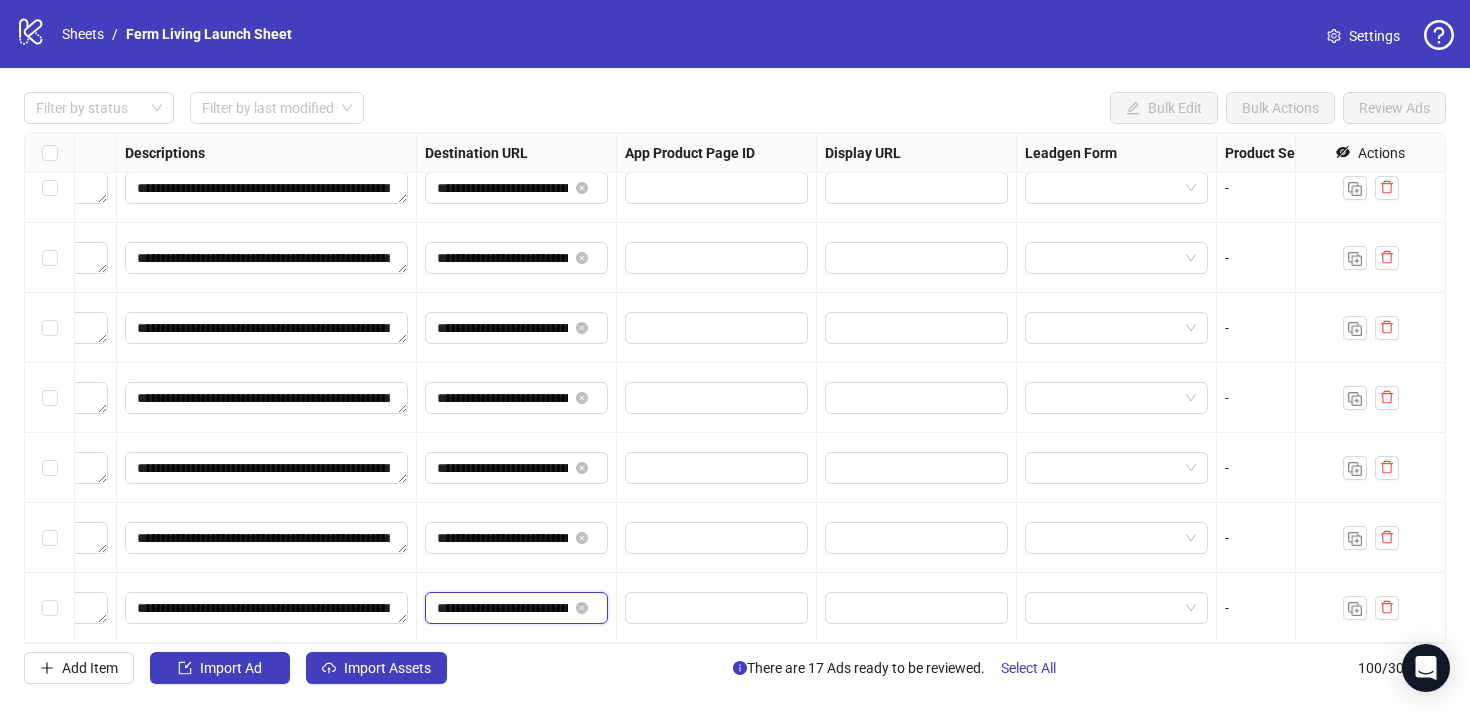 click on "**********" at bounding box center (502, 608) 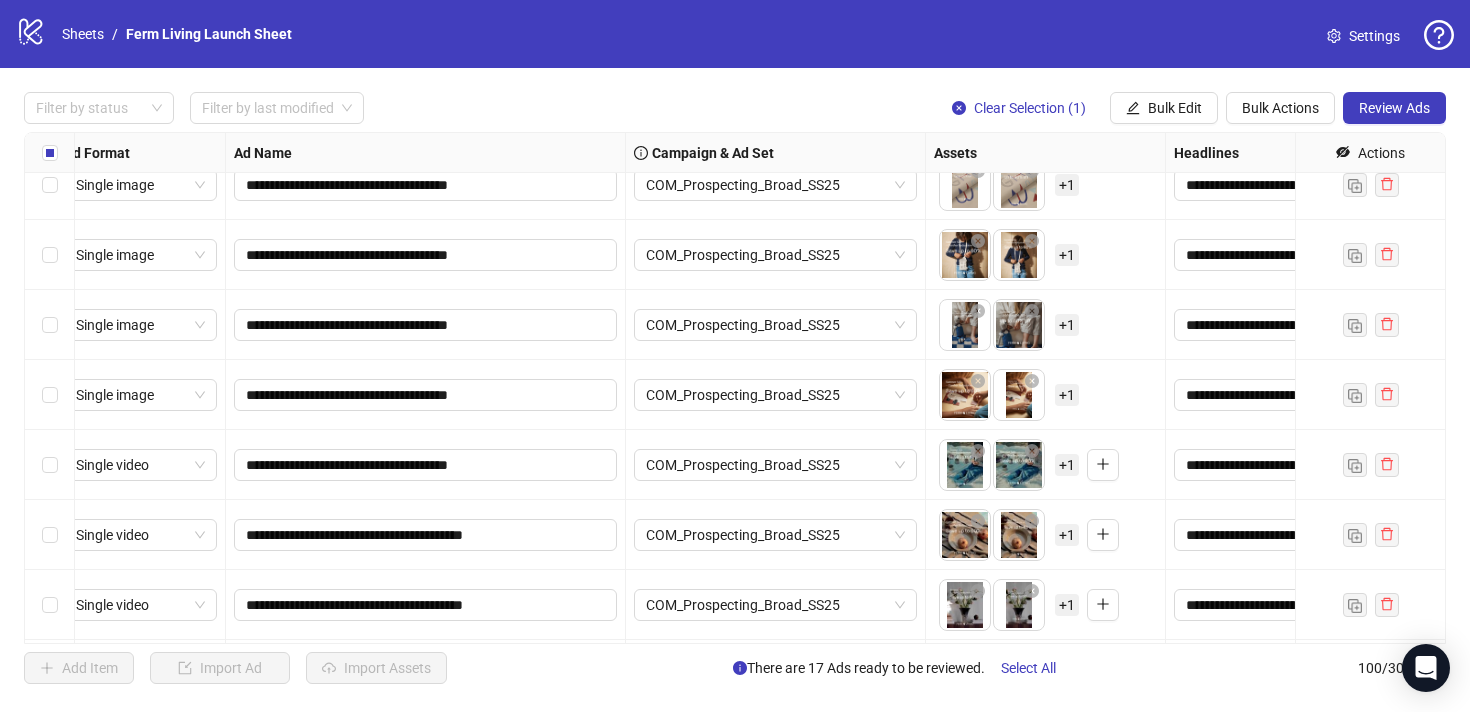 scroll, scrollTop: 5826, scrollLeft: 19, axis: both 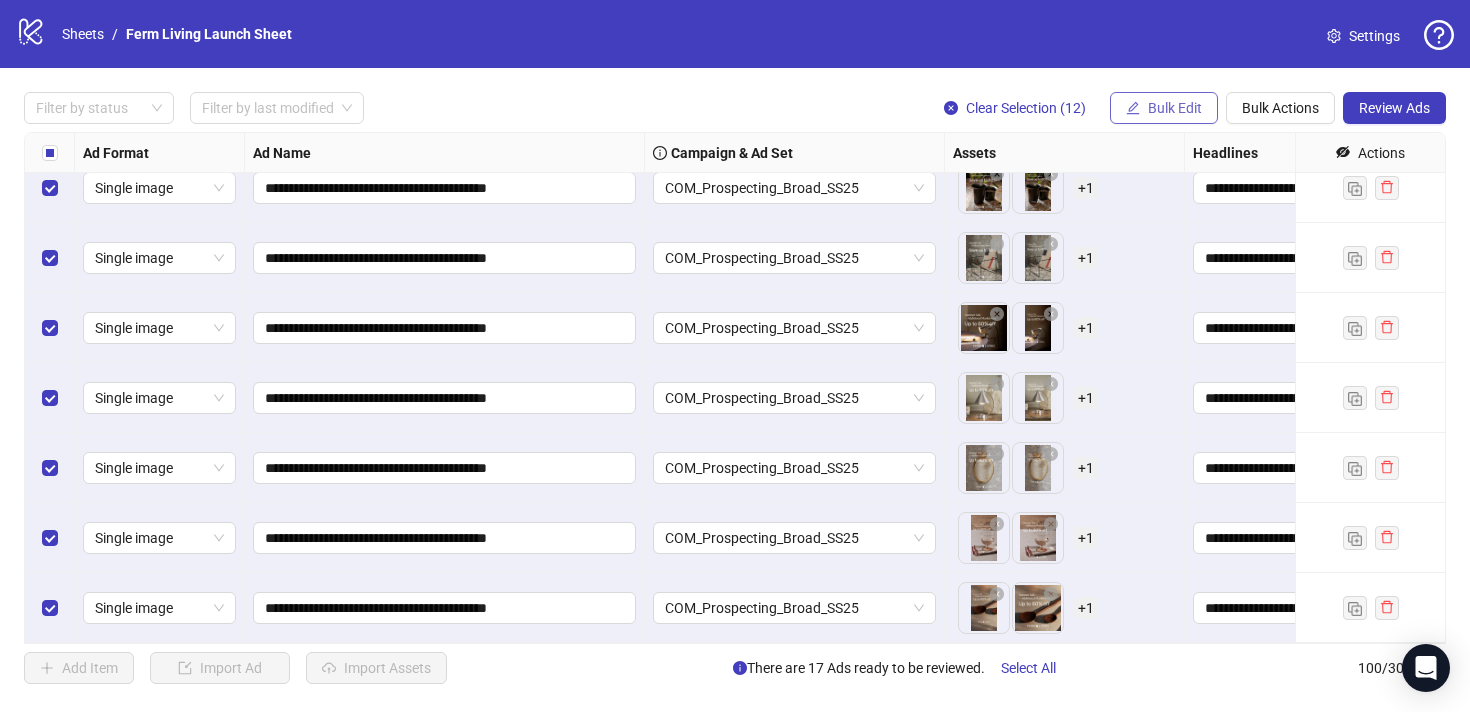 click on "Bulk Edit" at bounding box center [1175, 108] 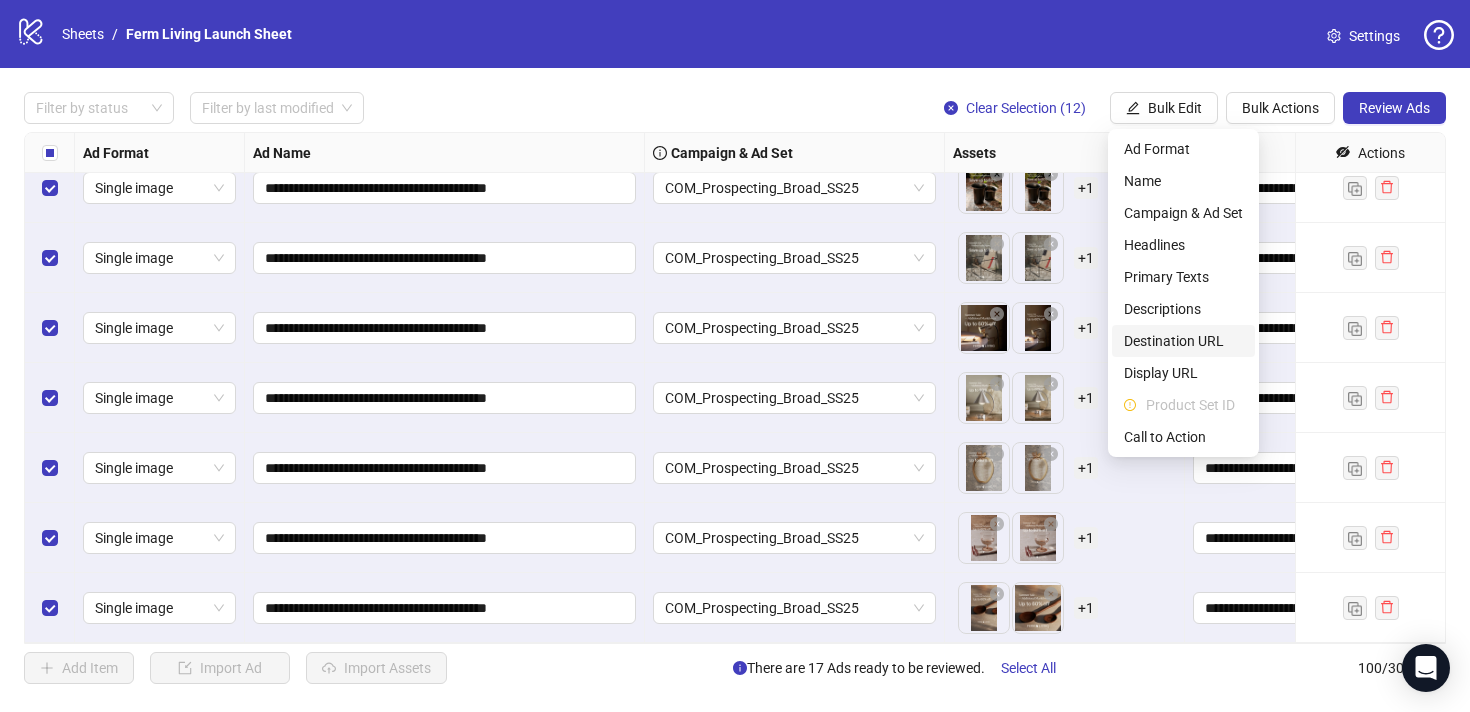 click on "Destination URL" at bounding box center (1183, 341) 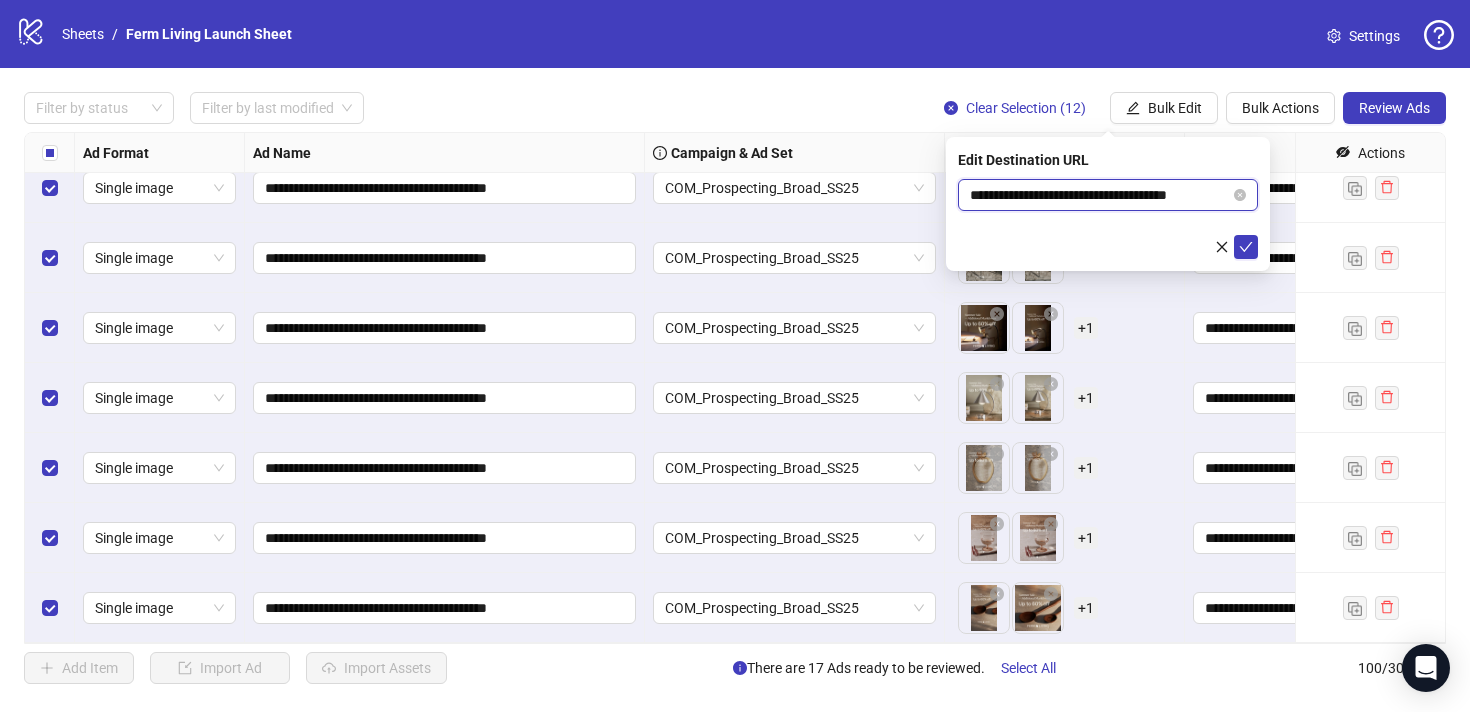 click on "**********" at bounding box center (1100, 195) 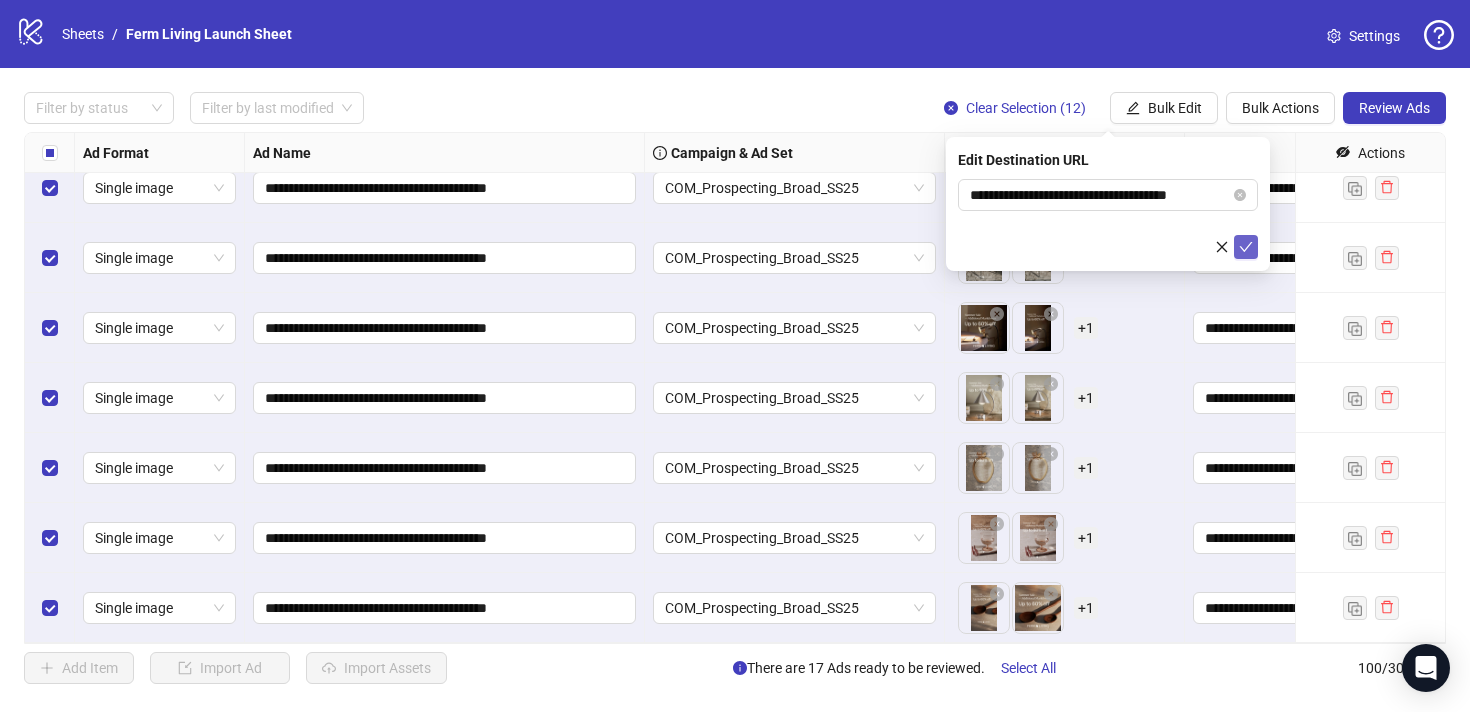 click 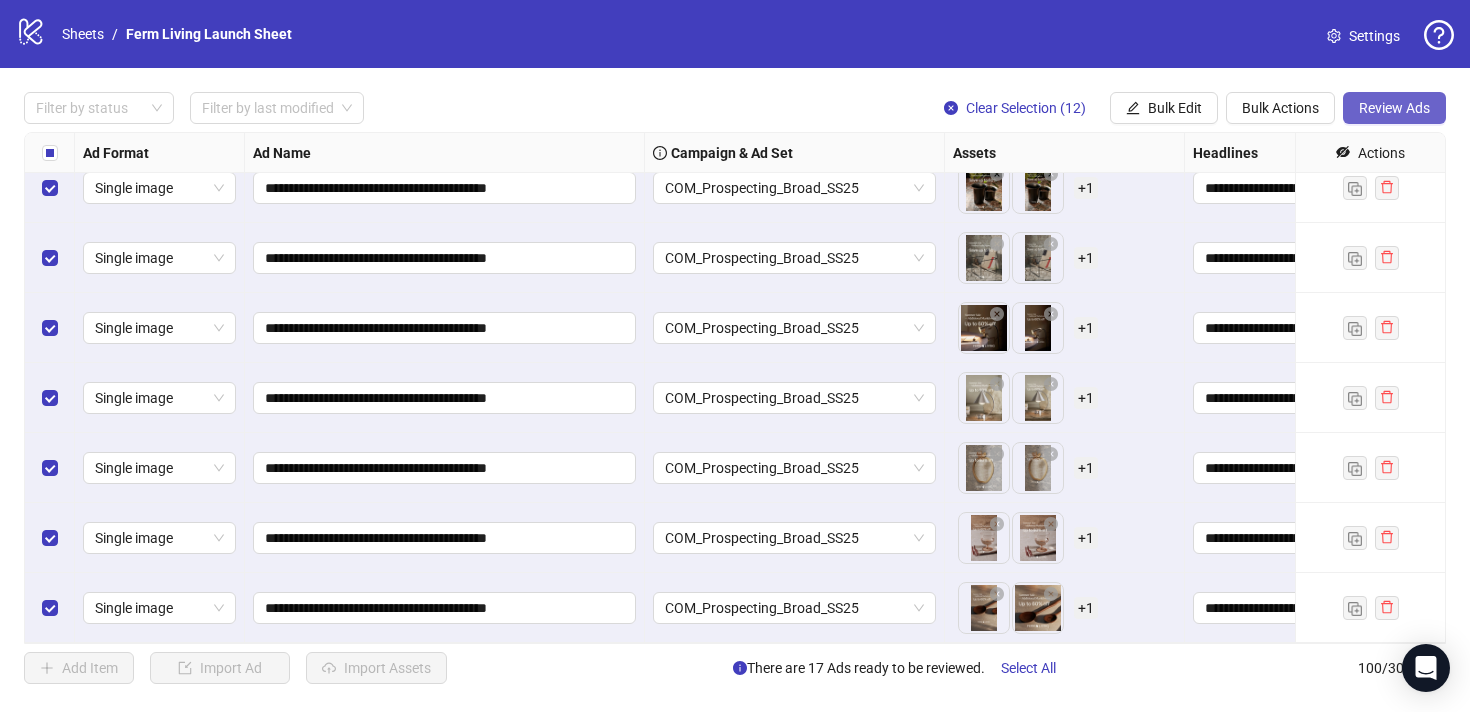 click on "Review Ads" at bounding box center (1394, 108) 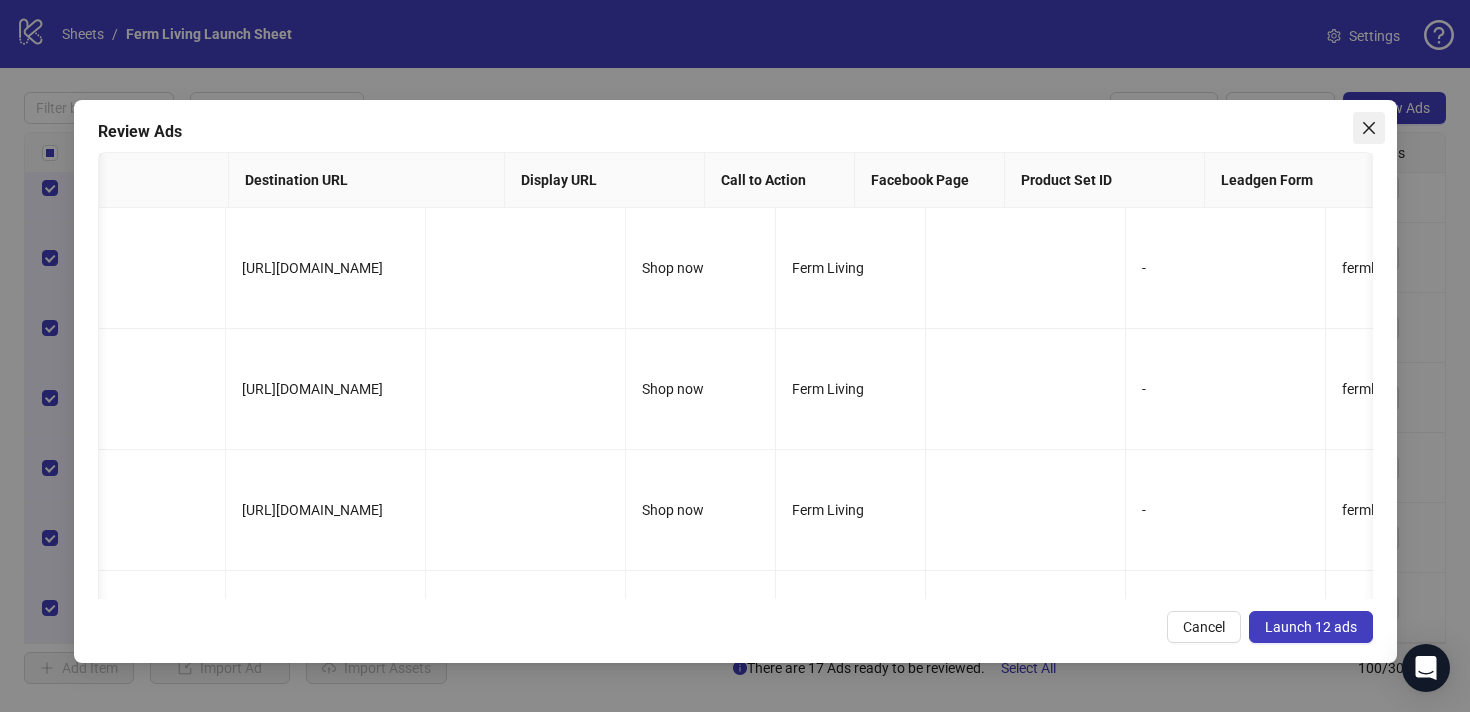 click 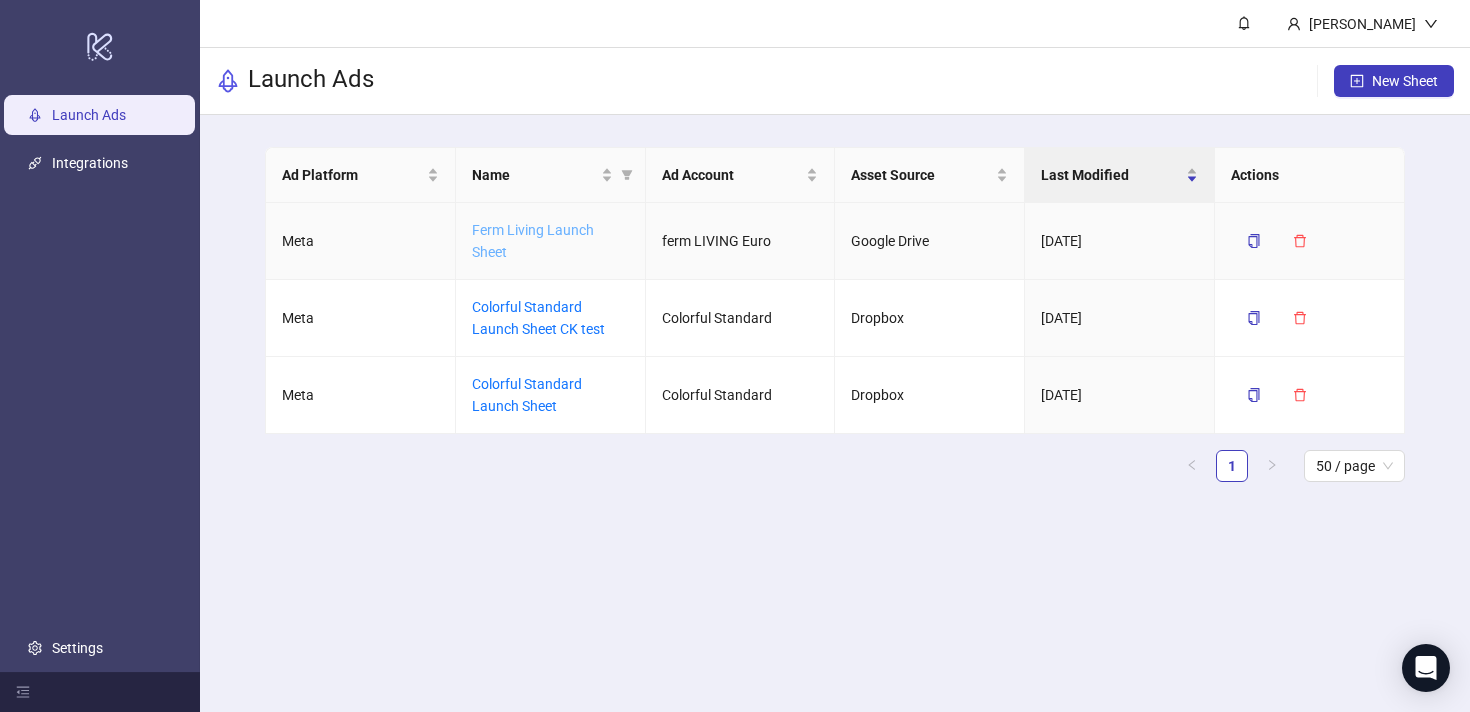 click on "Ferm Living Launch Sheet" at bounding box center [533, 241] 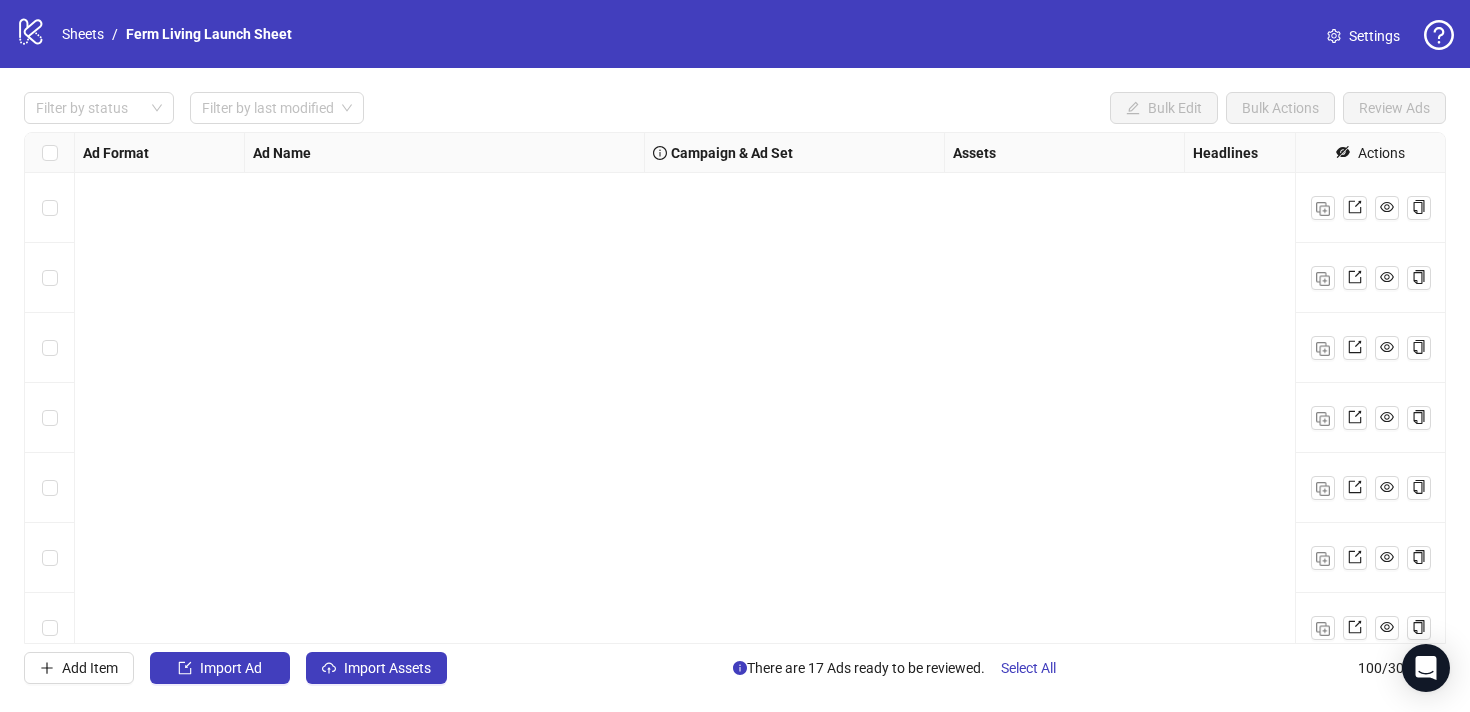 scroll, scrollTop: 0, scrollLeft: 0, axis: both 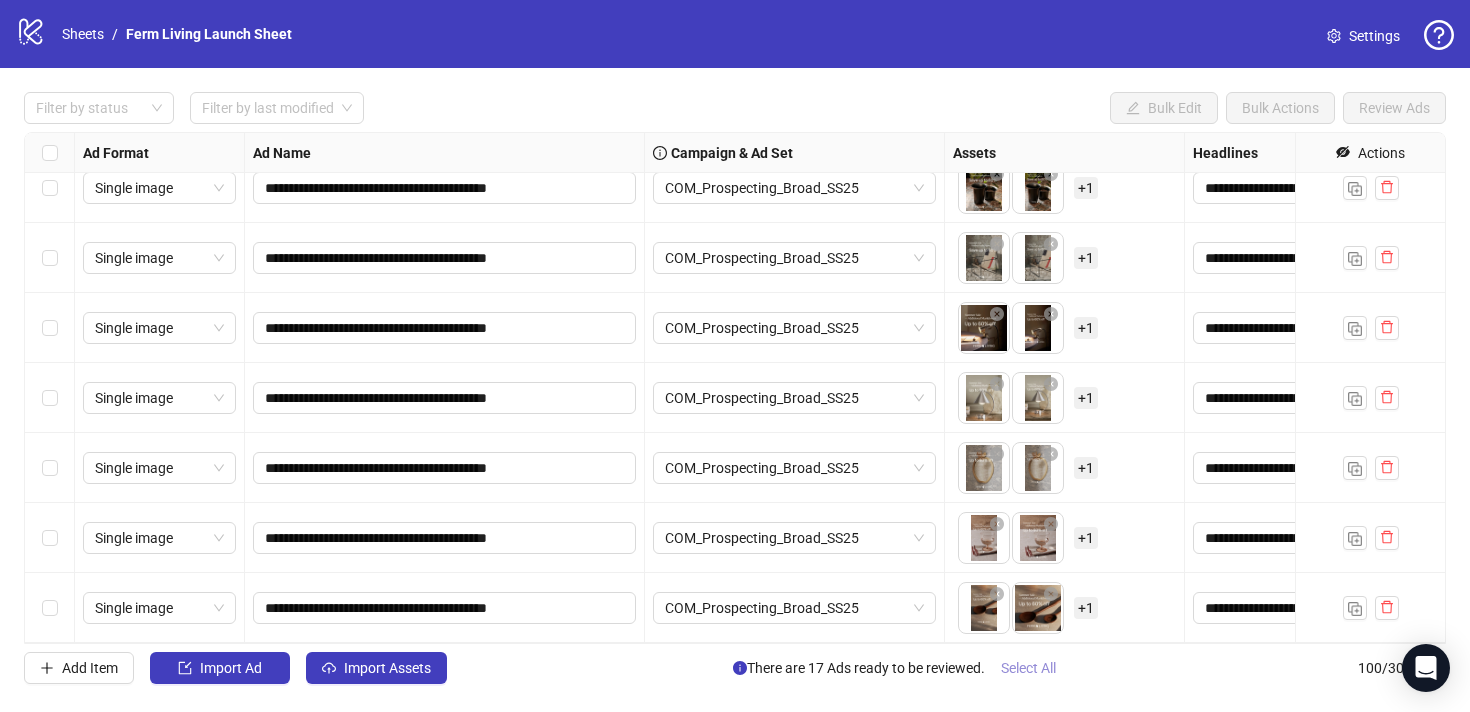 click on "Select All" at bounding box center (1028, 668) 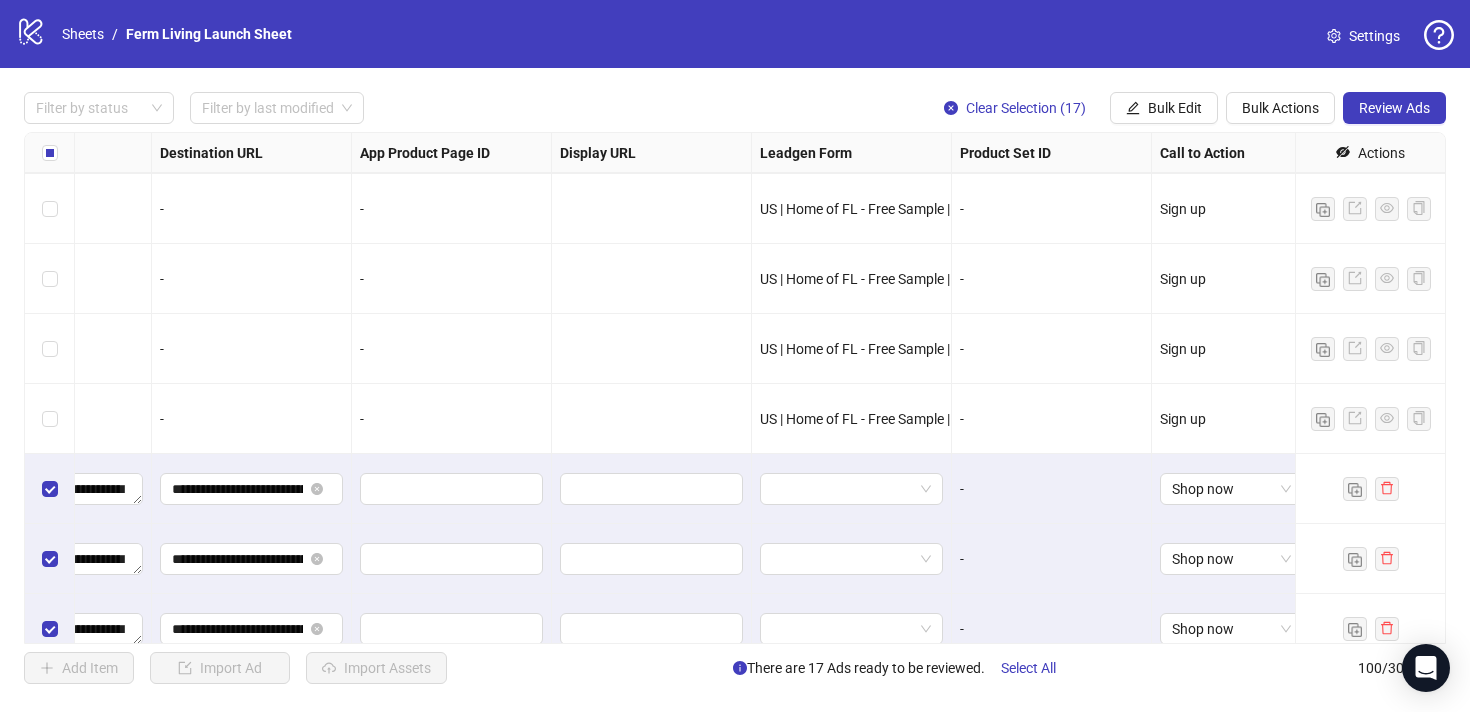 scroll, scrollTop: 5529, scrollLeft: 1850, axis: both 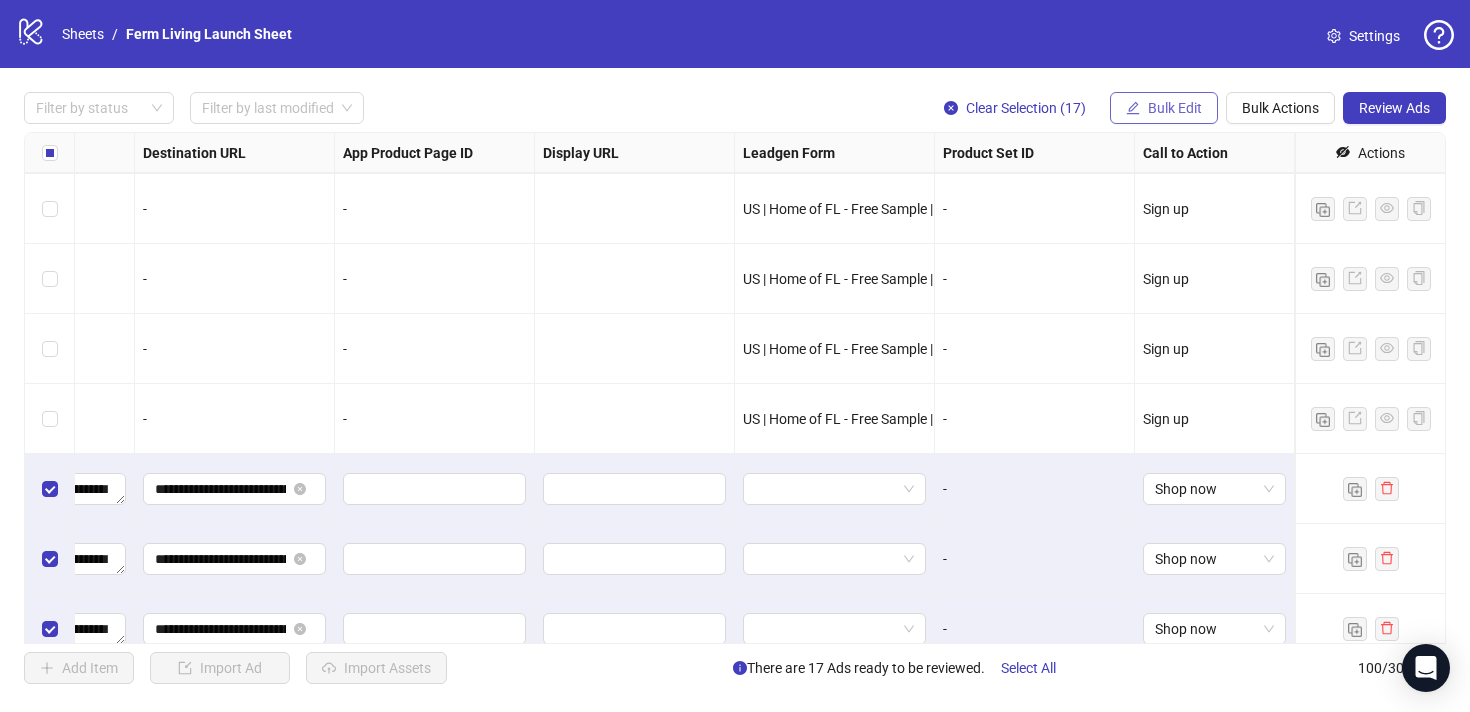 click on "Bulk Edit" at bounding box center [1164, 108] 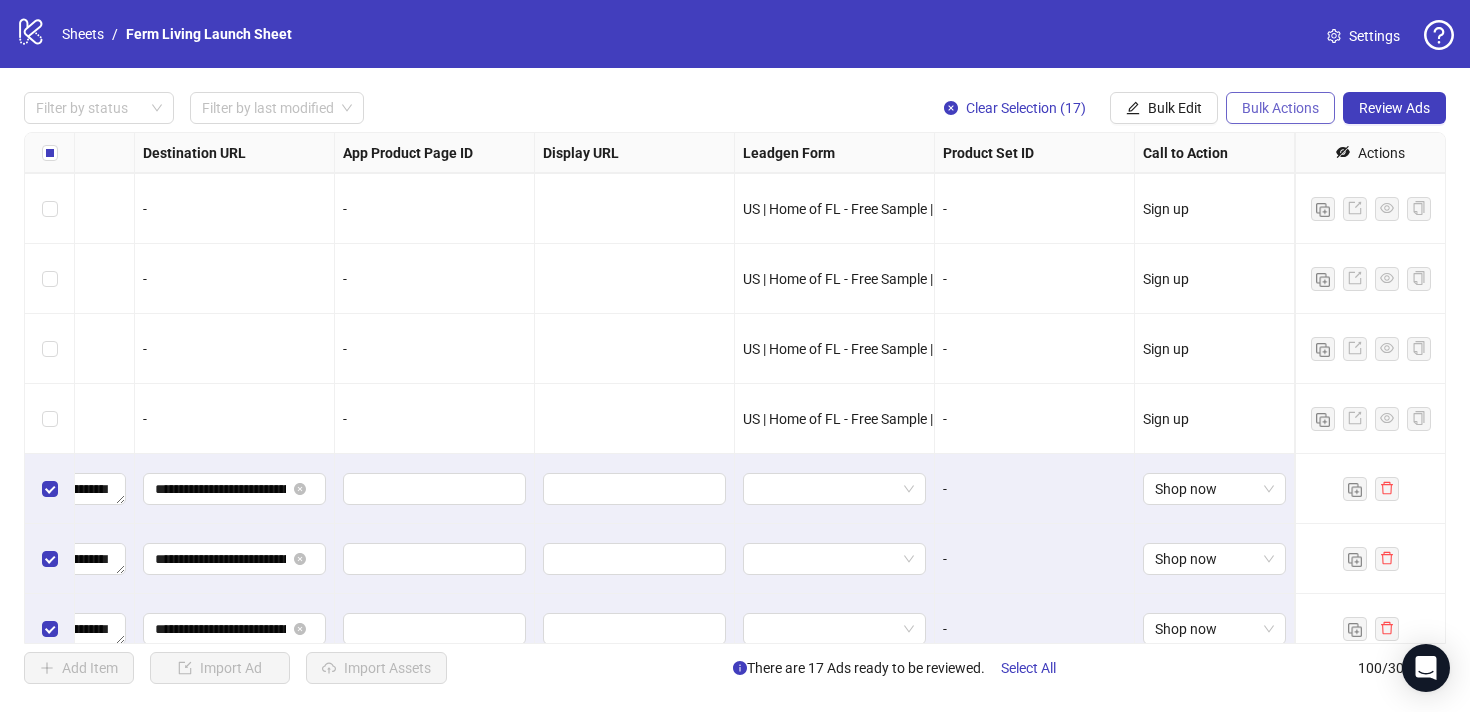 click on "Bulk Actions" at bounding box center [1280, 108] 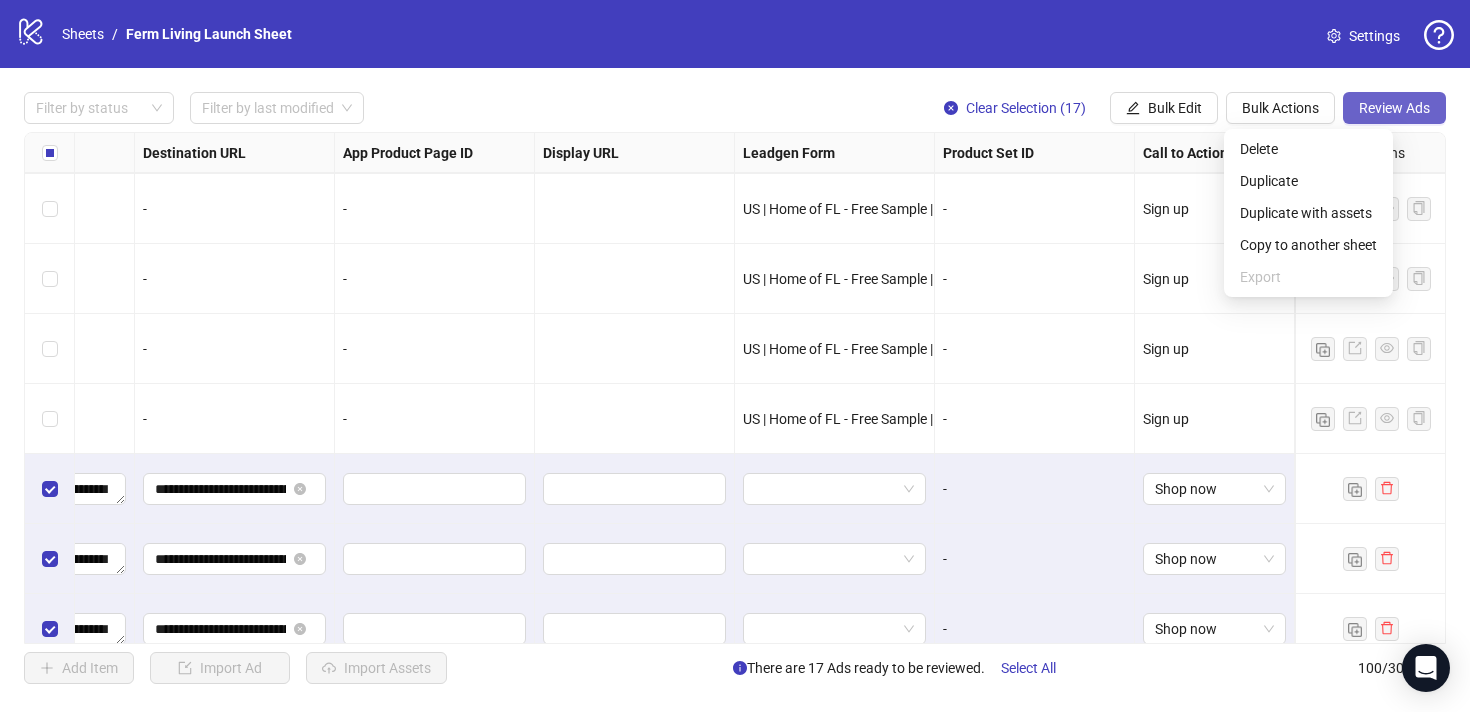 click on "Review Ads" at bounding box center [1394, 108] 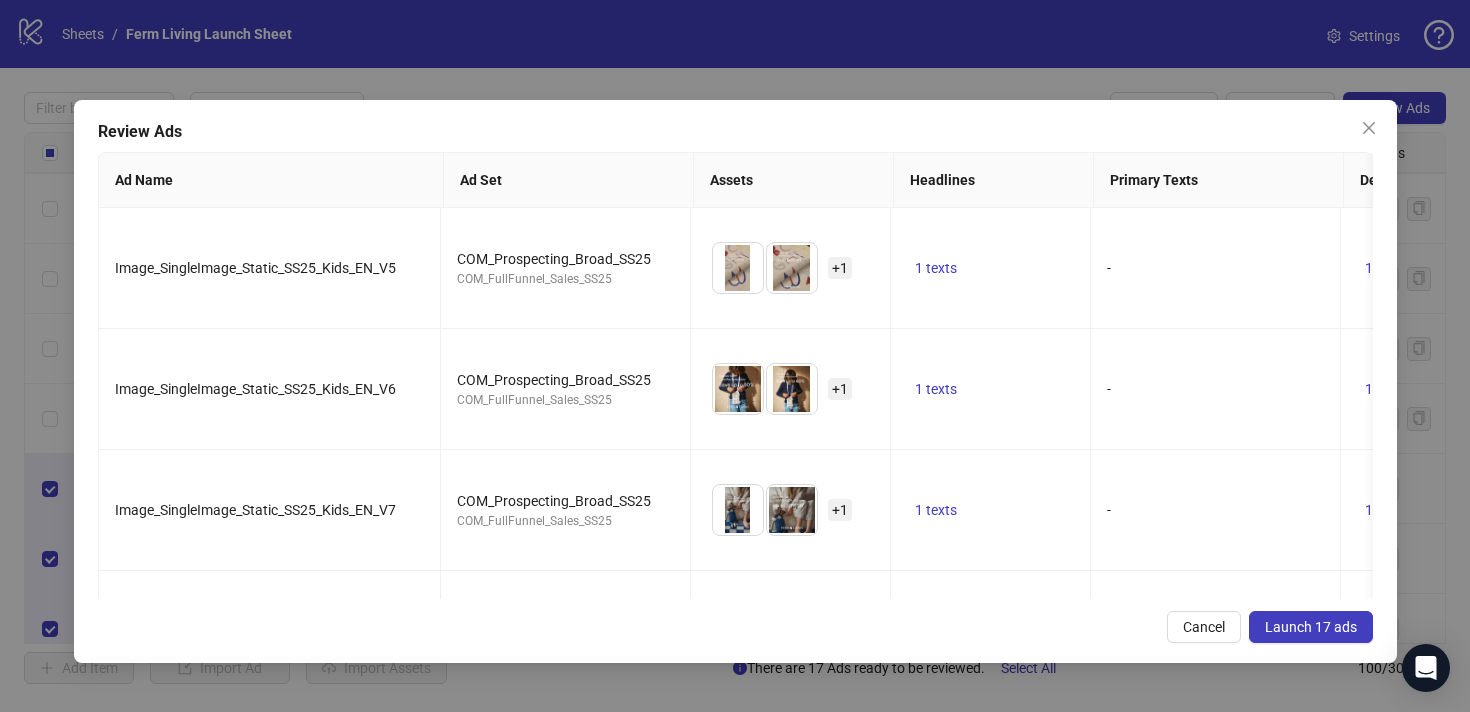 click on "Launch 17 ads" at bounding box center [1311, 627] 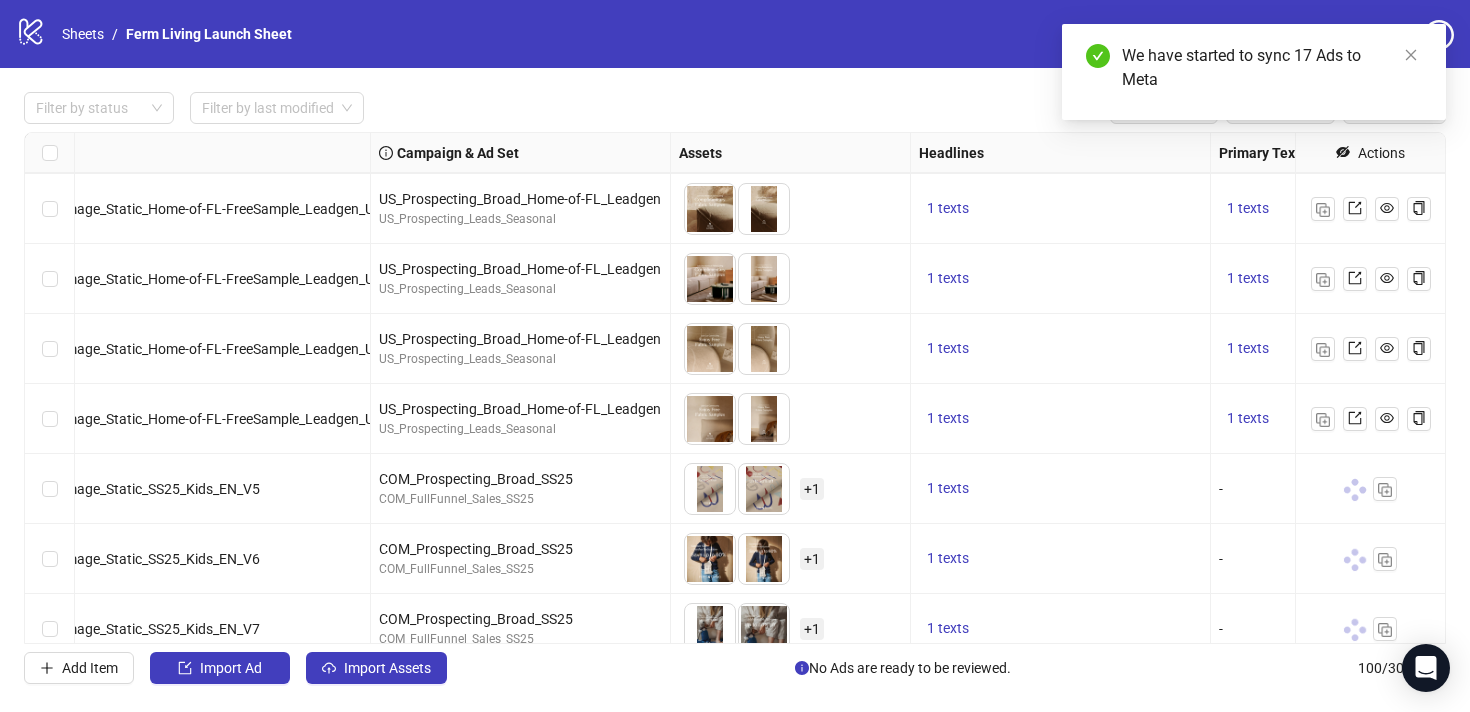 scroll, scrollTop: 5529, scrollLeft: 0, axis: vertical 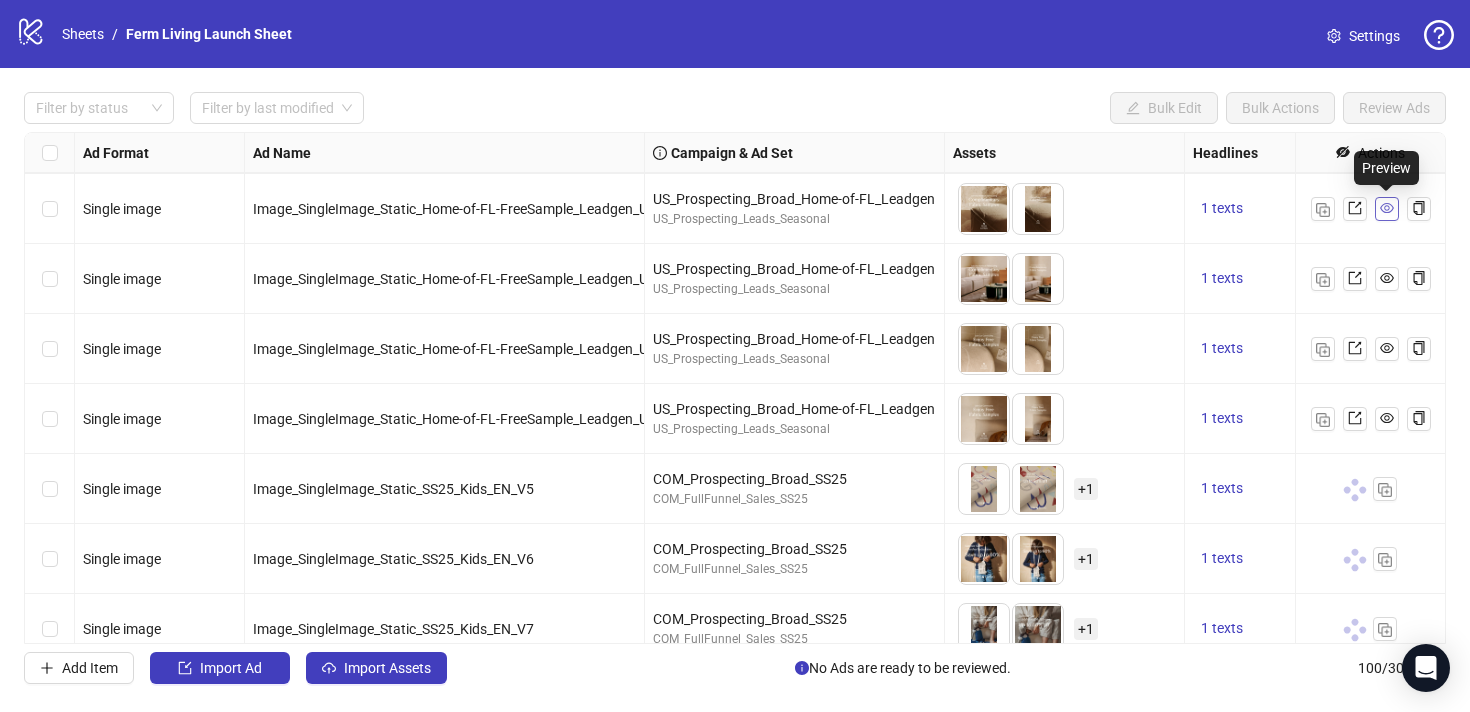 click 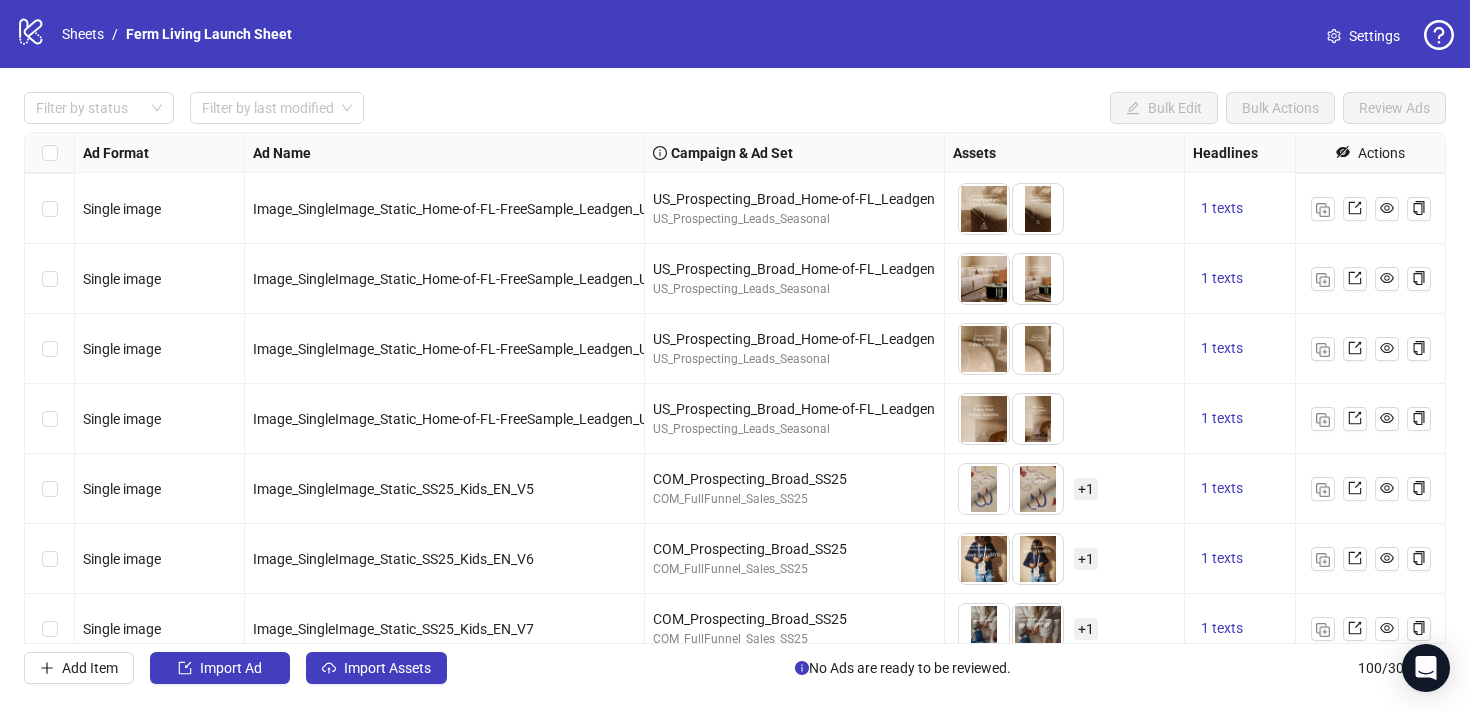 scroll, scrollTop: 6530, scrollLeft: 0, axis: vertical 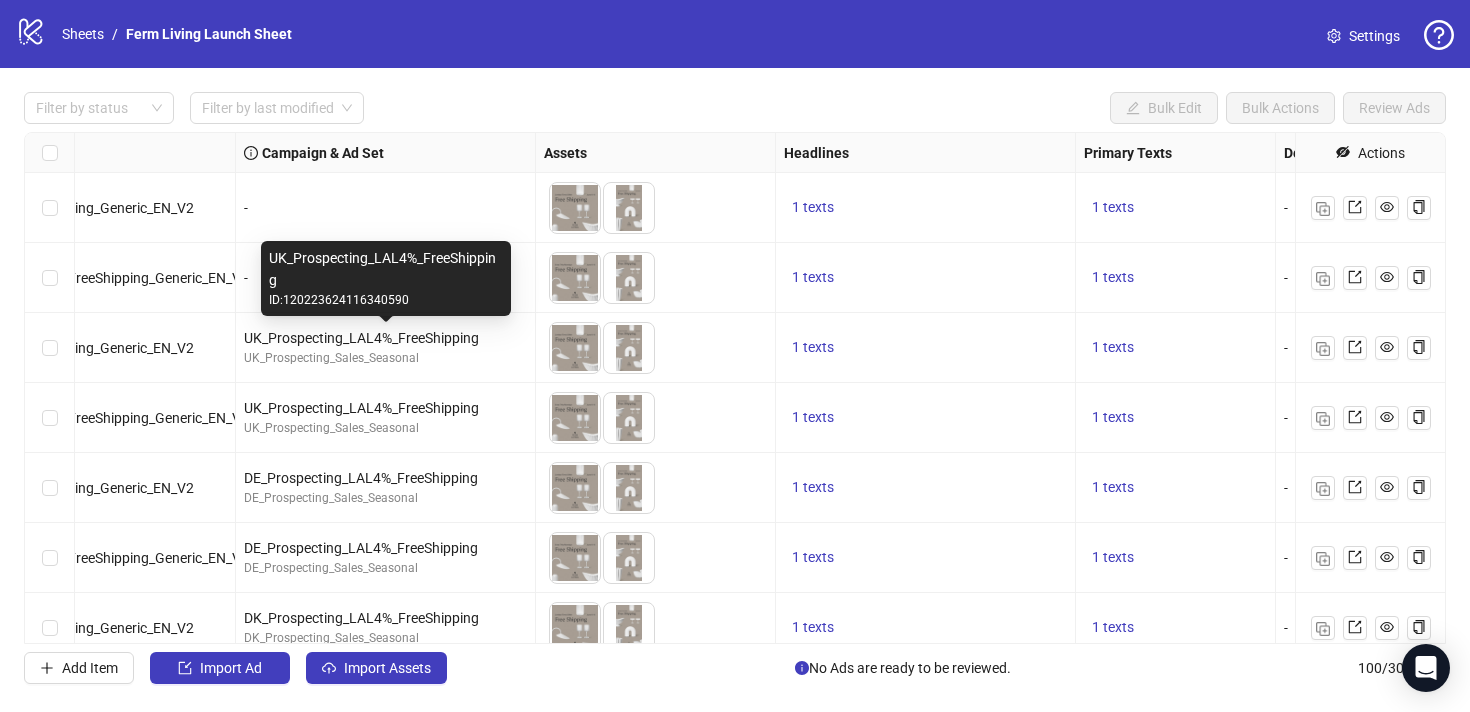 click on "UK_Prospecting_LAL4%_FreeShipping" at bounding box center [385, 338] 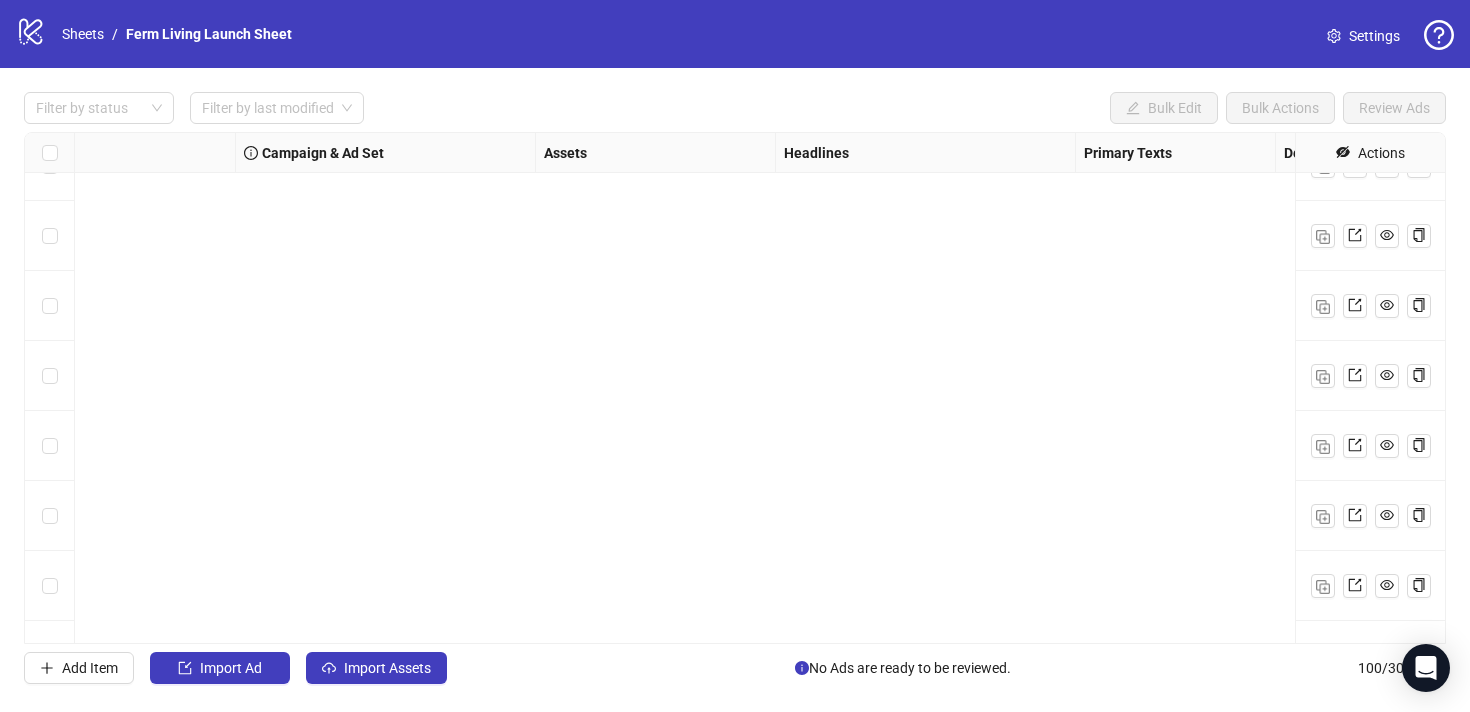 scroll, scrollTop: 6530, scrollLeft: 409, axis: both 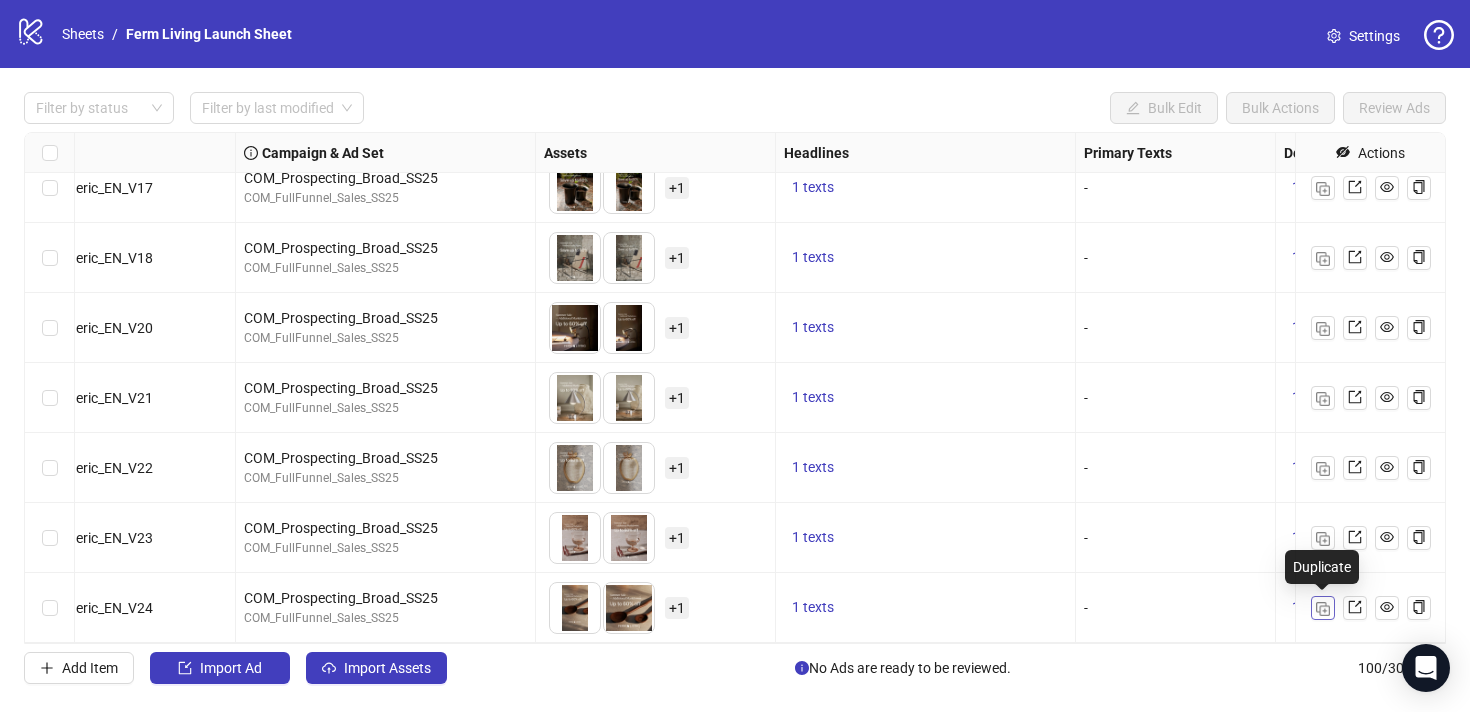 click at bounding box center (1323, 609) 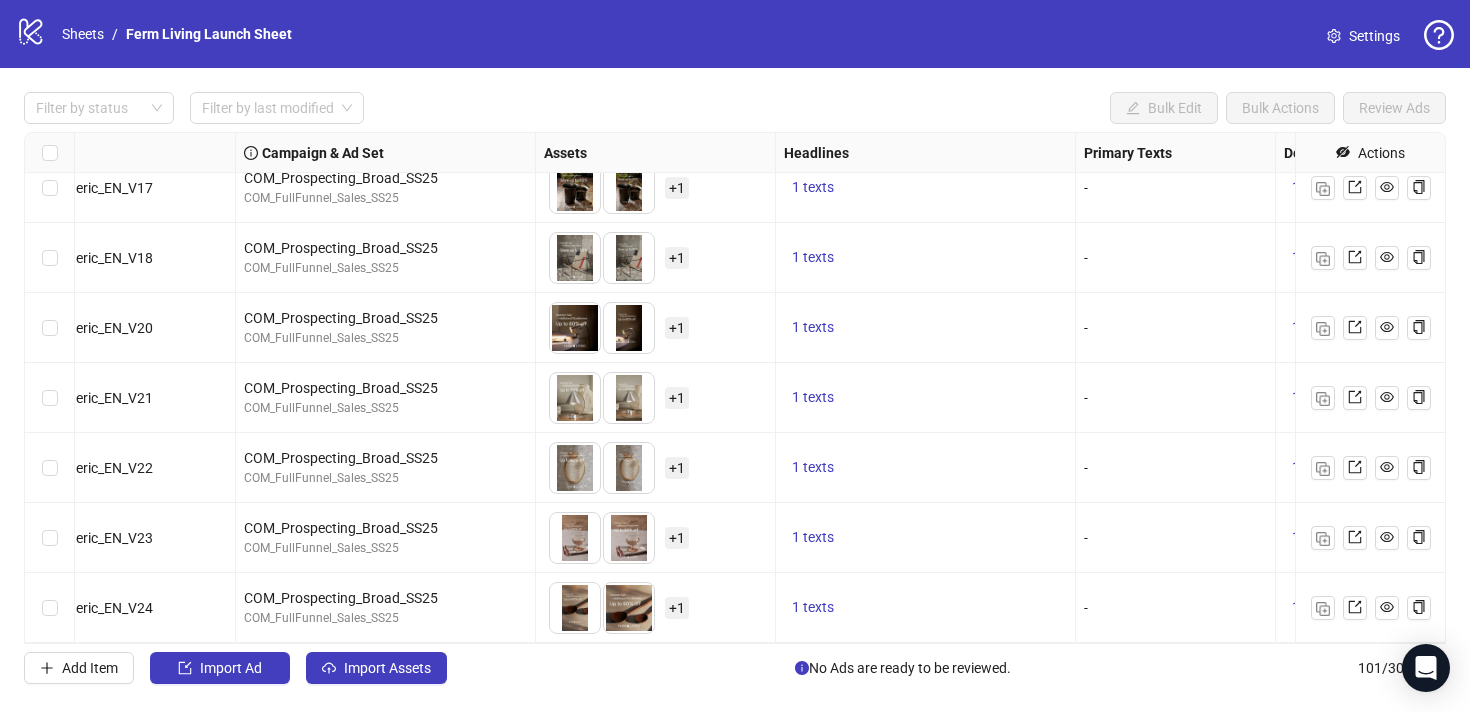 scroll, scrollTop: 6600, scrollLeft: 409, axis: both 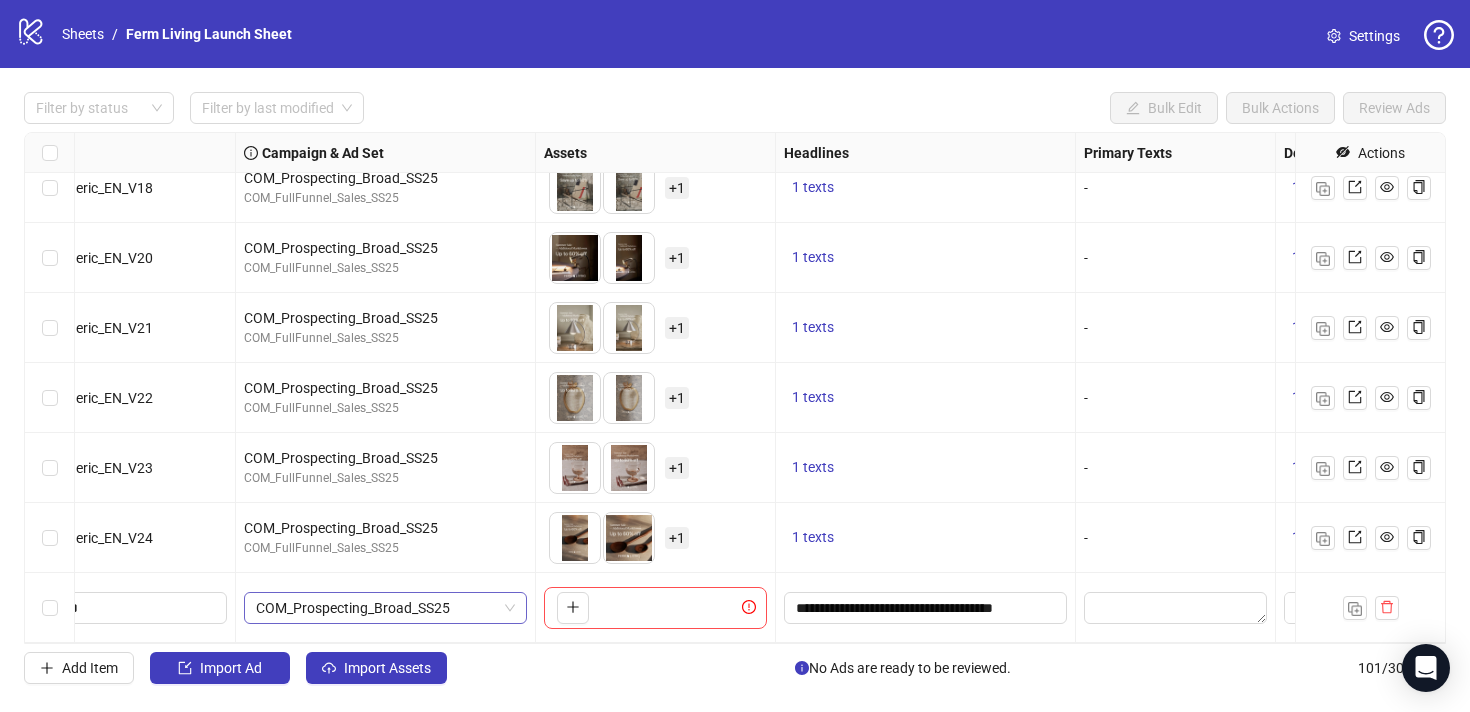 click on "COM_Prospecting_Broad_SS25" at bounding box center [385, 608] 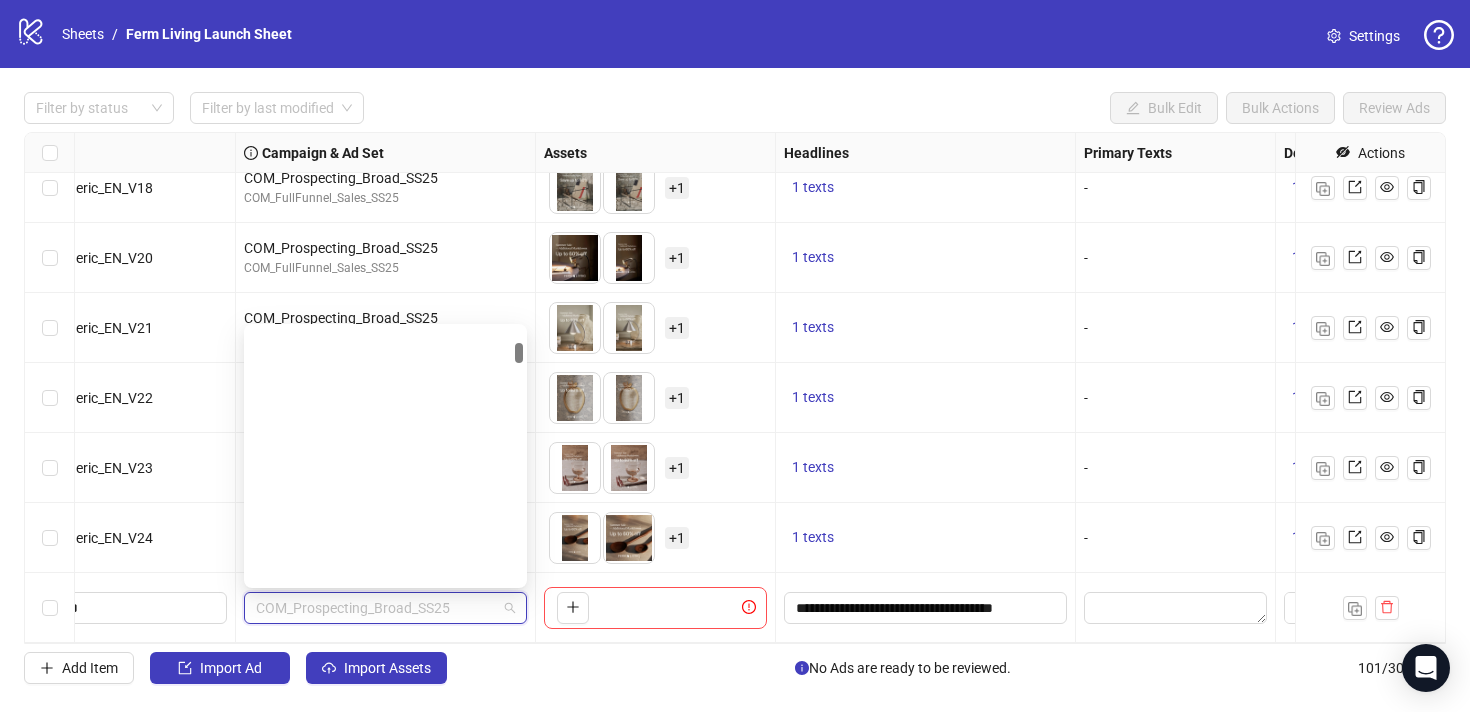 scroll, scrollTop: 841, scrollLeft: 0, axis: vertical 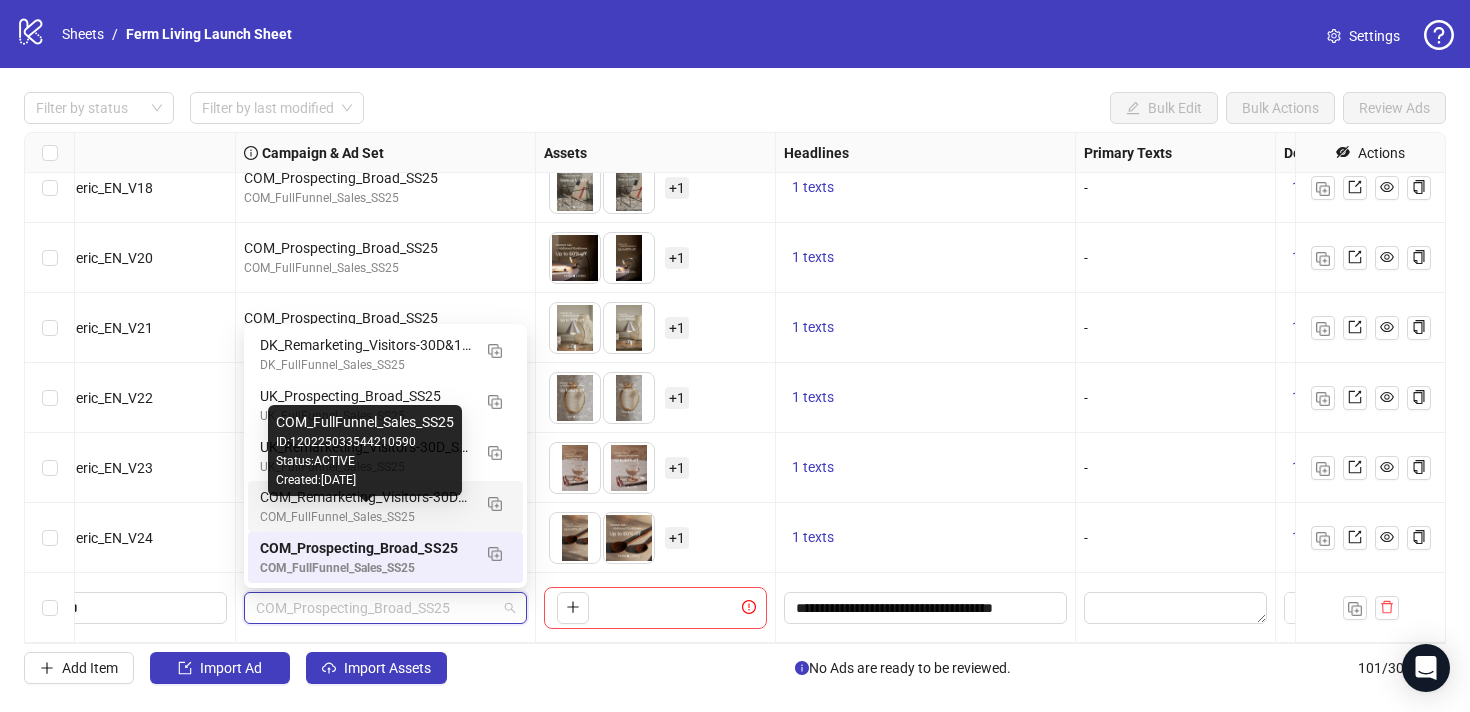 click on "COM_FullFunnel_Sales_SS25" at bounding box center (365, 517) 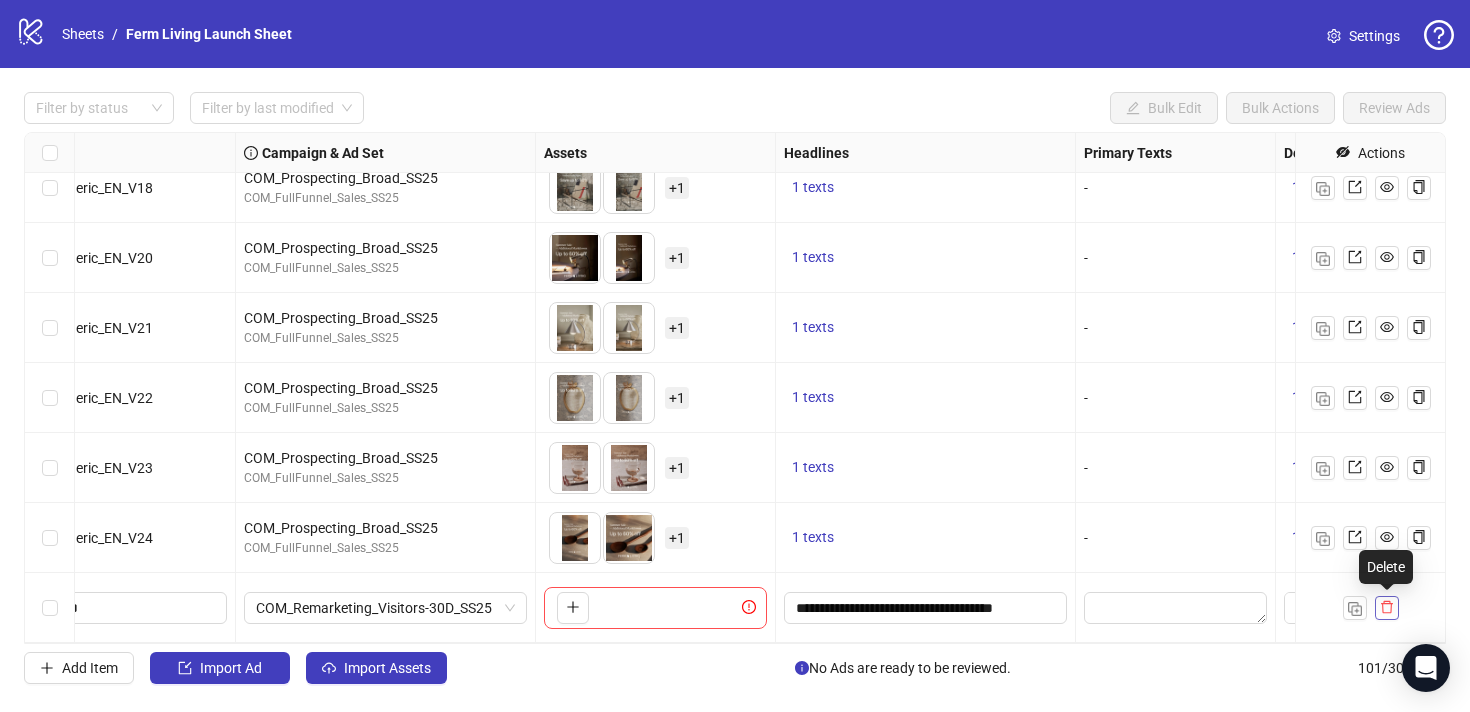 click at bounding box center [1387, 608] 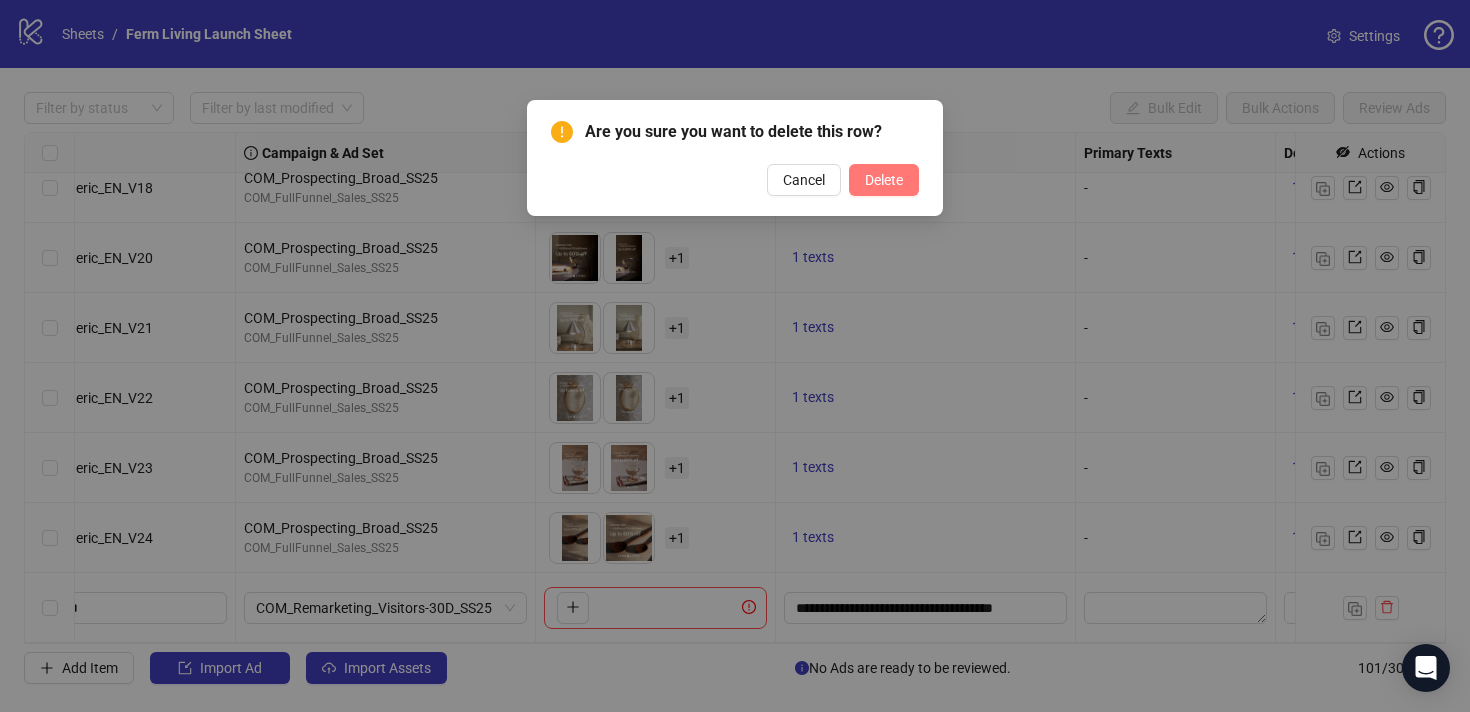 click on "Delete" at bounding box center [884, 180] 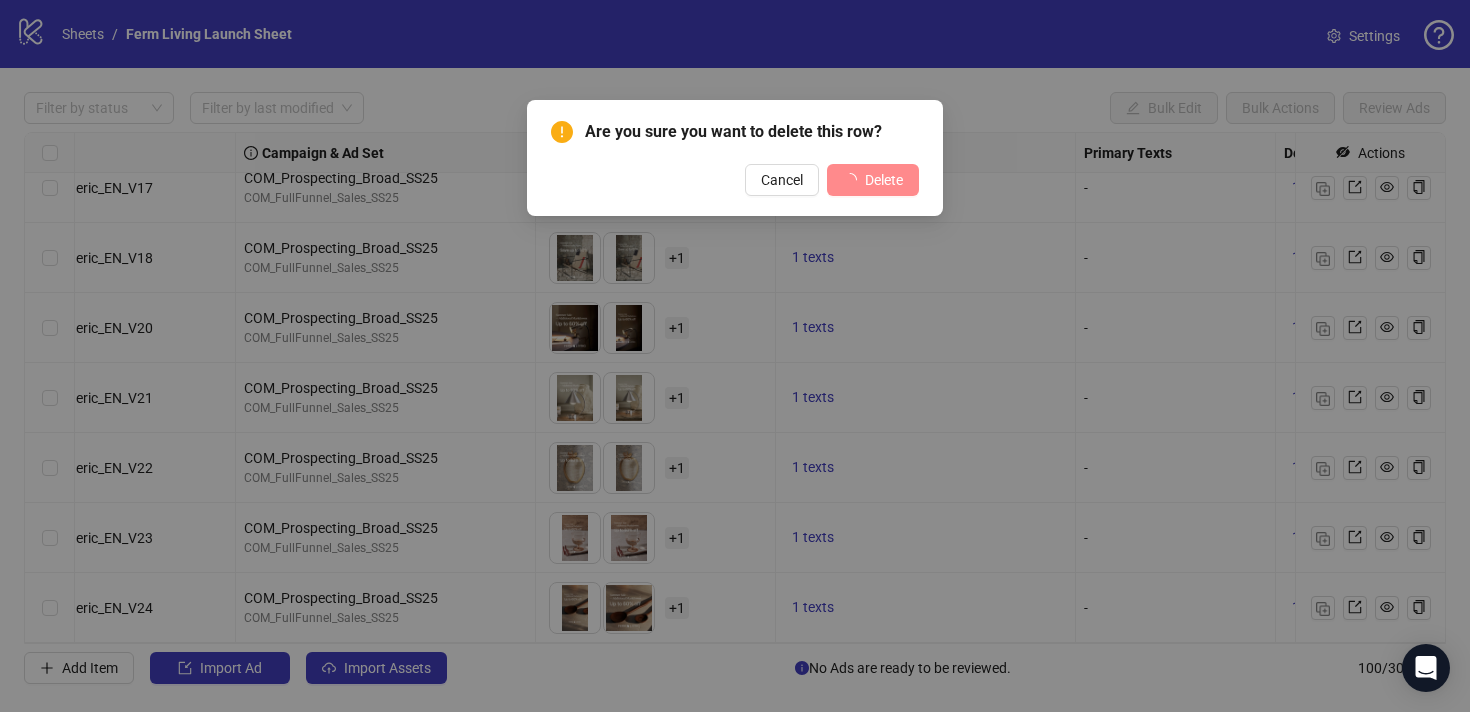 scroll, scrollTop: 6530, scrollLeft: 409, axis: both 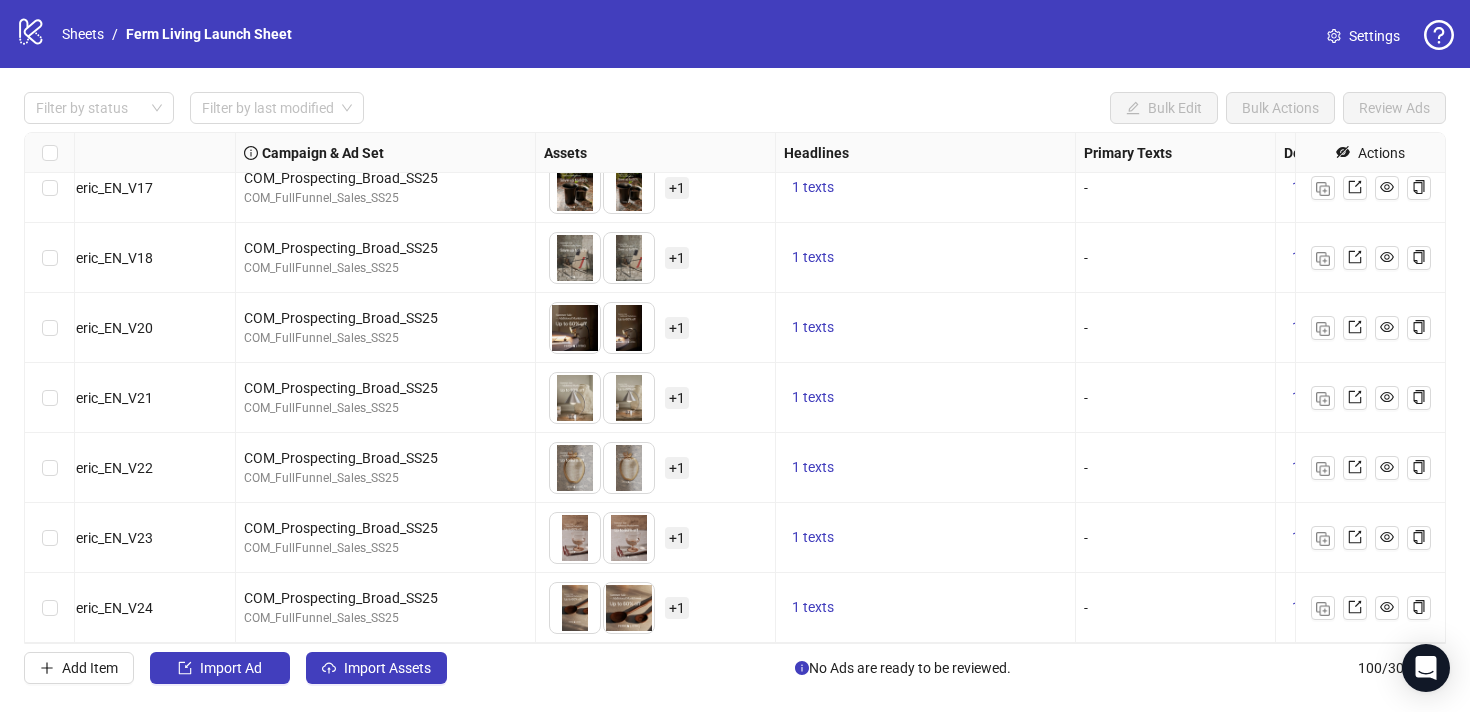 click at bounding box center [629, 188] 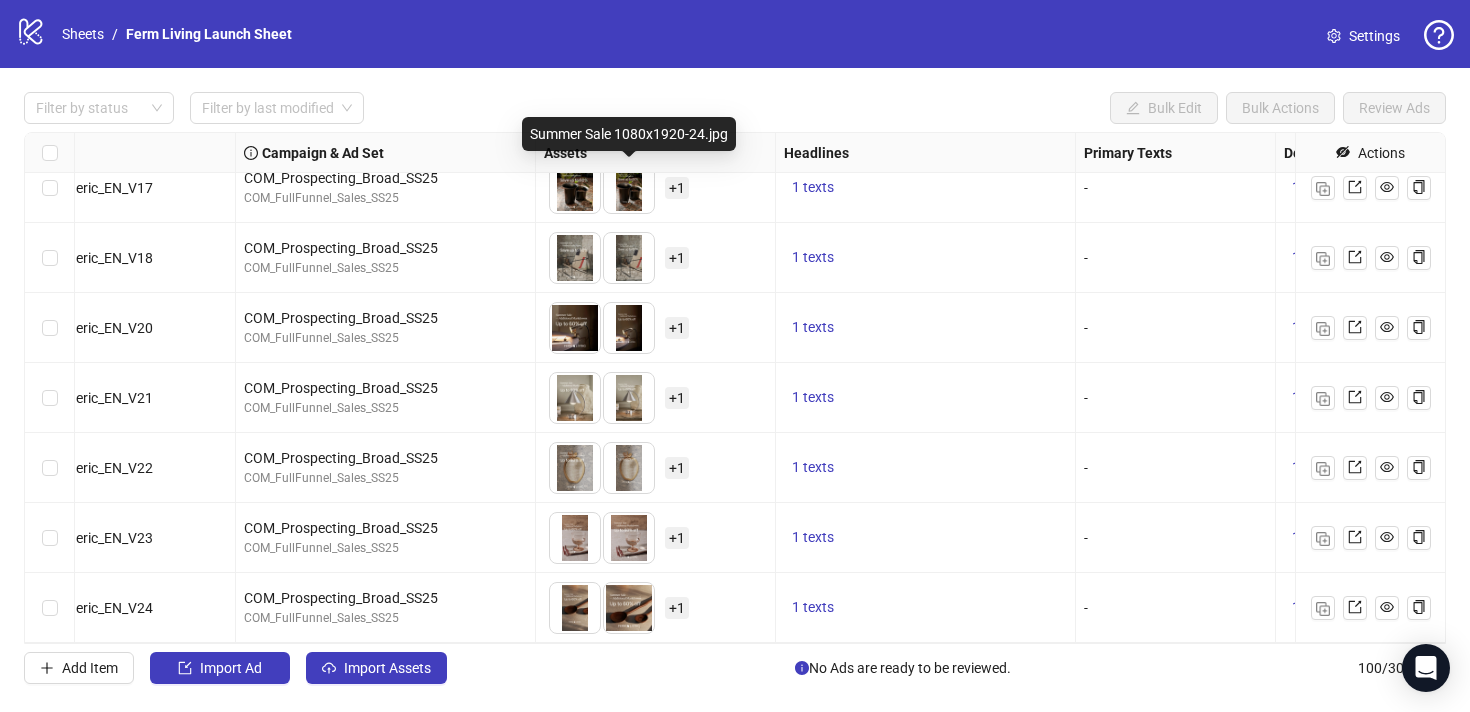 click at bounding box center [629, 188] 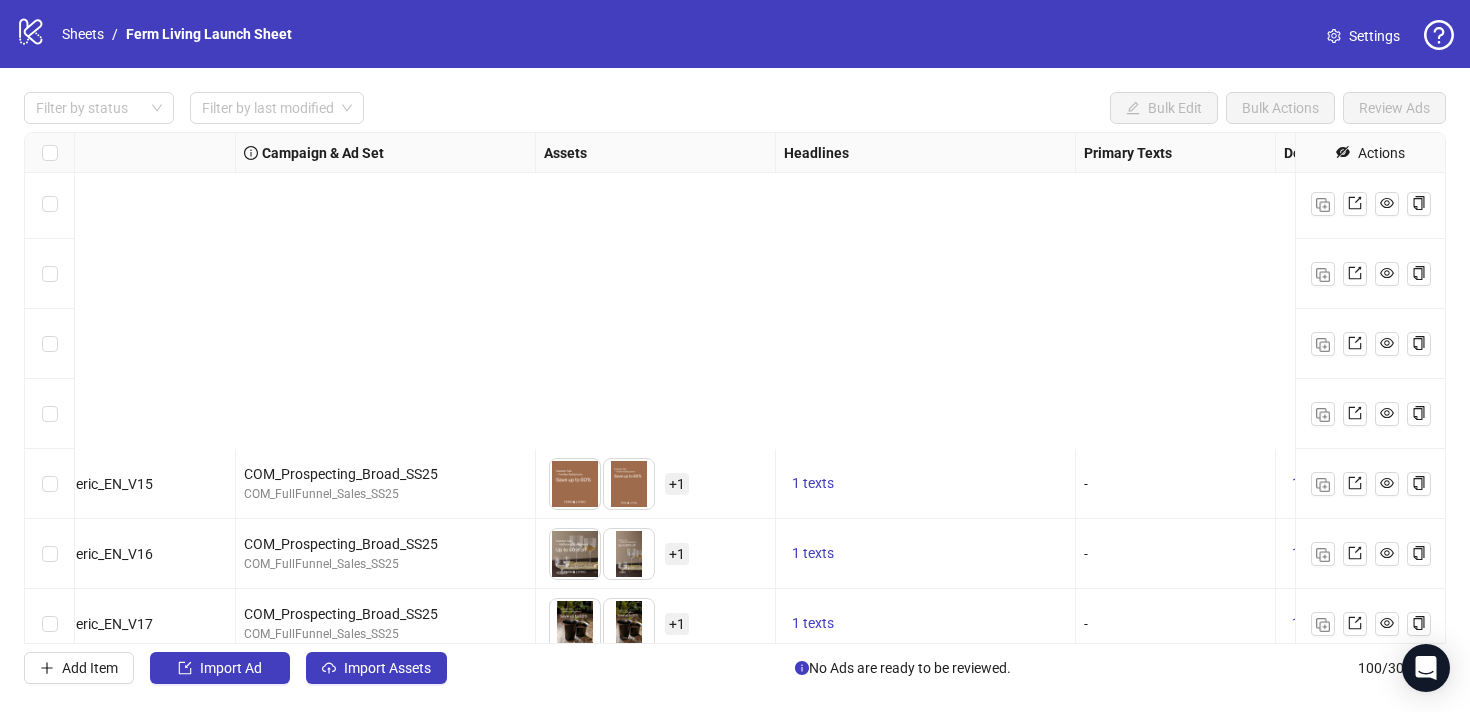 scroll, scrollTop: 6530, scrollLeft: 409, axis: both 